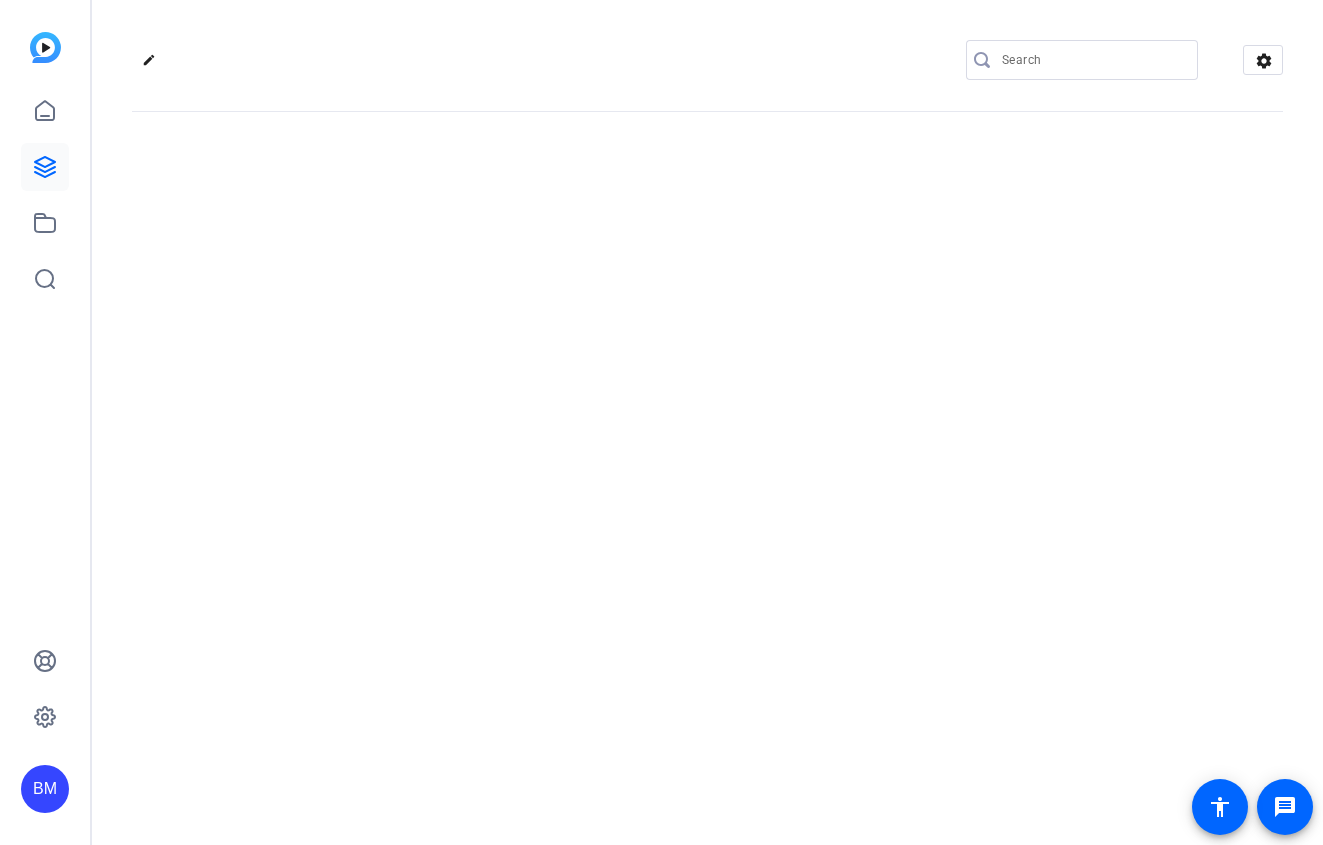 scroll, scrollTop: 0, scrollLeft: 0, axis: both 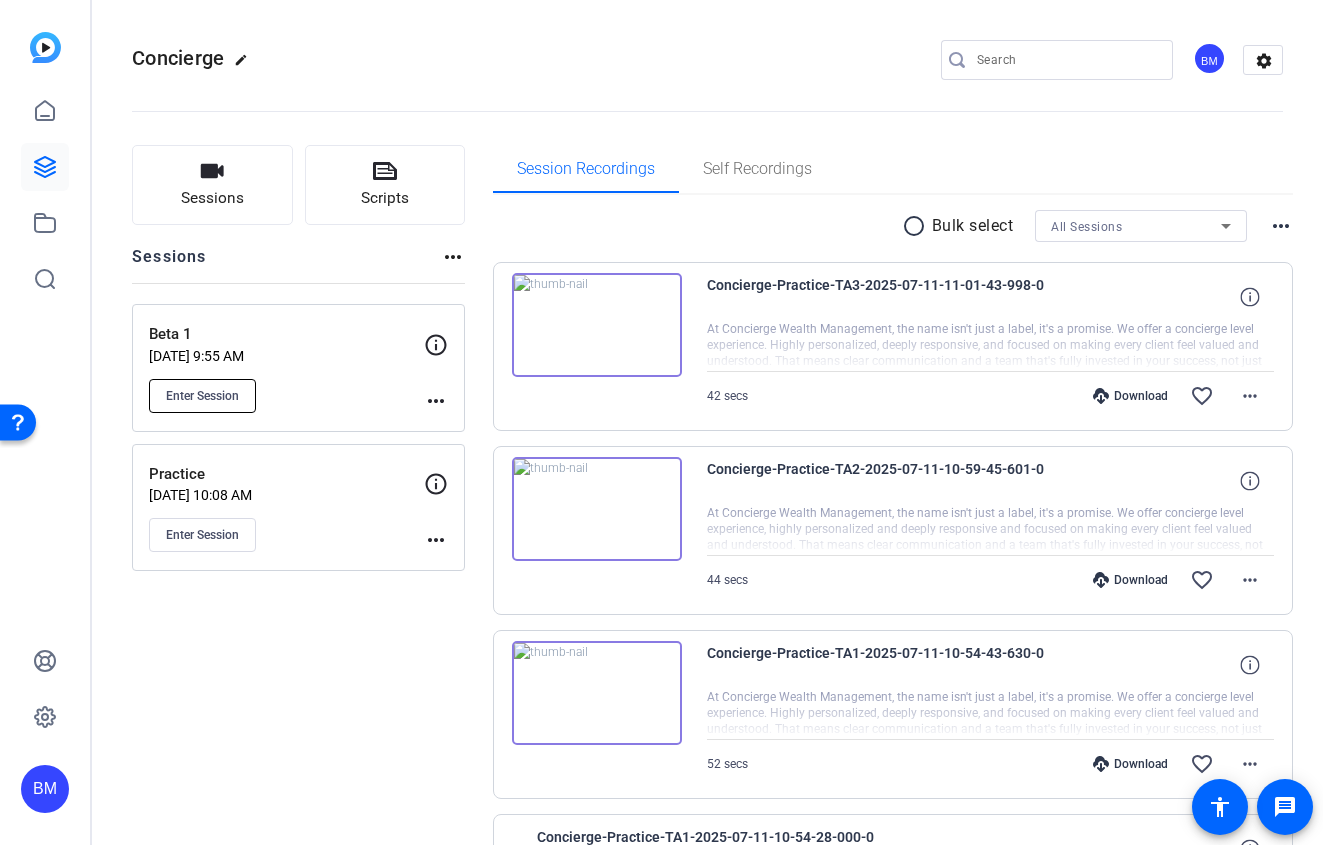 click on "Enter Session" 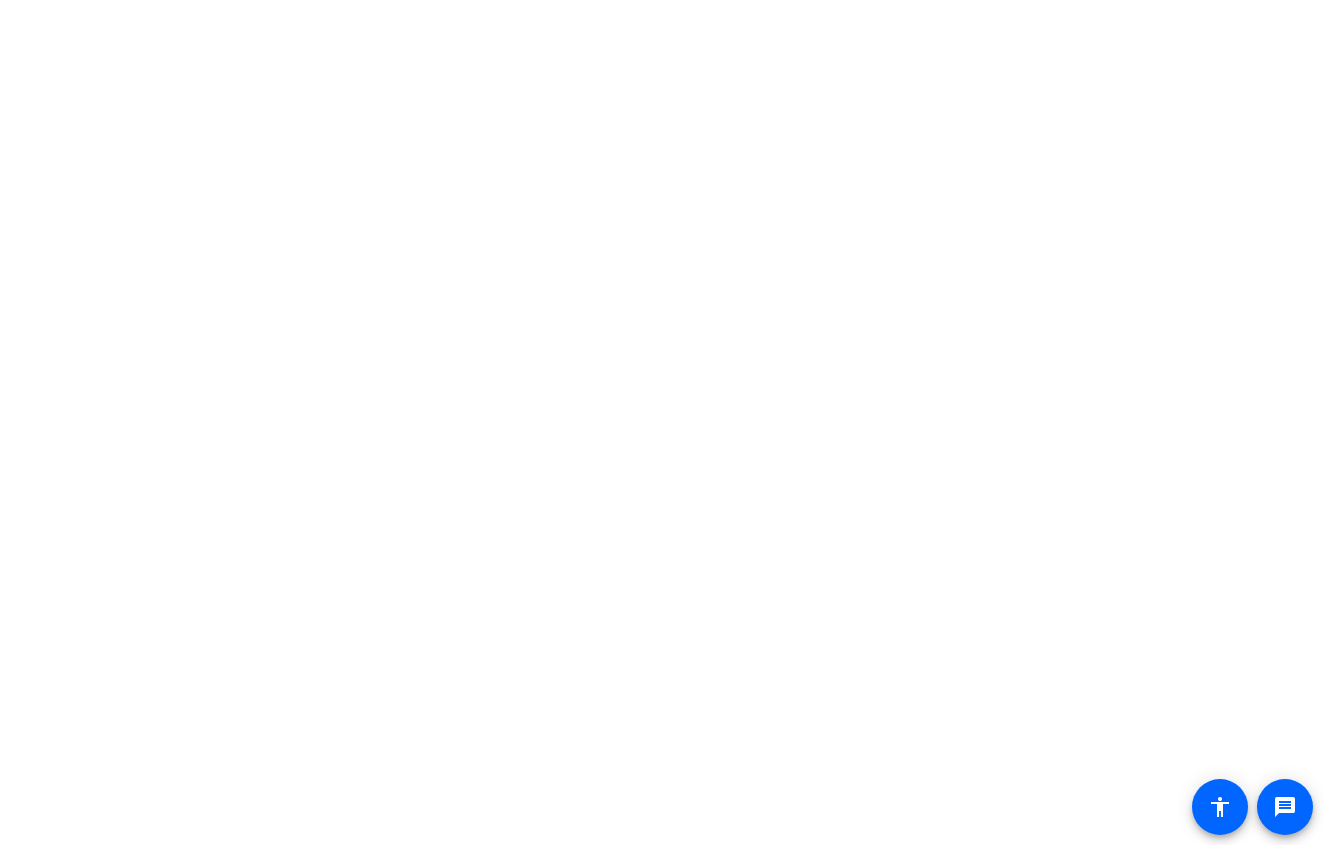 scroll, scrollTop: 0, scrollLeft: 0, axis: both 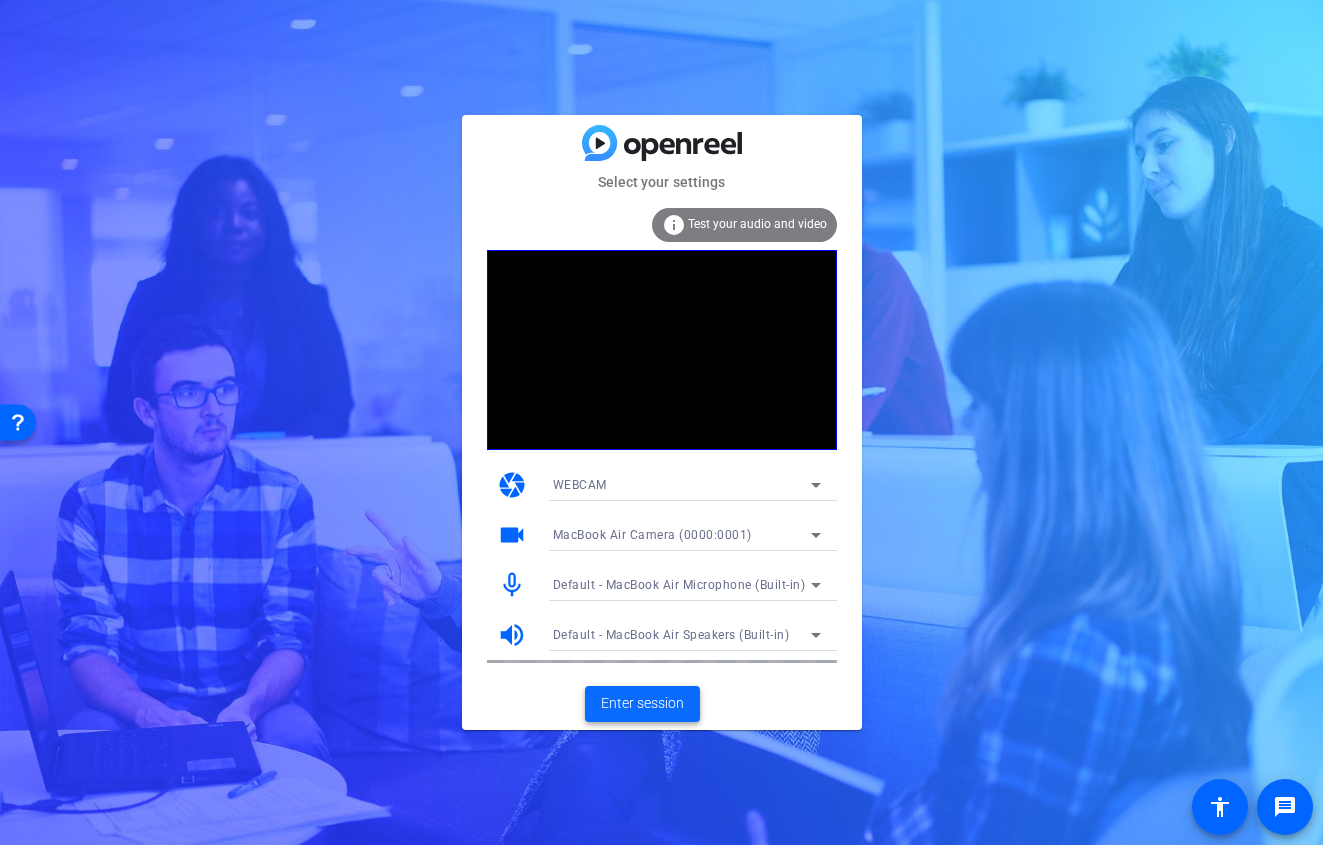 click on "Enter session" 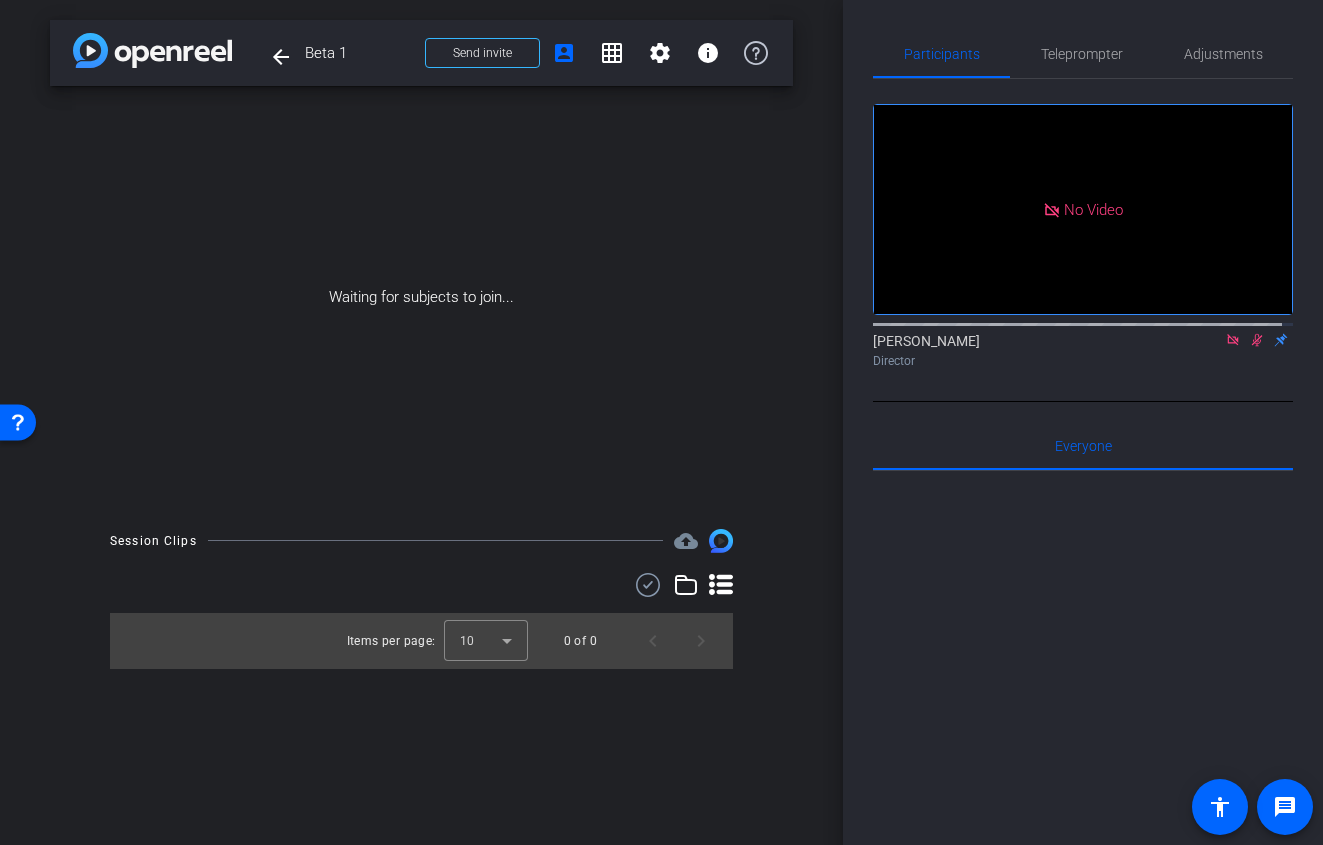 click on "[PERSON_NAME]
Director" 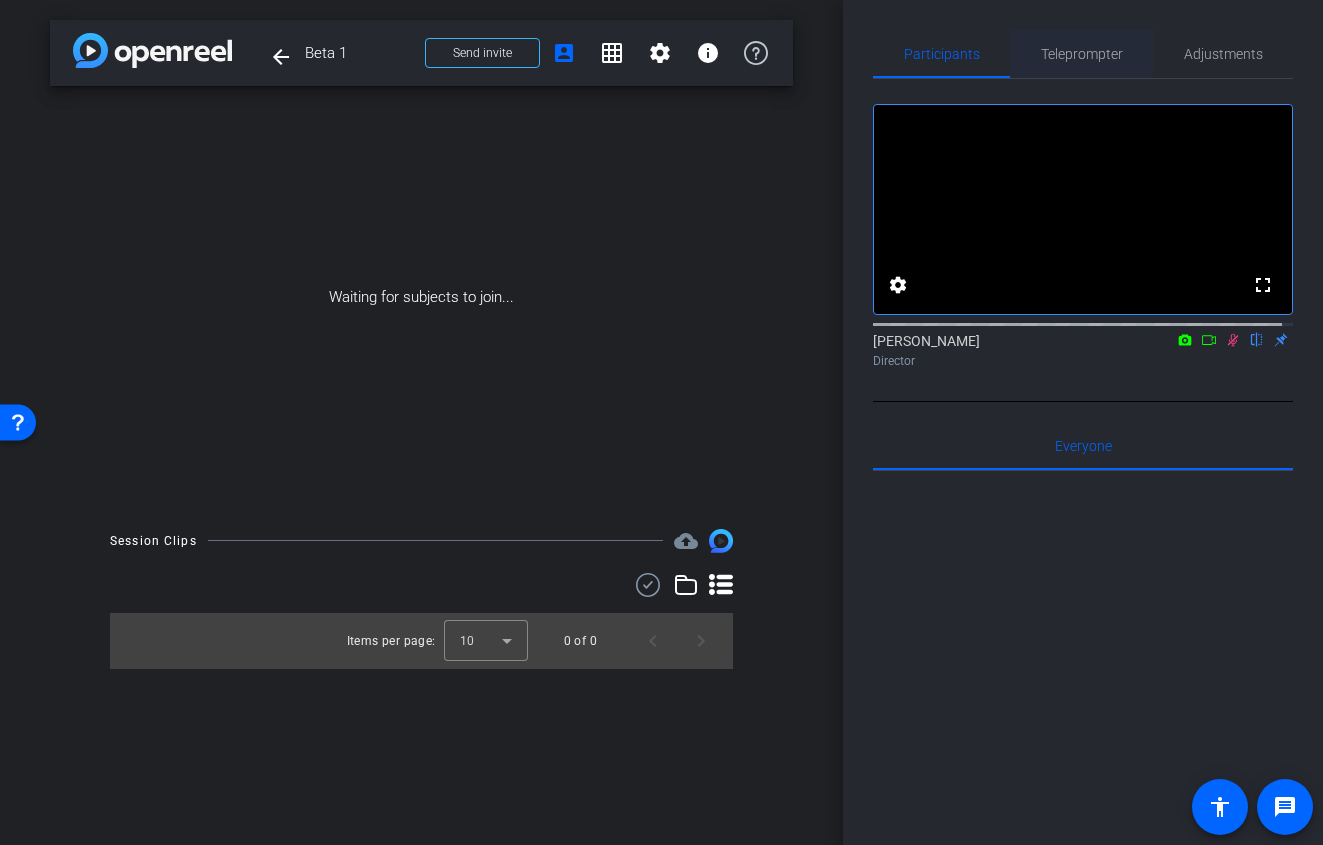 click on "Teleprompter" at bounding box center [1082, 54] 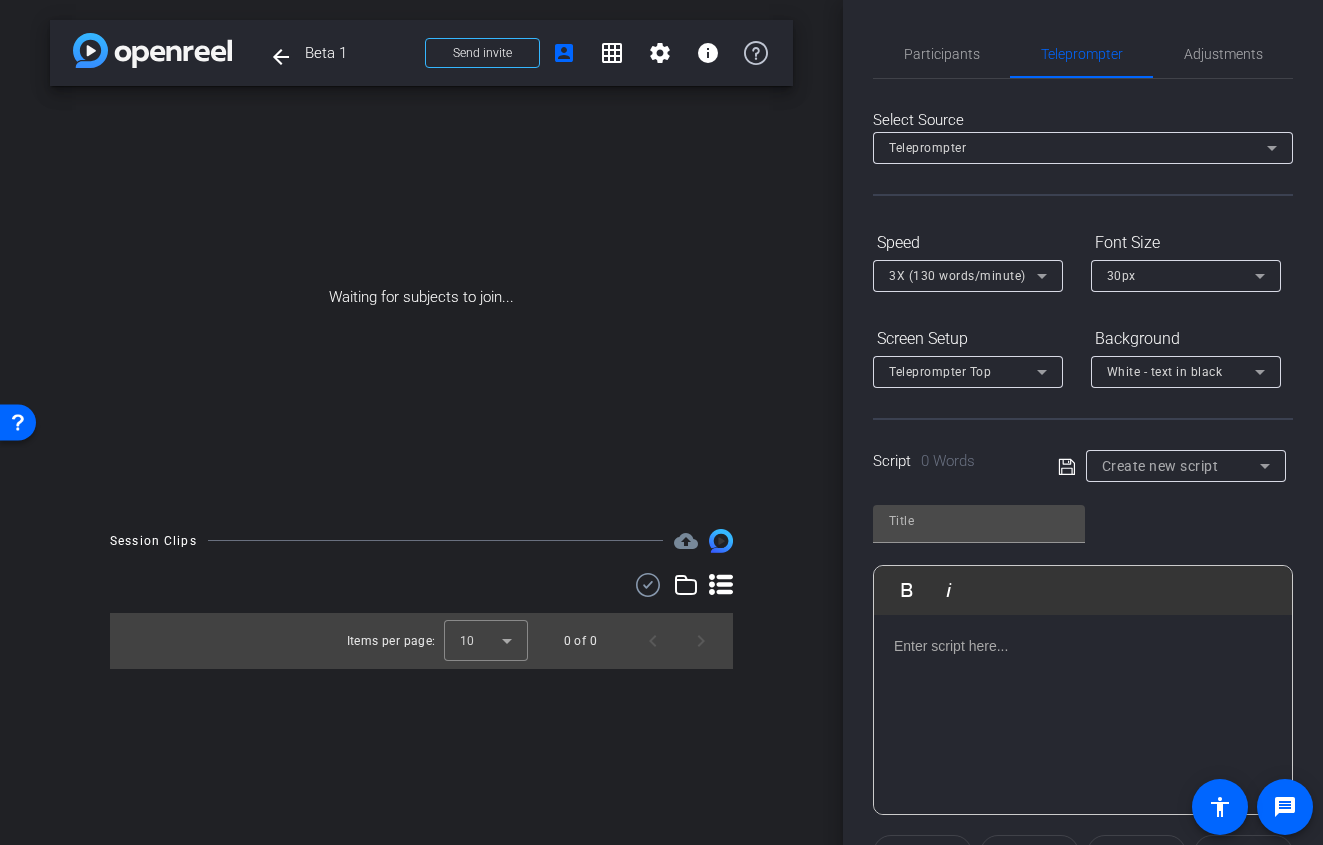click on "Create new script" at bounding box center [1160, 466] 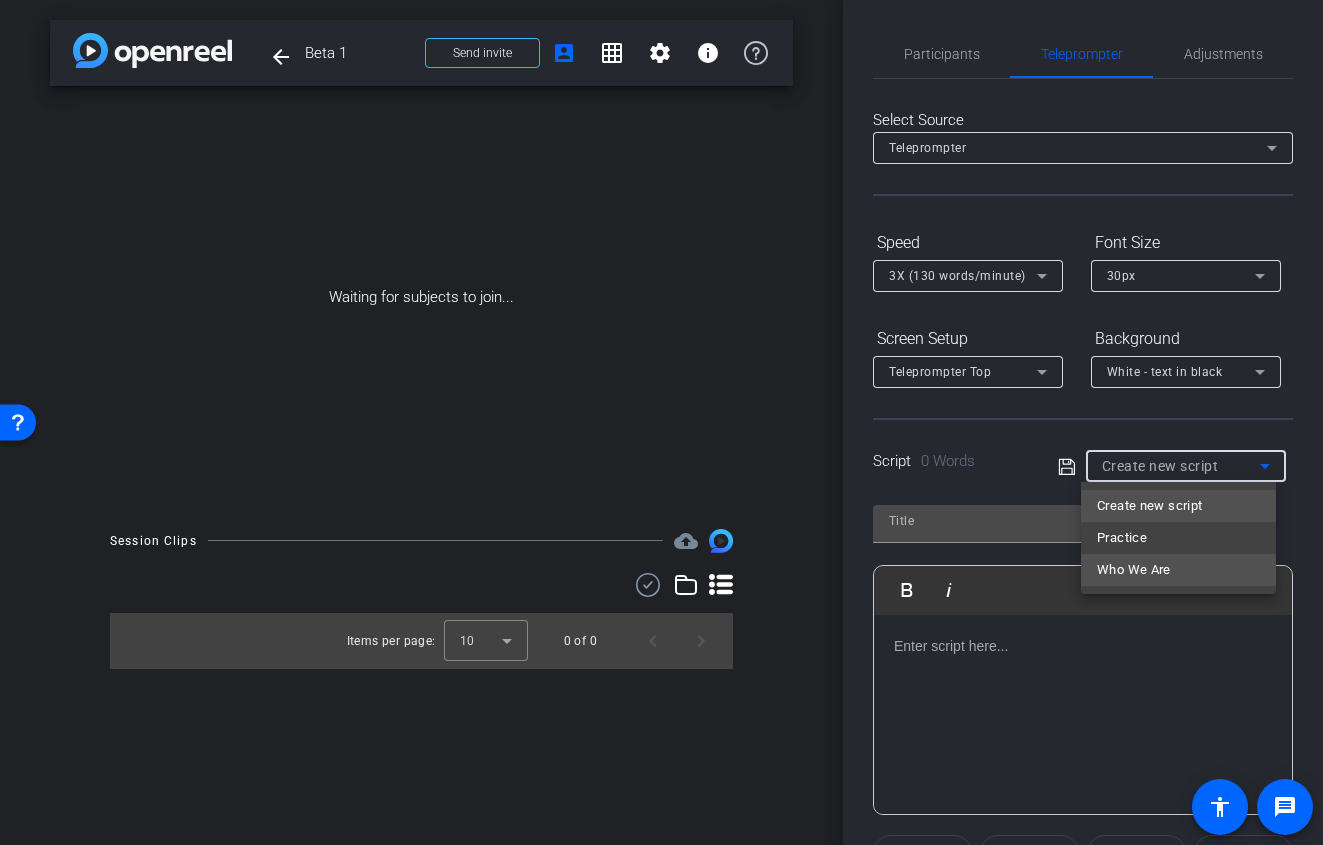 click on "Who We Are" at bounding box center [1134, 570] 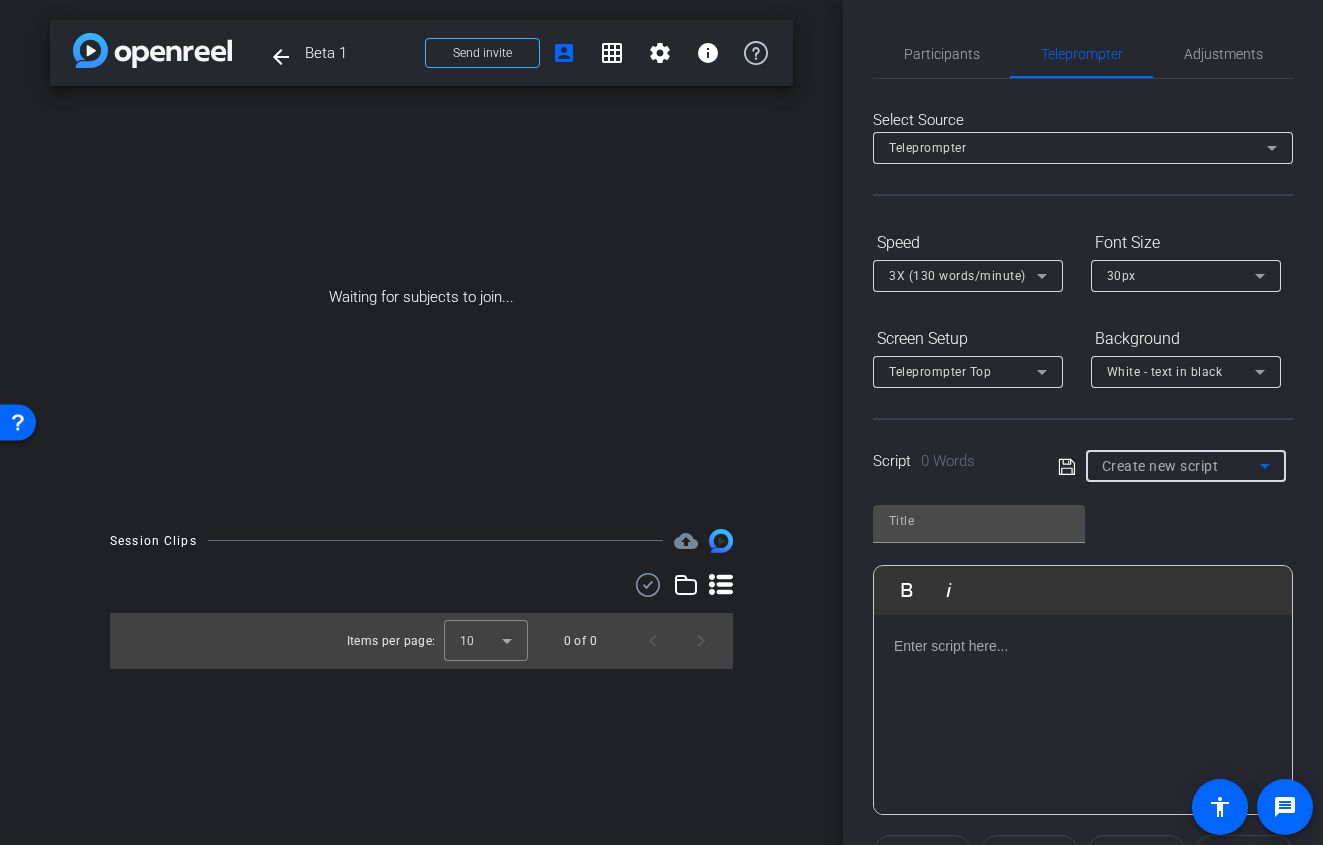 type on "Who We Are" 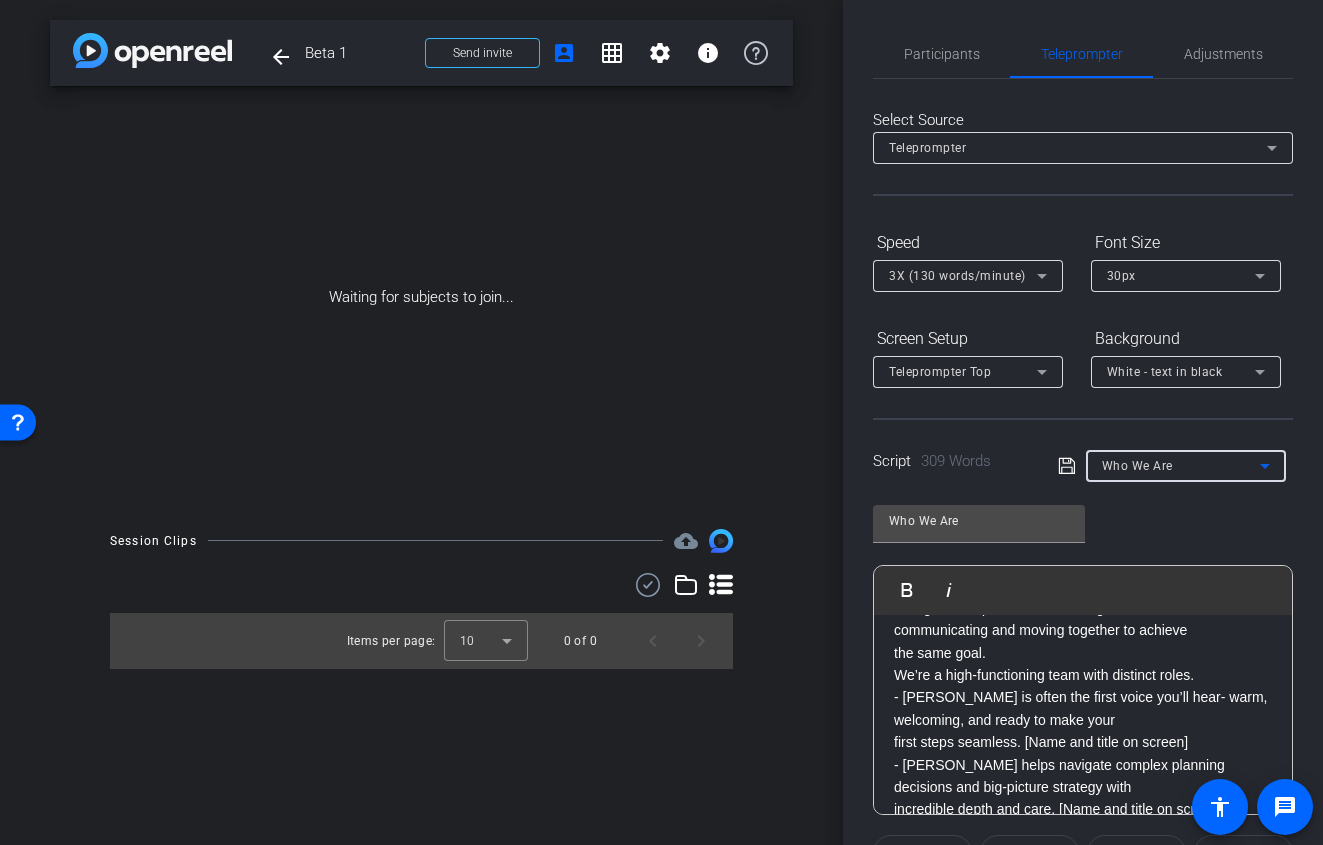 scroll, scrollTop: 463, scrollLeft: 0, axis: vertical 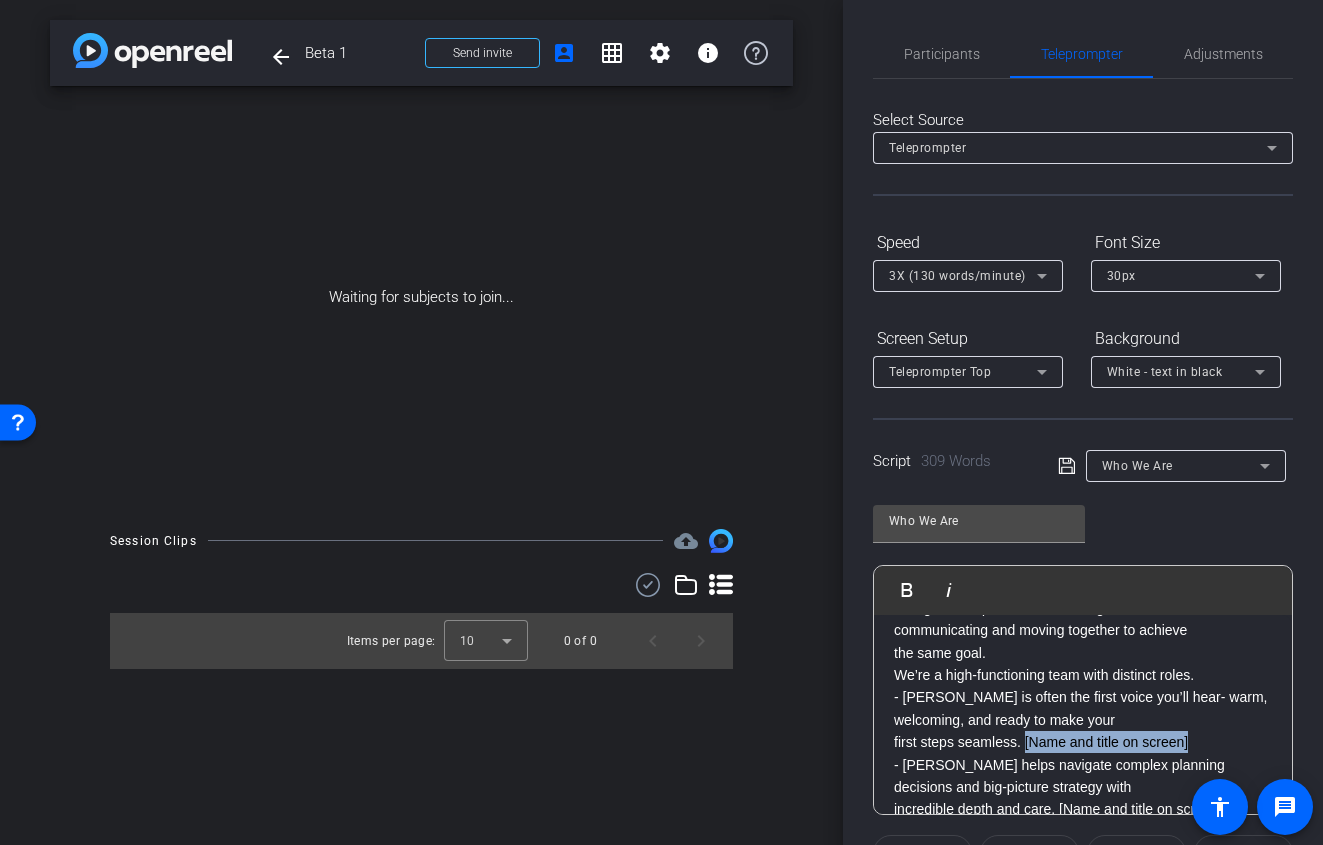 drag, startPoint x: 1205, startPoint y: 744, endPoint x: 1026, endPoint y: 749, distance: 179.06982 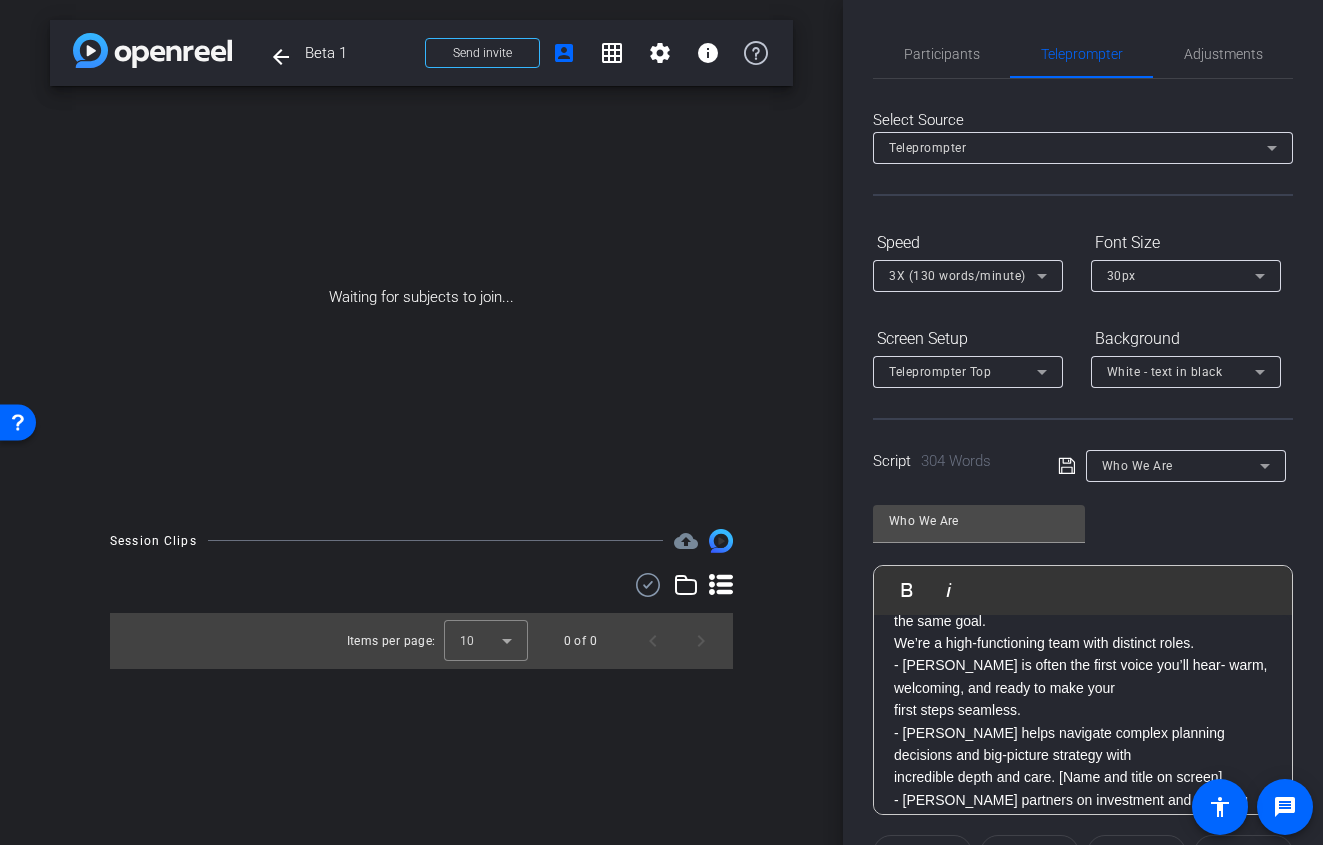 scroll, scrollTop: 514, scrollLeft: 0, axis: vertical 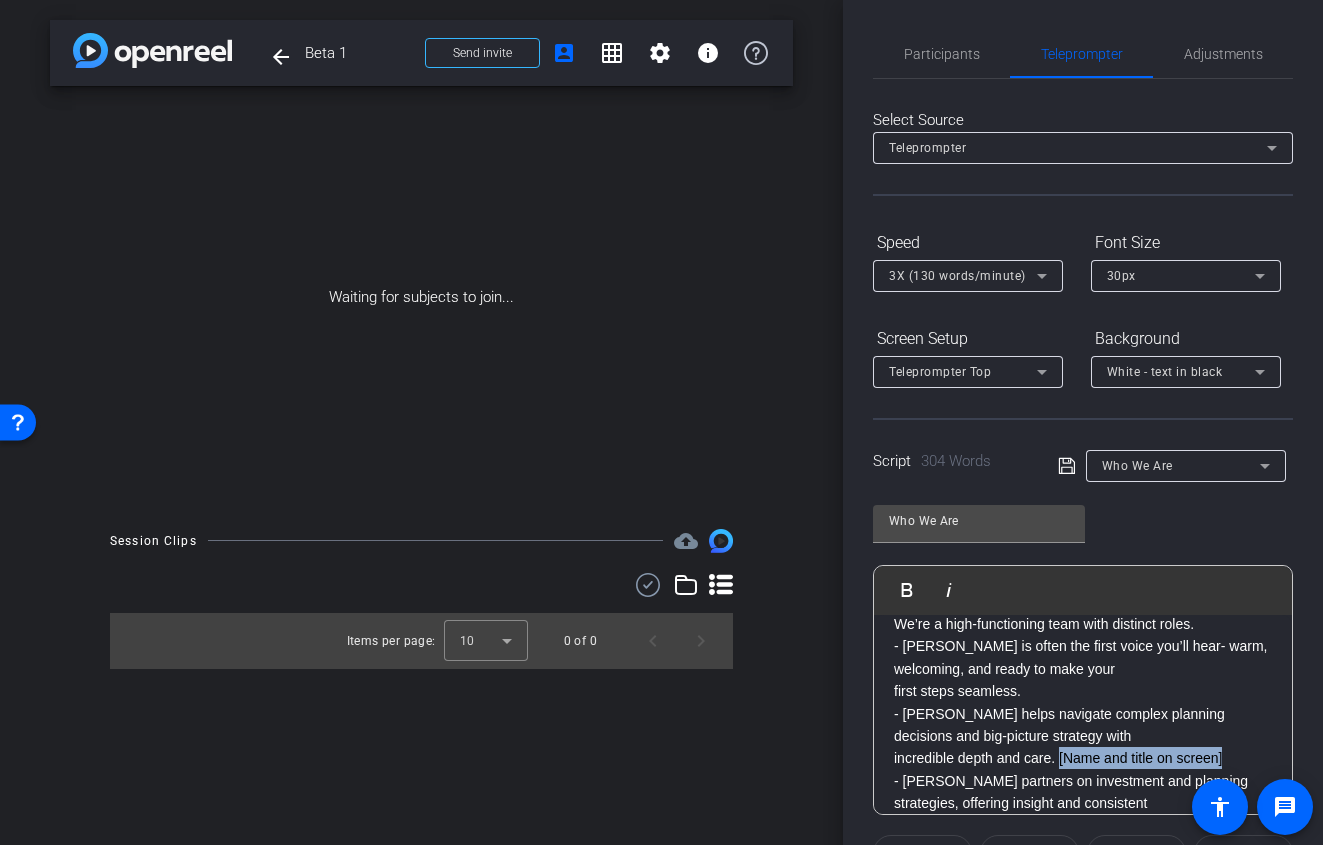 drag, startPoint x: 1064, startPoint y: 761, endPoint x: 1234, endPoint y: 766, distance: 170.07352 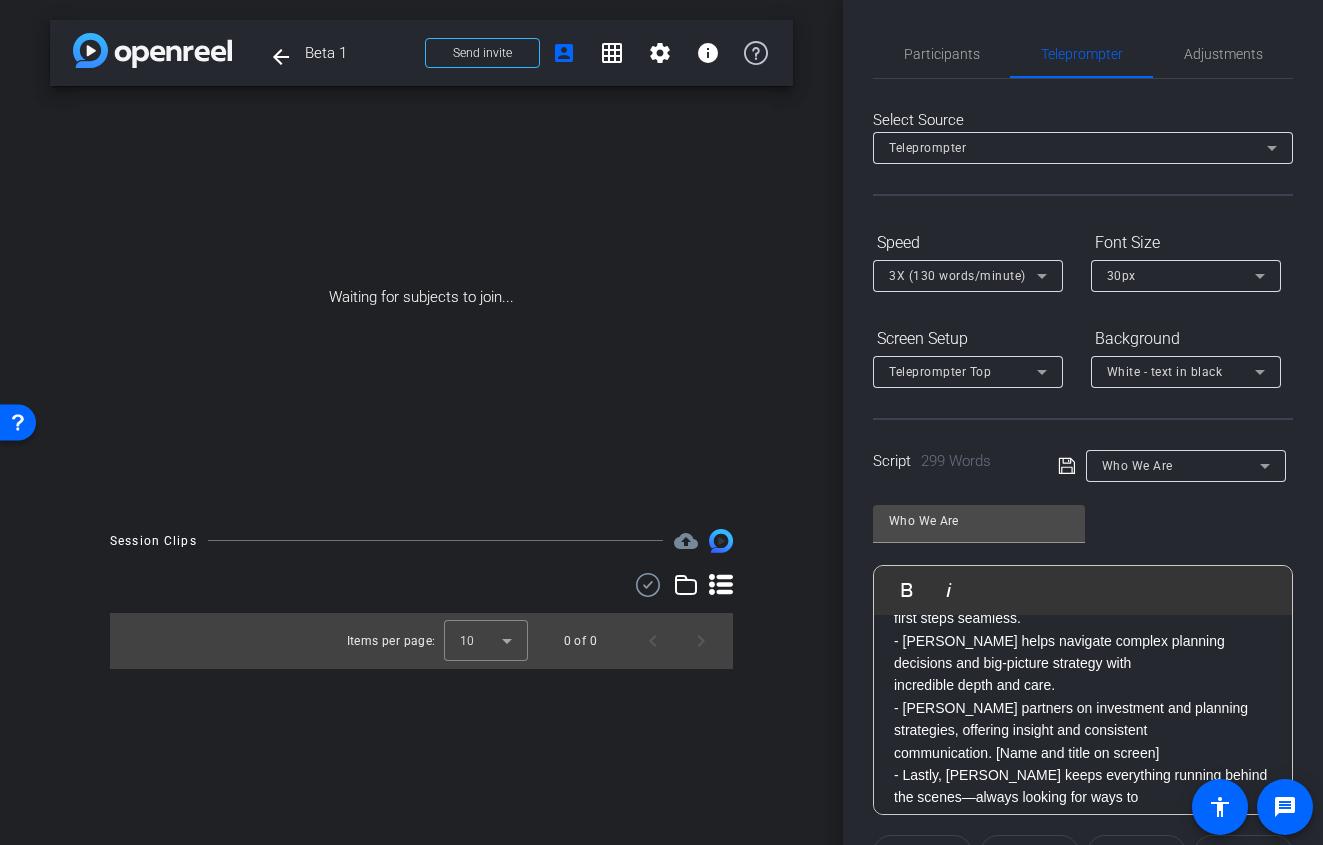 scroll, scrollTop: 616, scrollLeft: 0, axis: vertical 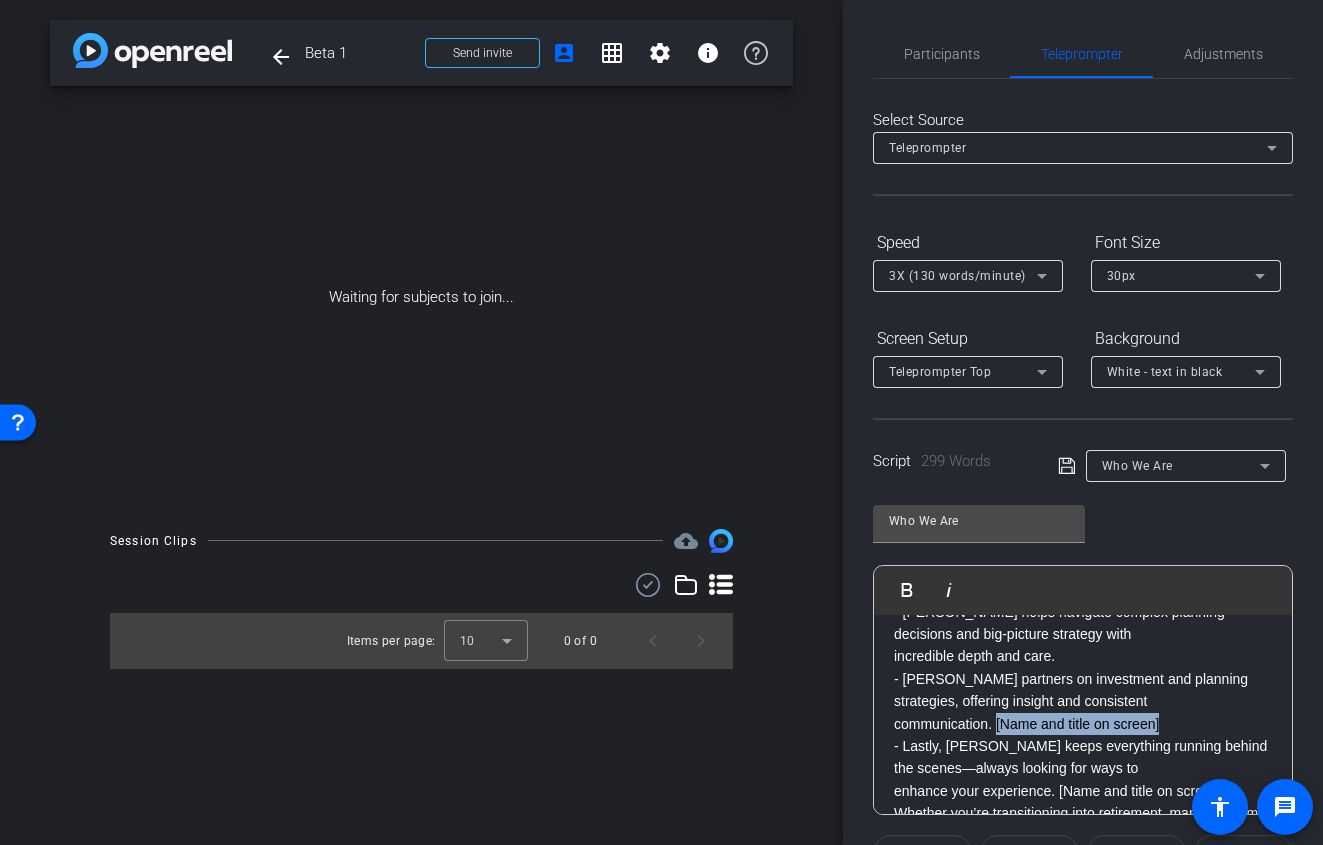 drag, startPoint x: 1177, startPoint y: 727, endPoint x: 996, endPoint y: 729, distance: 181.01105 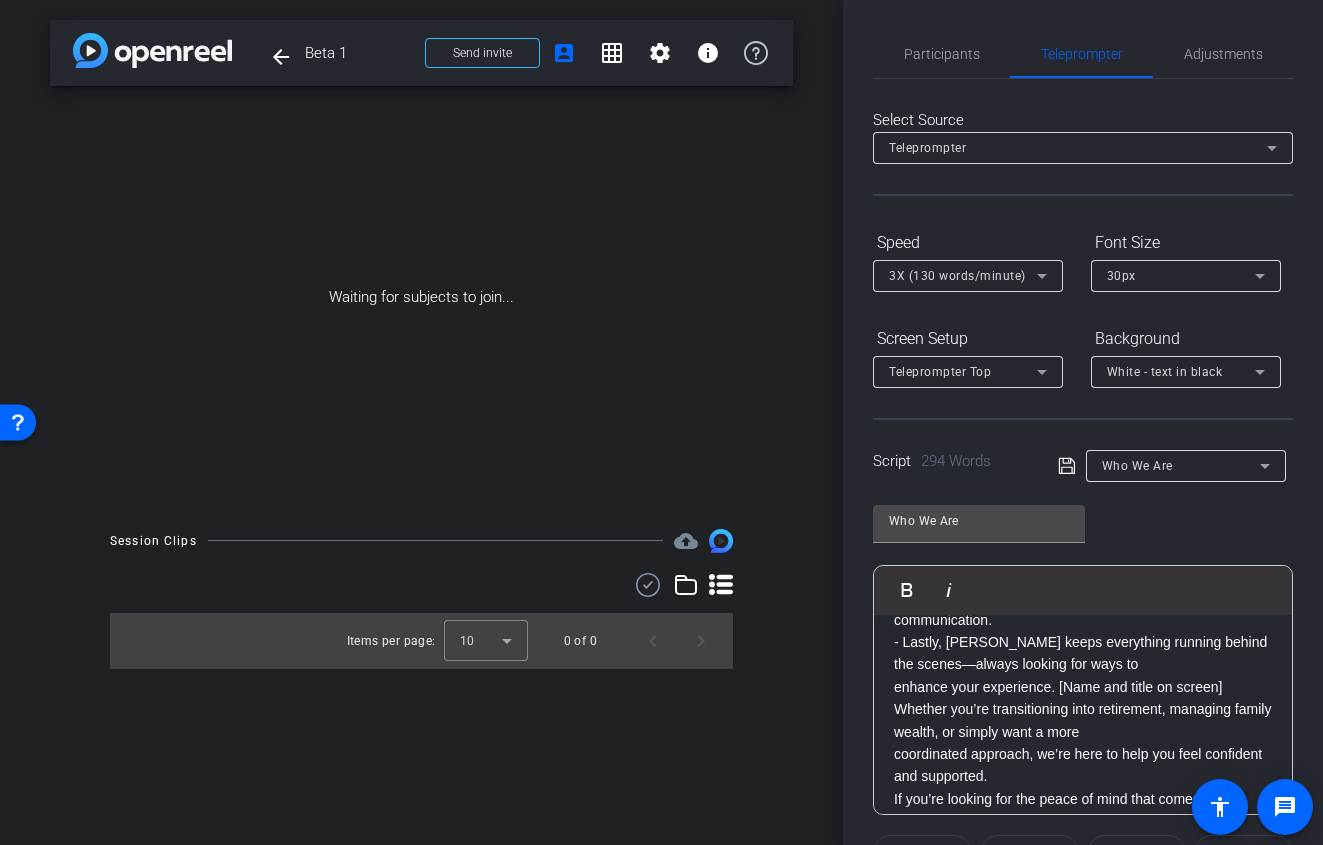 scroll, scrollTop: 726, scrollLeft: 0, axis: vertical 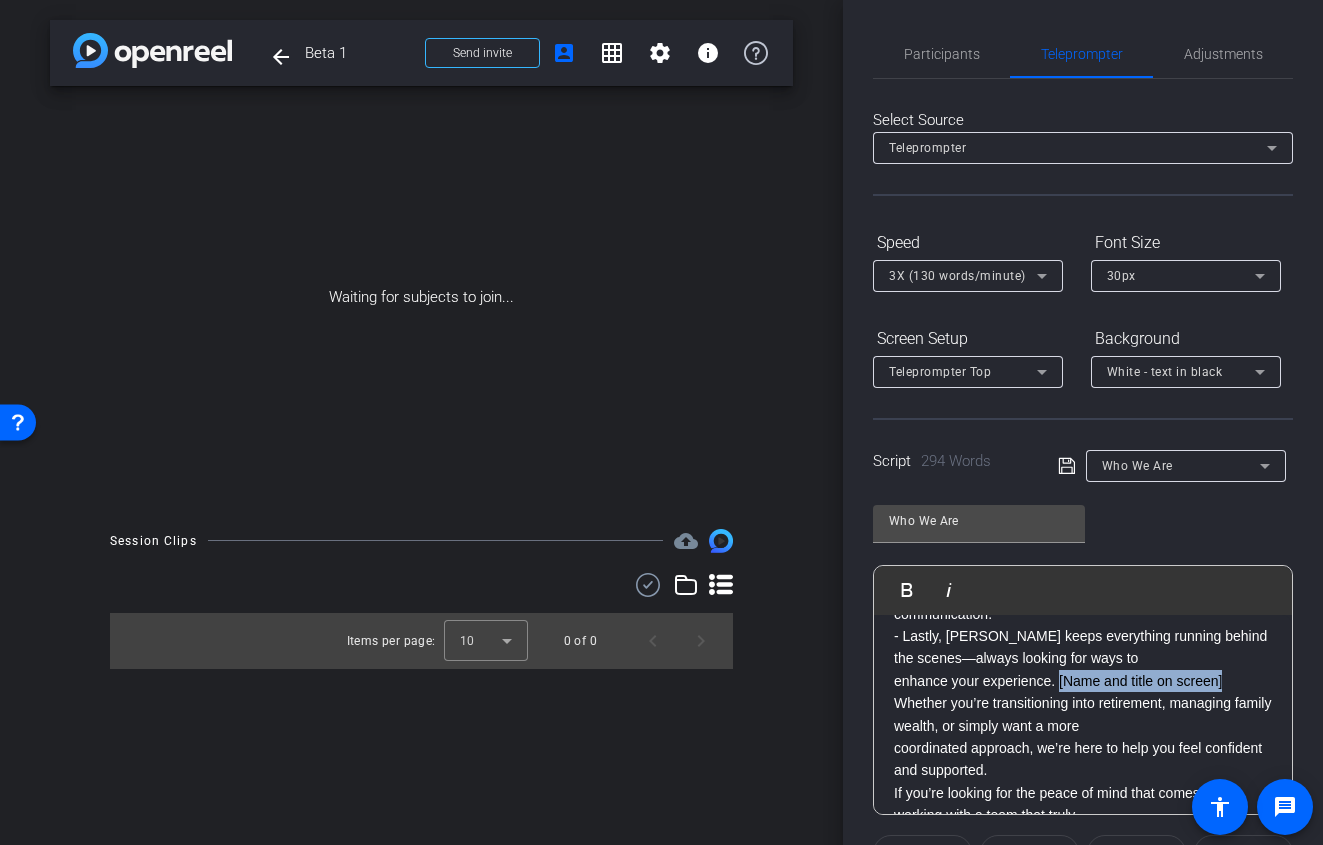 drag, startPoint x: 1232, startPoint y: 683, endPoint x: 1062, endPoint y: 688, distance: 170.07352 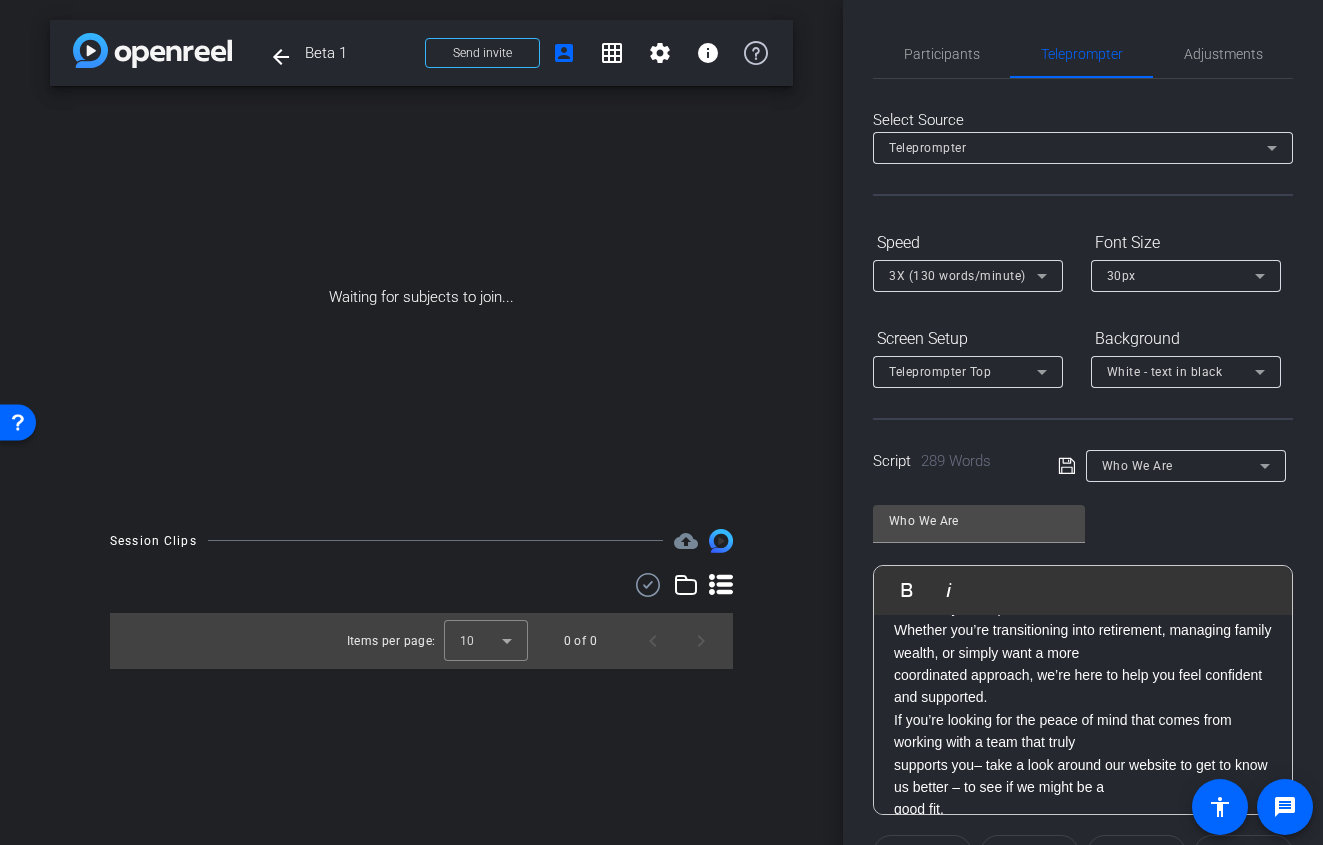scroll, scrollTop: 825, scrollLeft: 0, axis: vertical 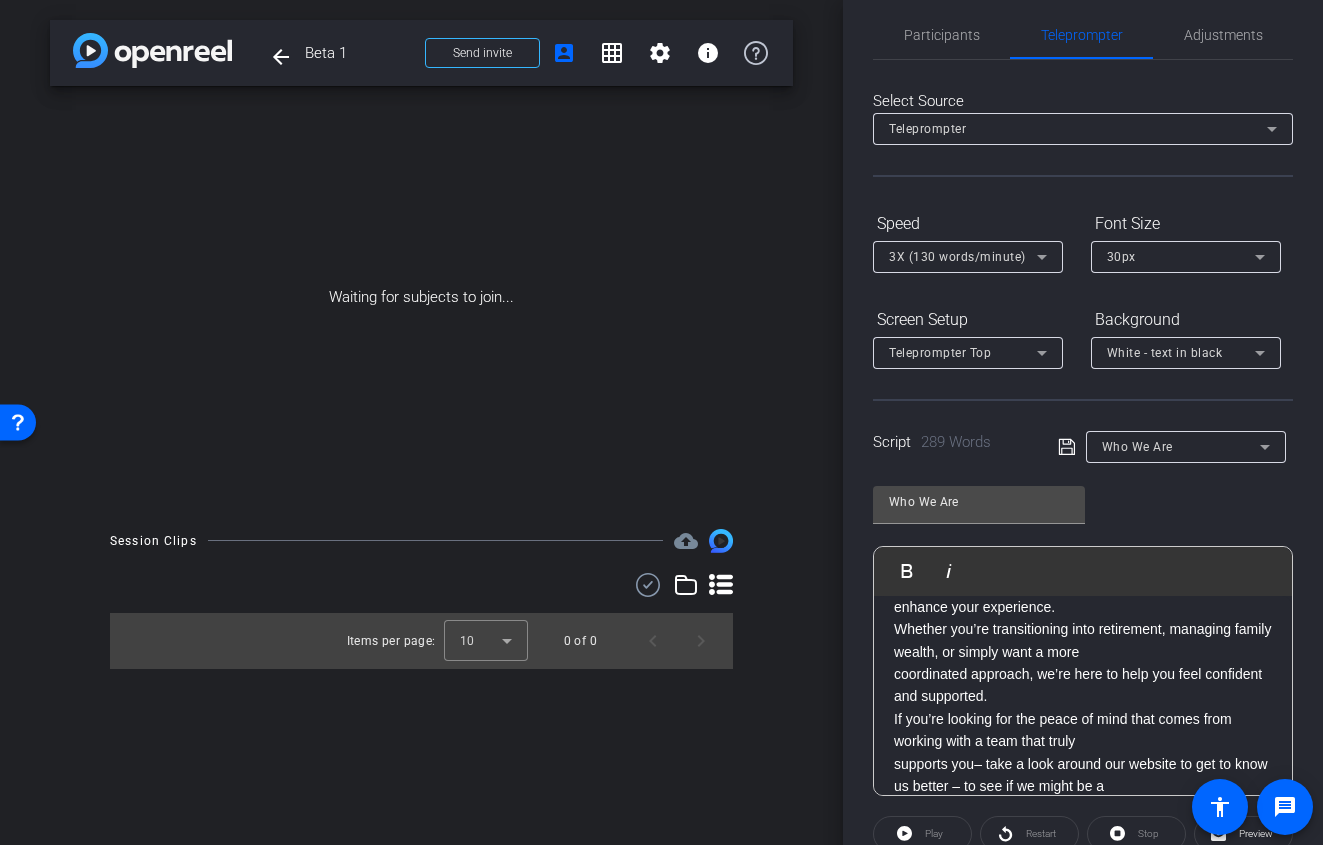 click on "White - text in black" at bounding box center (1165, 353) 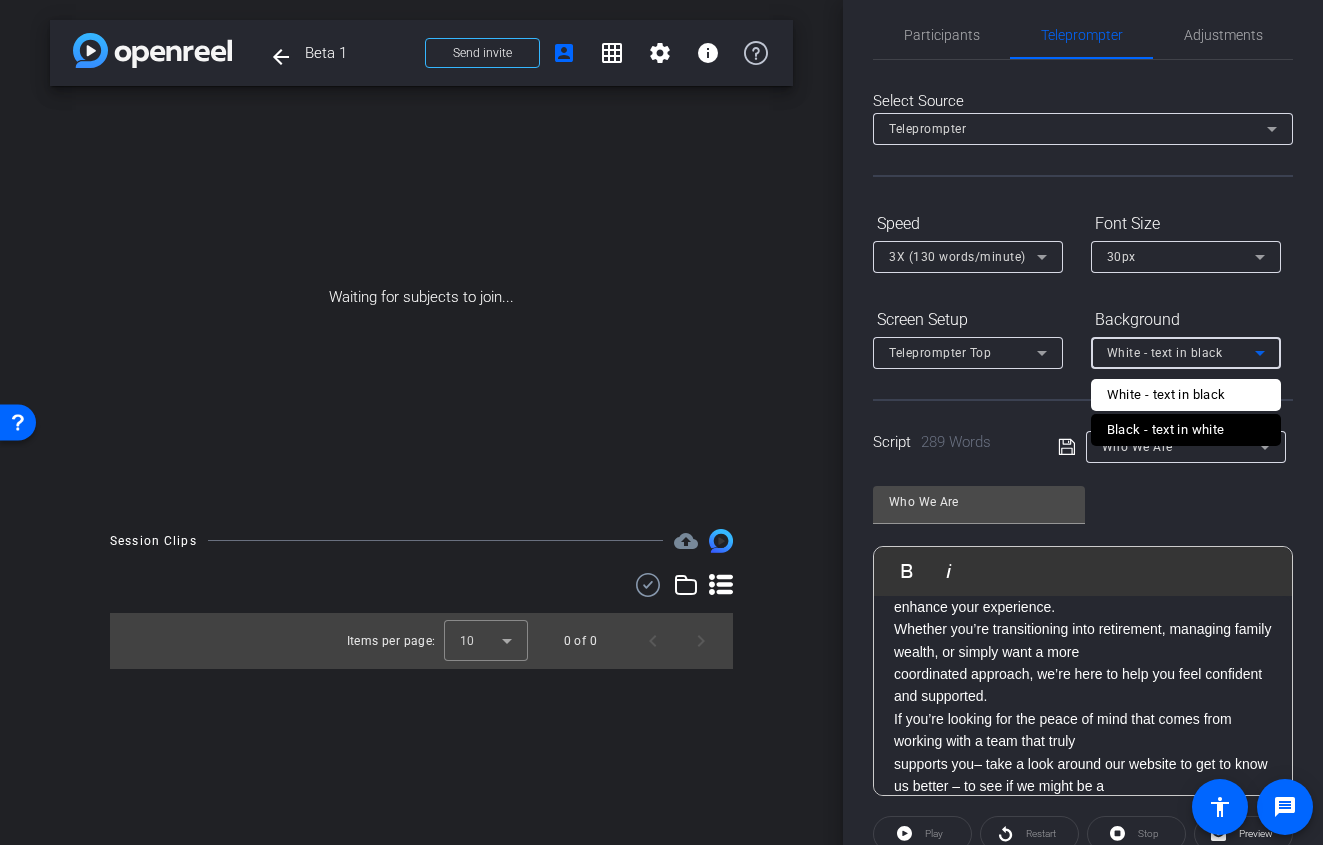 click on "Black - text in white" at bounding box center (1166, 430) 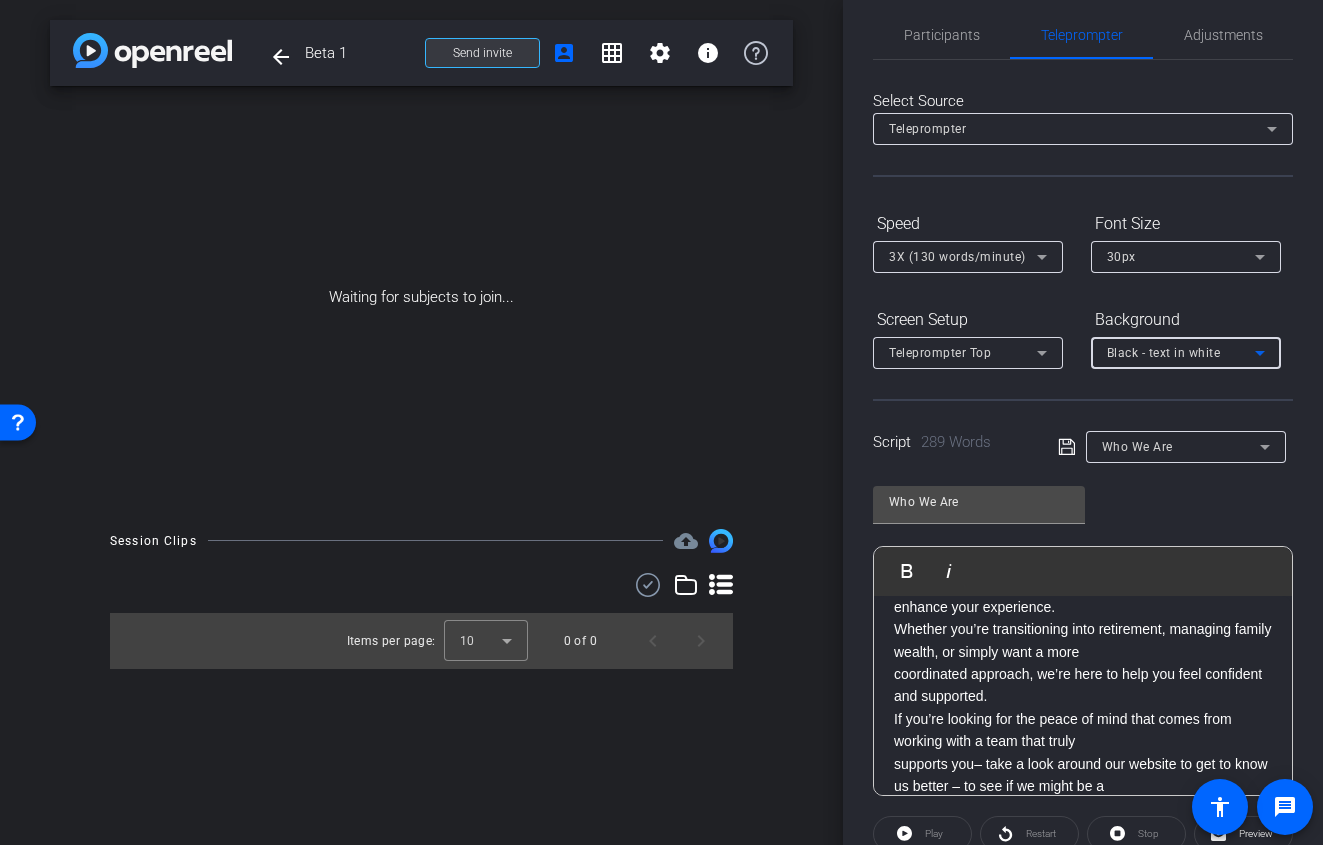 click at bounding box center (482, 53) 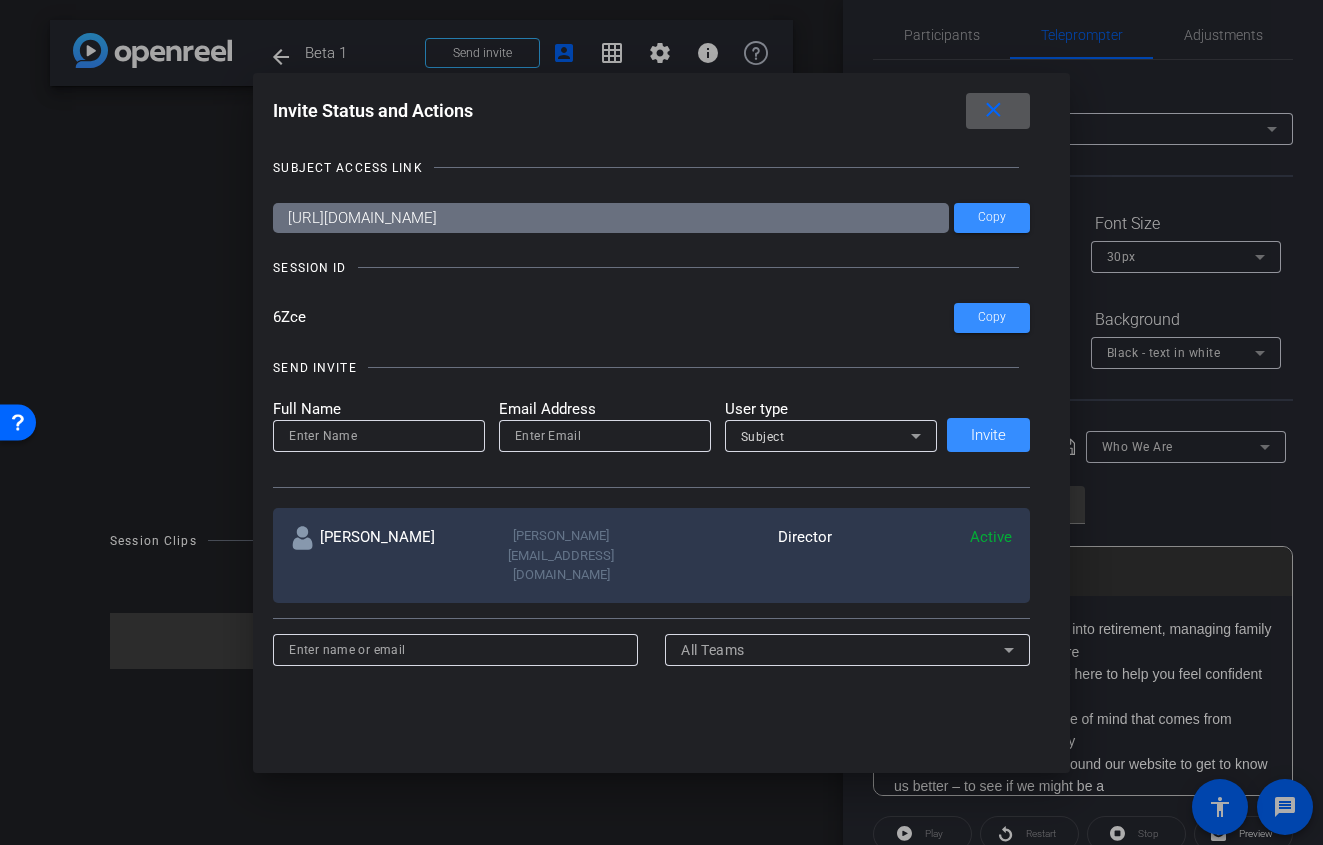 click at bounding box center [998, 111] 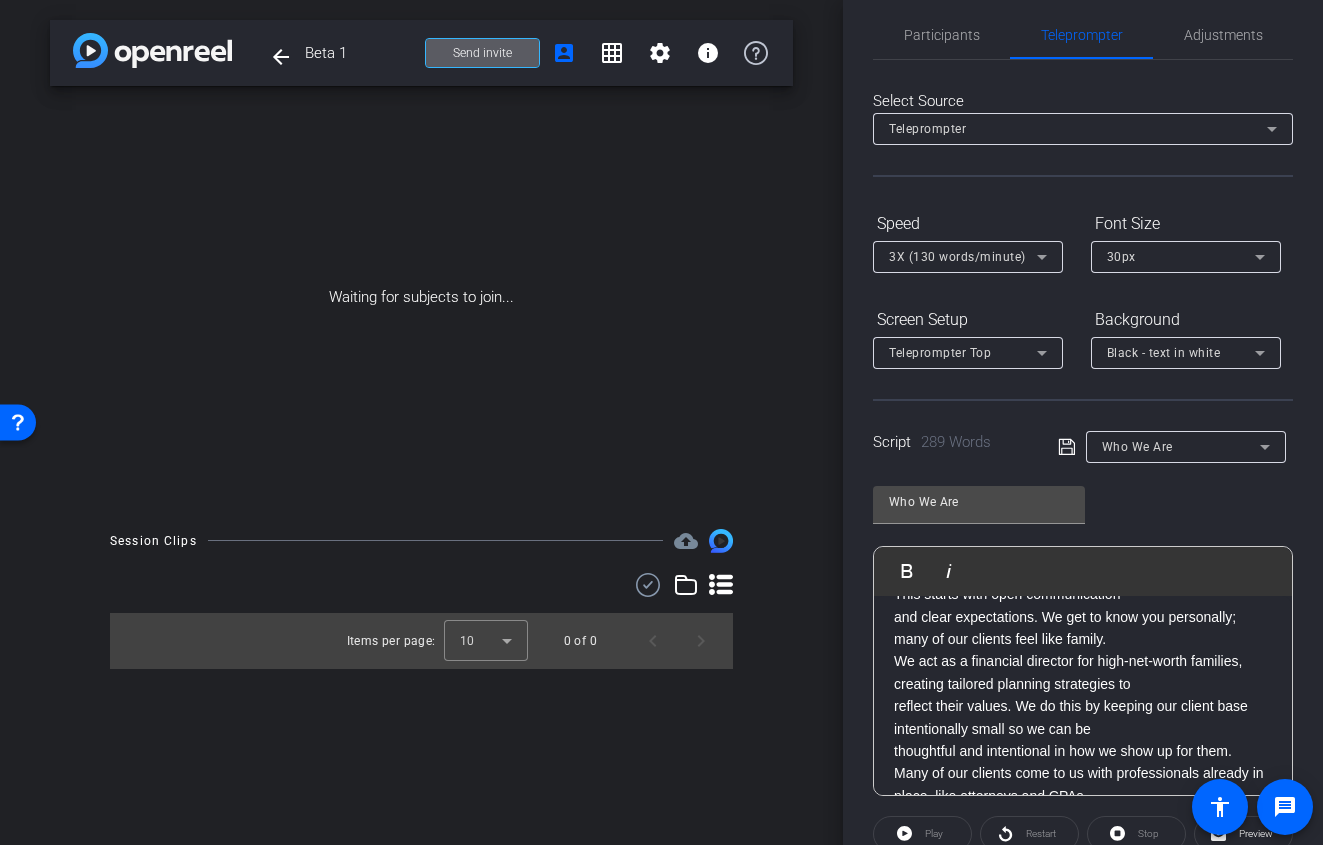 scroll, scrollTop: 0, scrollLeft: 0, axis: both 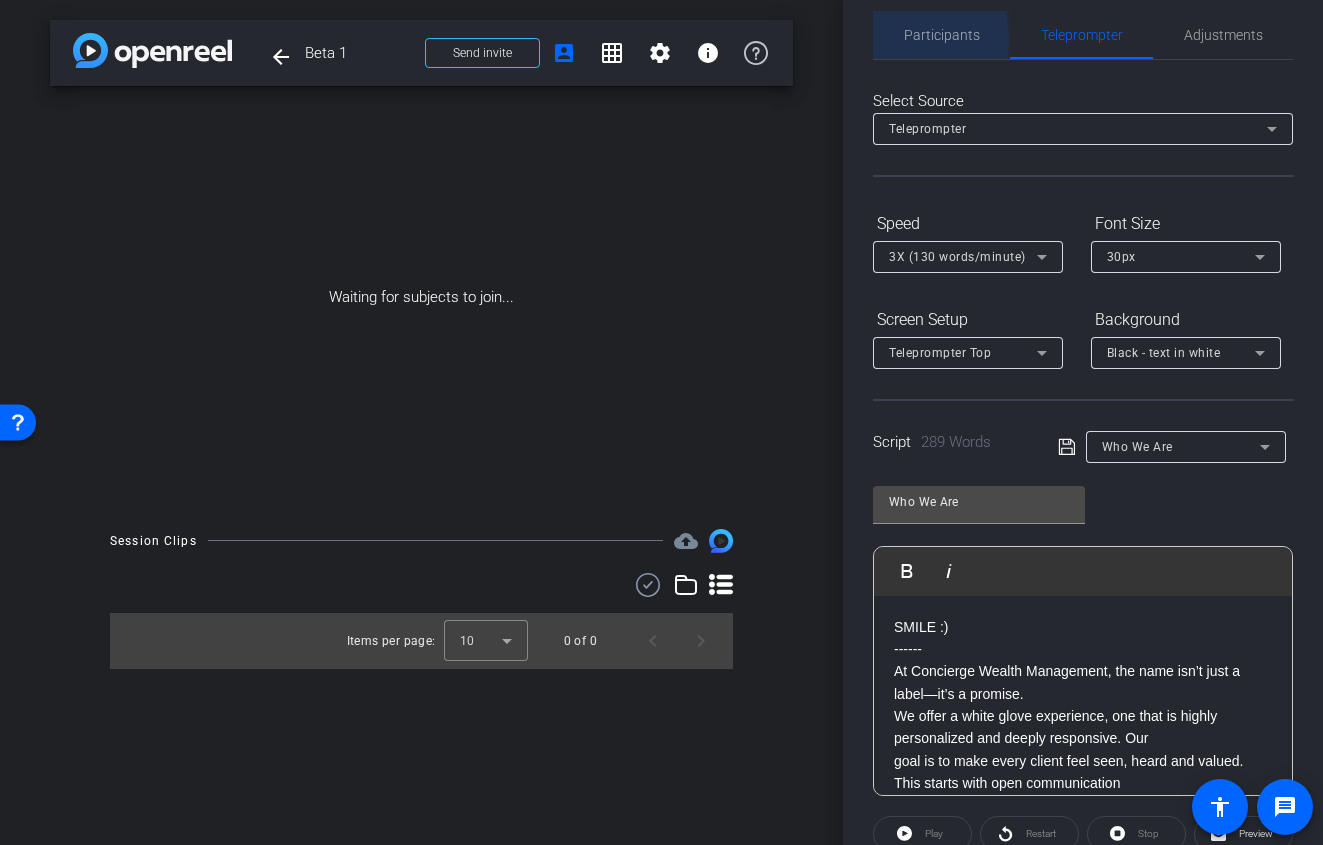 click on "Participants" at bounding box center [941, 35] 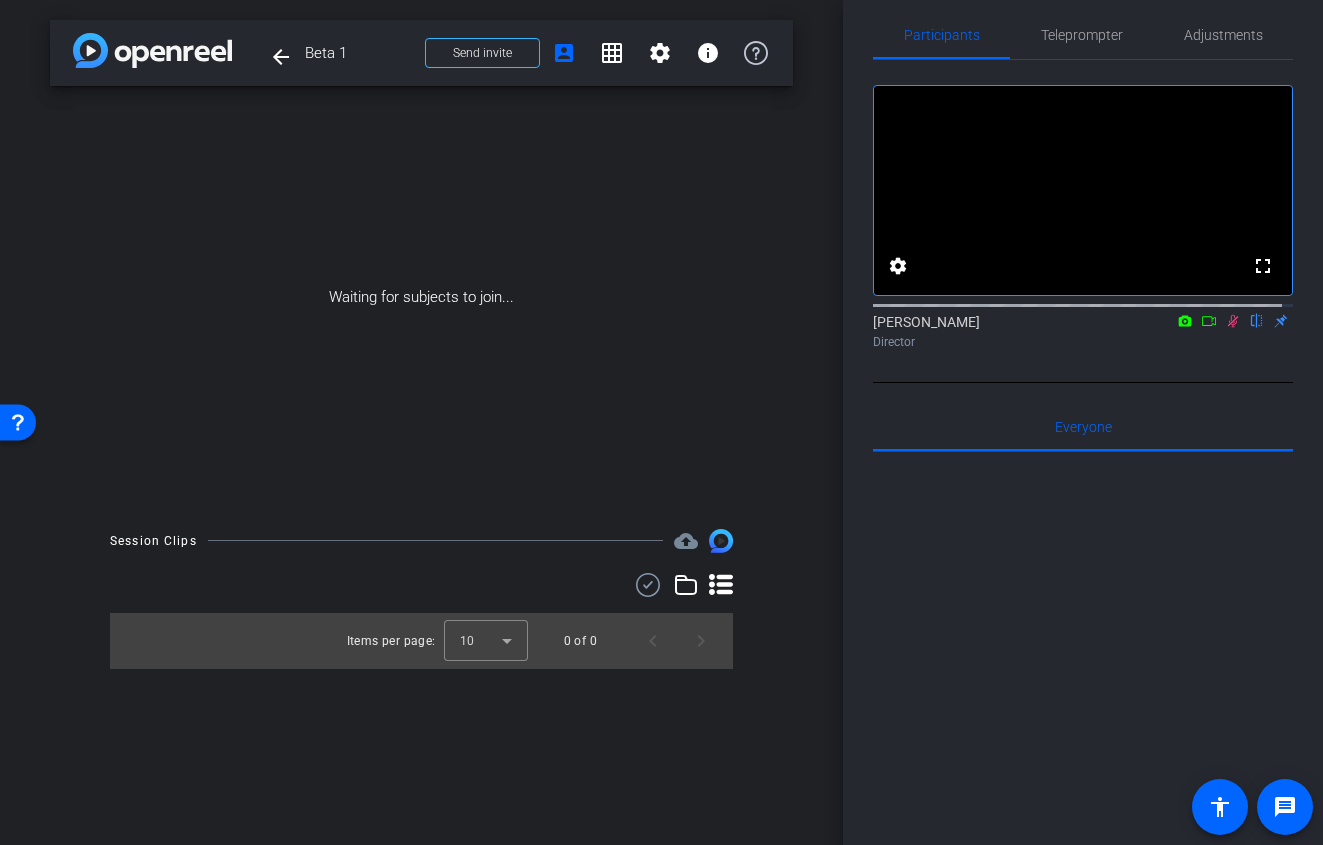 click 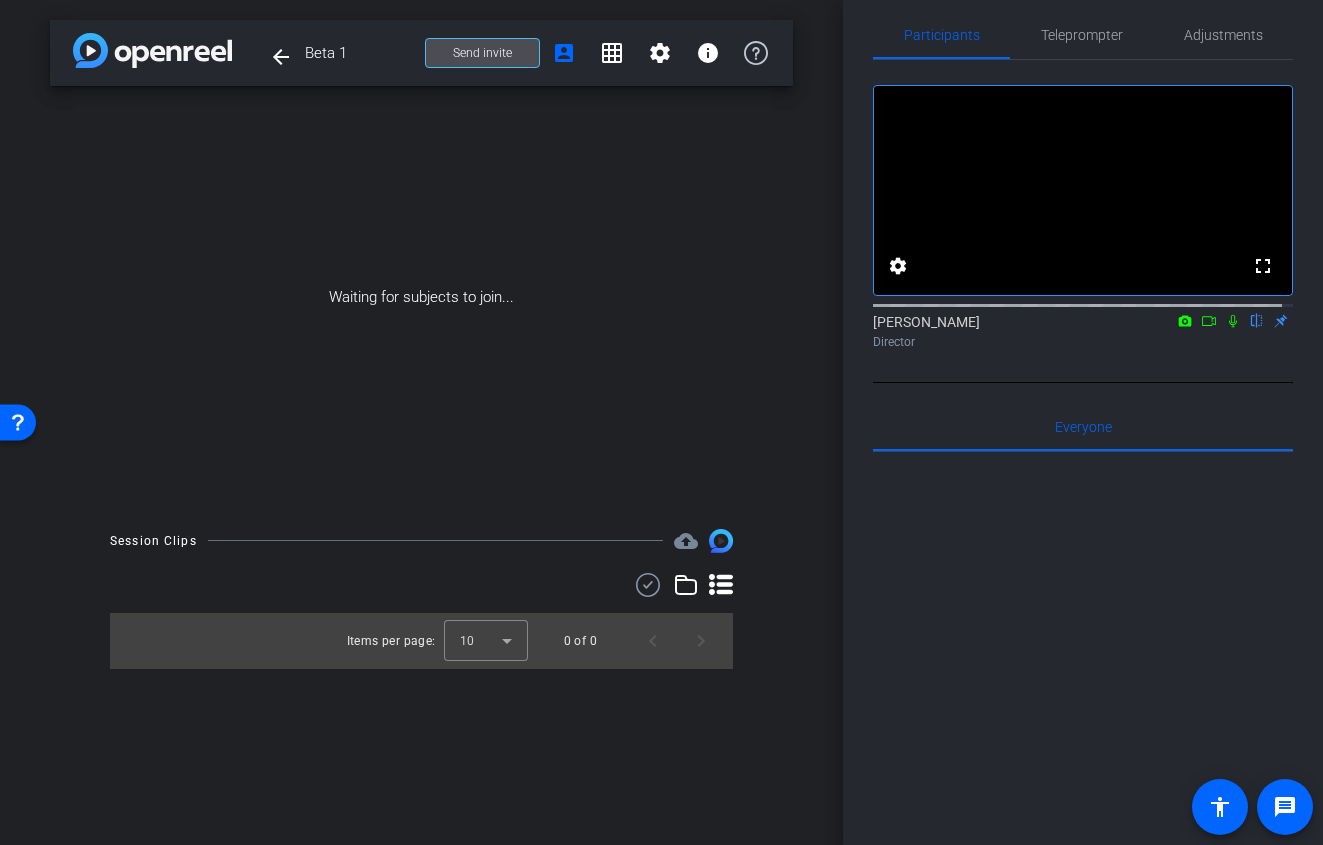click on "Send invite" at bounding box center [482, 53] 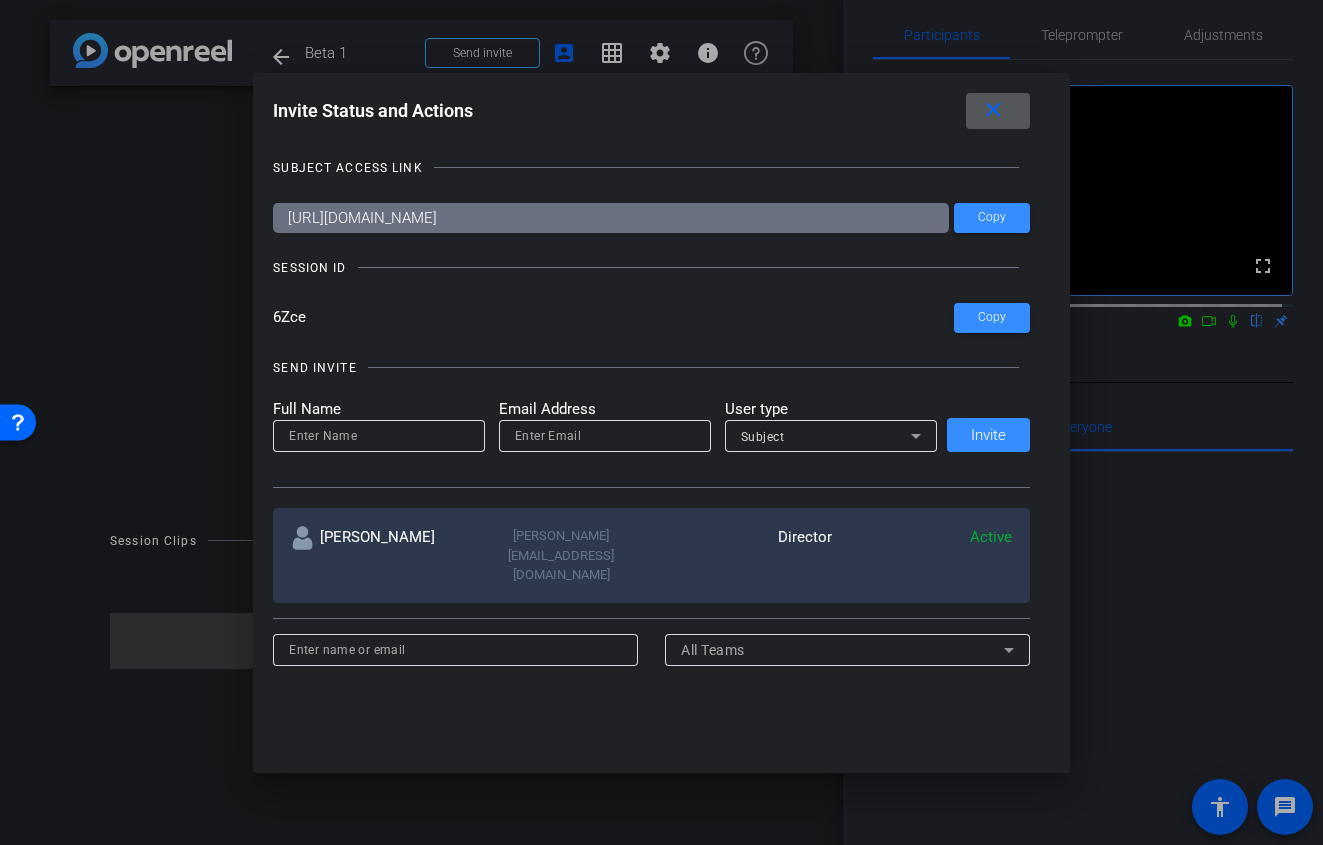 click on "6Zce" at bounding box center (613, 318) 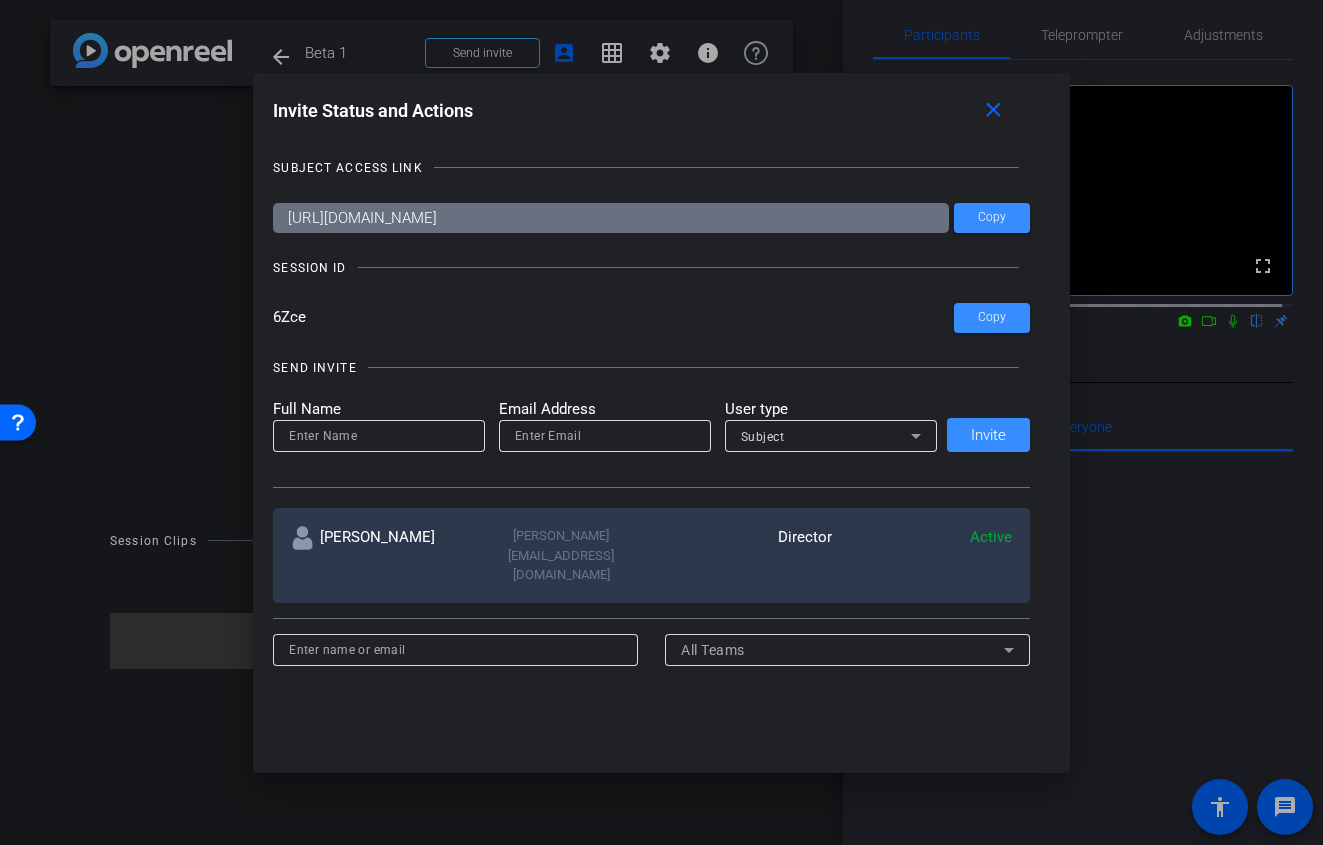 click on "SESSION ID" at bounding box center [651, 268] 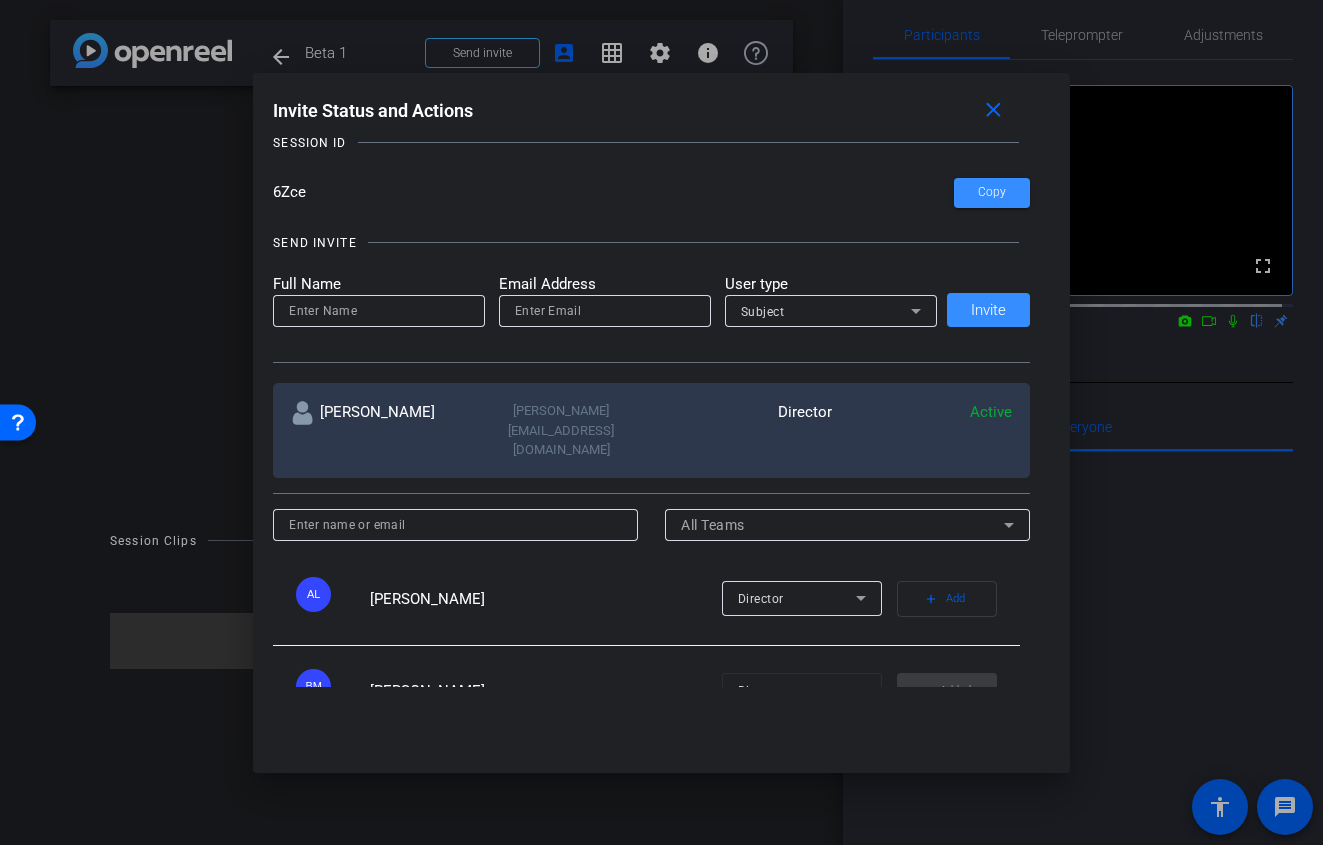 scroll, scrollTop: 131, scrollLeft: 0, axis: vertical 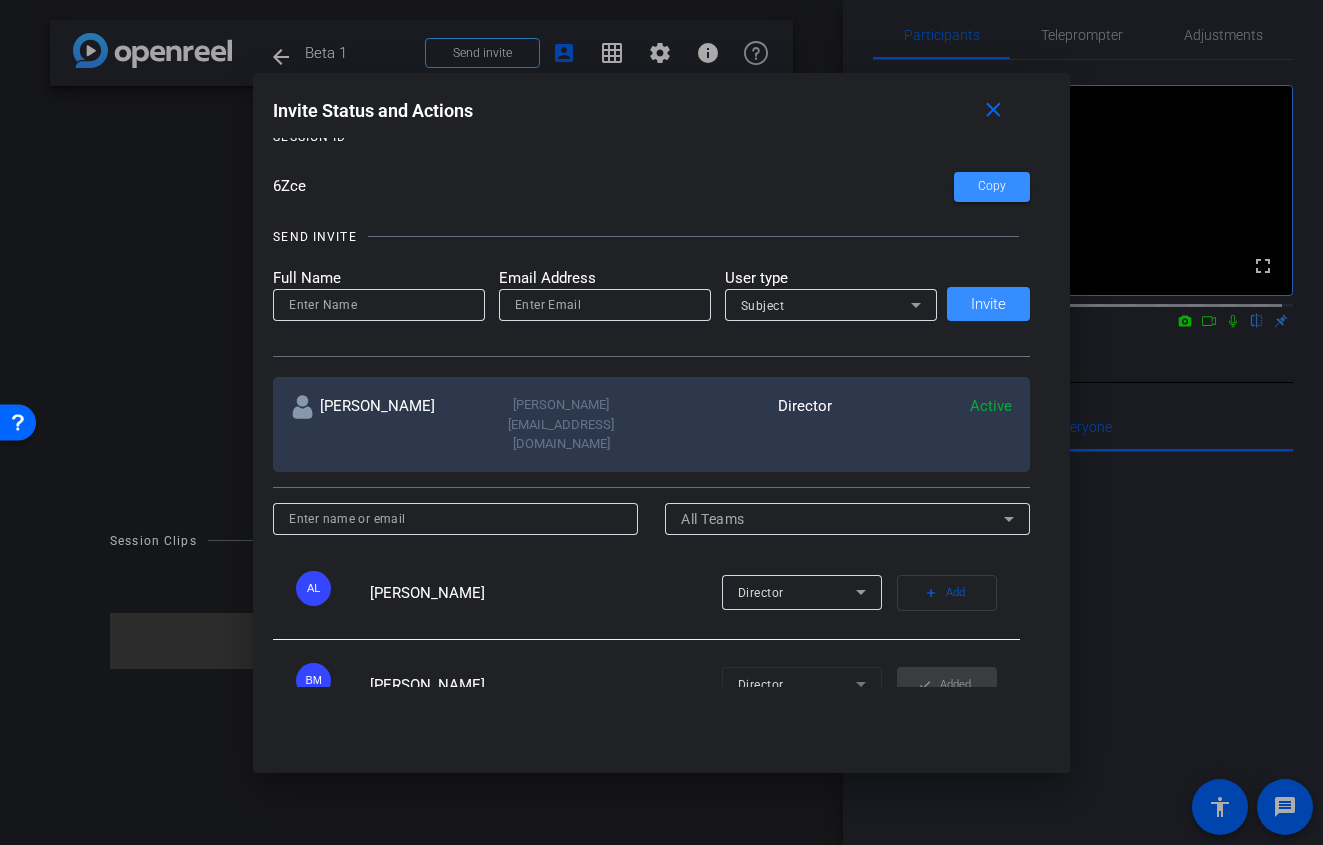 click at bounding box center [379, 305] 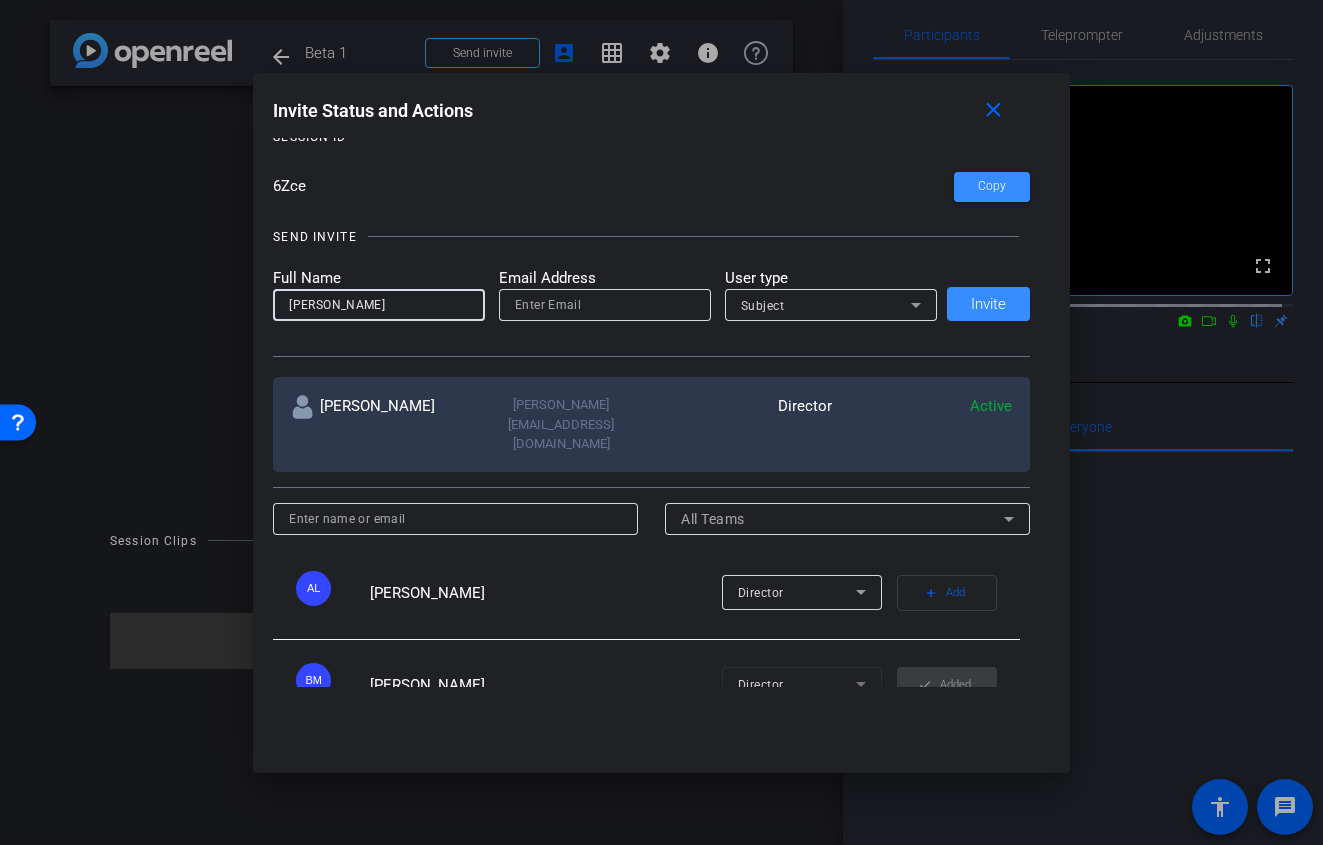 type on "[PERSON_NAME]" 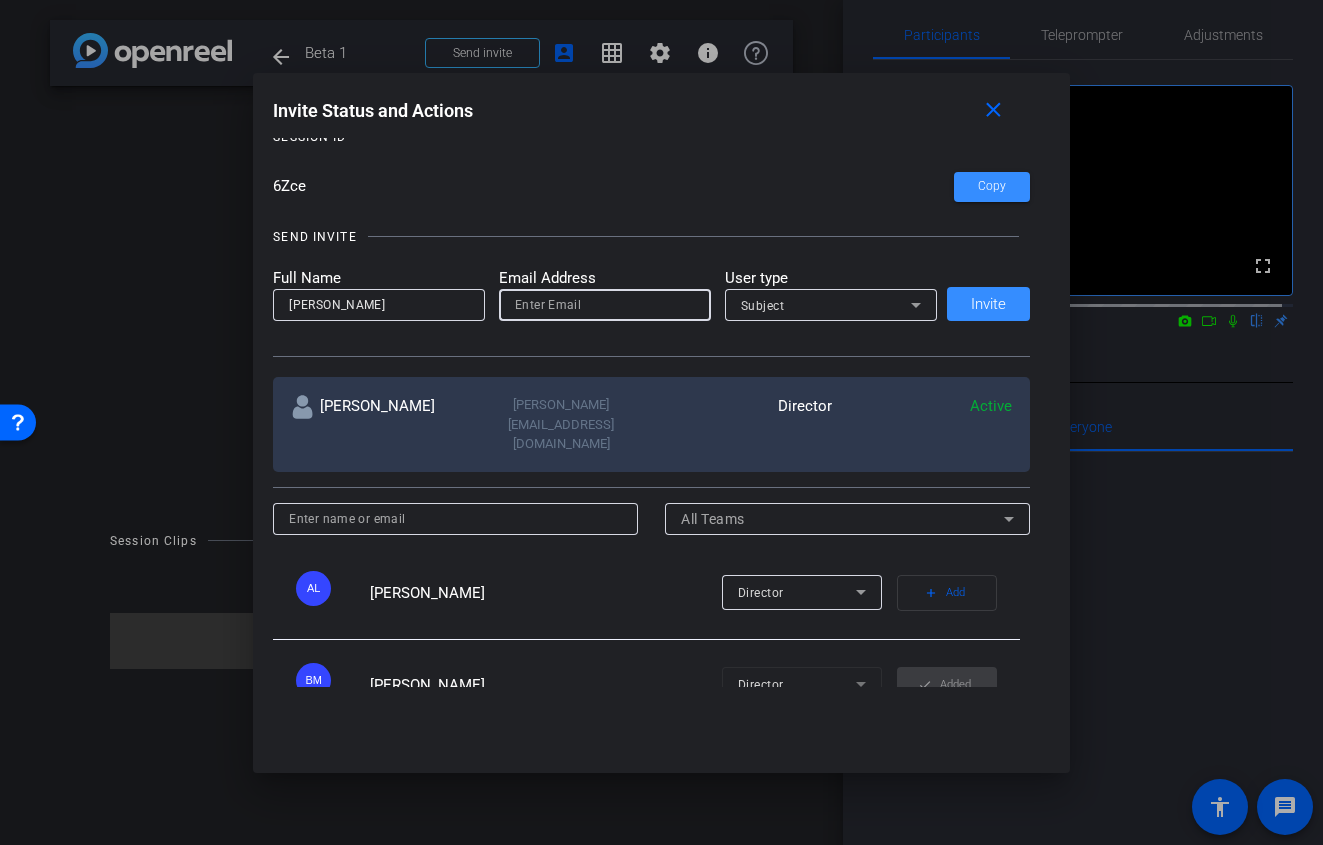 paste on "[PERSON_NAME][DOMAIN_NAME][EMAIL_ADDRESS][DOMAIN_NAME]" 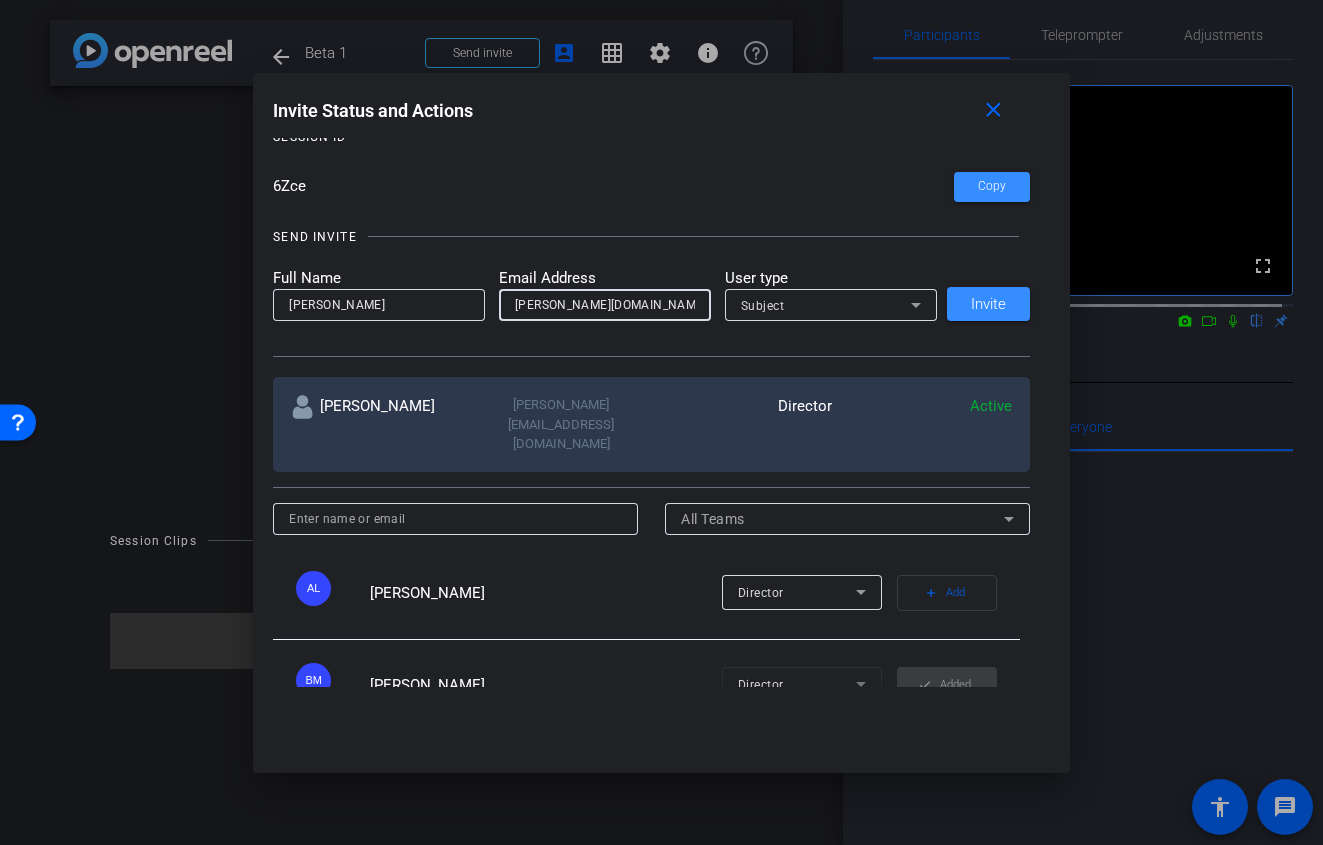 scroll, scrollTop: 0, scrollLeft: 6, axis: horizontal 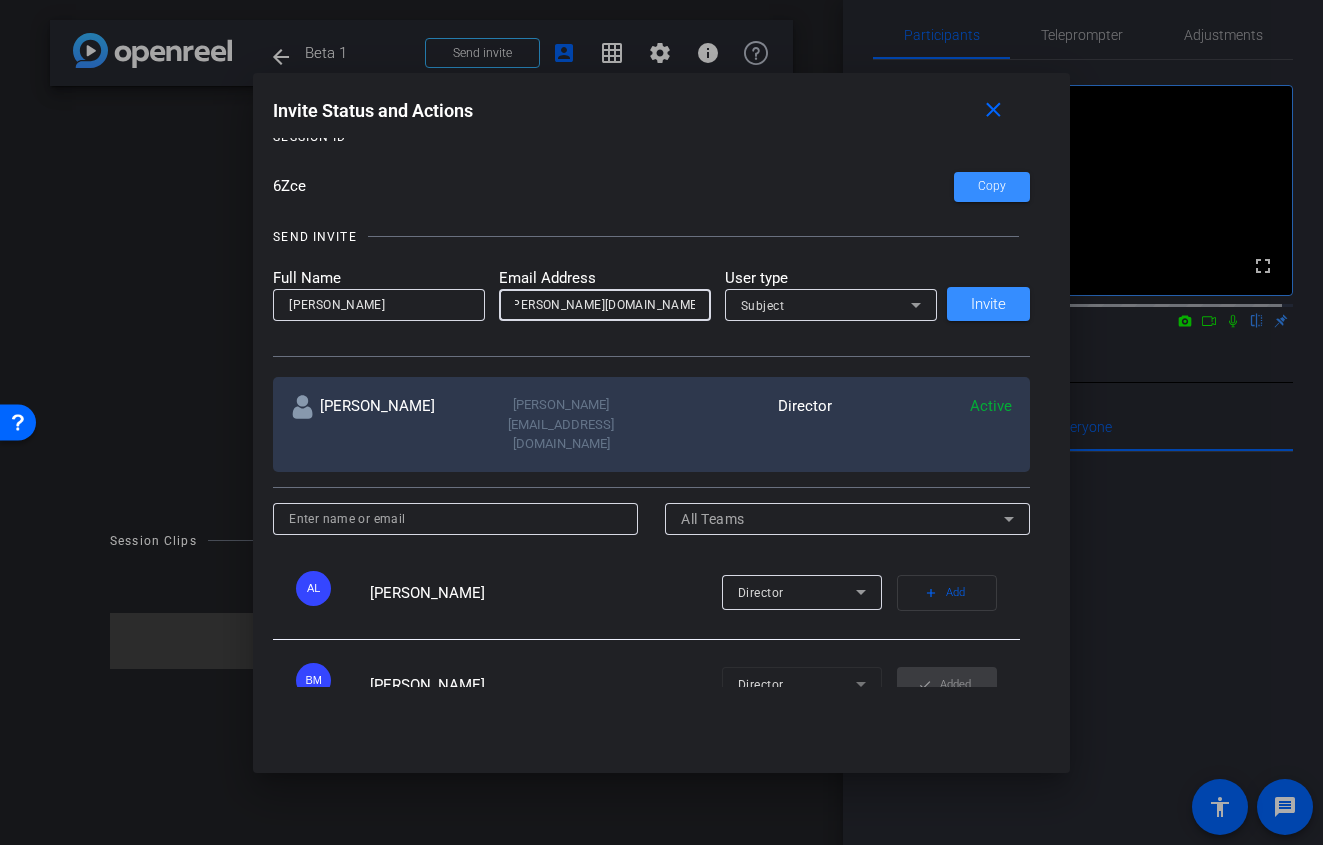 type on "[PERSON_NAME][DOMAIN_NAME][EMAIL_ADDRESS][DOMAIN_NAME]" 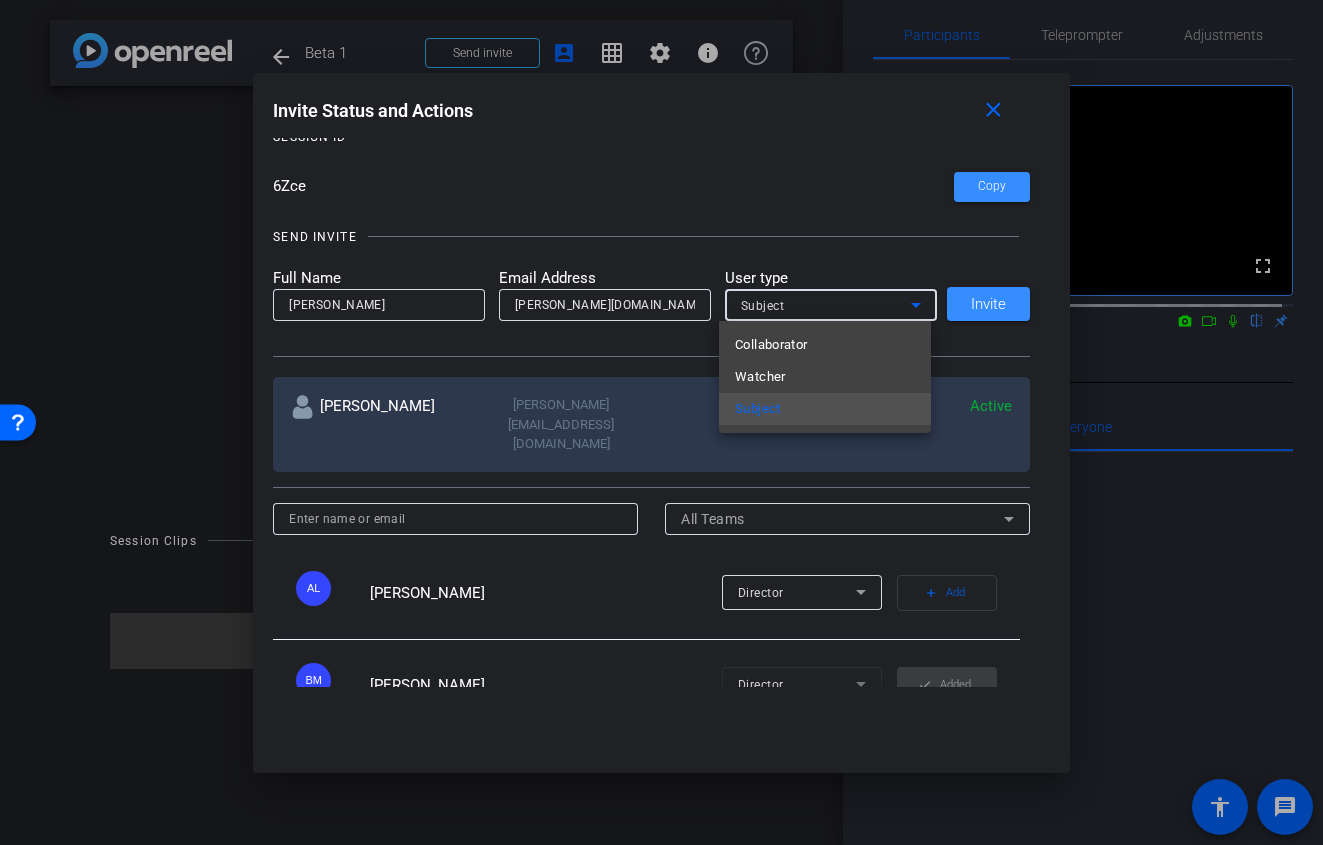 click at bounding box center (661, 422) 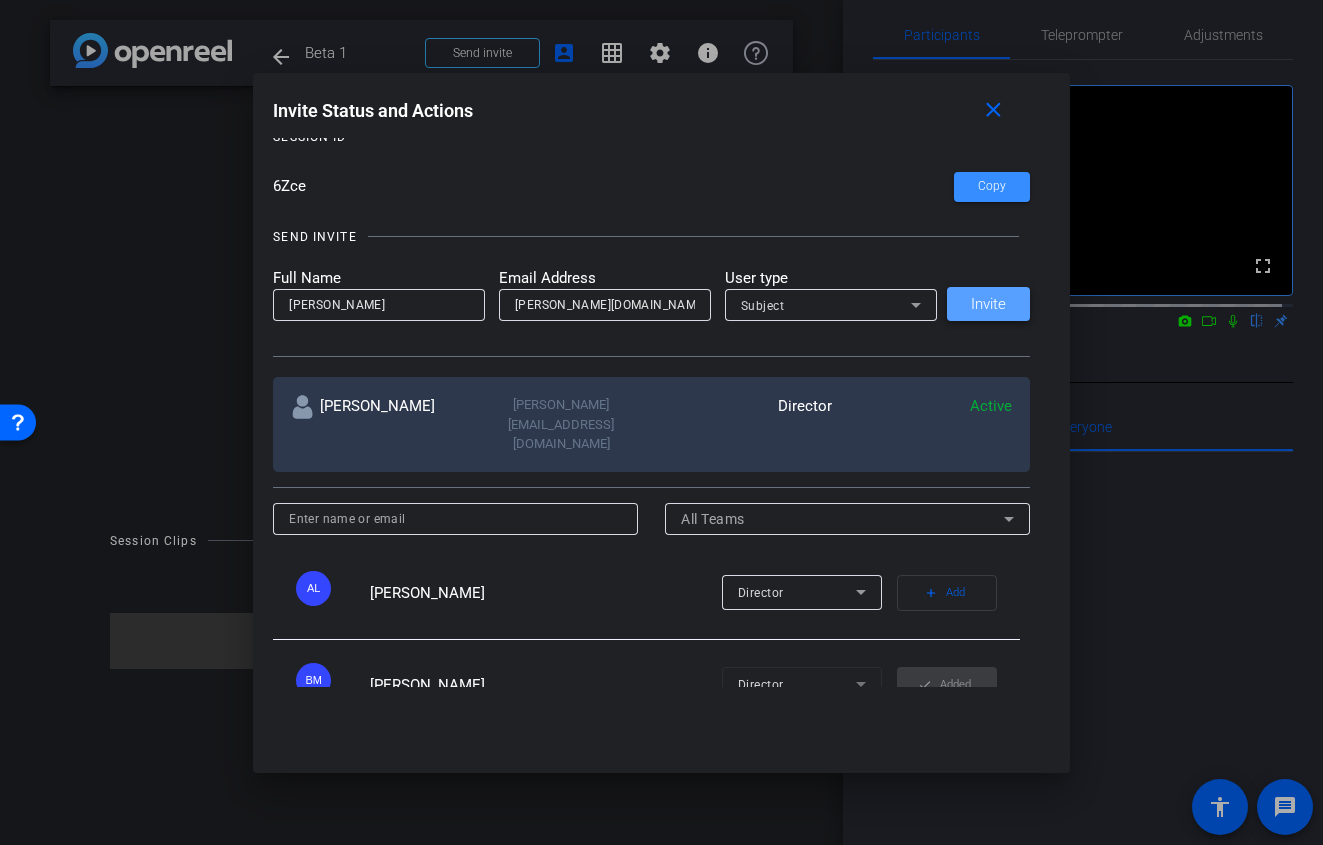 click on "Invite" at bounding box center (988, 304) 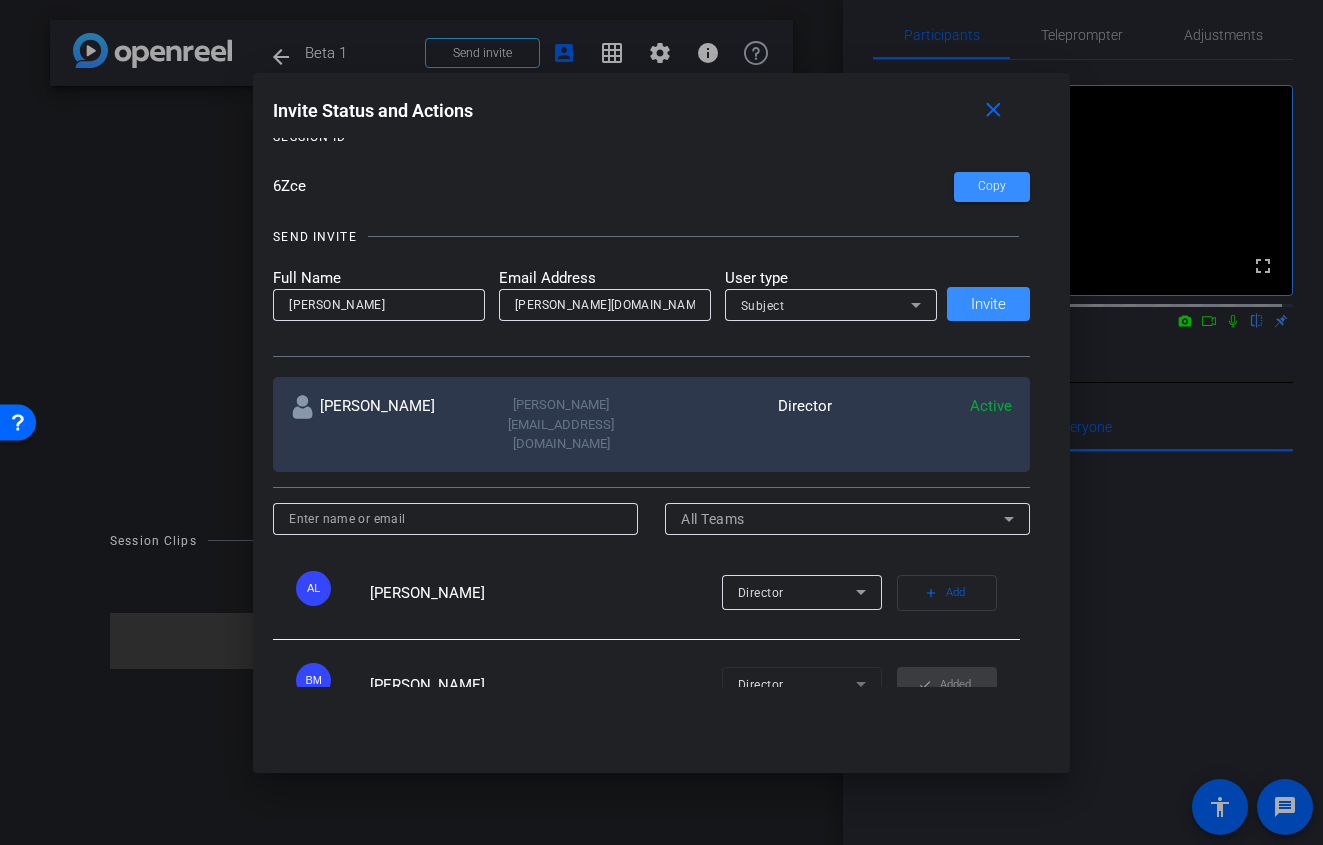 type 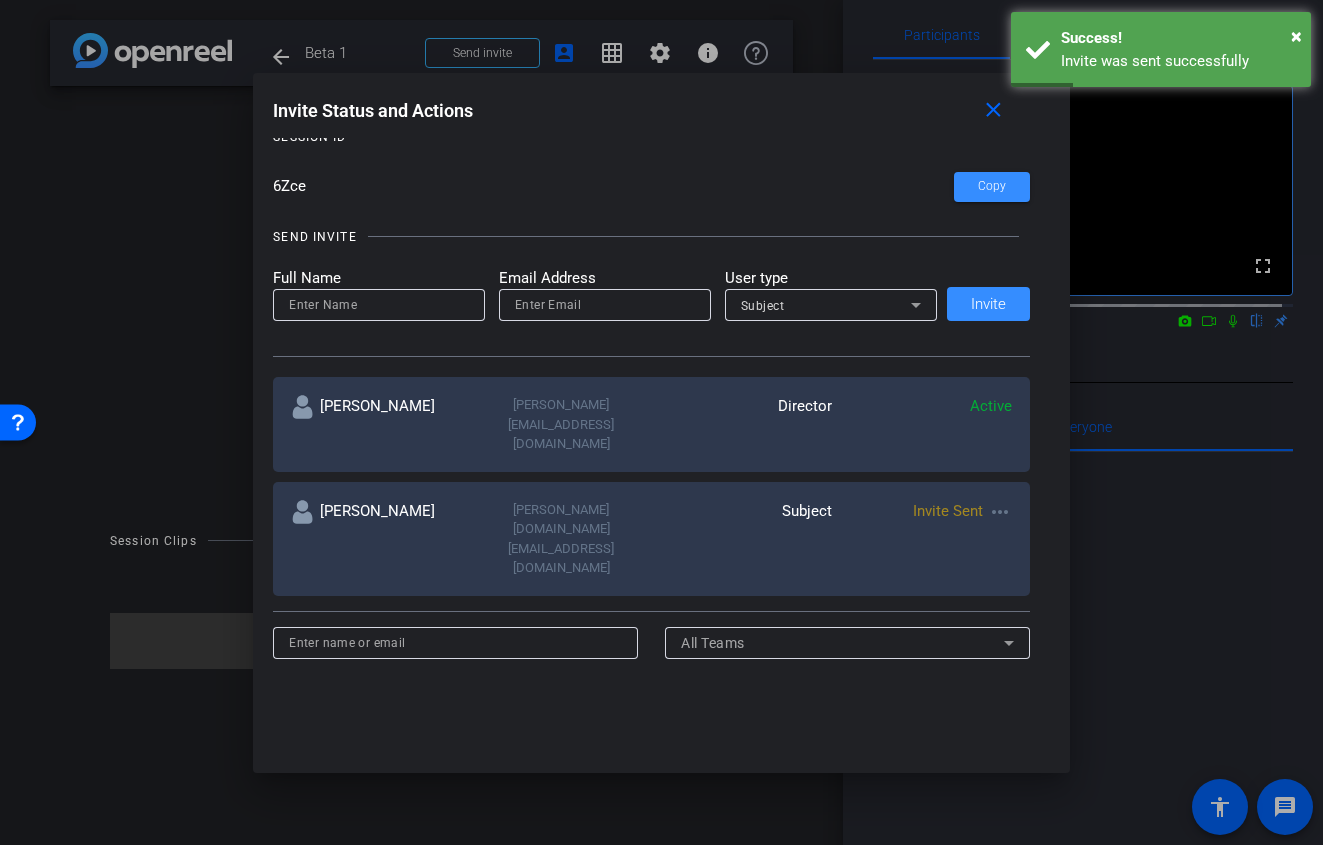 click on "SUBJECT ACCESS LINK     [URL][DOMAIN_NAME]  Copy   SESSION ID     6Zce  Copy   SEND INVITE     Full Name Email Address User type Subject  Invite
[PERSON_NAME]   [PERSON_NAME][EMAIL_ADDRESS][DOMAIN_NAME]   Director   Active
[PERSON_NAME]   [DOMAIN_NAME][EMAIL_ADDRESS][DOMAIN_NAME]   Subject  Invite Sent more_horiz All Teams  AL  [PERSON_NAME] Director add  Add   BM  [PERSON_NAME] Director check  Added   LG  [PERSON_NAME] Director add  Add   [PERSON_NAME] Director add  Add   SH  [PERSON_NAME] Director add  Add   SG  [PERSON_NAME] Director add  Add   TS  [PERSON_NAME] Director add  Add" at bounding box center (661, 412) 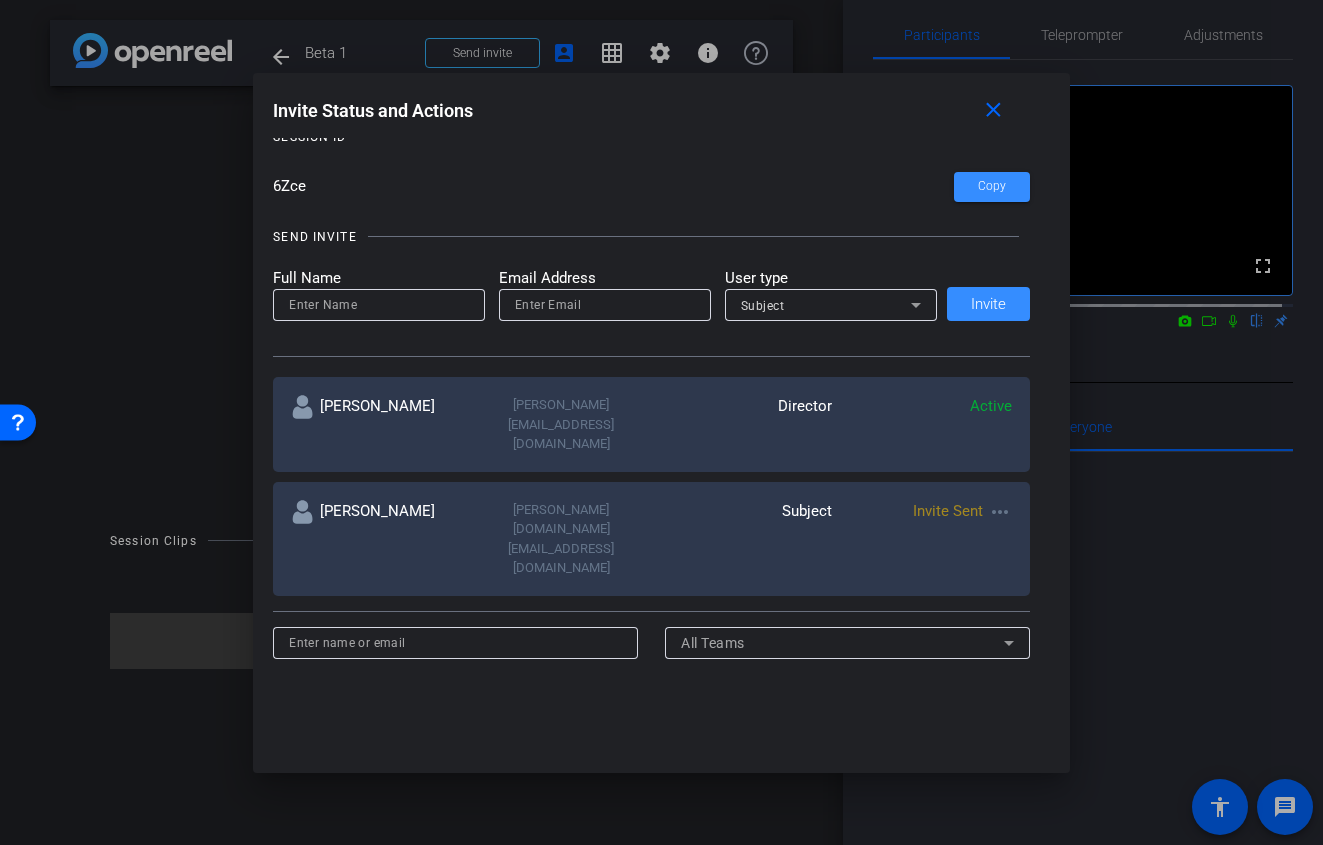 click on "6Zce" at bounding box center (613, 187) 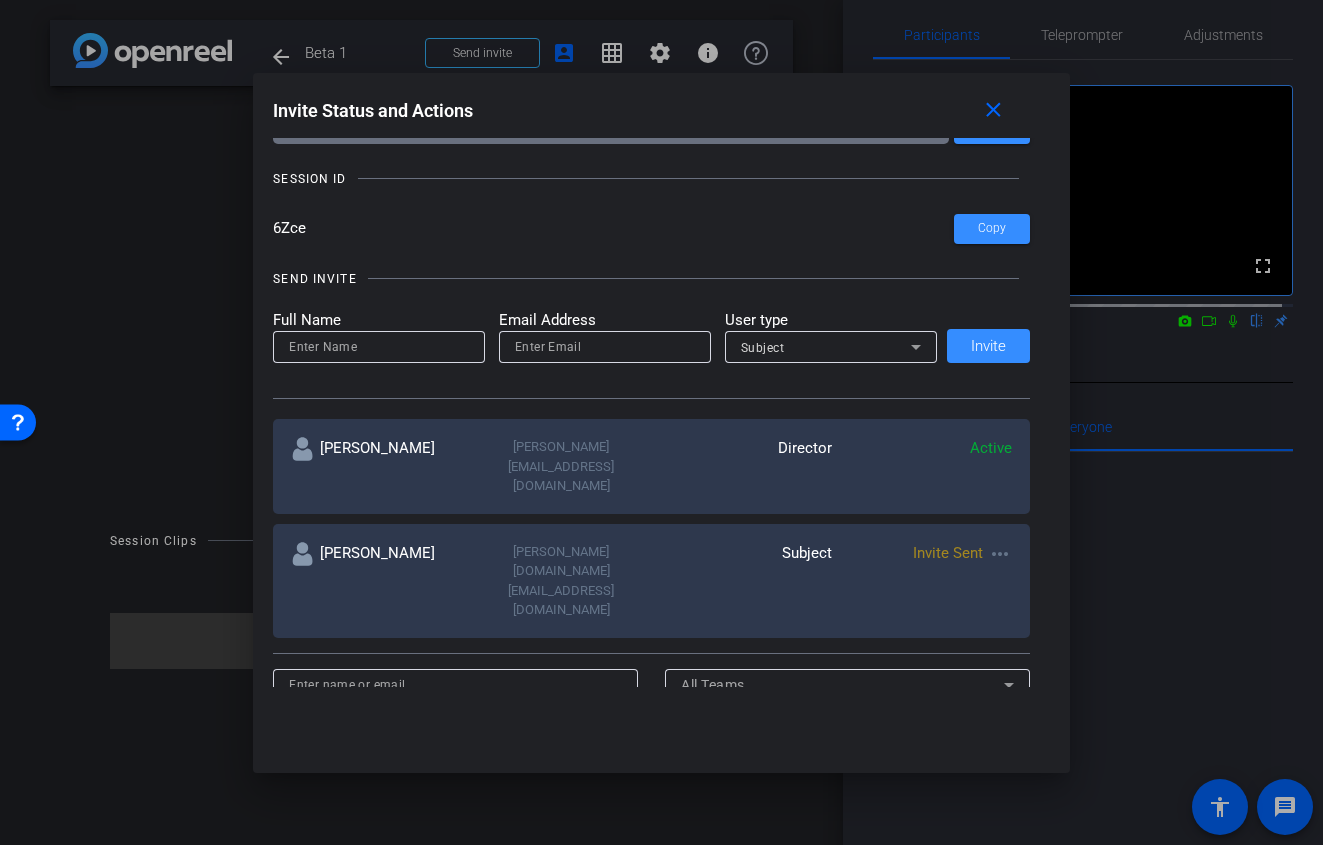 scroll, scrollTop: 0, scrollLeft: 0, axis: both 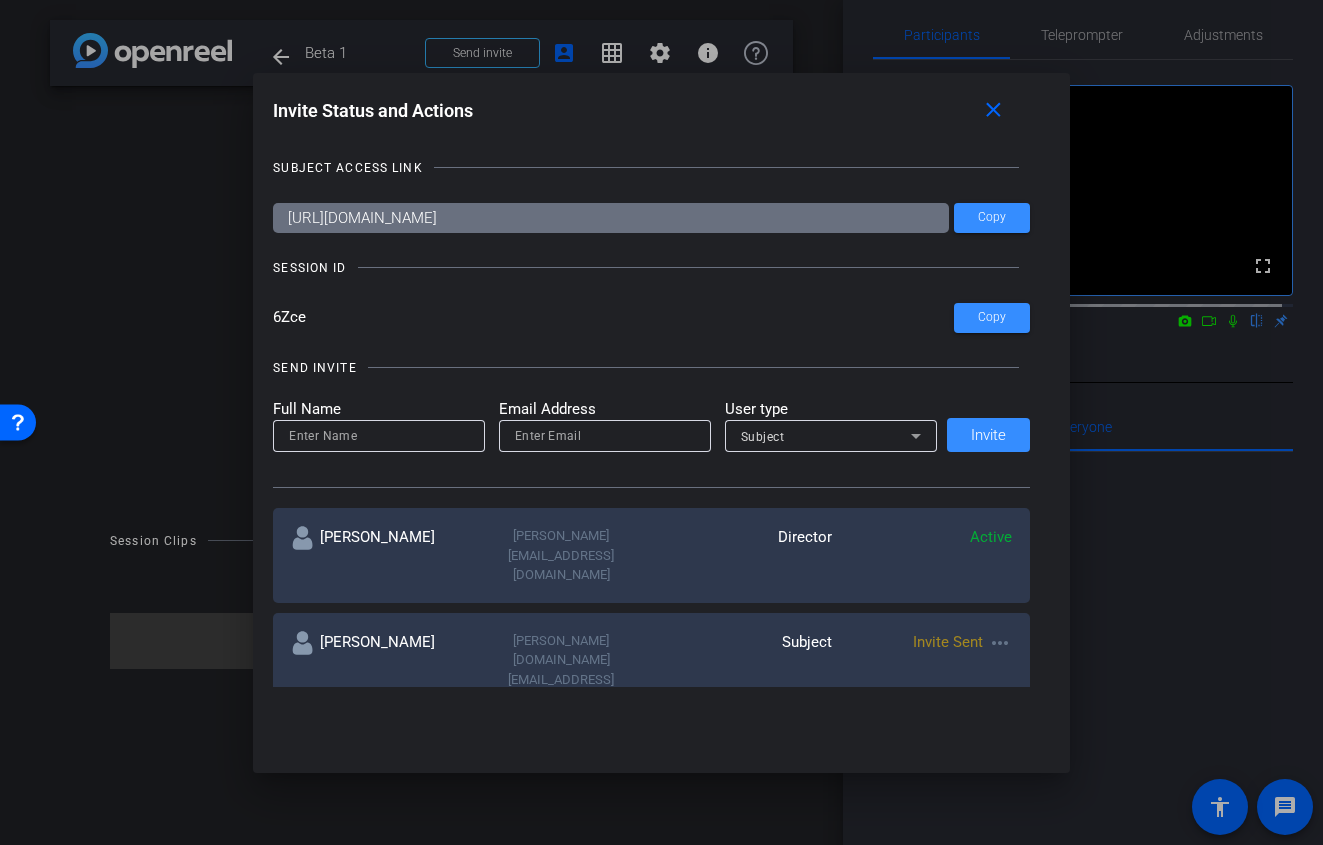 click on "Invite Status and Actions  close" at bounding box center (651, 111) 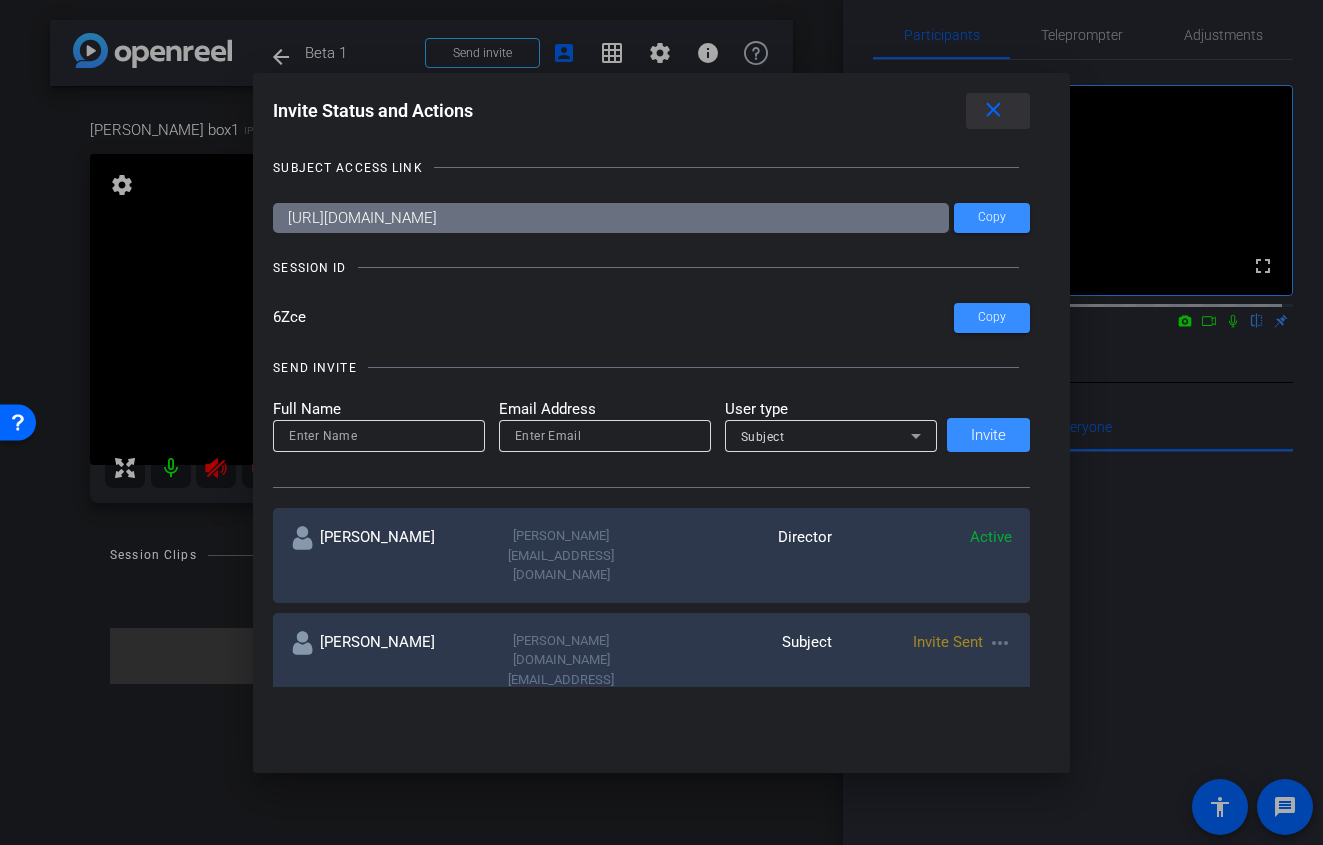 click at bounding box center [998, 111] 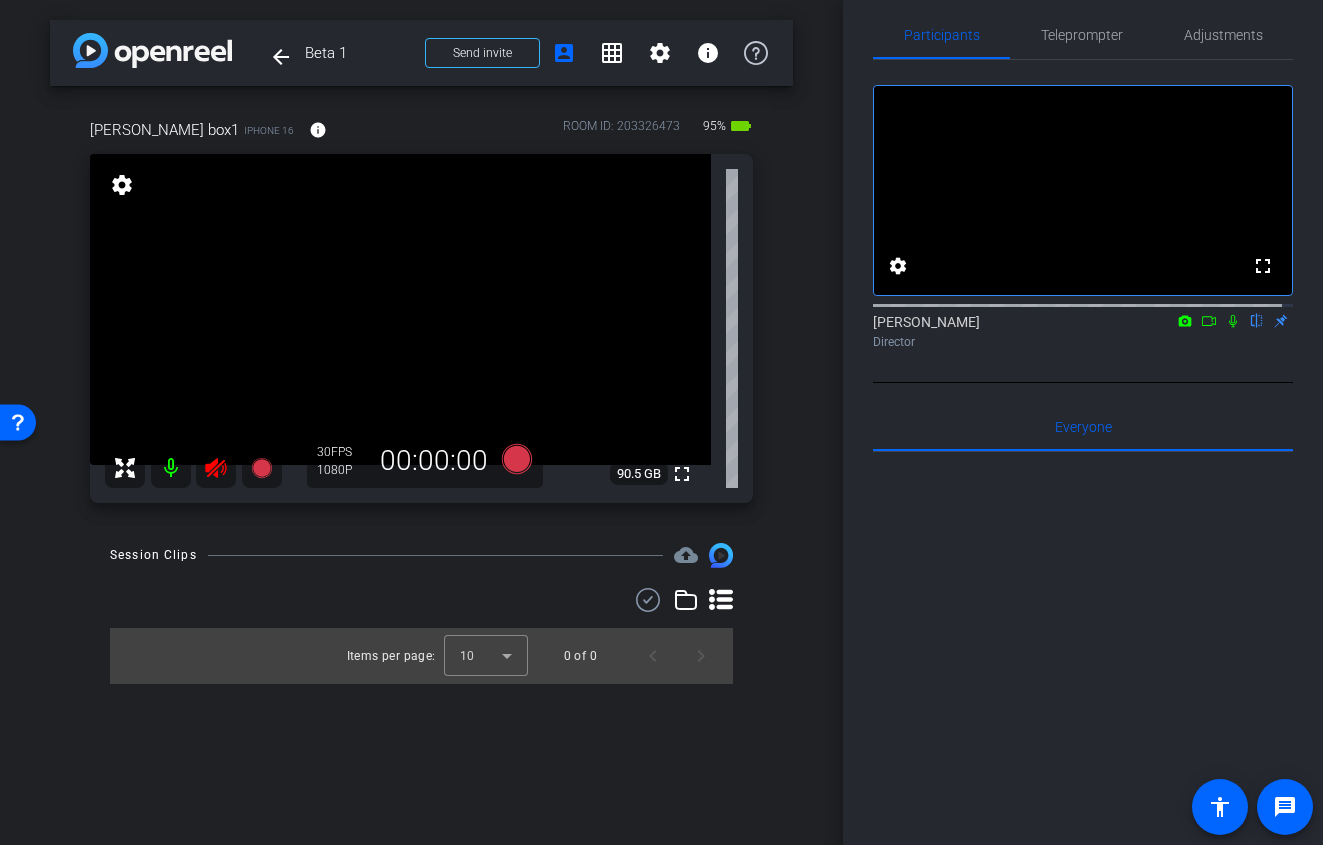 click 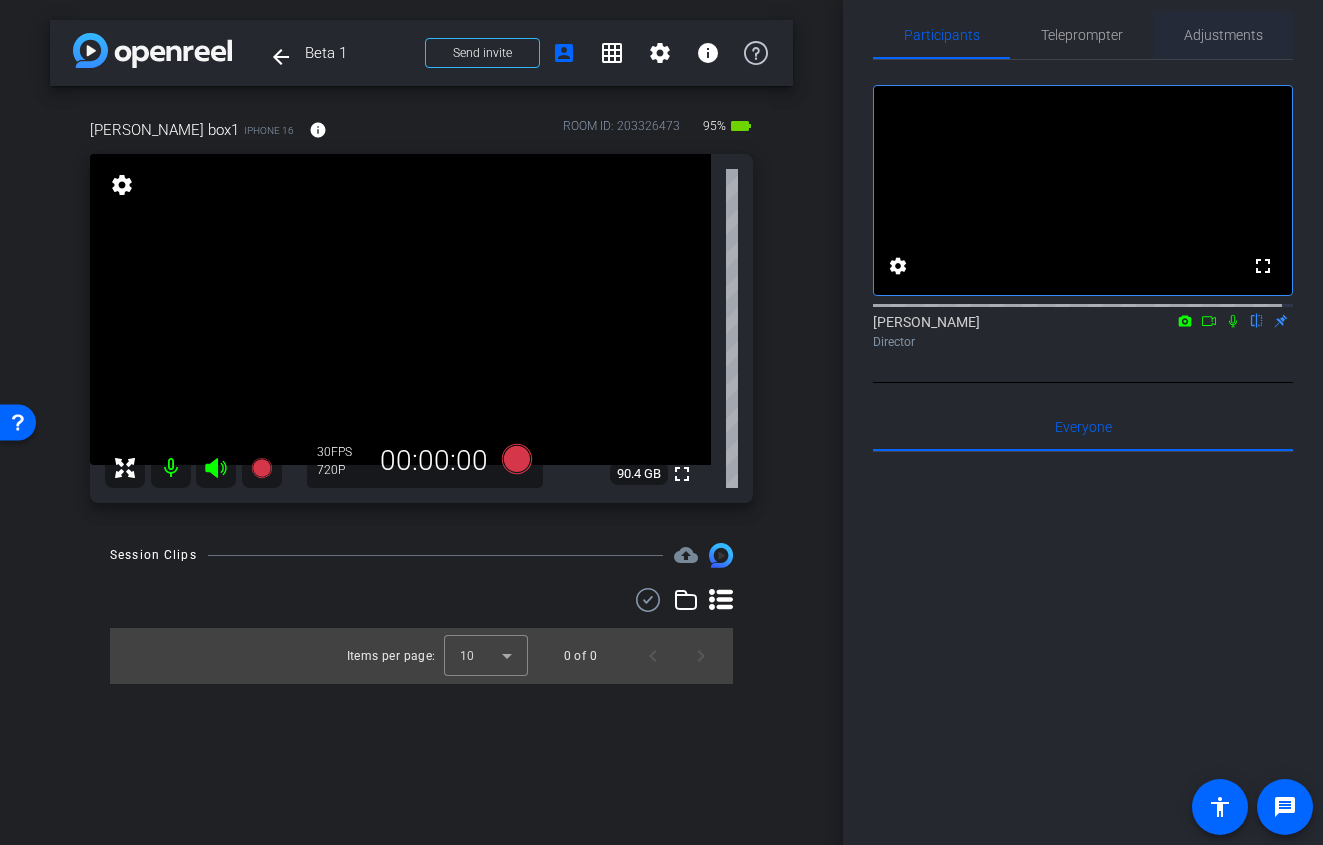 click on "Adjustments" at bounding box center (1223, 35) 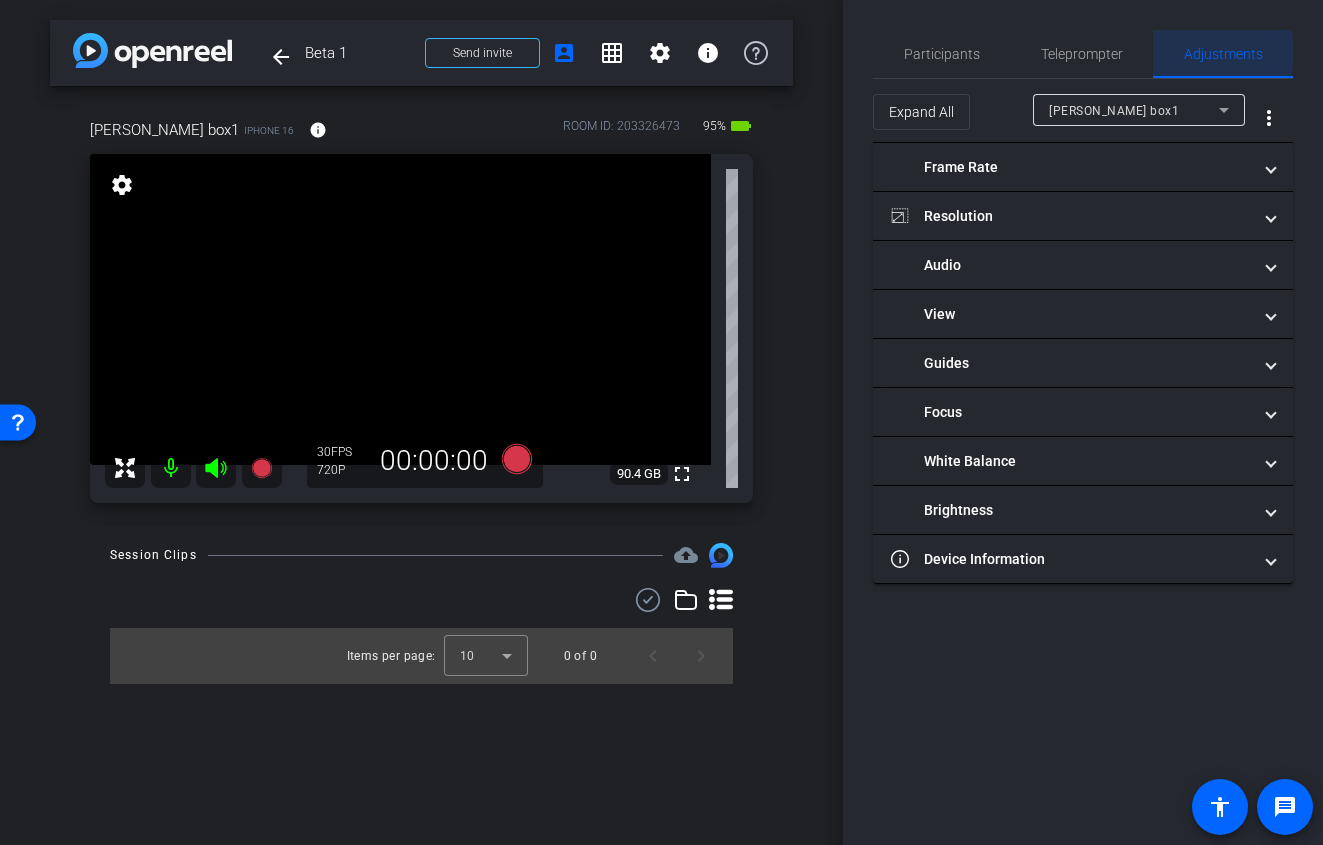 scroll, scrollTop: 0, scrollLeft: 0, axis: both 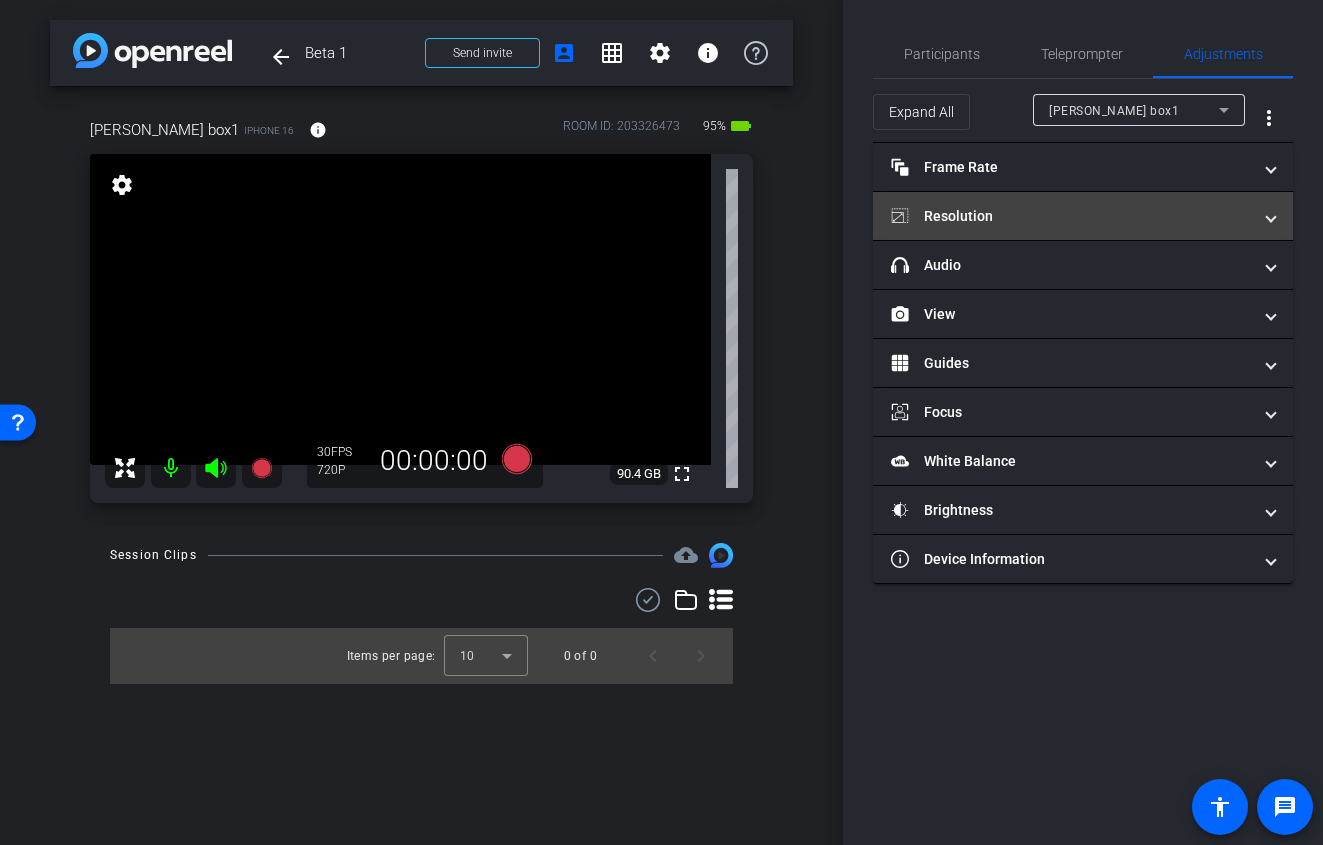 click on "Resolution" at bounding box center [1071, 216] 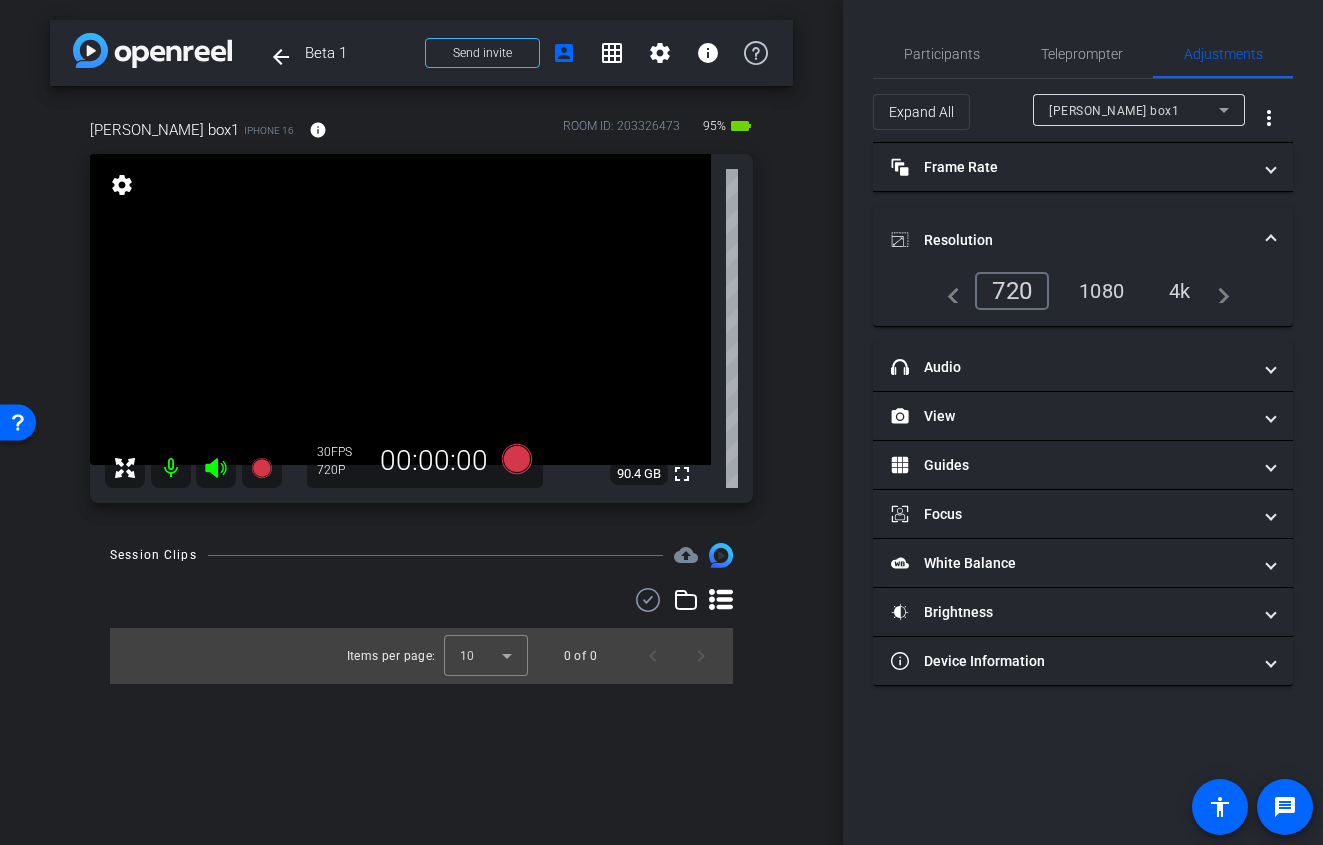 click on "1080" at bounding box center [1101, 291] 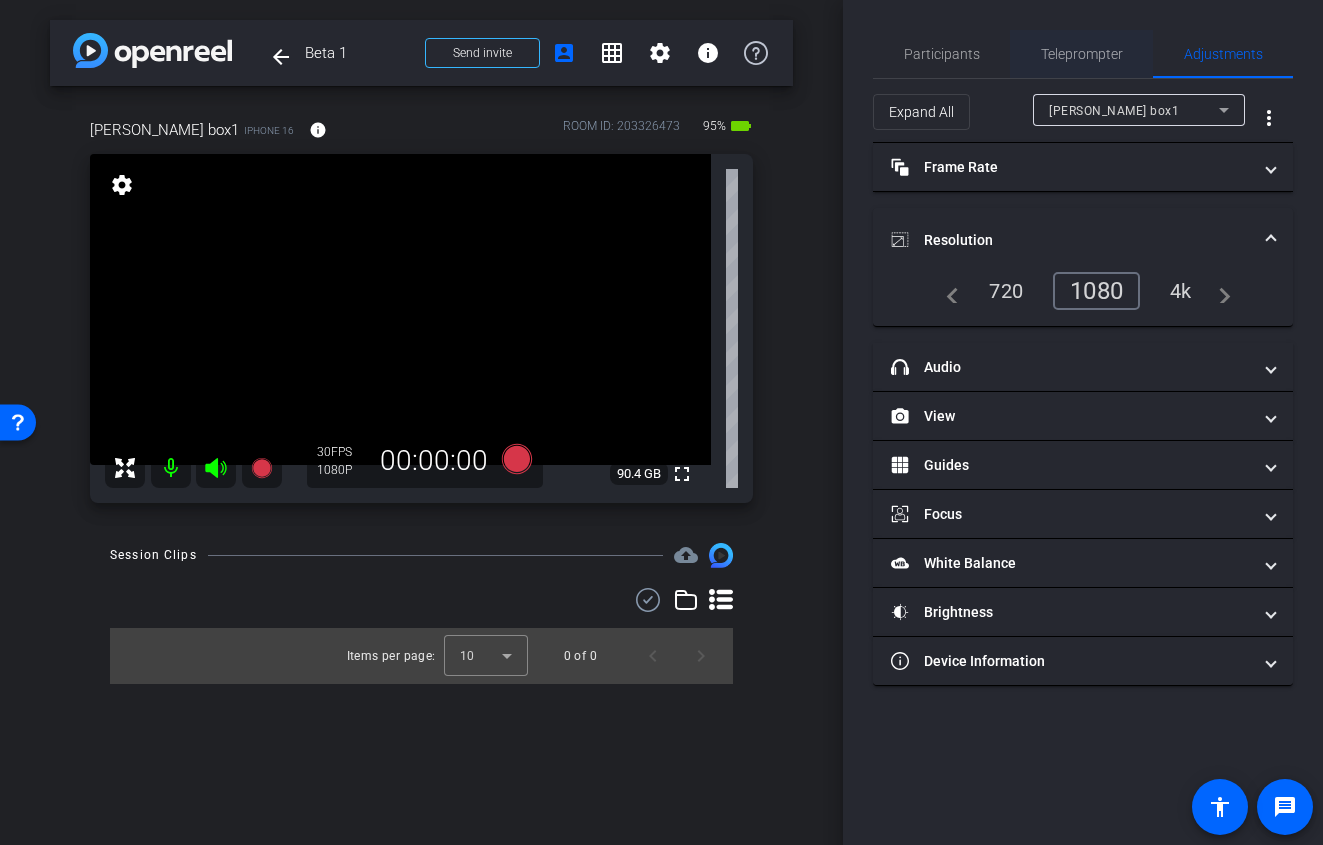 click on "Teleprompter" at bounding box center [1082, 54] 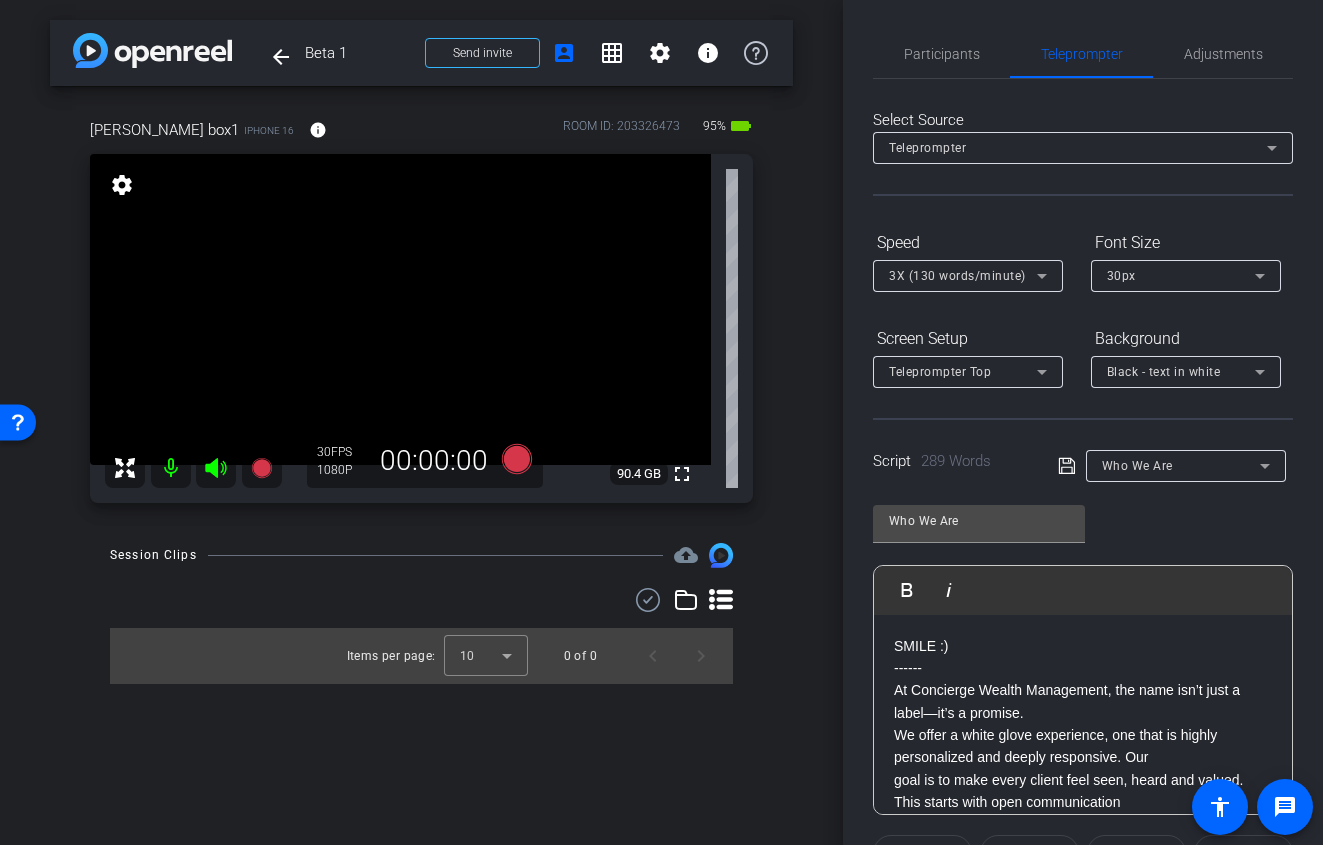 click on "3X (130 words/minute)" at bounding box center (963, 275) 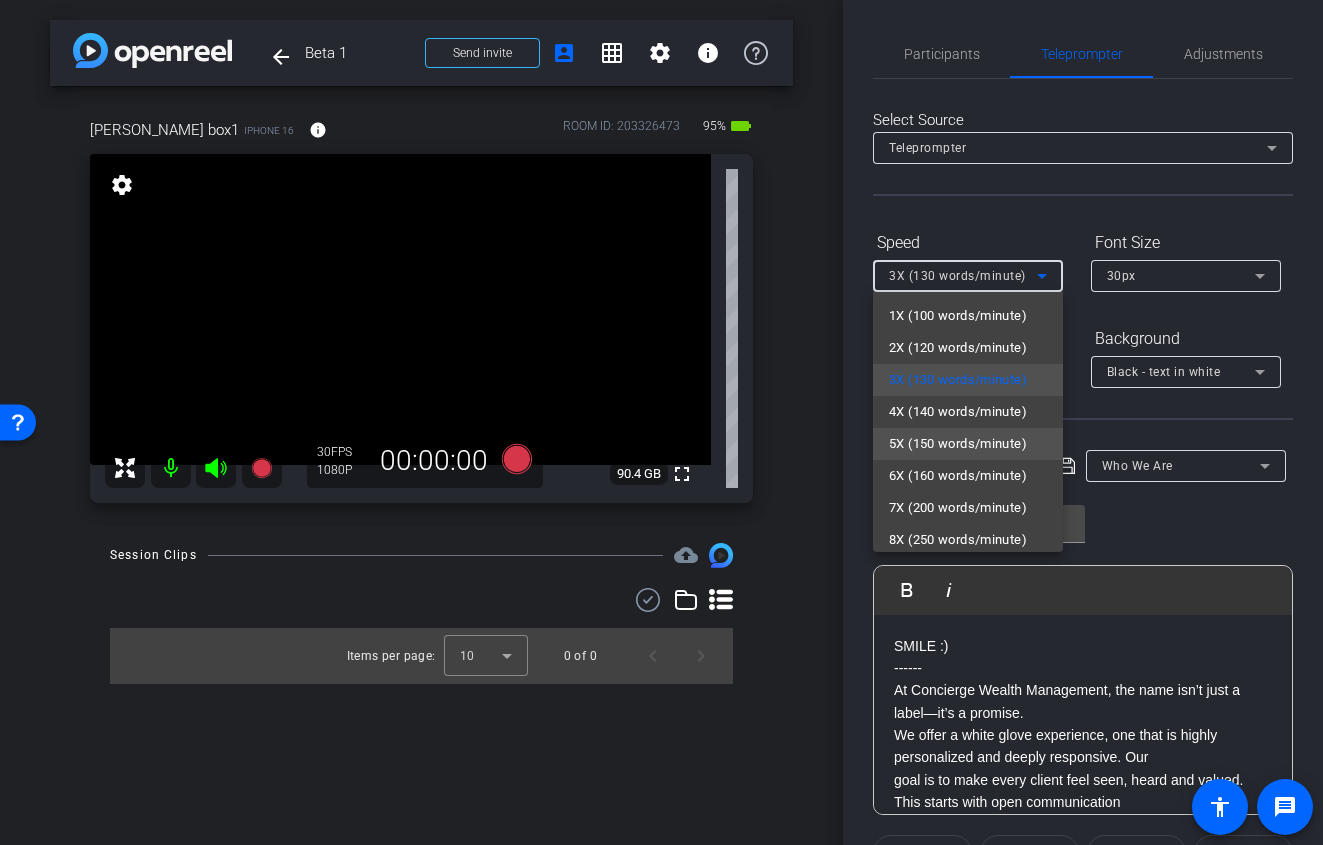 click on "5X (150 words/minute)" at bounding box center (958, 444) 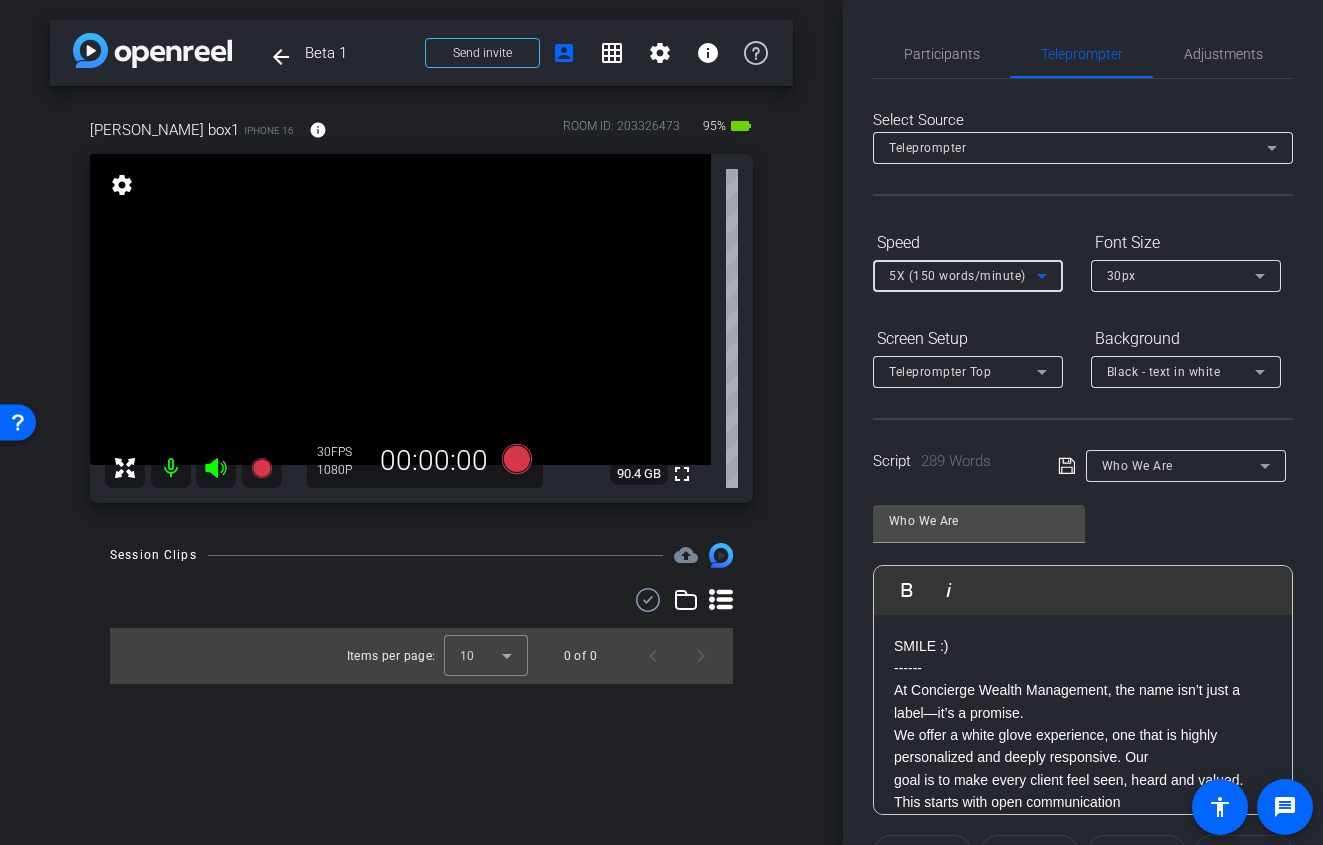 click on "Teleprompter Top" at bounding box center (963, 371) 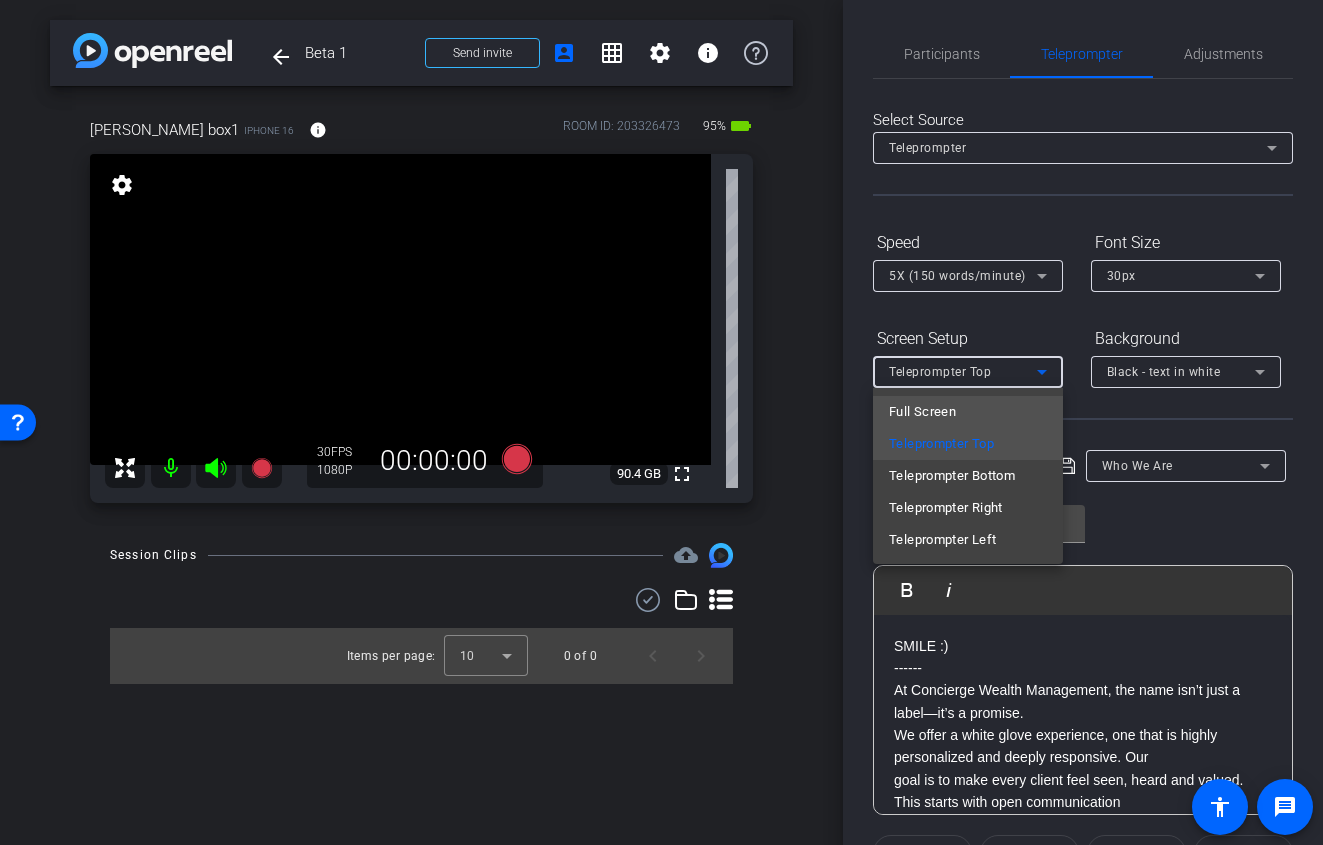 click on "Full Screen" at bounding box center (968, 412) 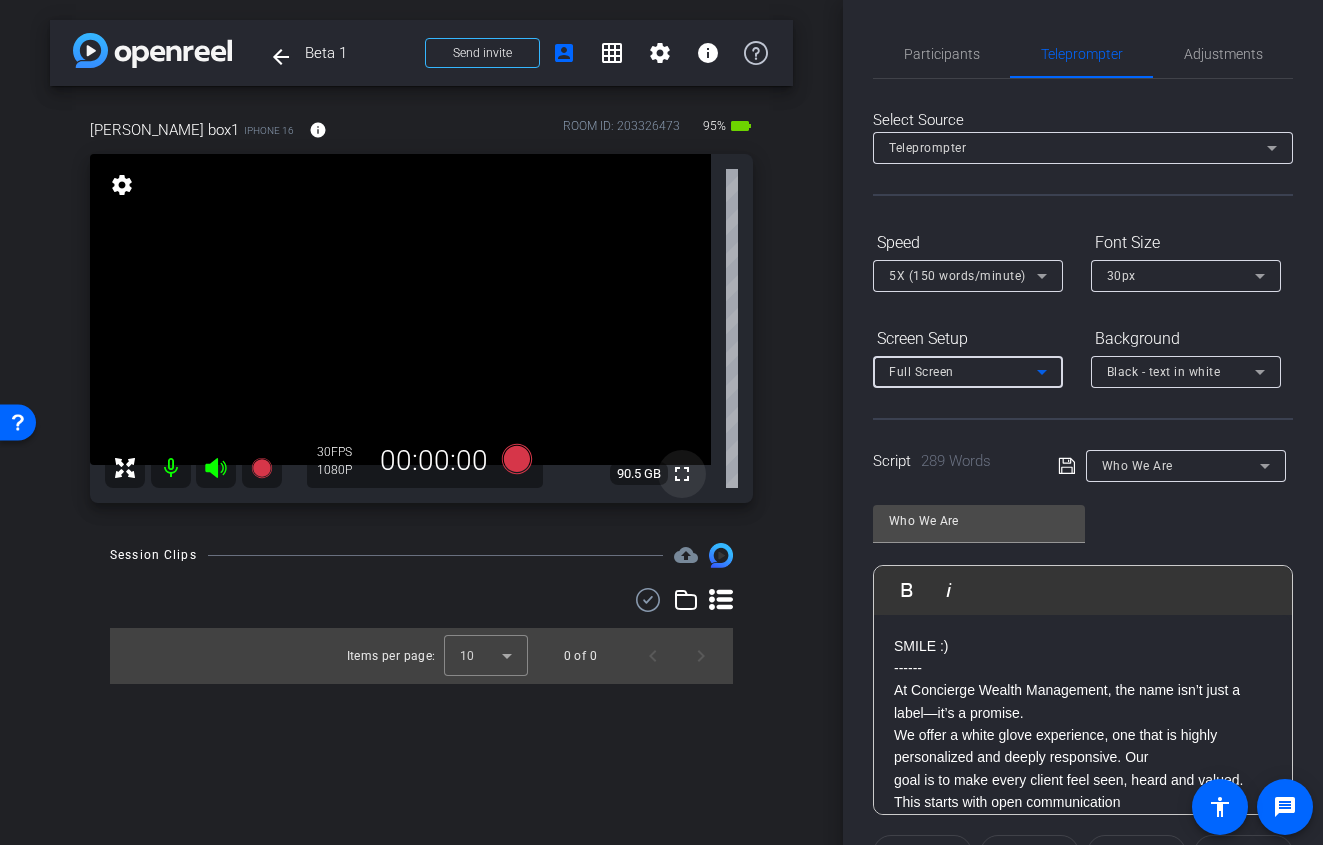 click on "fullscreen" at bounding box center [682, 474] 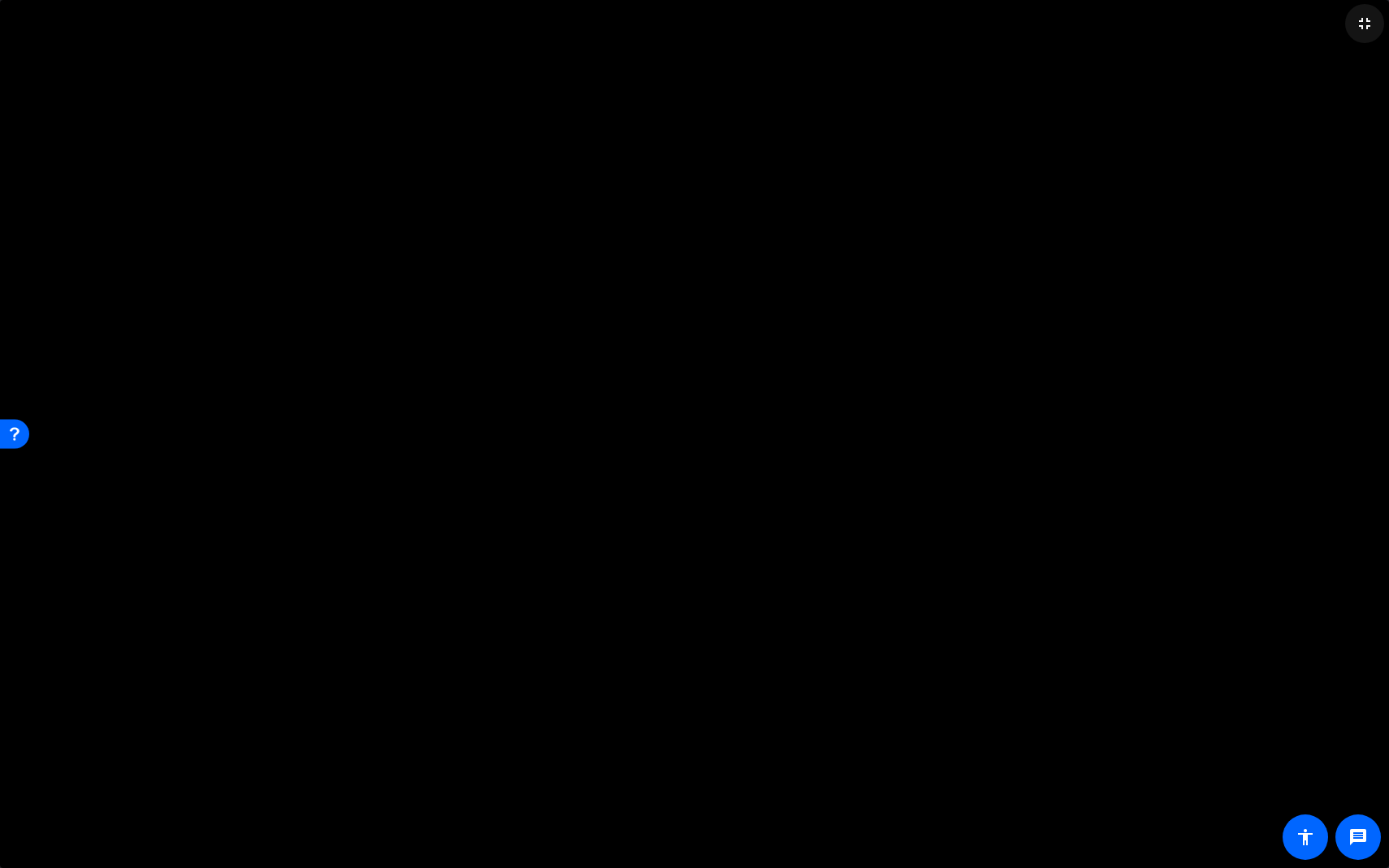 click on "fullscreen_exit" at bounding box center (1365, 24) 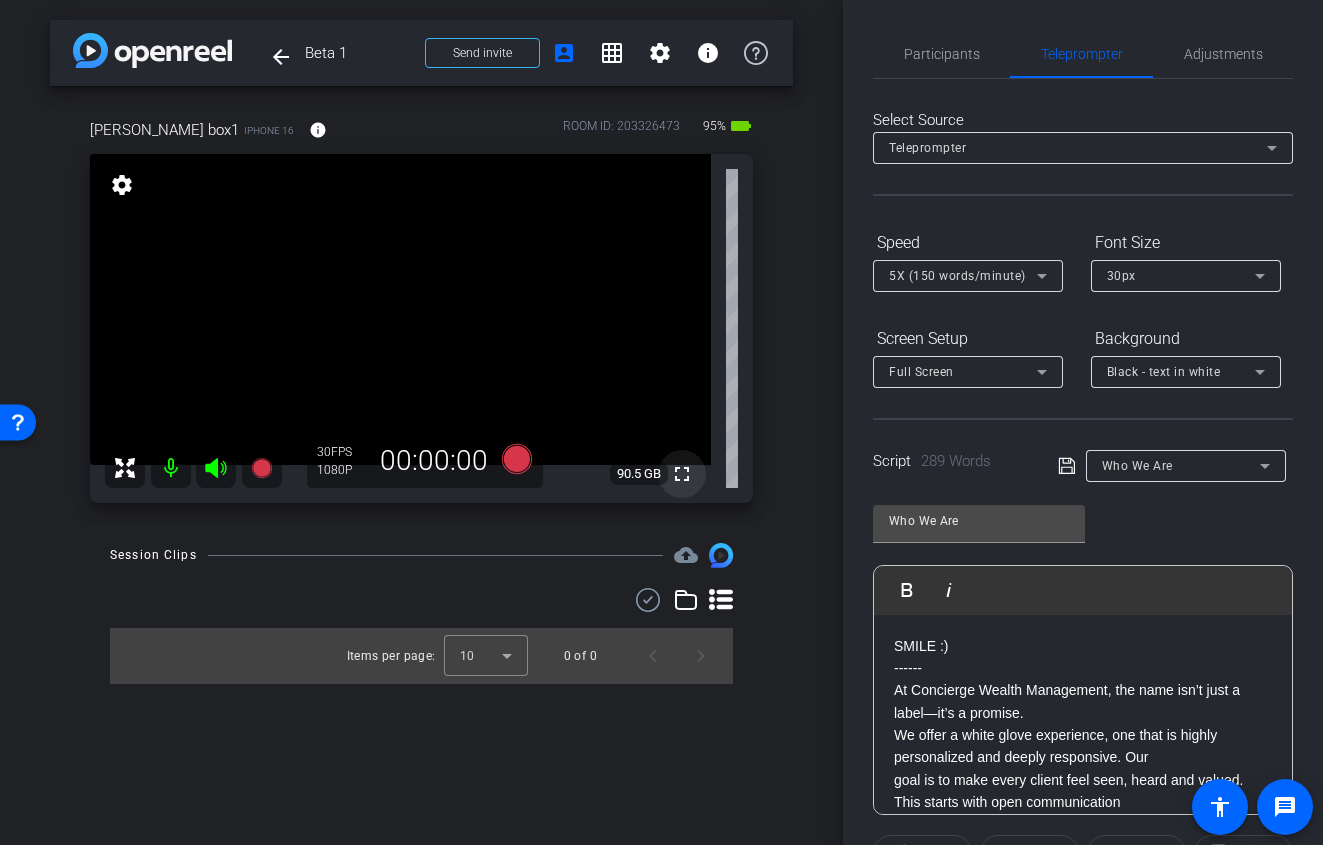 click on "fullscreen" at bounding box center (682, 474) 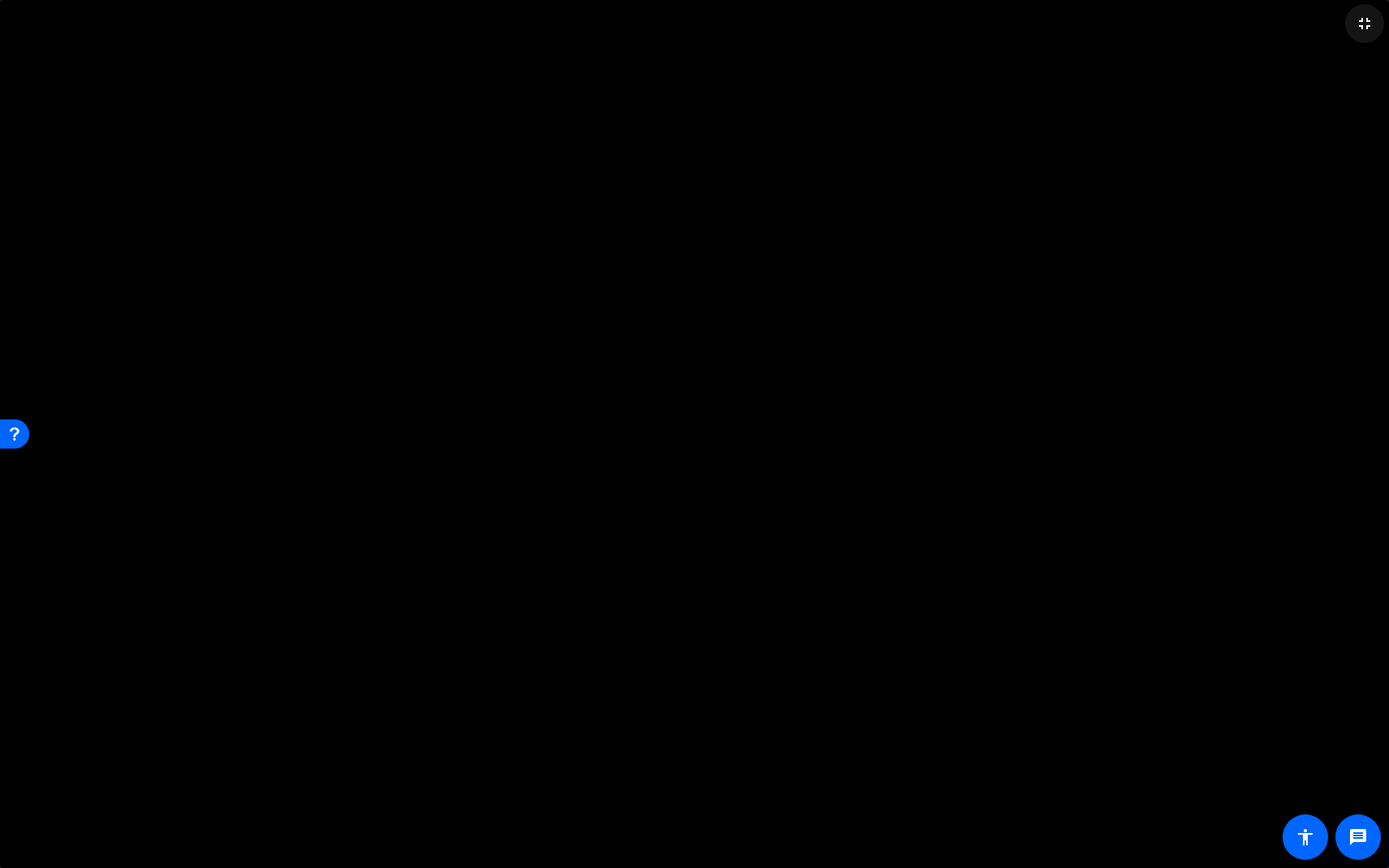 click on "fullscreen_exit" at bounding box center (1365, 24) 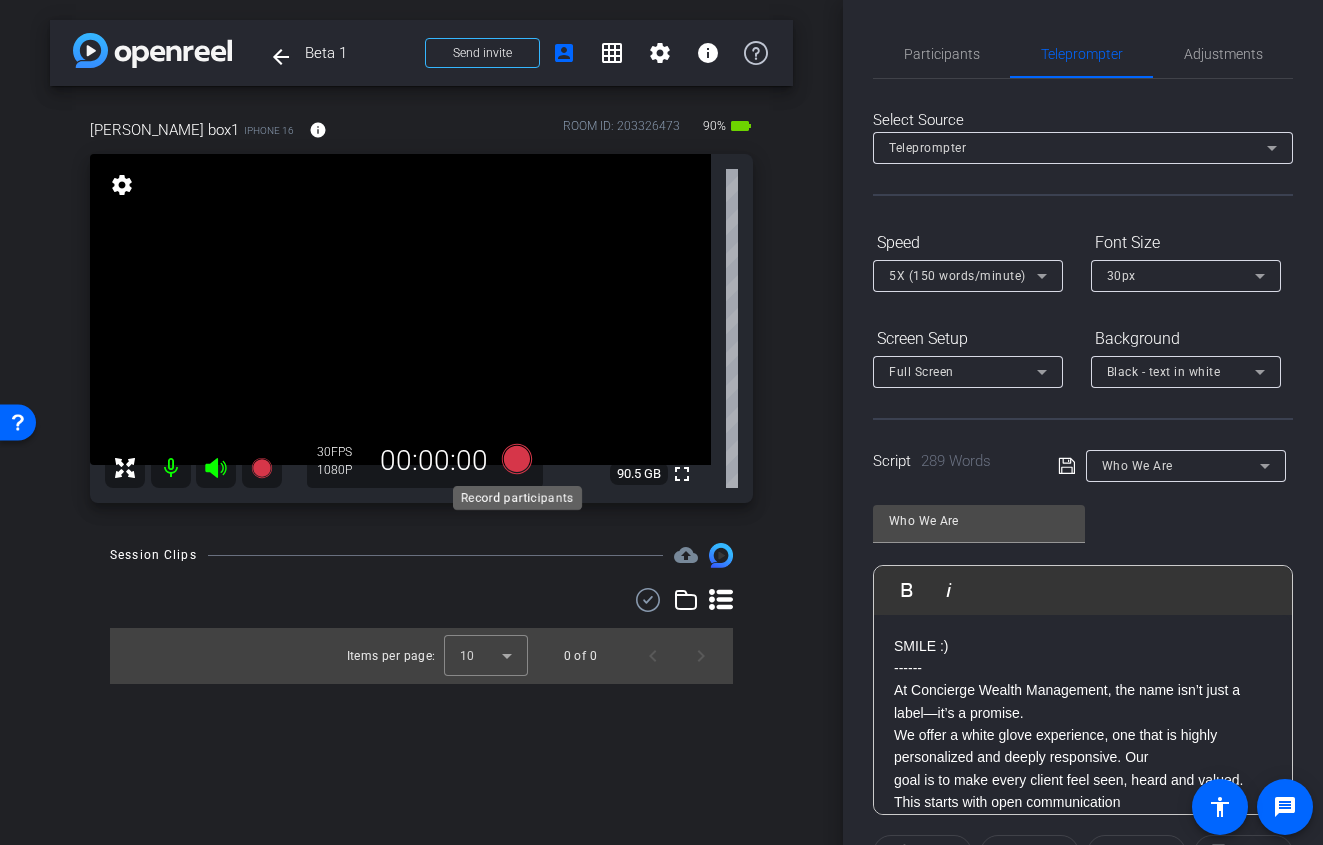 click 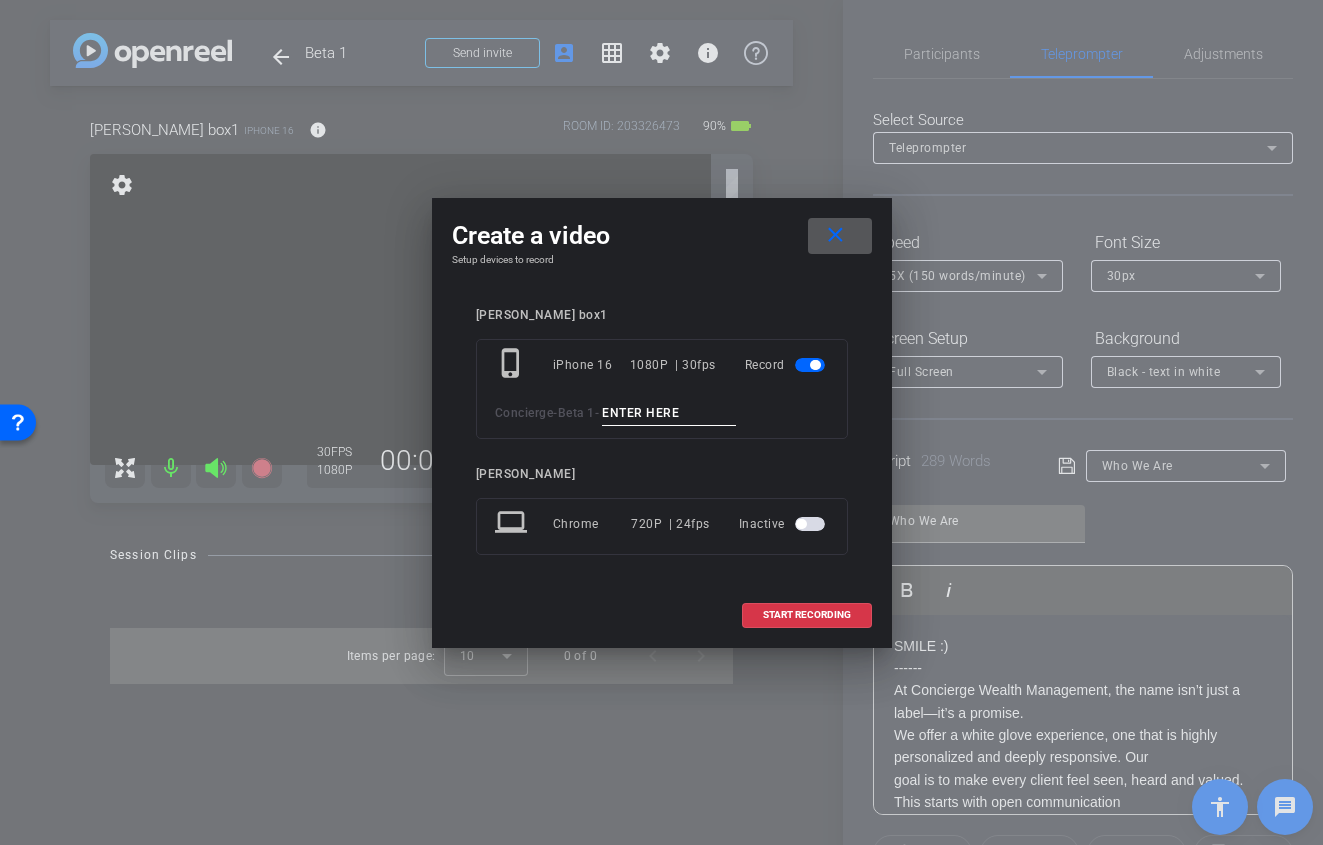 click at bounding box center [669, 413] 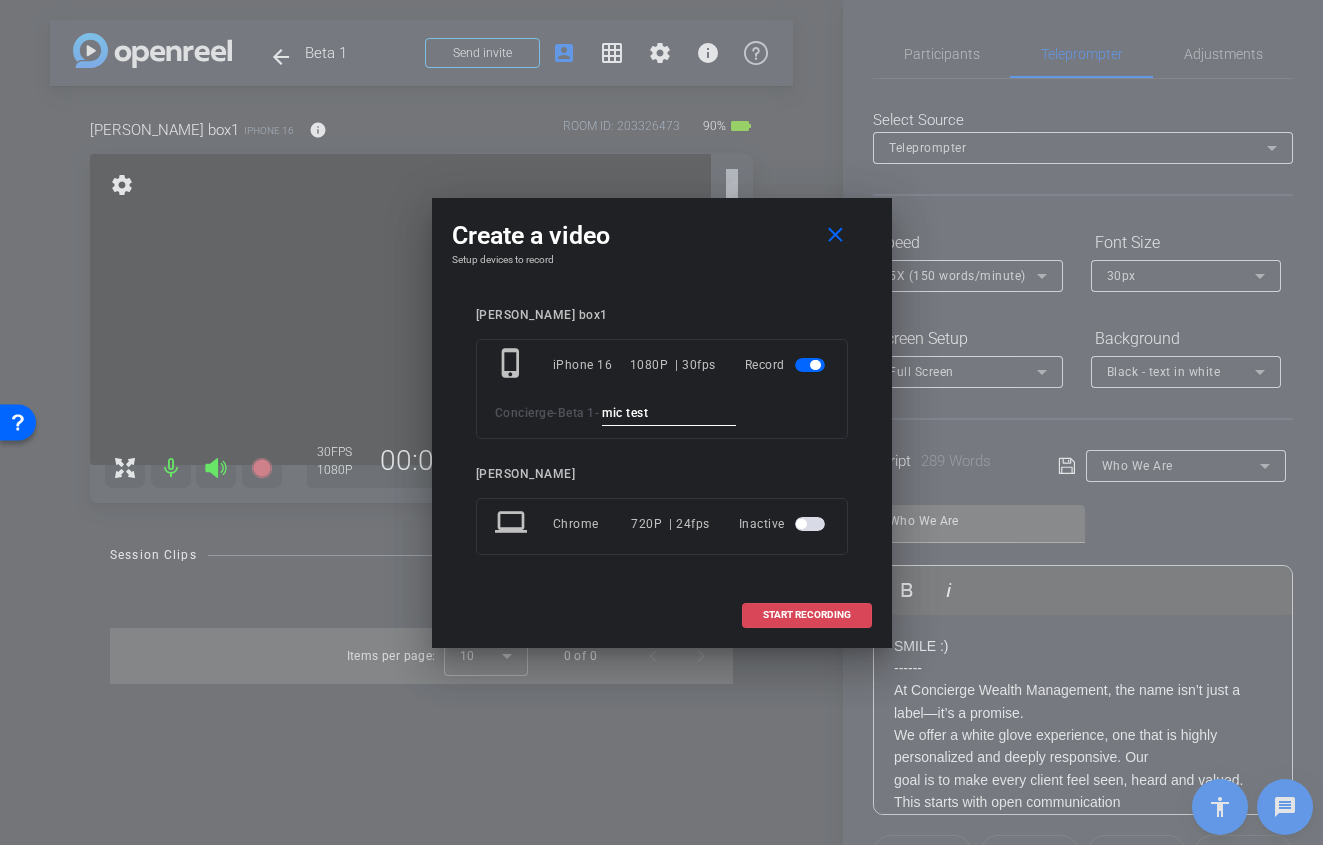 type on "mic test" 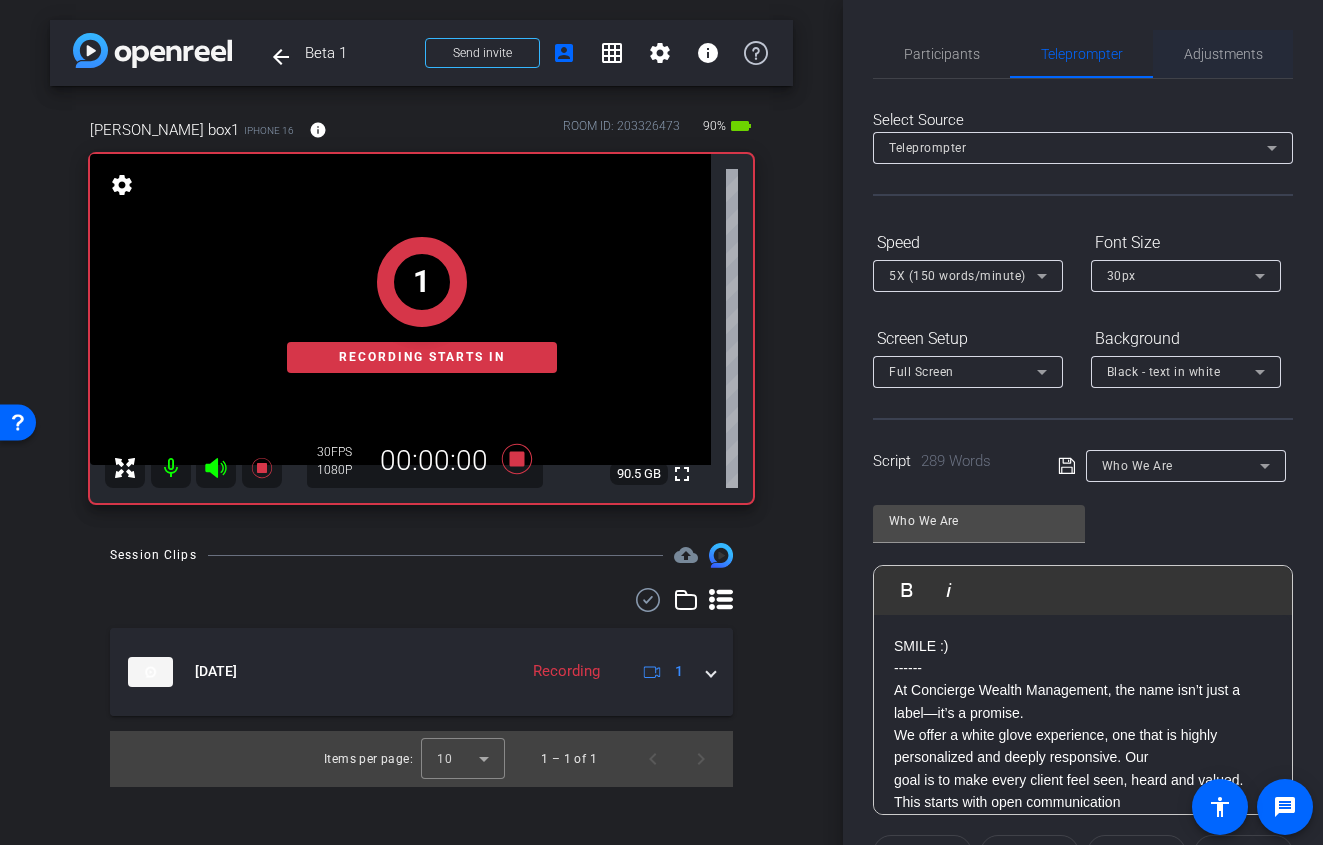 click on "Adjustments" at bounding box center [1223, 54] 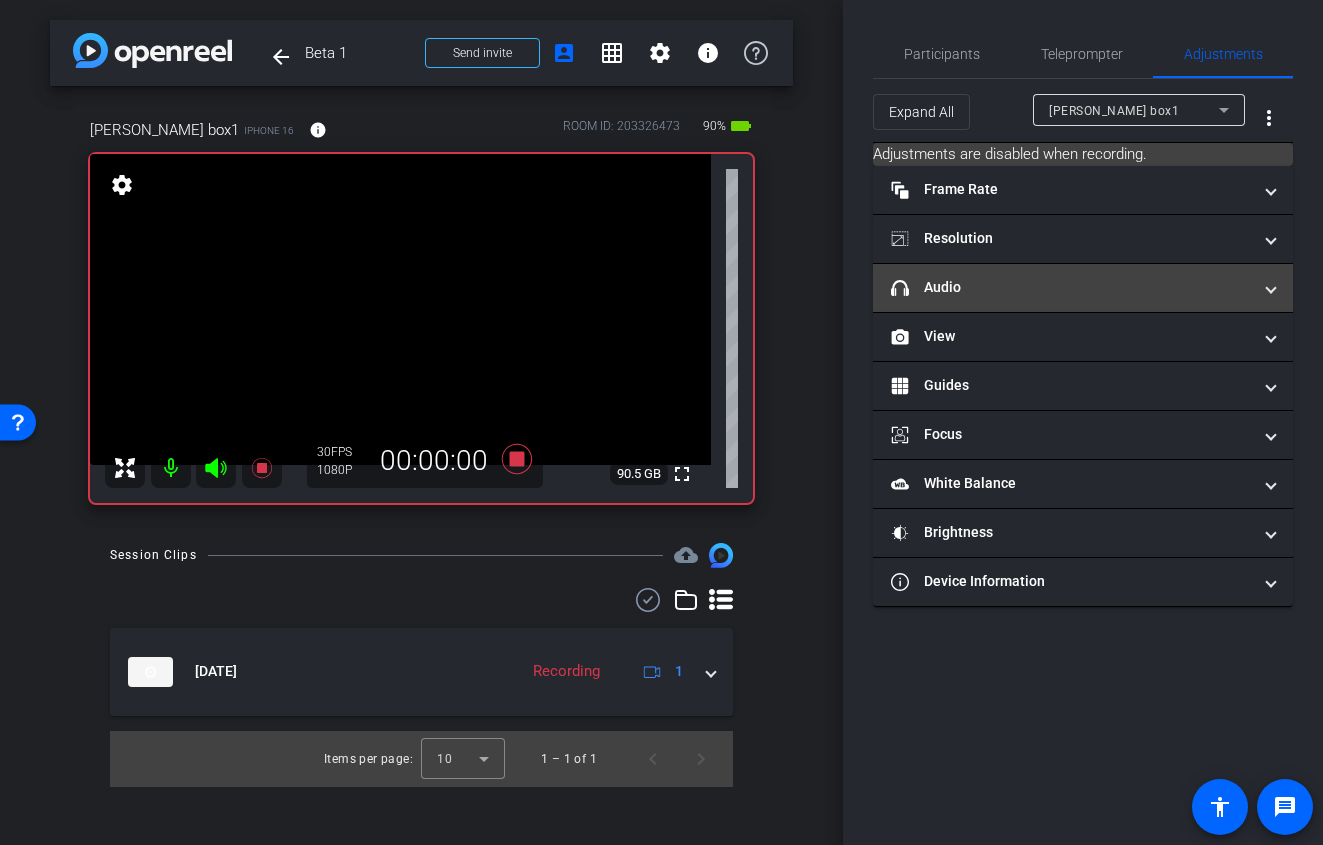 click on "headphone icon
Audio" at bounding box center (1071, 287) 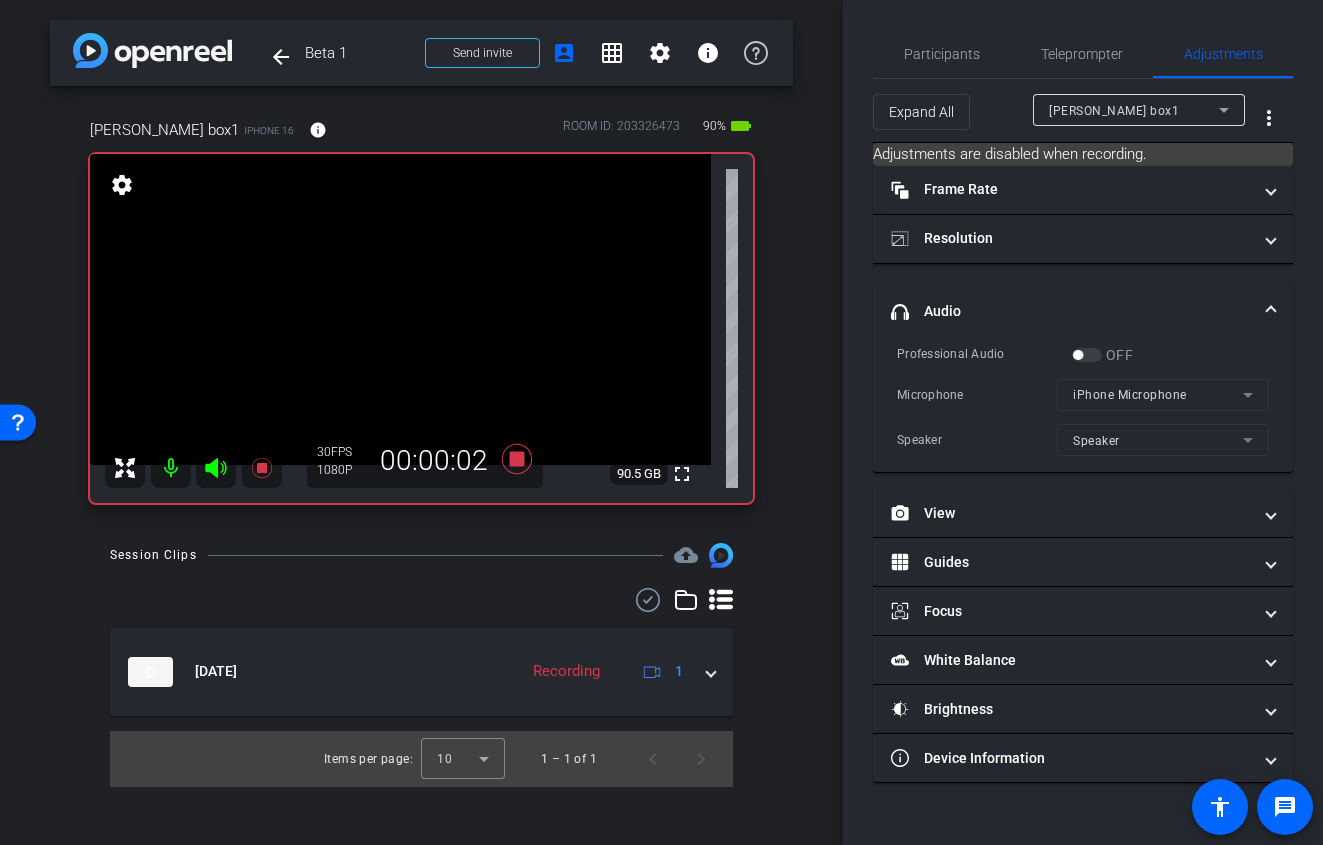 click on "OFF" at bounding box center [1102, 355] 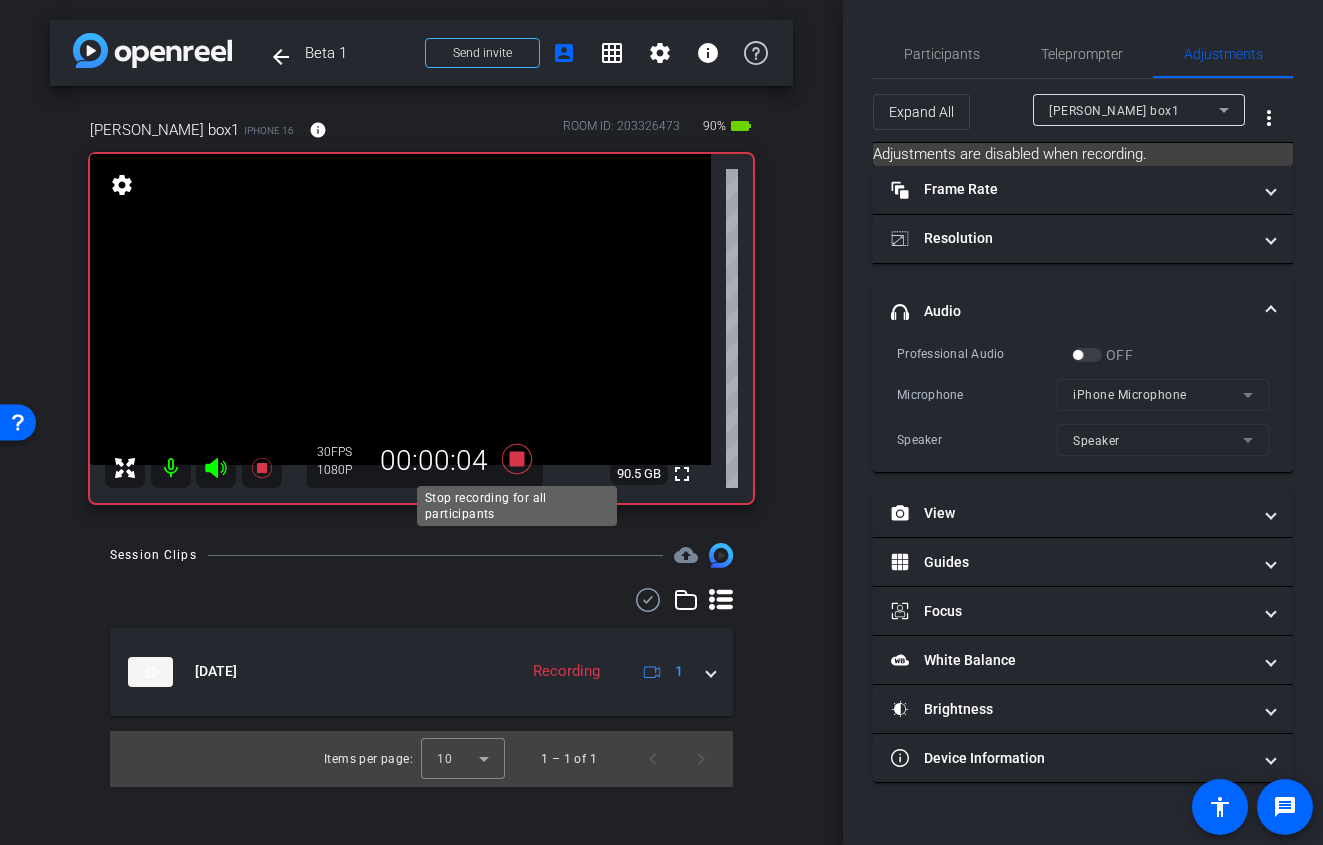 click 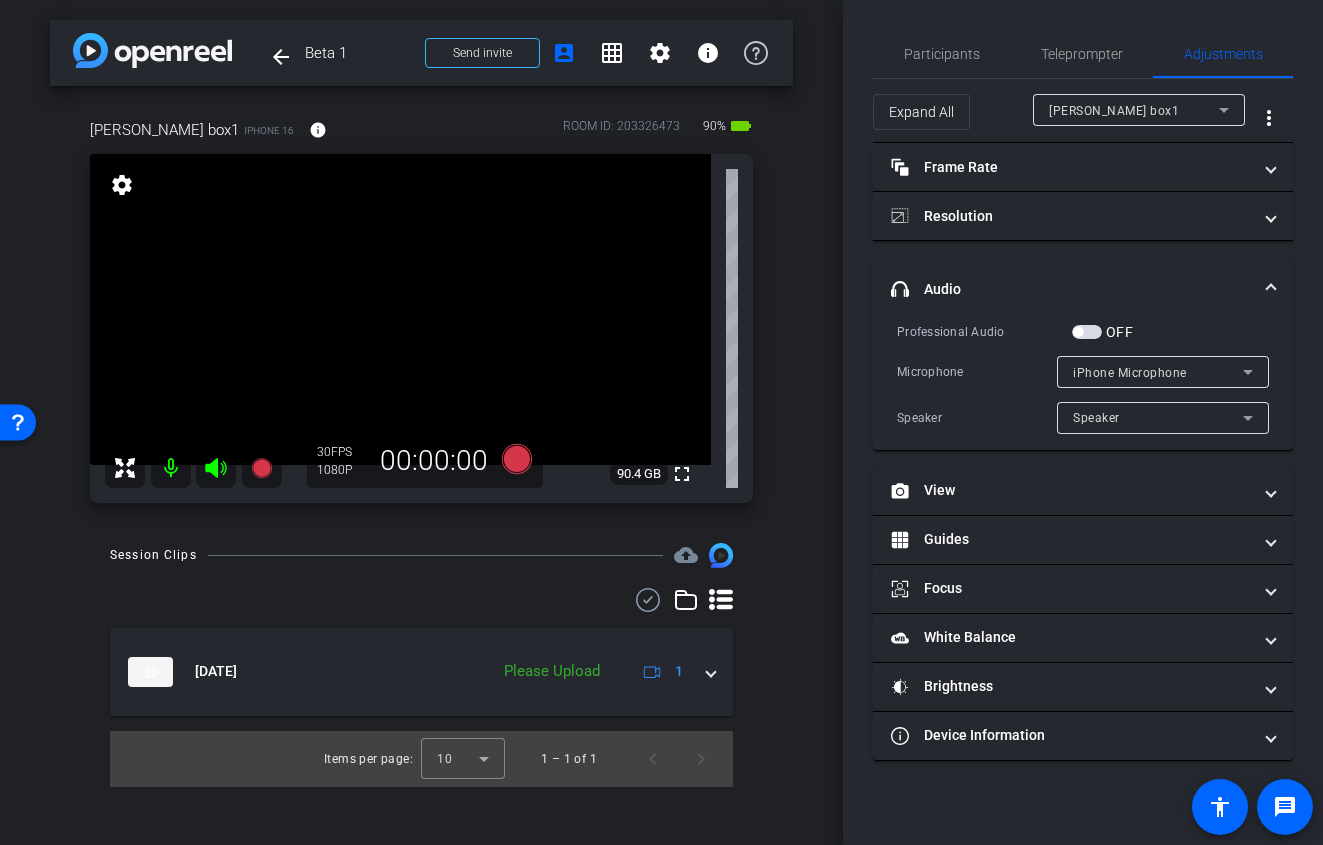 click on "iPhone Microphone" at bounding box center [1130, 373] 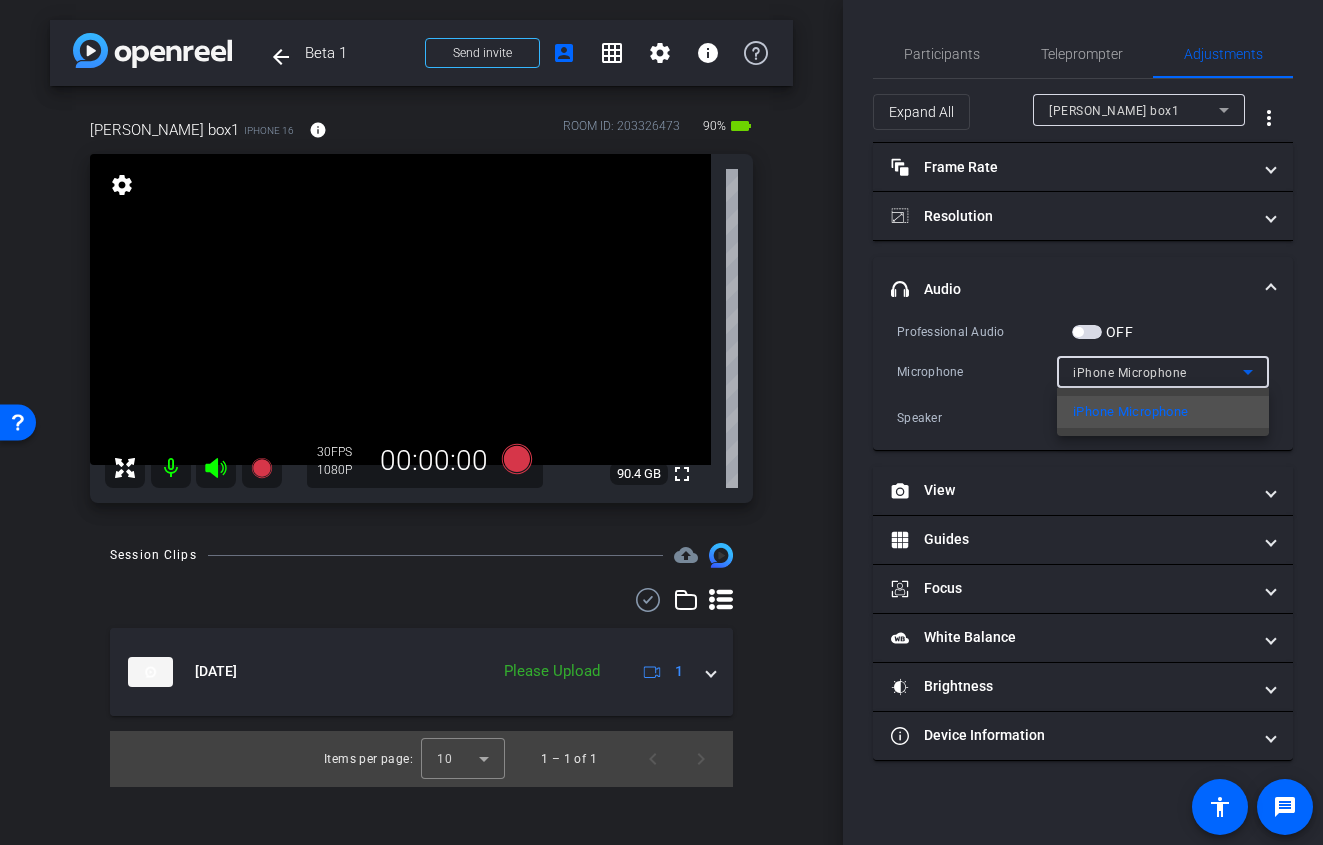 click at bounding box center [661, 422] 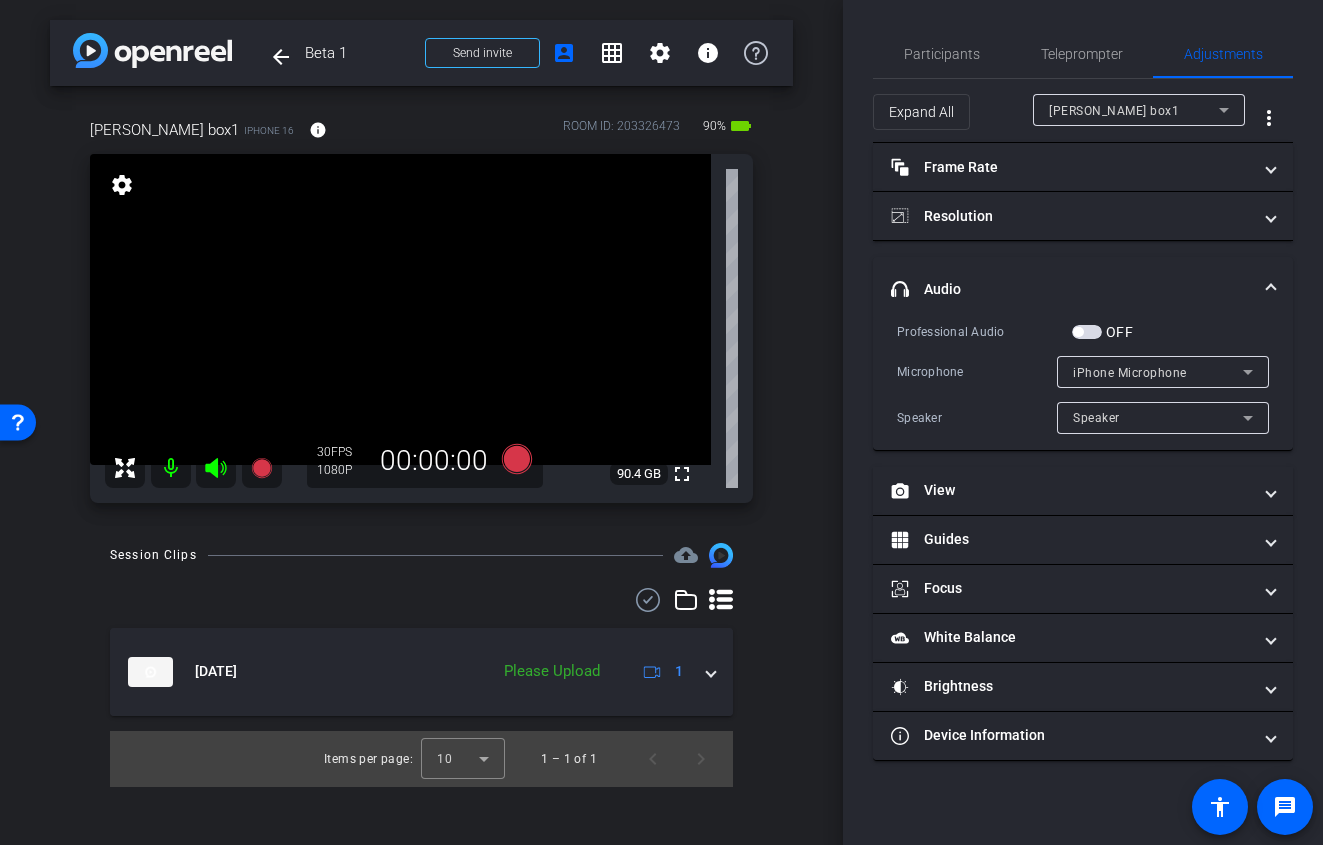 click at bounding box center [1087, 332] 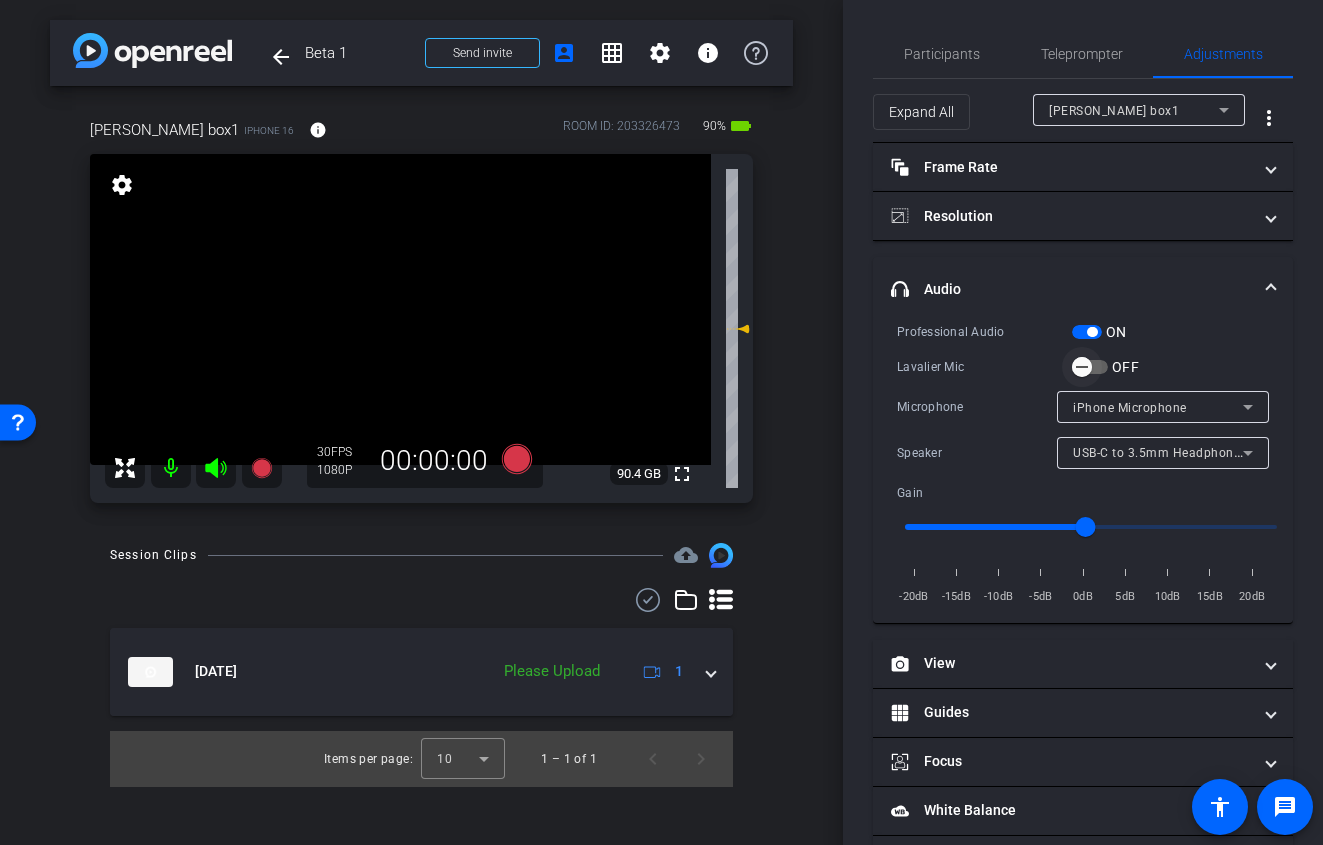 click at bounding box center [1082, 367] 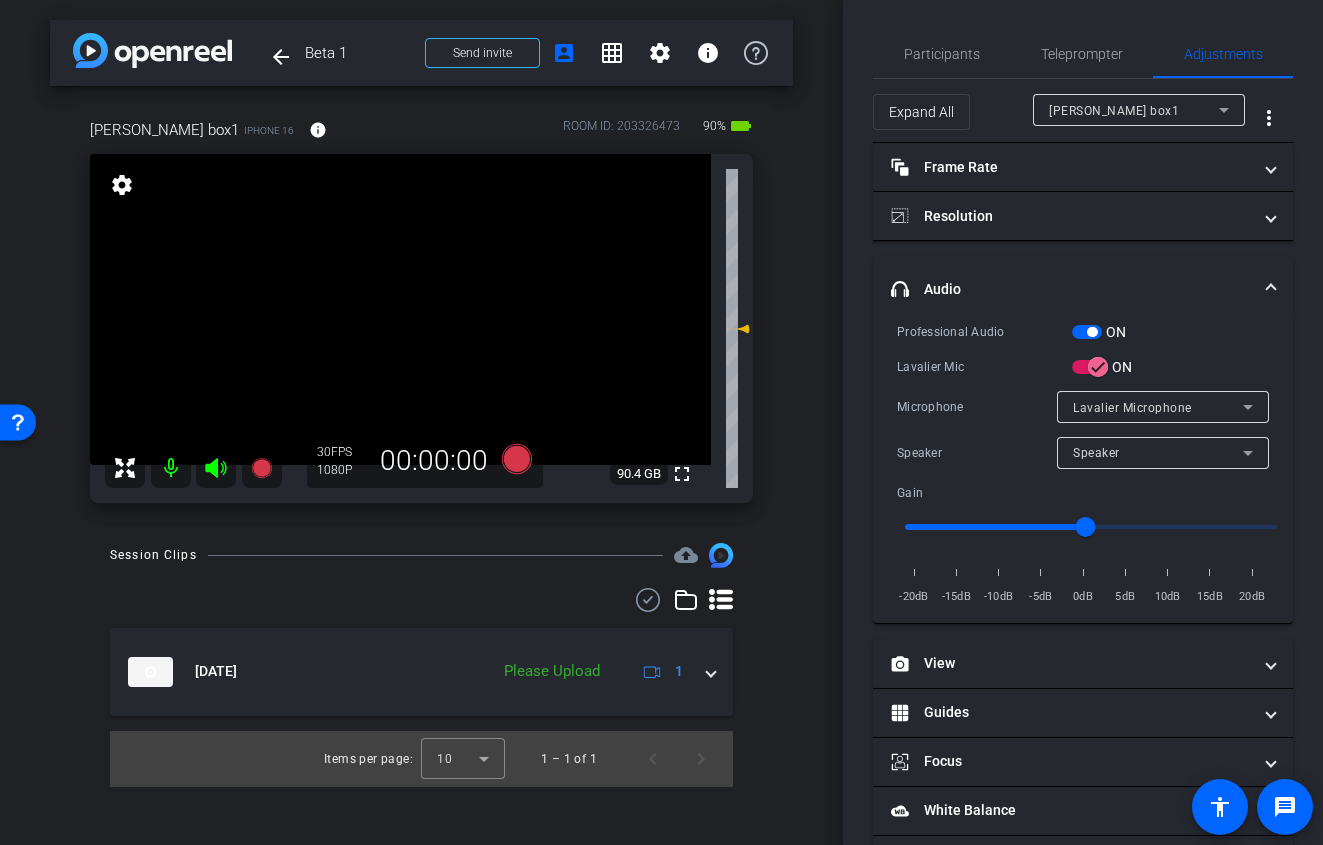 click at bounding box center (1087, 332) 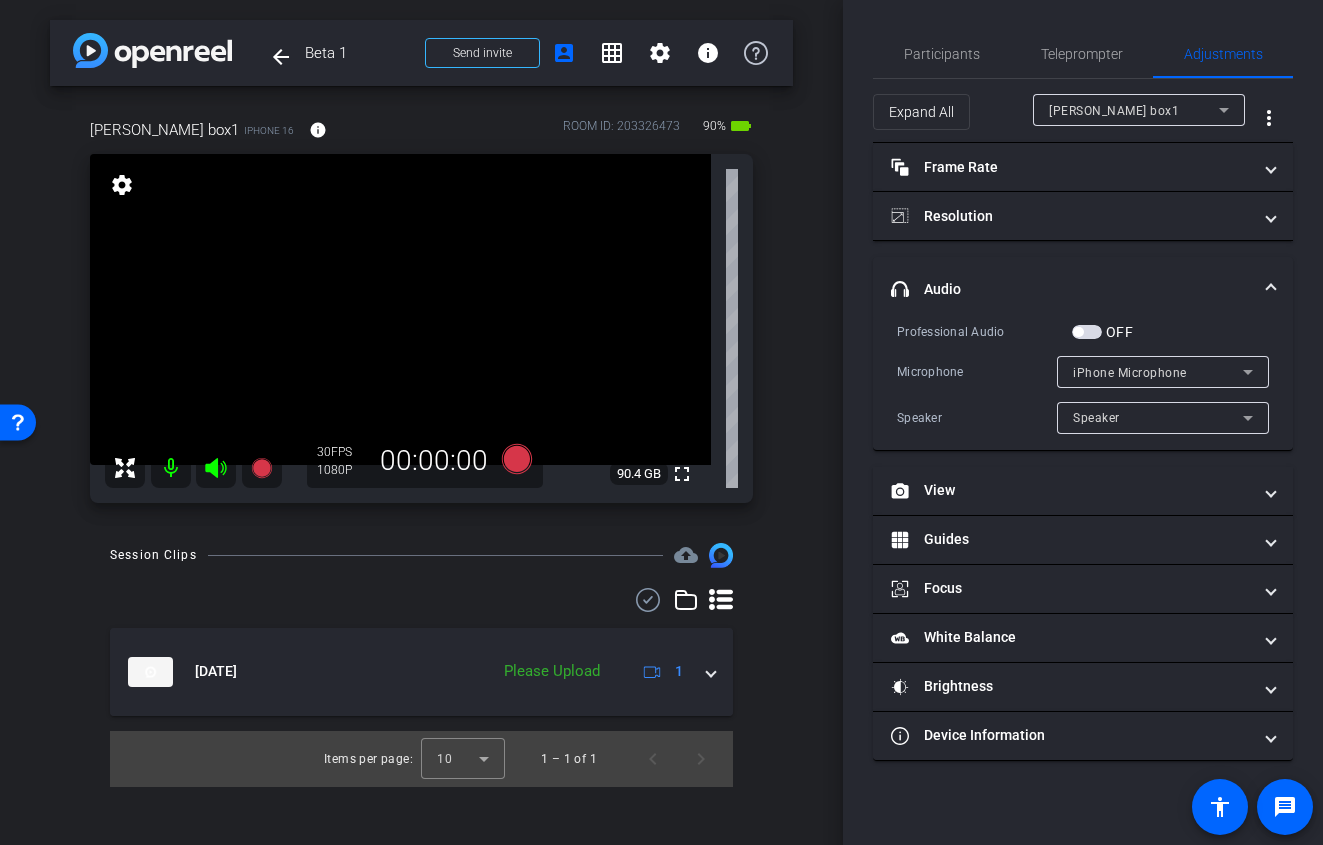 click at bounding box center [1087, 332] 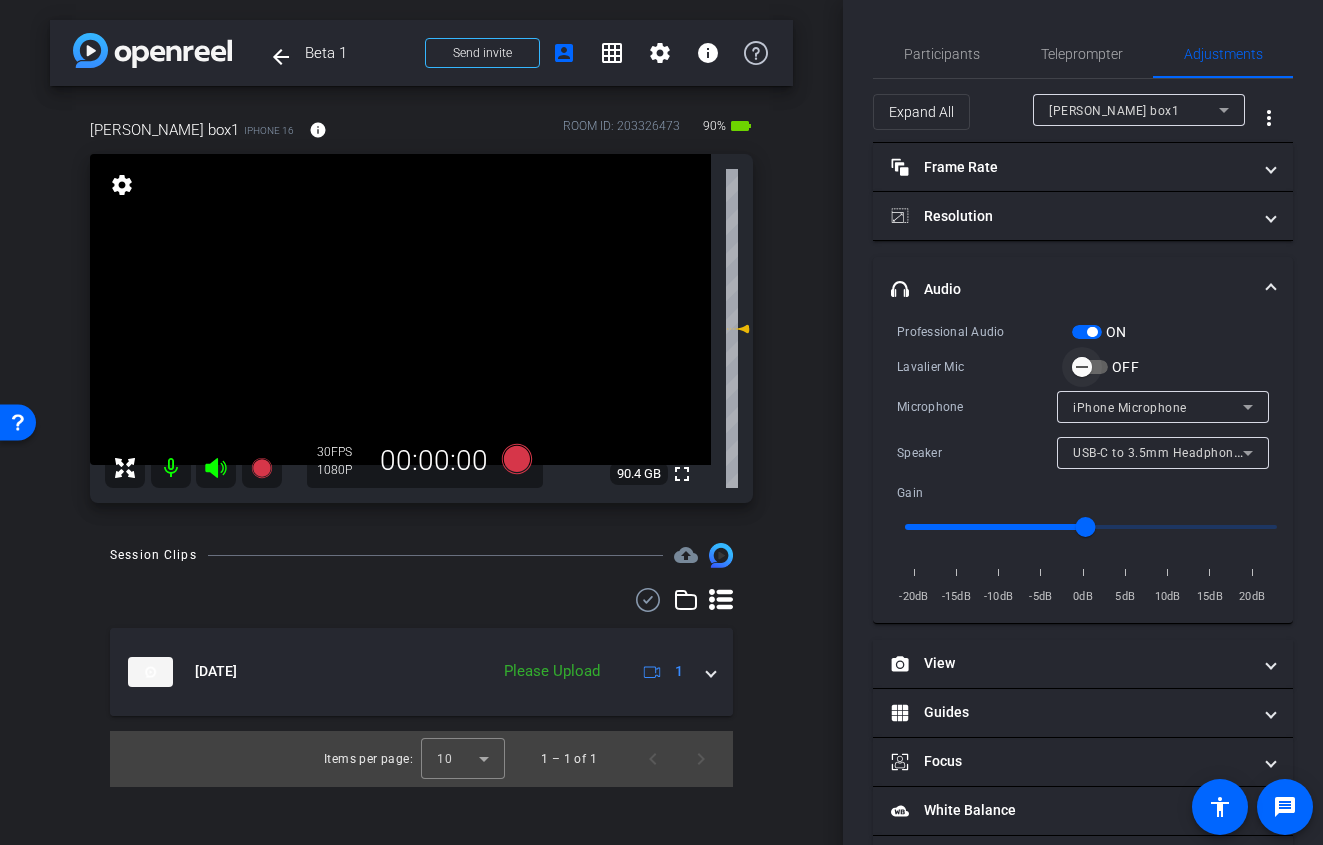 click at bounding box center [1082, 367] 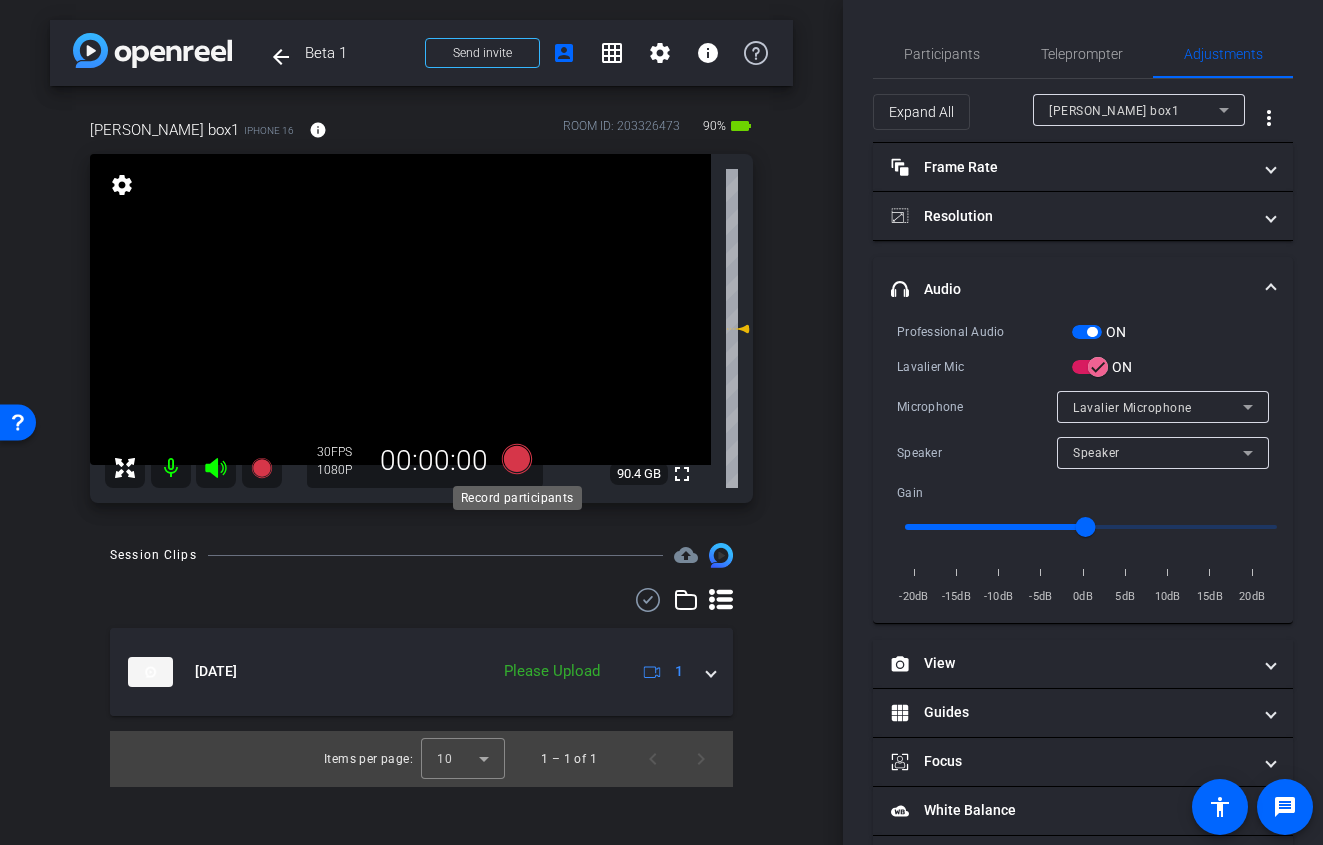 click 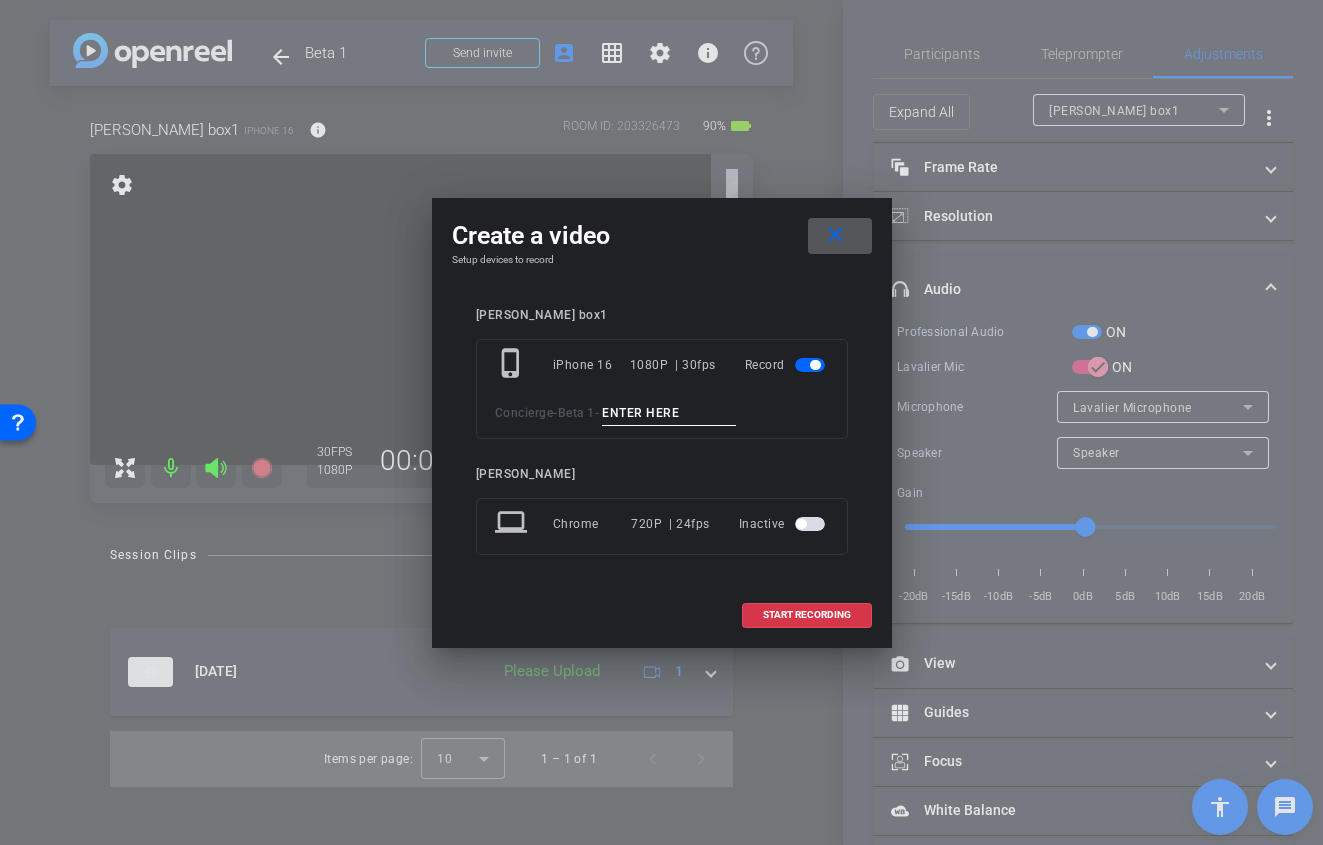 click at bounding box center (669, 413) 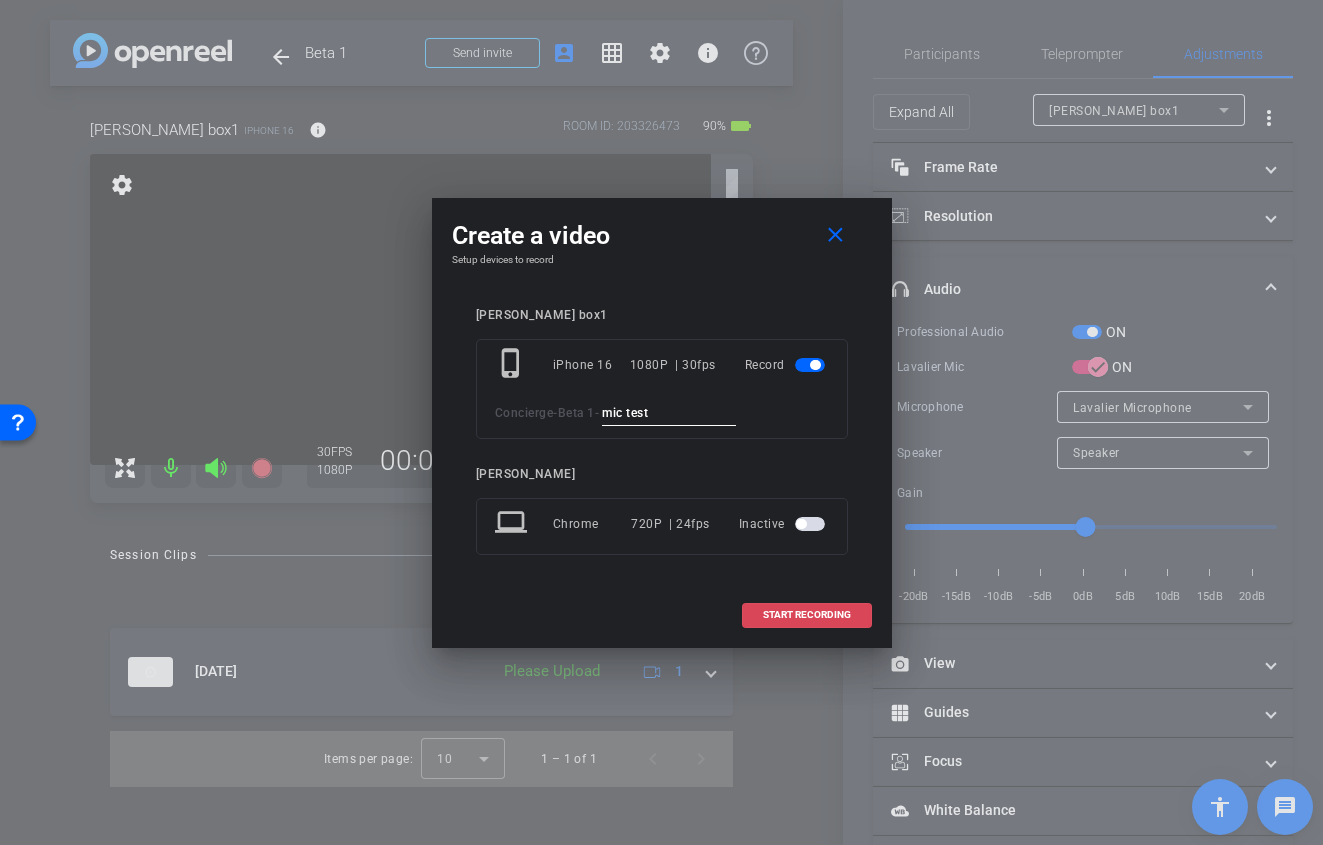 type on "mic test" 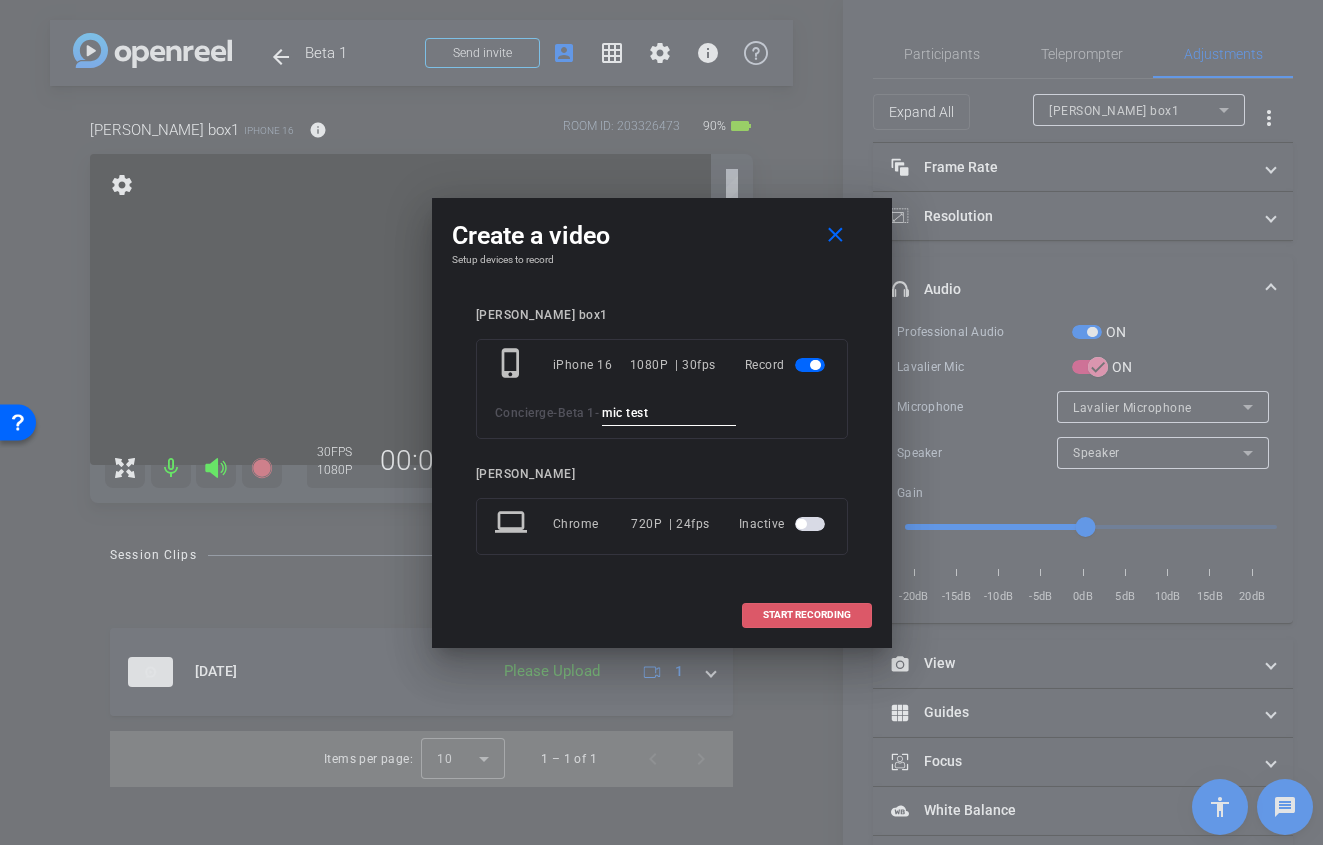 click at bounding box center [807, 615] 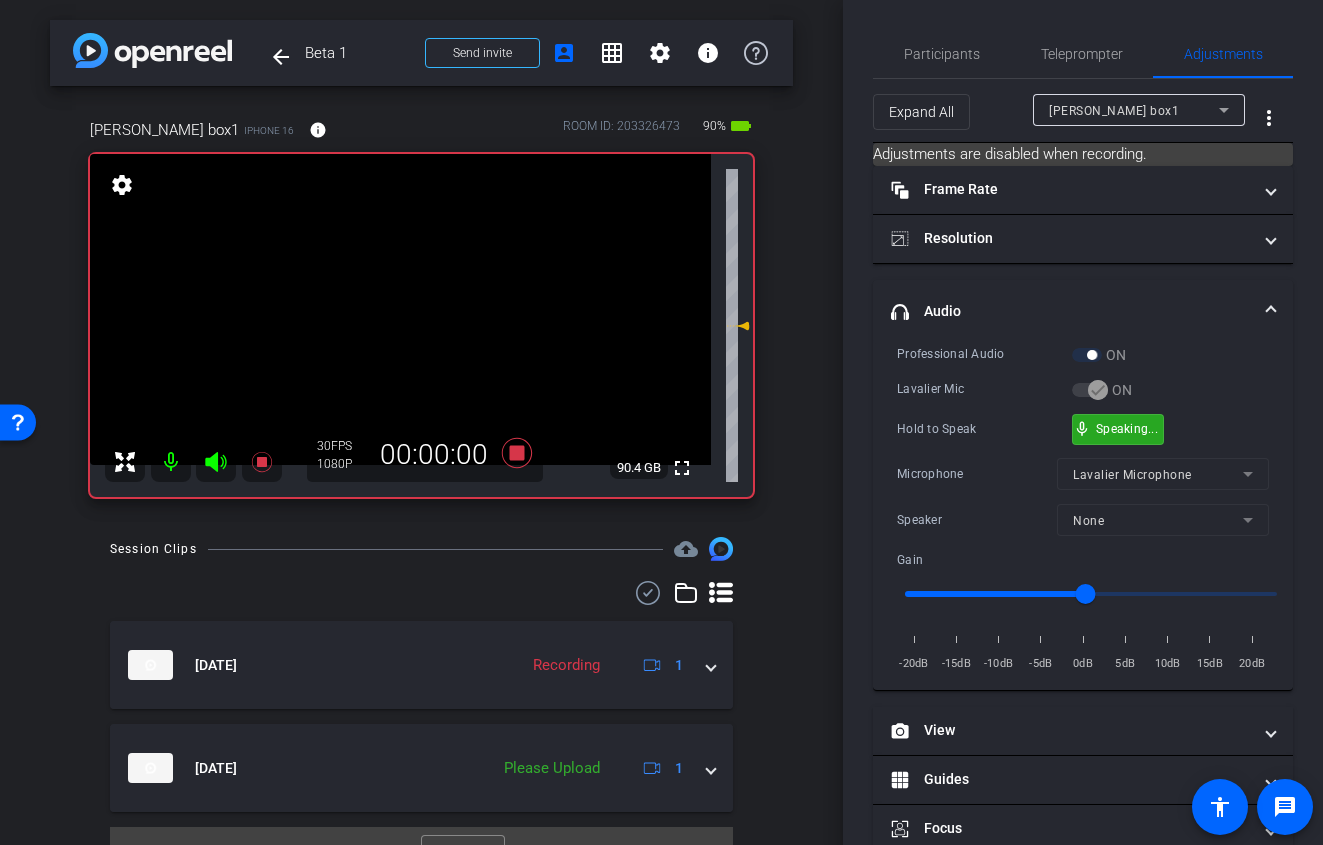 click on "mic_none Speaking..." at bounding box center [1118, 429] 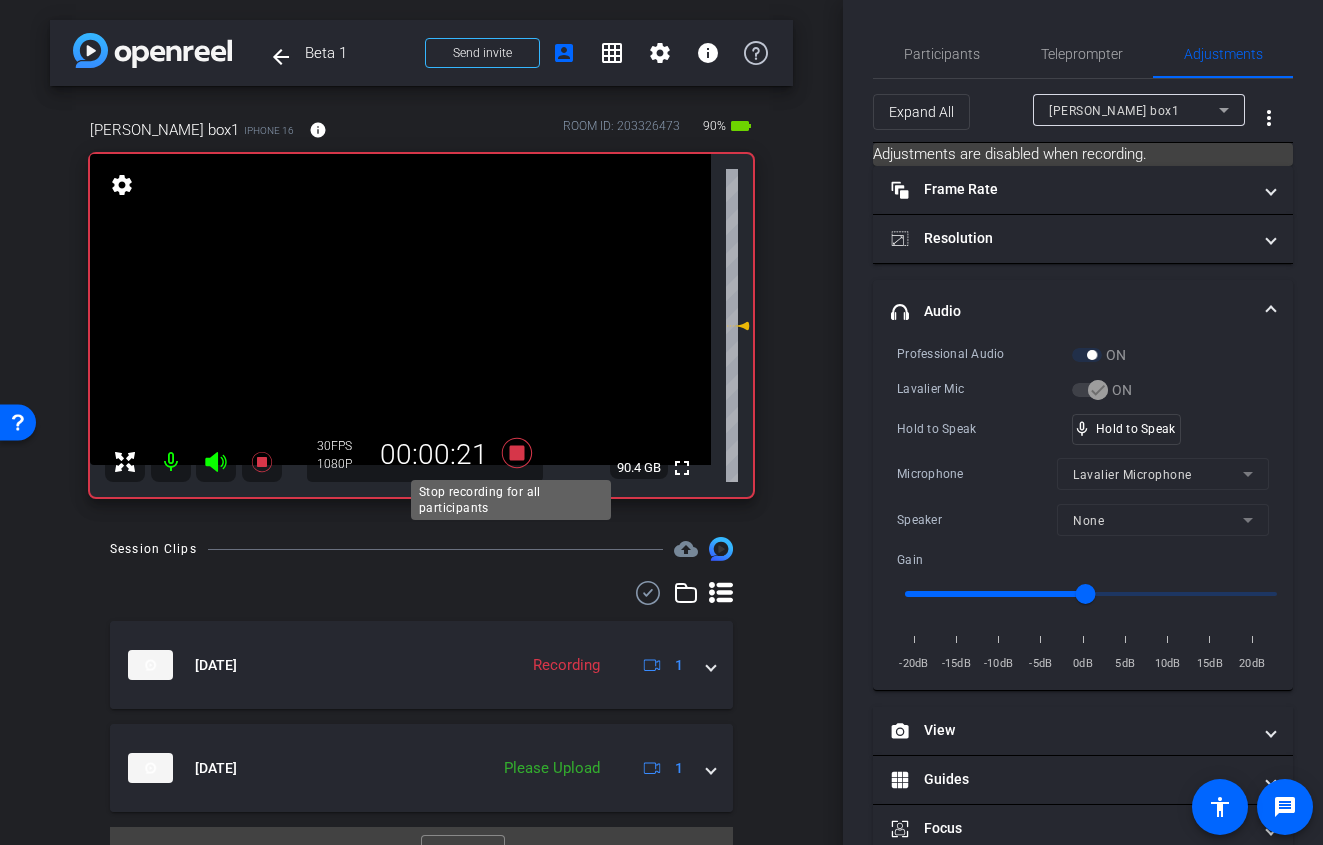 click 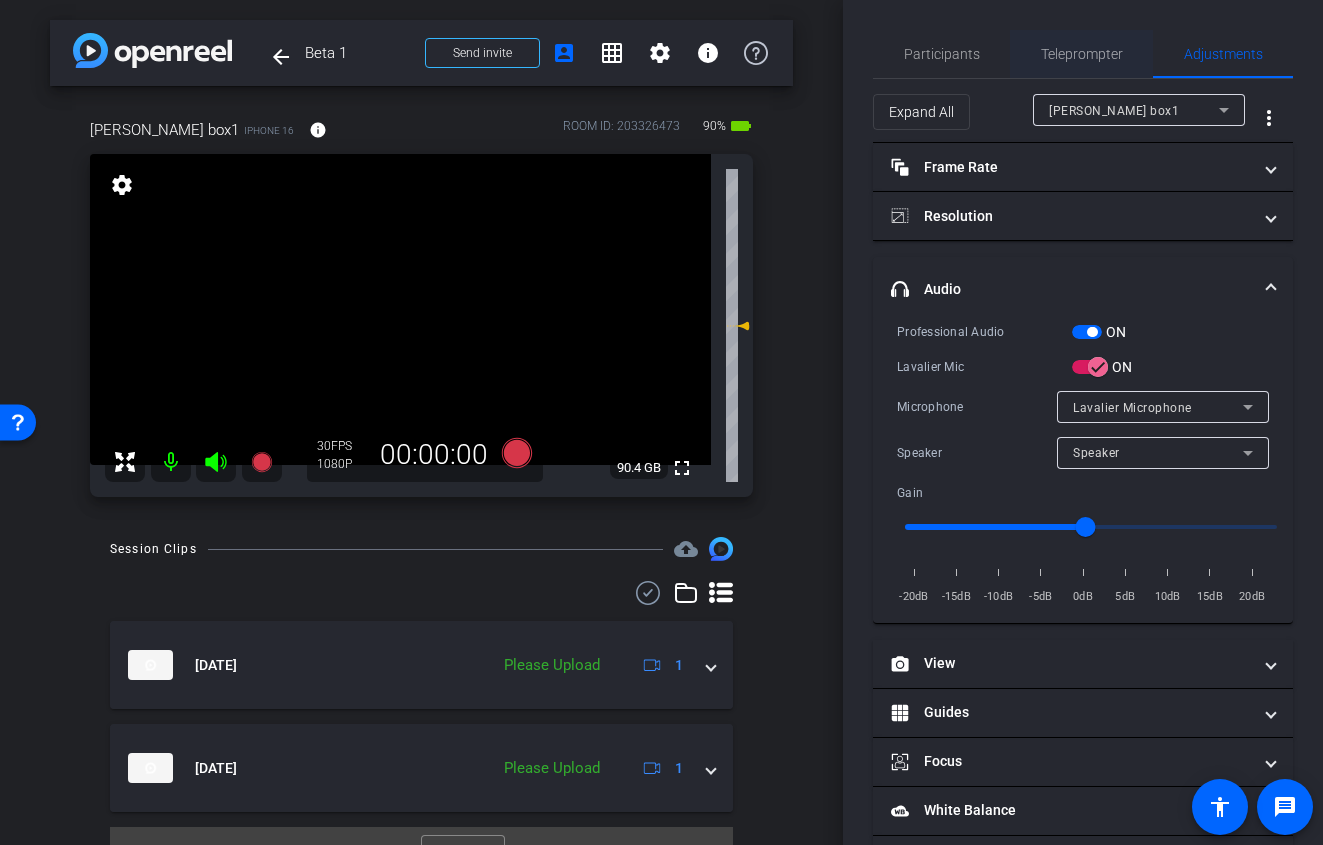 click on "Teleprompter" at bounding box center (1082, 54) 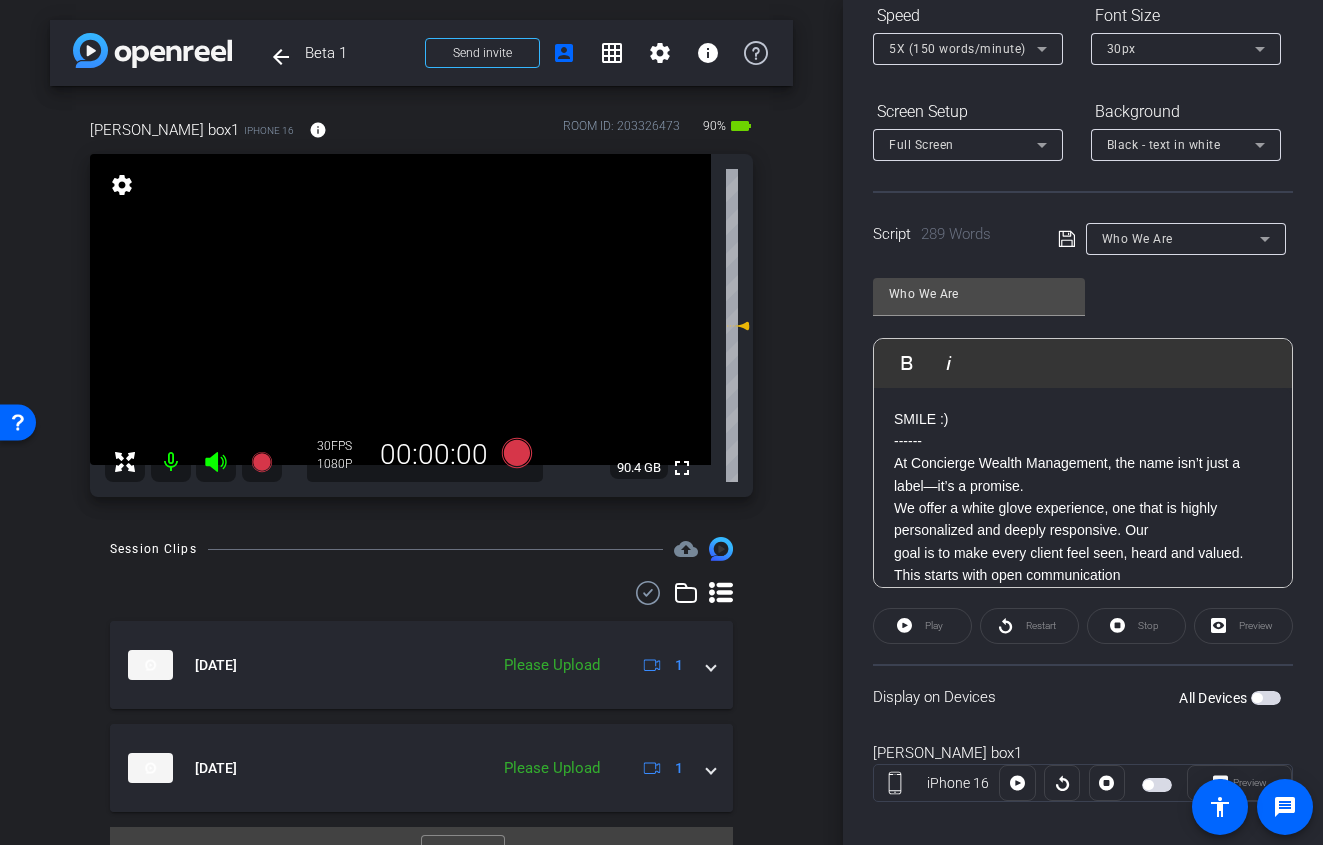 scroll, scrollTop: 248, scrollLeft: 0, axis: vertical 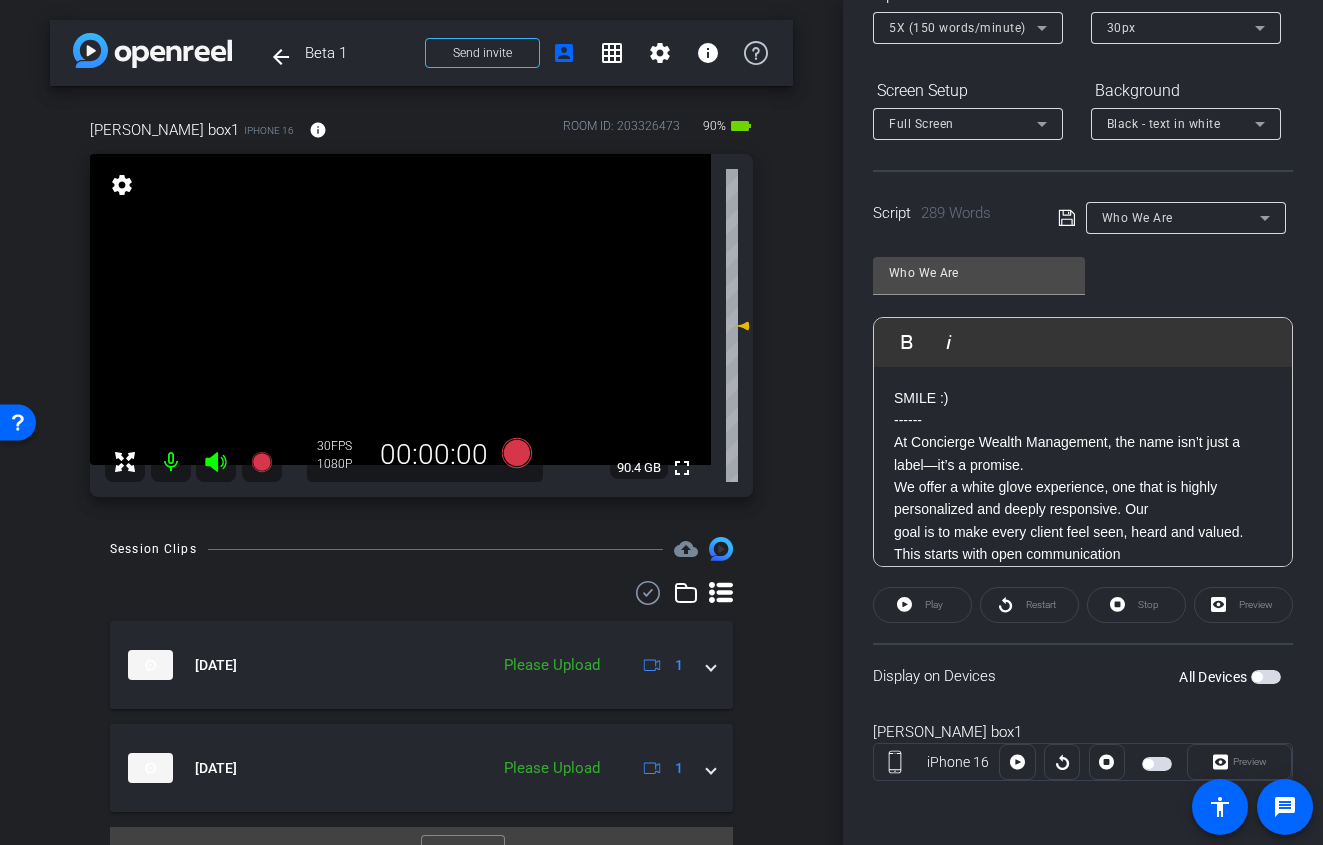 click at bounding box center [1266, 677] 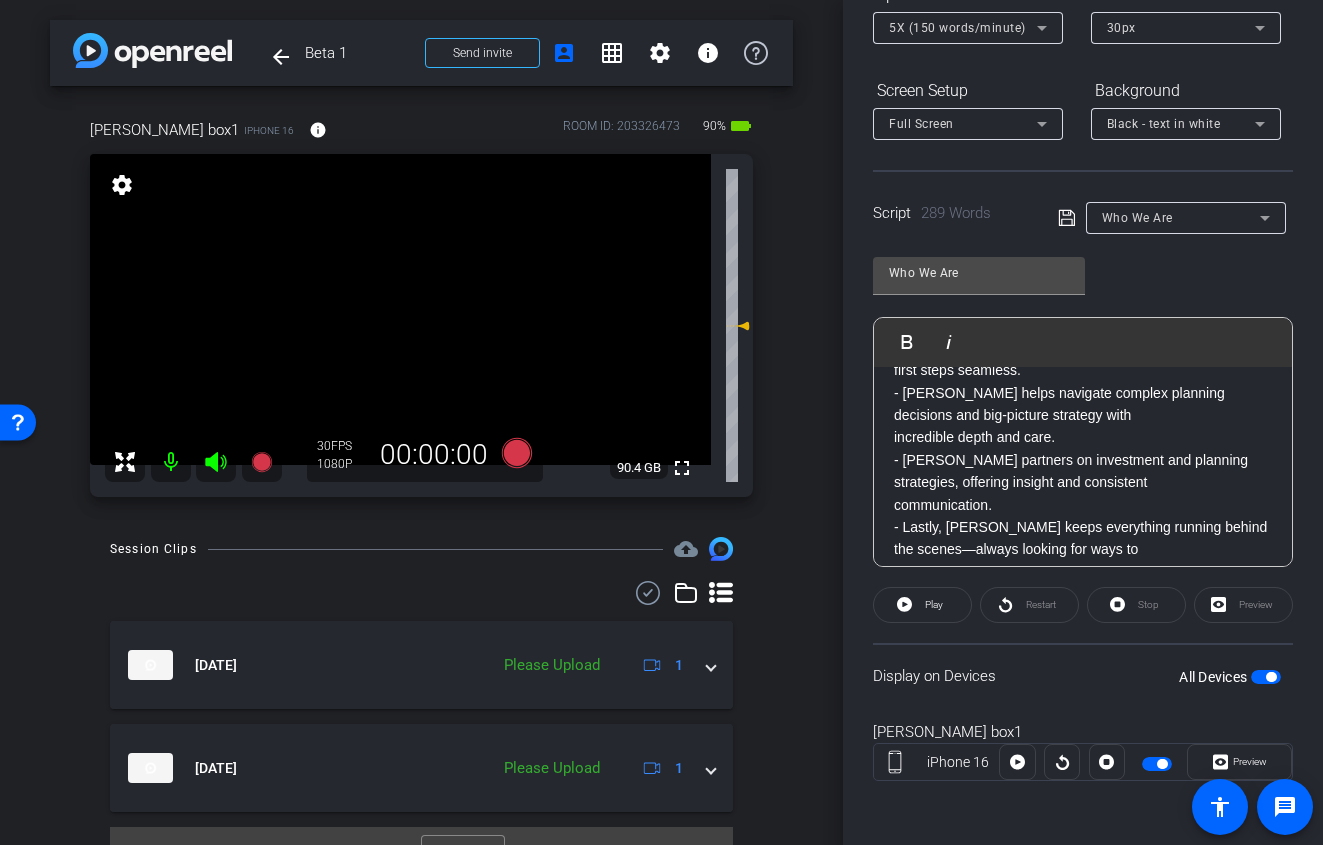 scroll, scrollTop: 0, scrollLeft: 0, axis: both 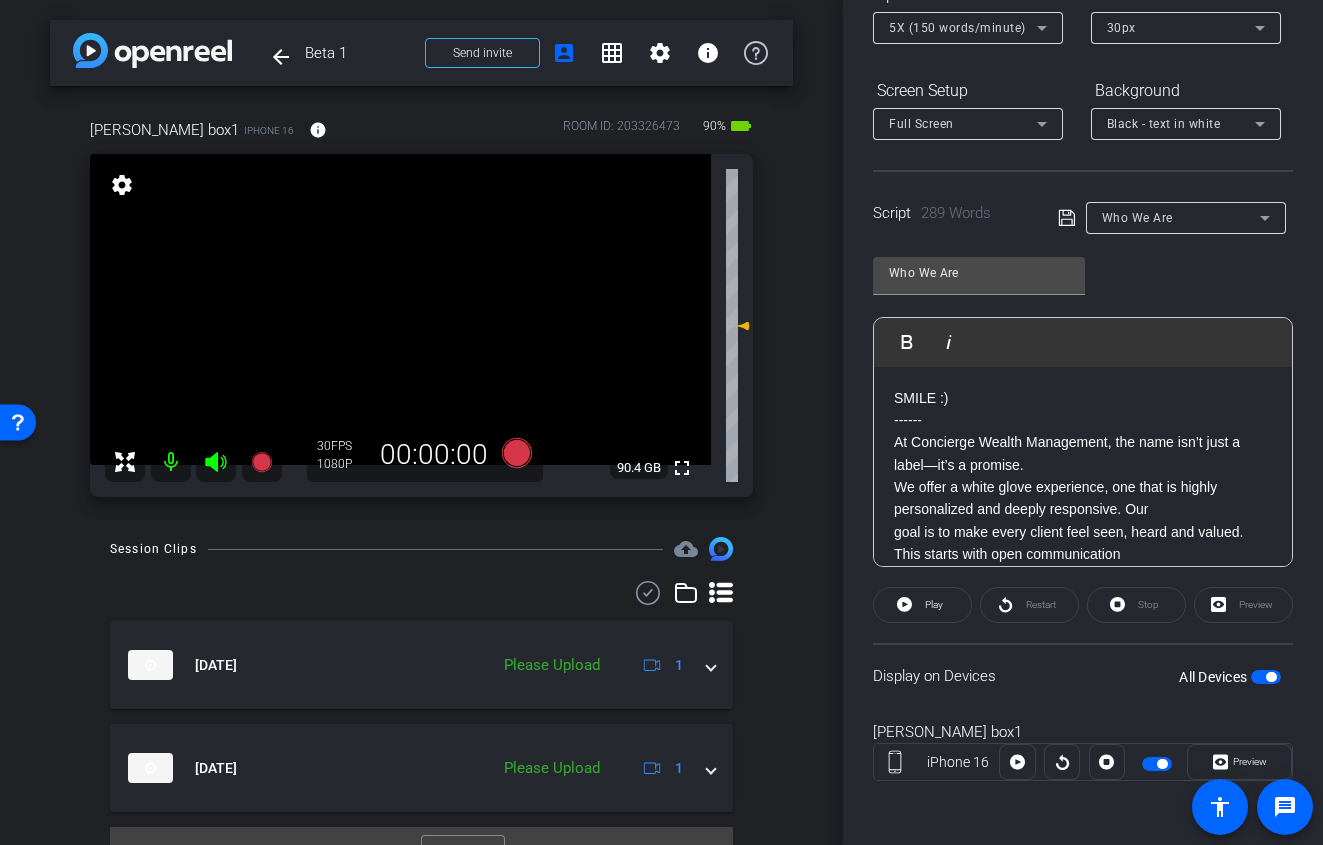 click on "5X (150 words/minute)" at bounding box center (957, 28) 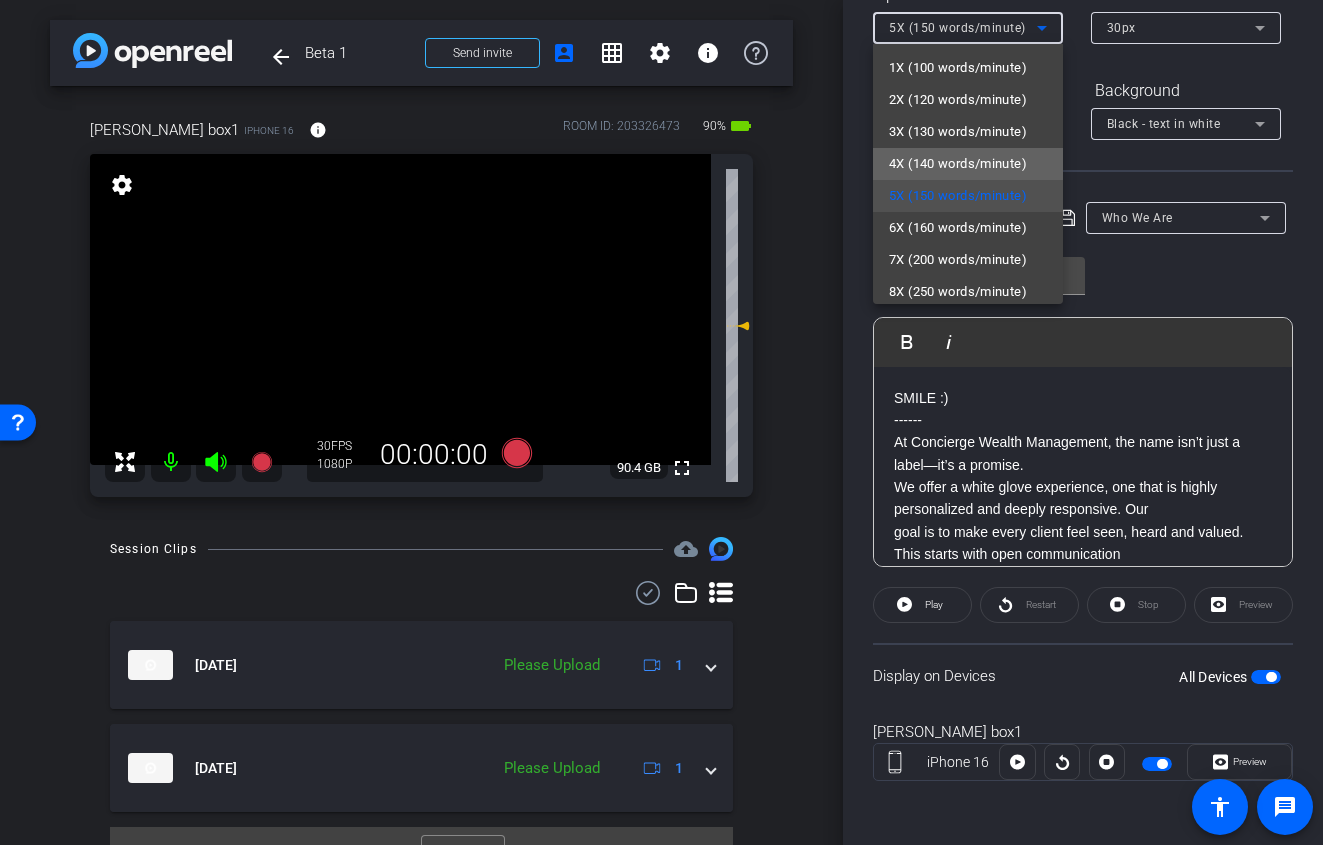click on "4X (140 words/minute)" at bounding box center (958, 164) 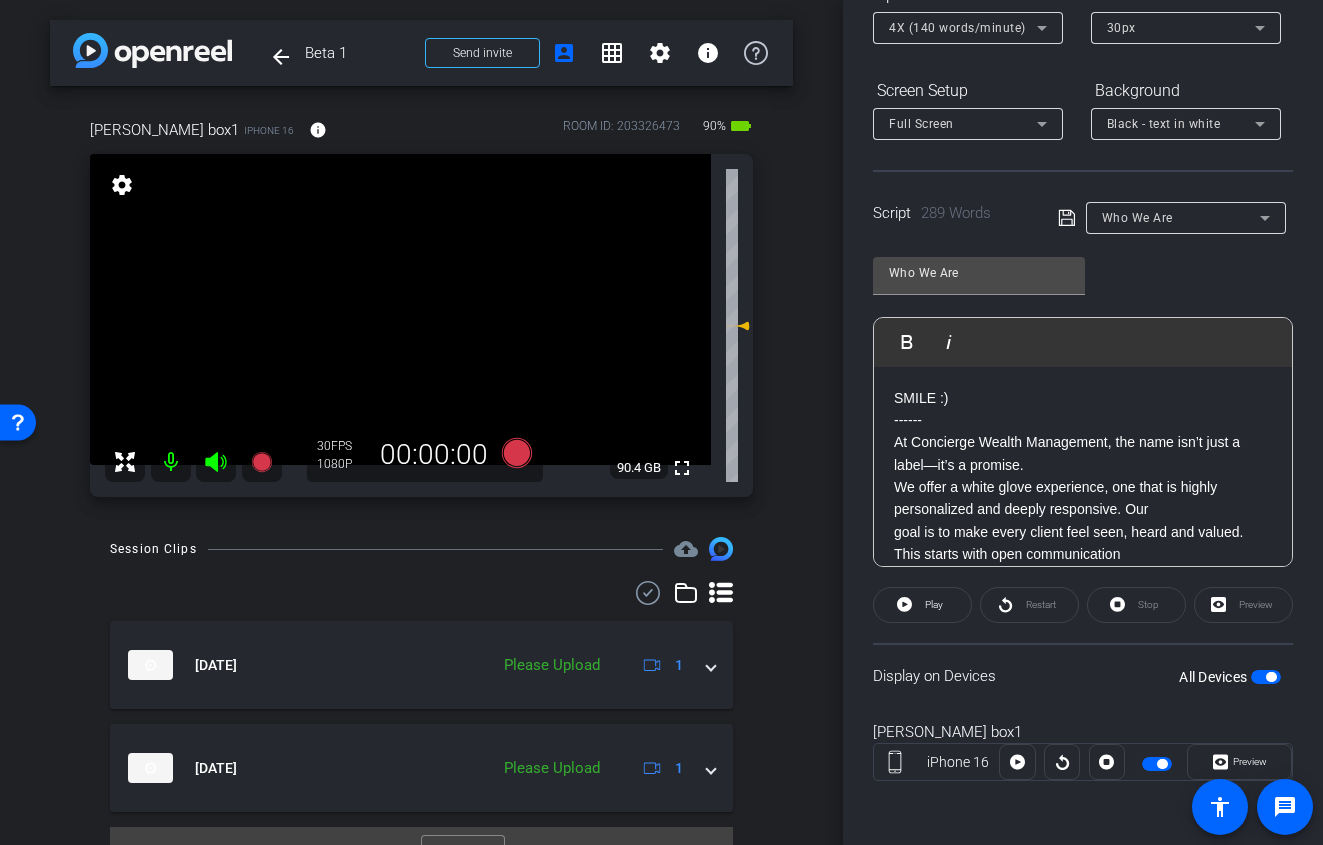 click on "Who We Are               Play        Play from this location               Play Selected        Play and display the selected text only Bold Italic SMILE :) ------ At Concierge Wealth Management, the name isn’t just a label—it’s a promise. We offer a white glove experience, one that is highly personalized and deeply responsive. Our goal is to make every client feel seen, heard and valued. This starts with open communication and clear expectations. We get to know you personally; many of our clients feel like family. We act as a financial director for high-net-worth families, creating tailored planning strategies to reflect their values. We do this by keeping our client base intentionally small so we can be thoughtful and intentional in how we show up for them. Many of our clients come to us with professionals already in place, like attorneys and CPAs – However they are not working together. That’s where we step in and make the difference – the same goal. first steps seamless.  communication." 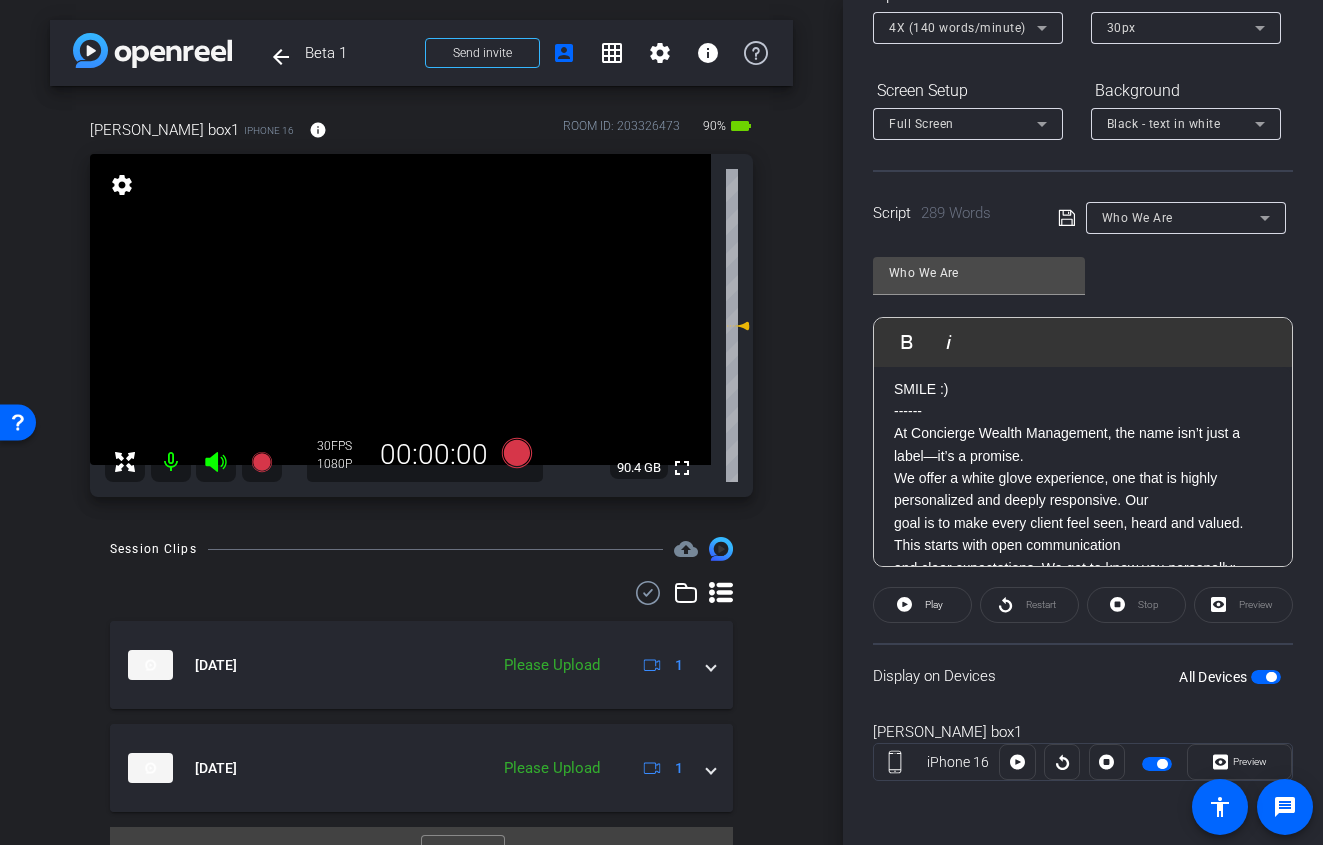 scroll, scrollTop: 9, scrollLeft: 0, axis: vertical 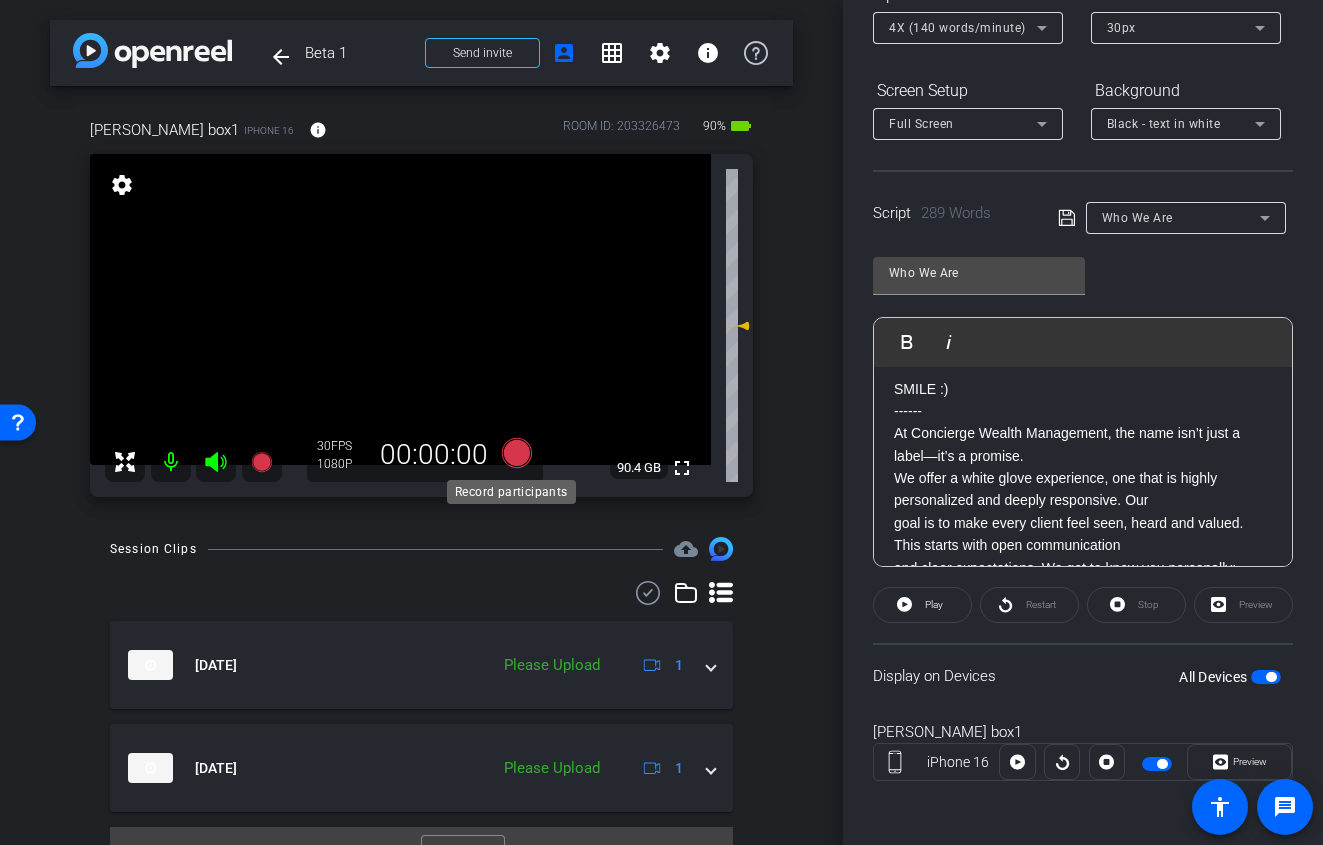 click 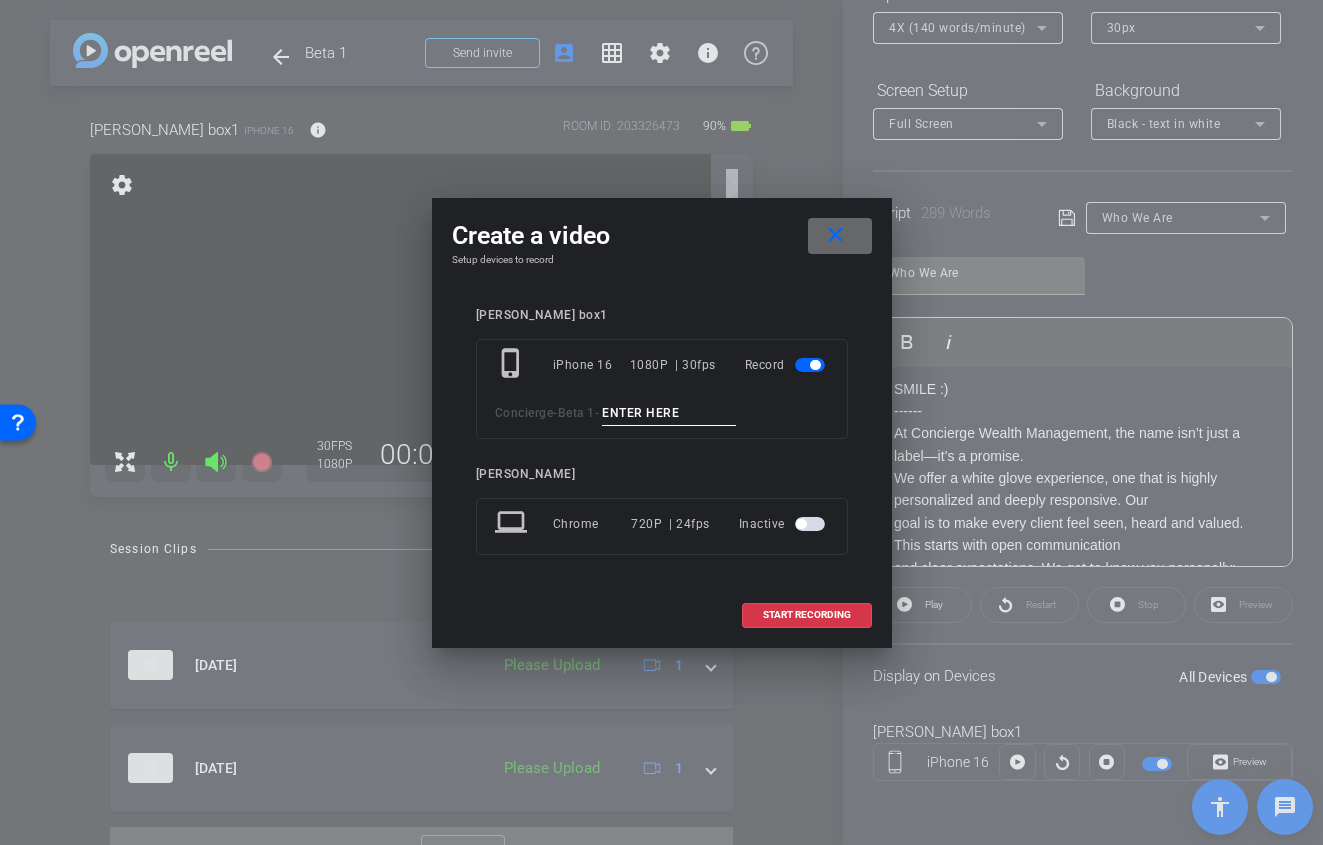 click on "close" at bounding box center [835, 235] 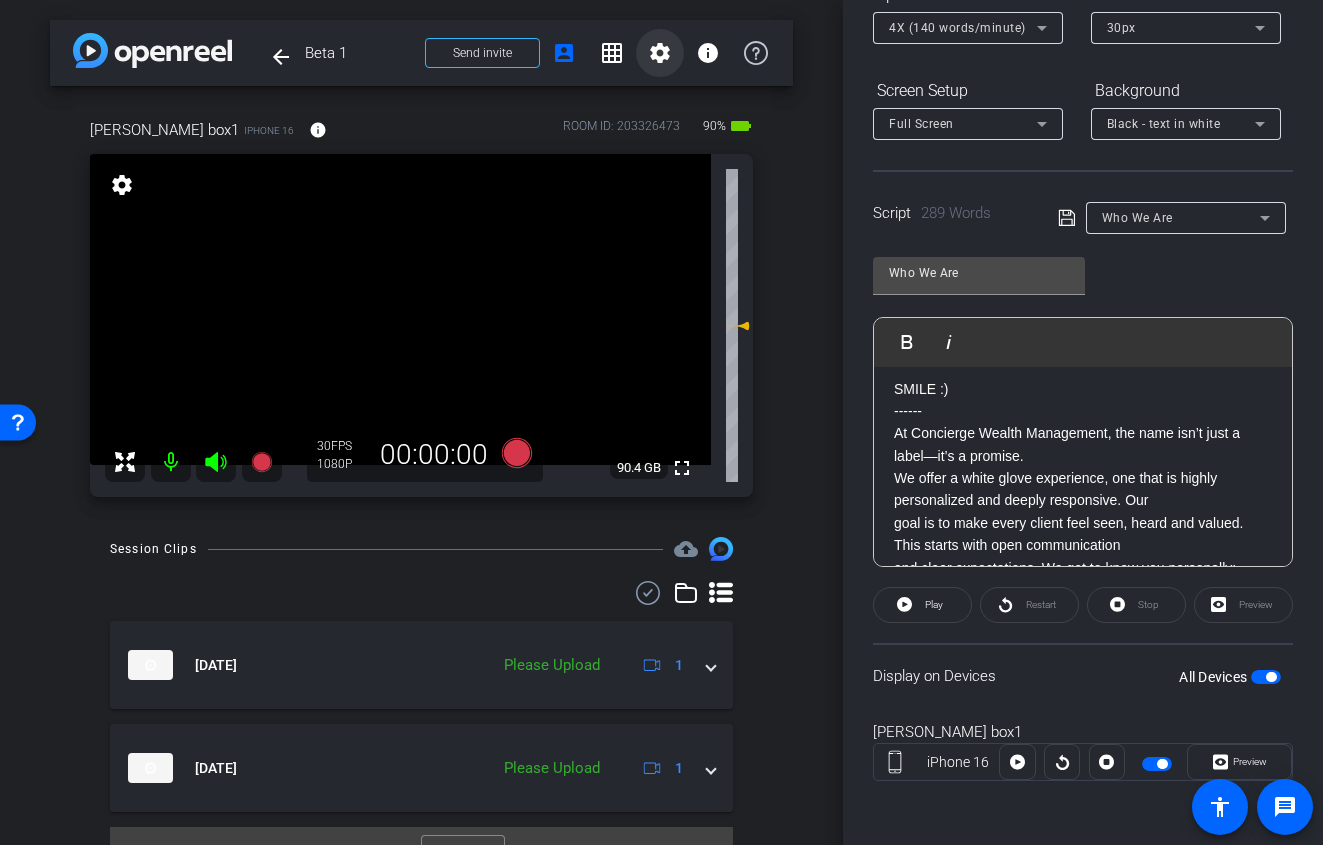 click on "settings" at bounding box center [660, 53] 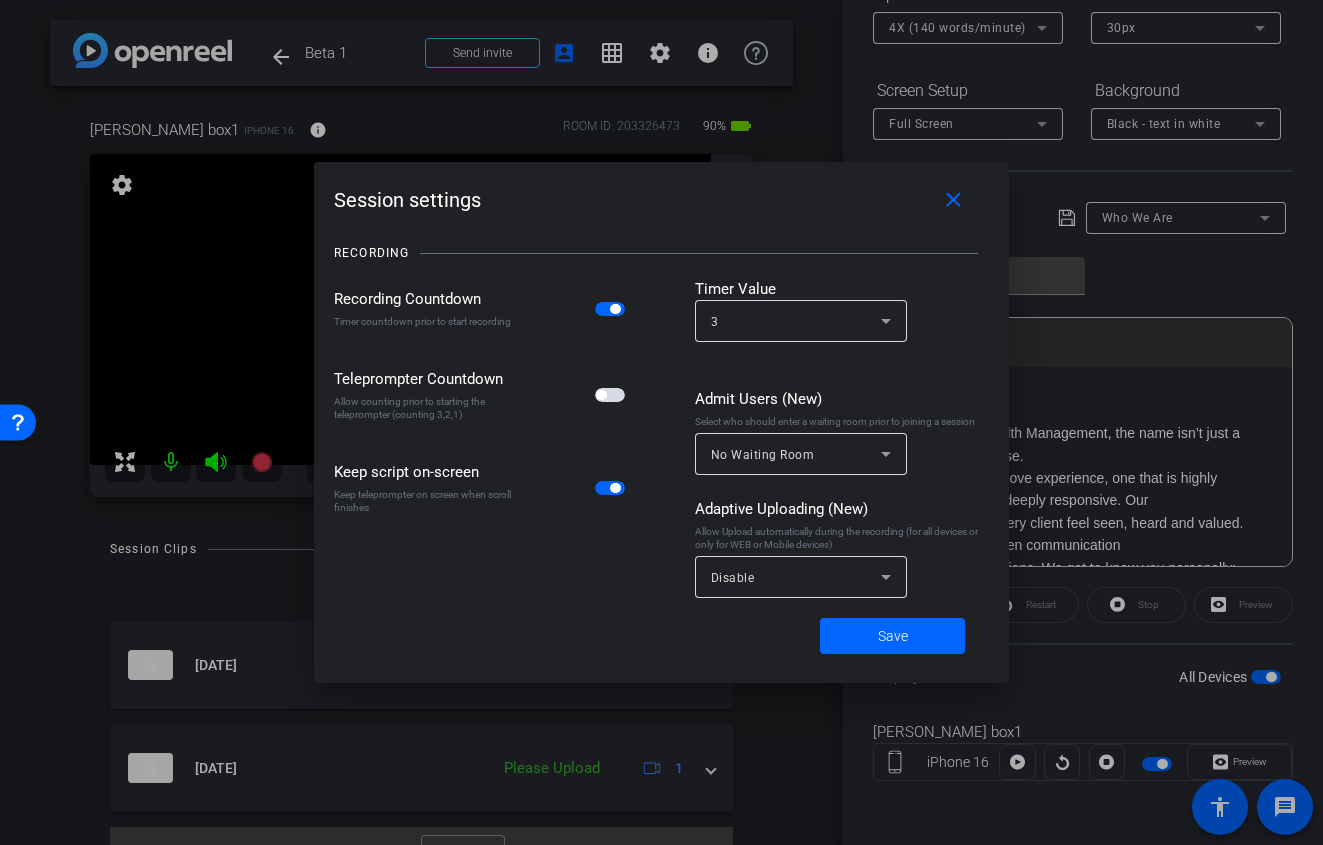 click at bounding box center [610, 395] 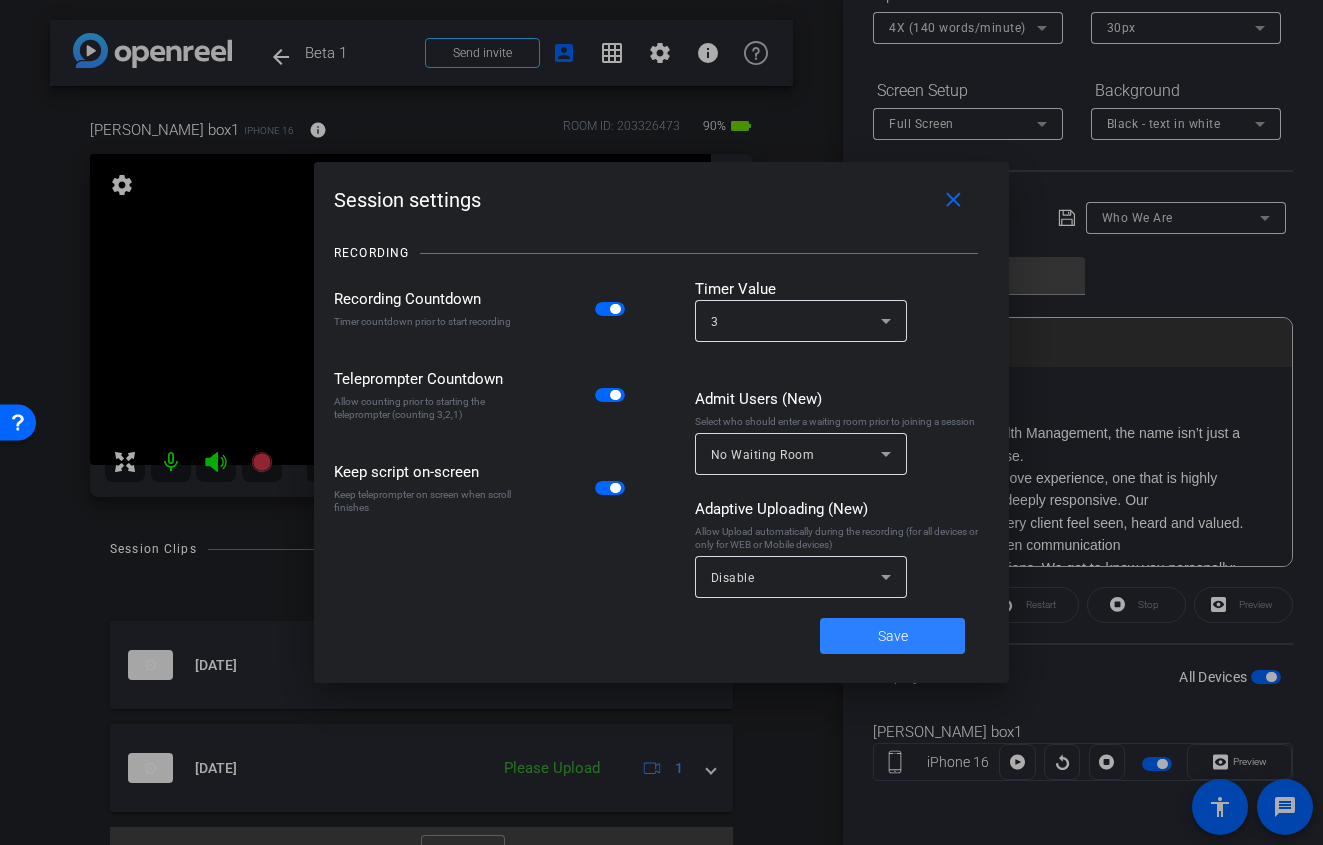 click on "Save" at bounding box center [893, 636] 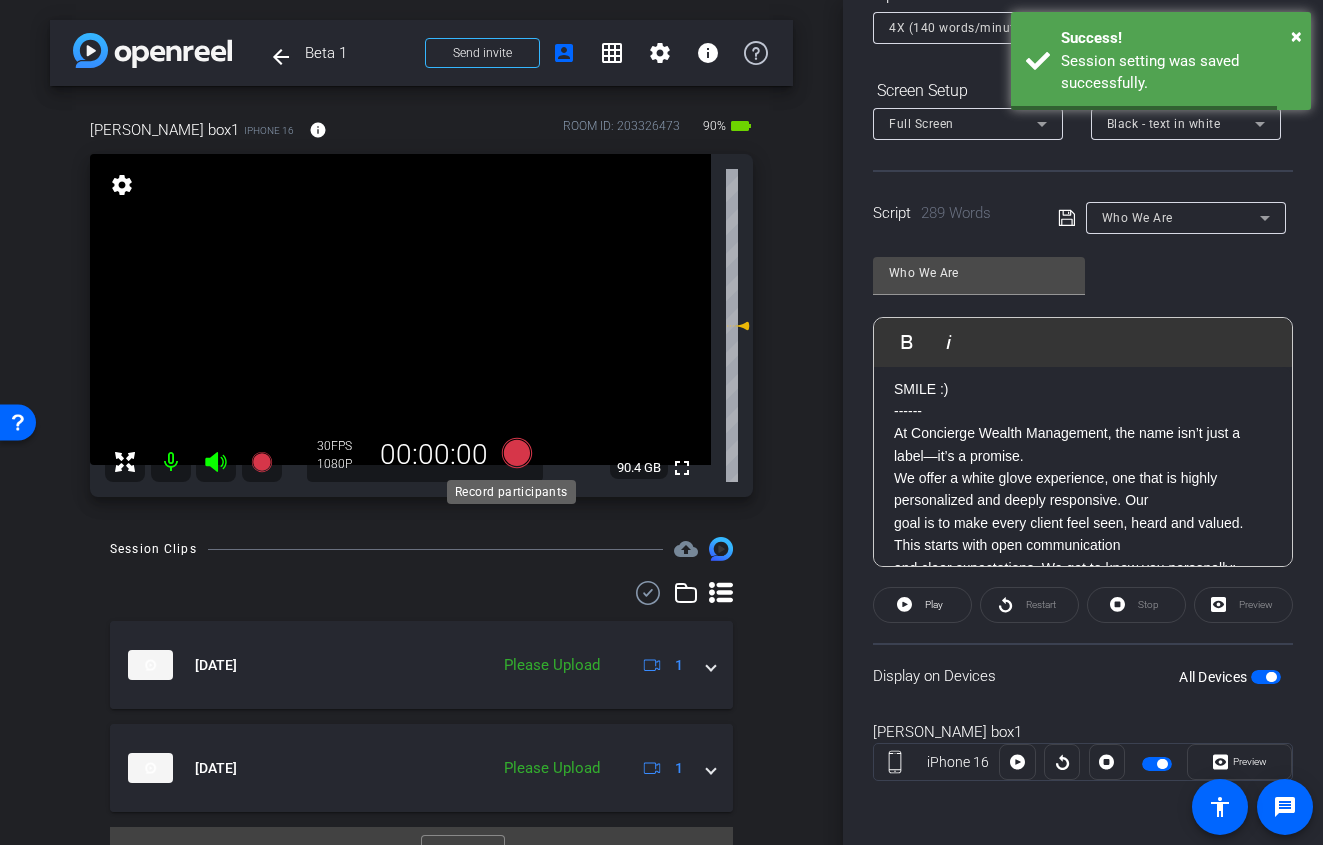 click 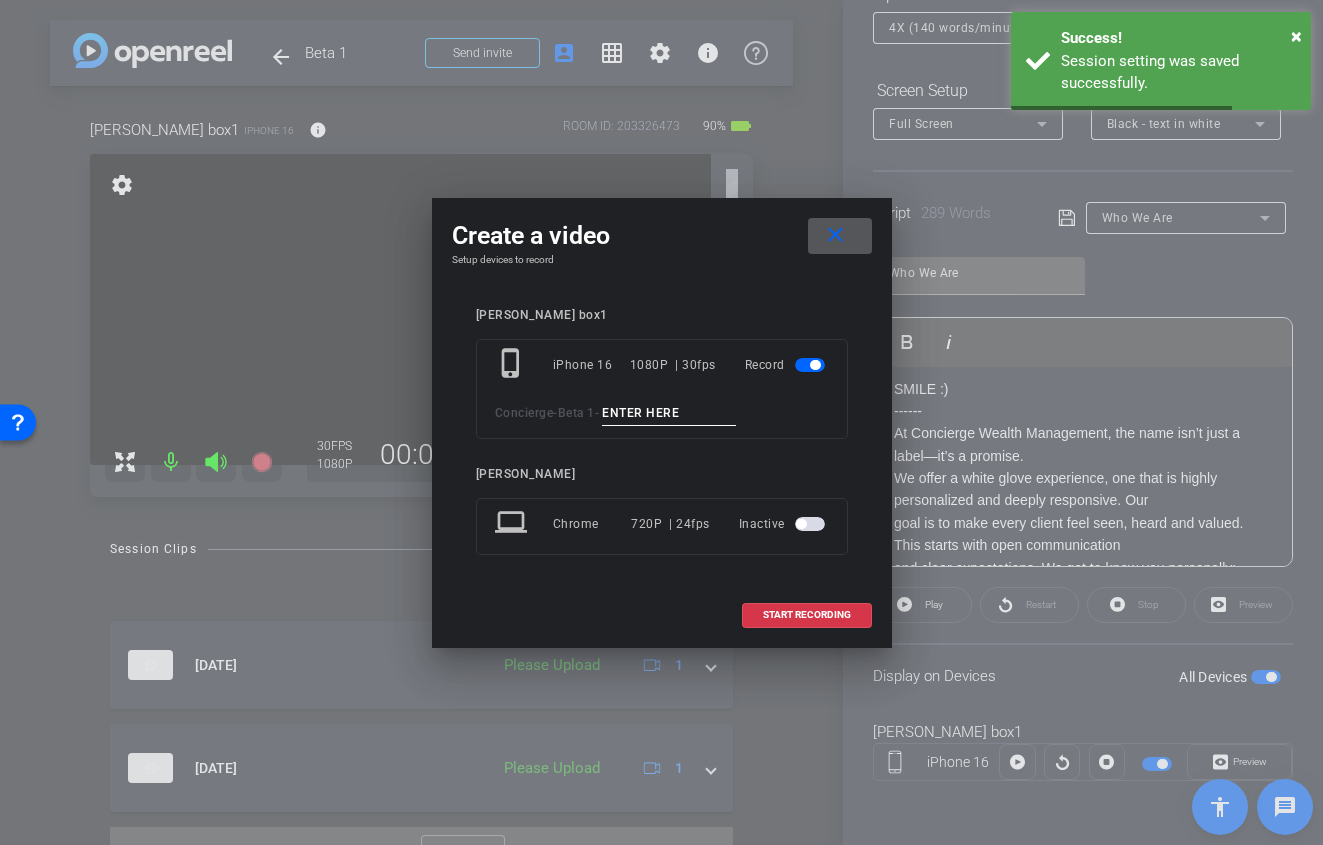 click at bounding box center [669, 413] 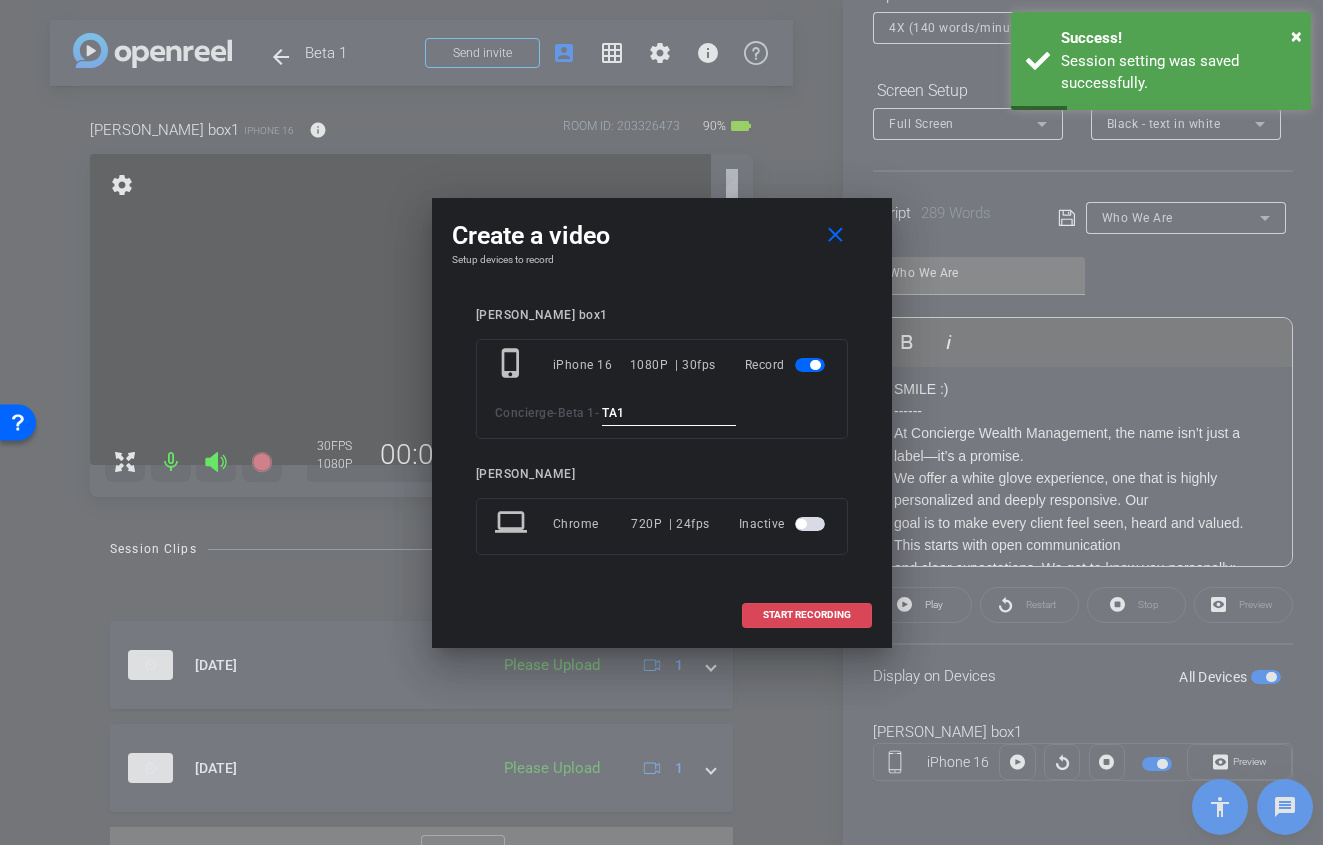 type on "TA1" 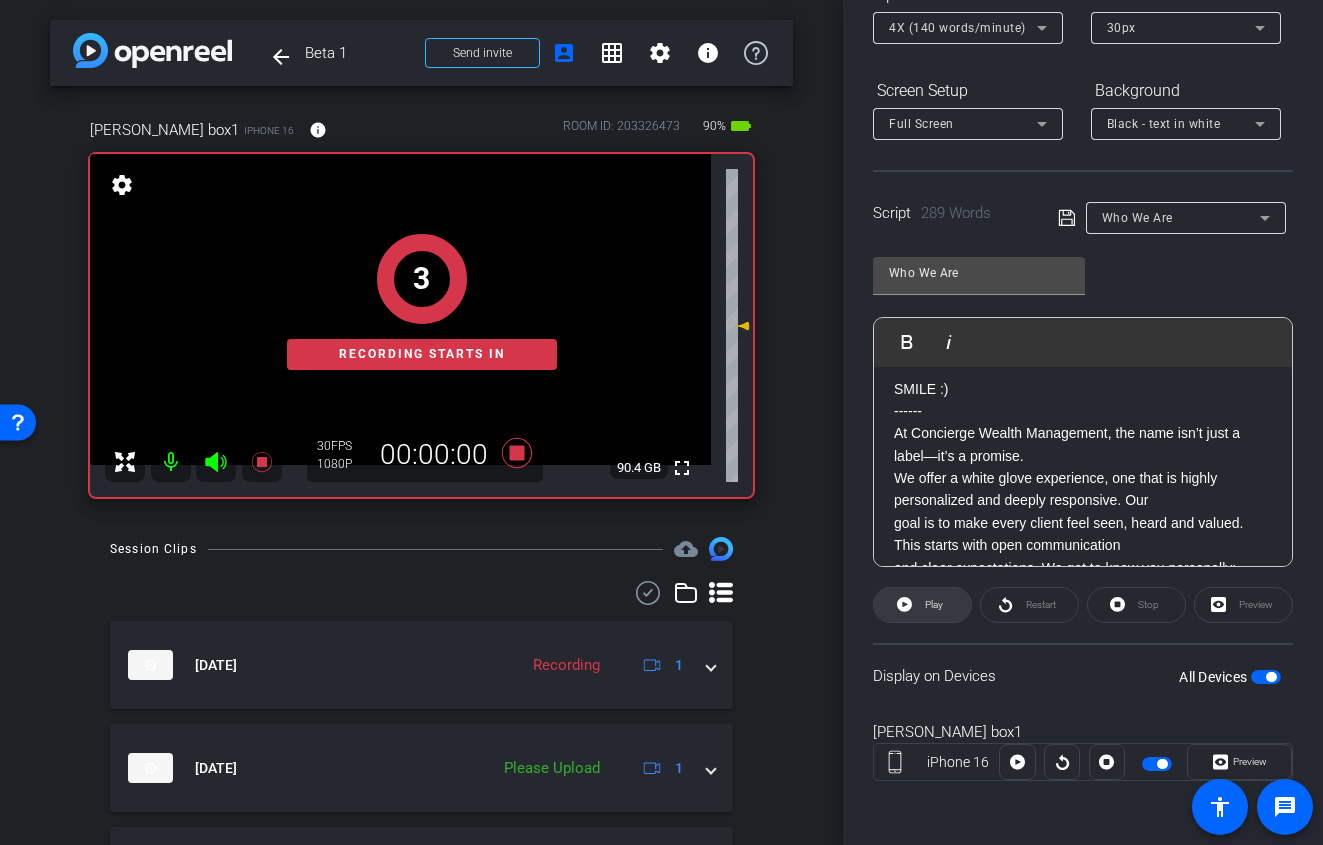 click 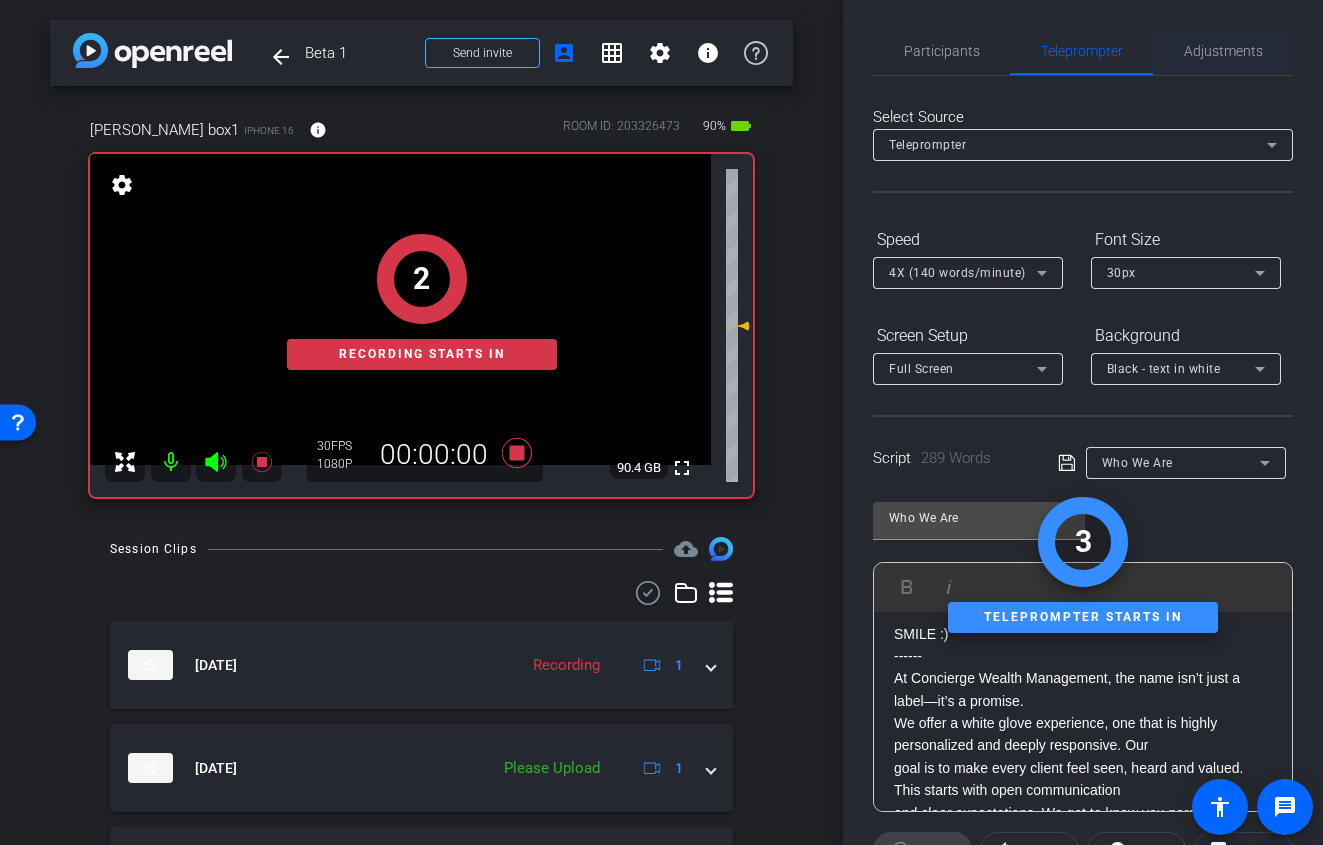 scroll, scrollTop: 4, scrollLeft: 0, axis: vertical 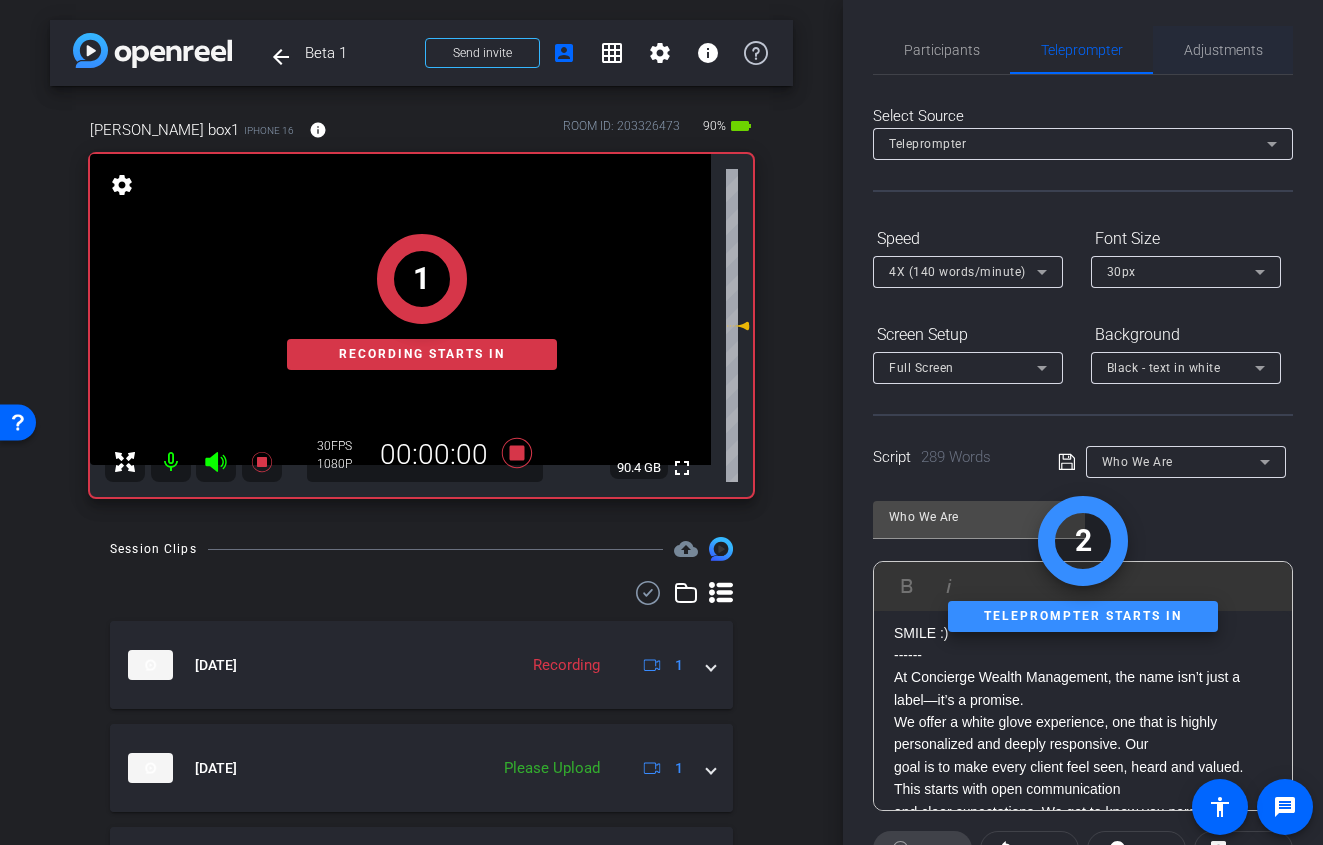 click on "Adjustments" at bounding box center [1223, 50] 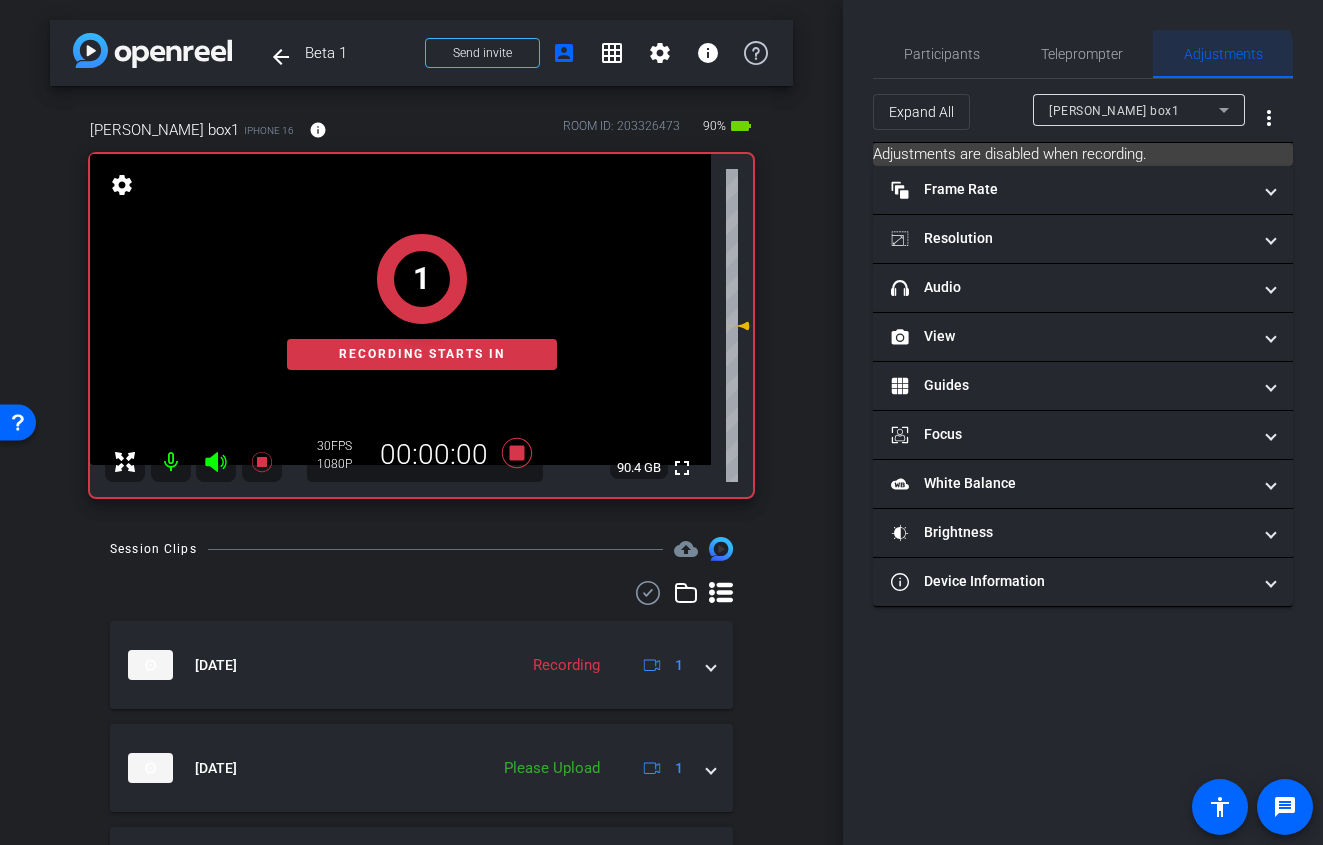 scroll, scrollTop: 0, scrollLeft: 0, axis: both 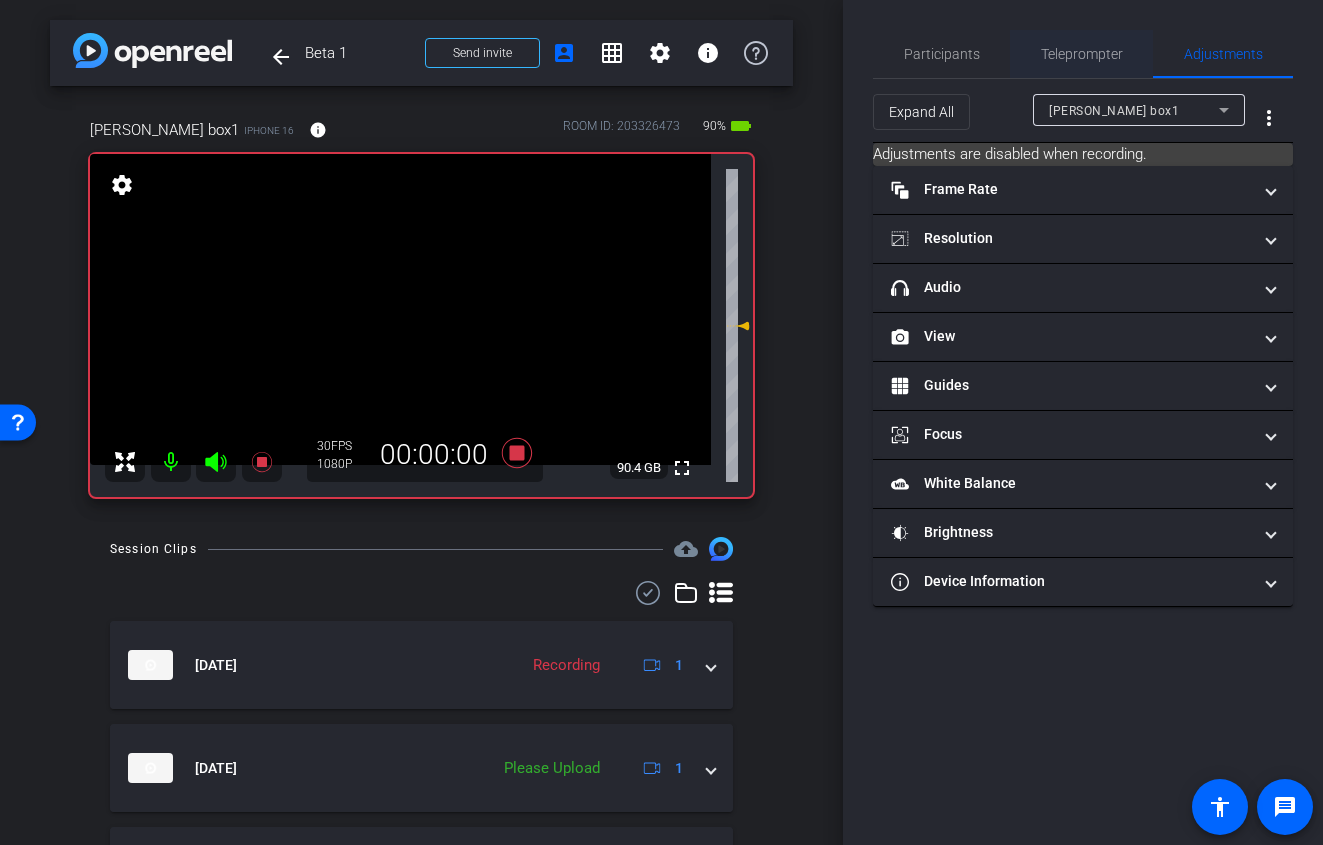 click on "Teleprompter" at bounding box center [1082, 54] 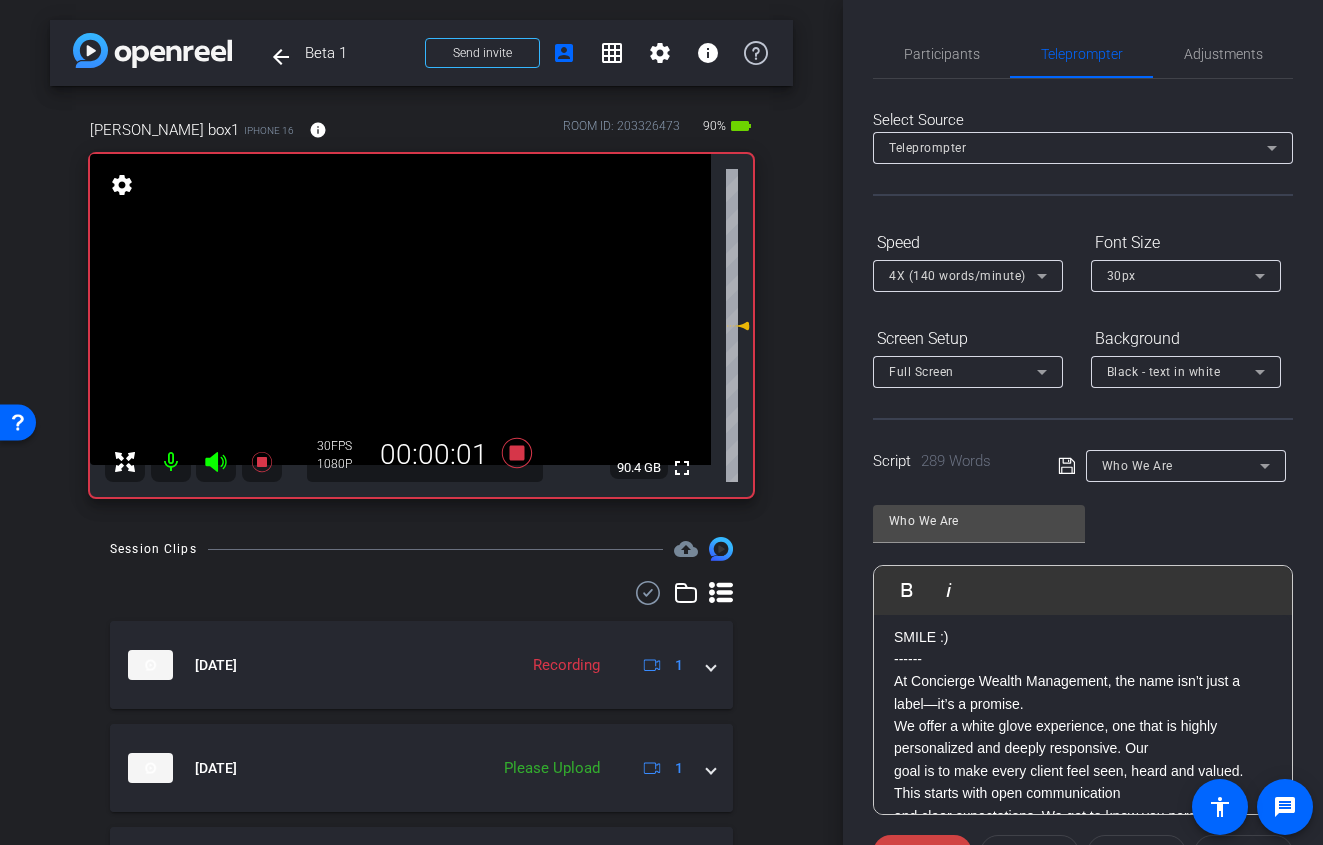 click 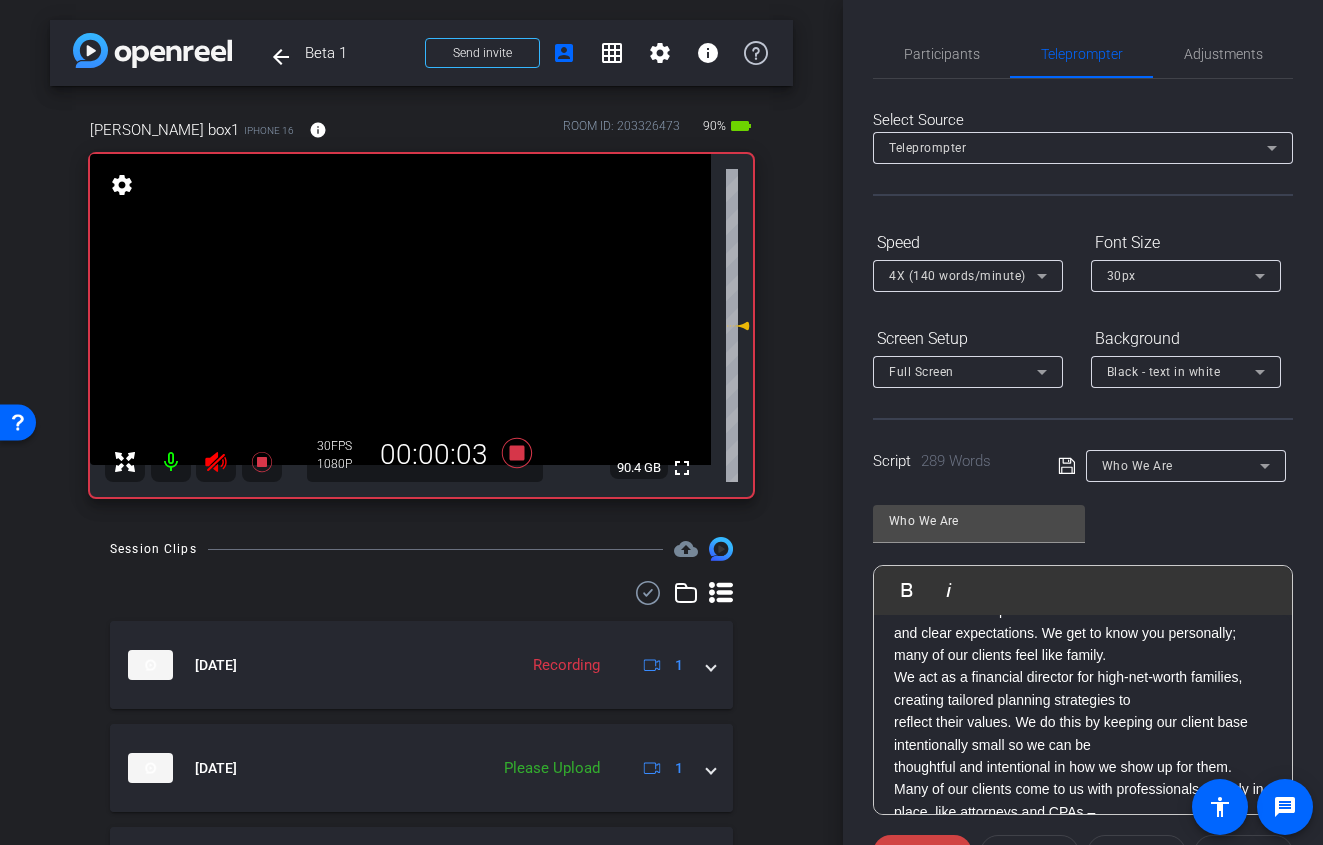 scroll, scrollTop: 0, scrollLeft: 0, axis: both 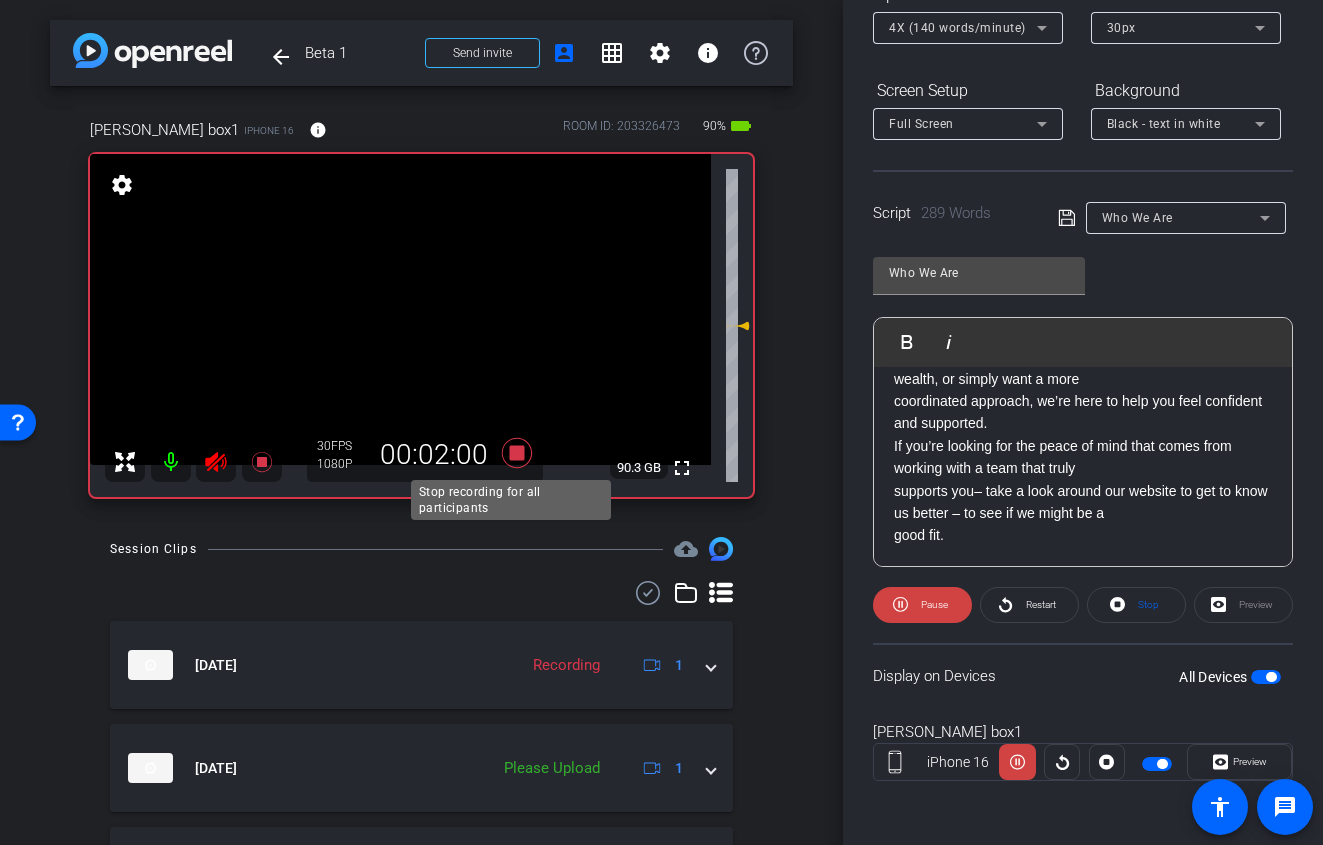 click 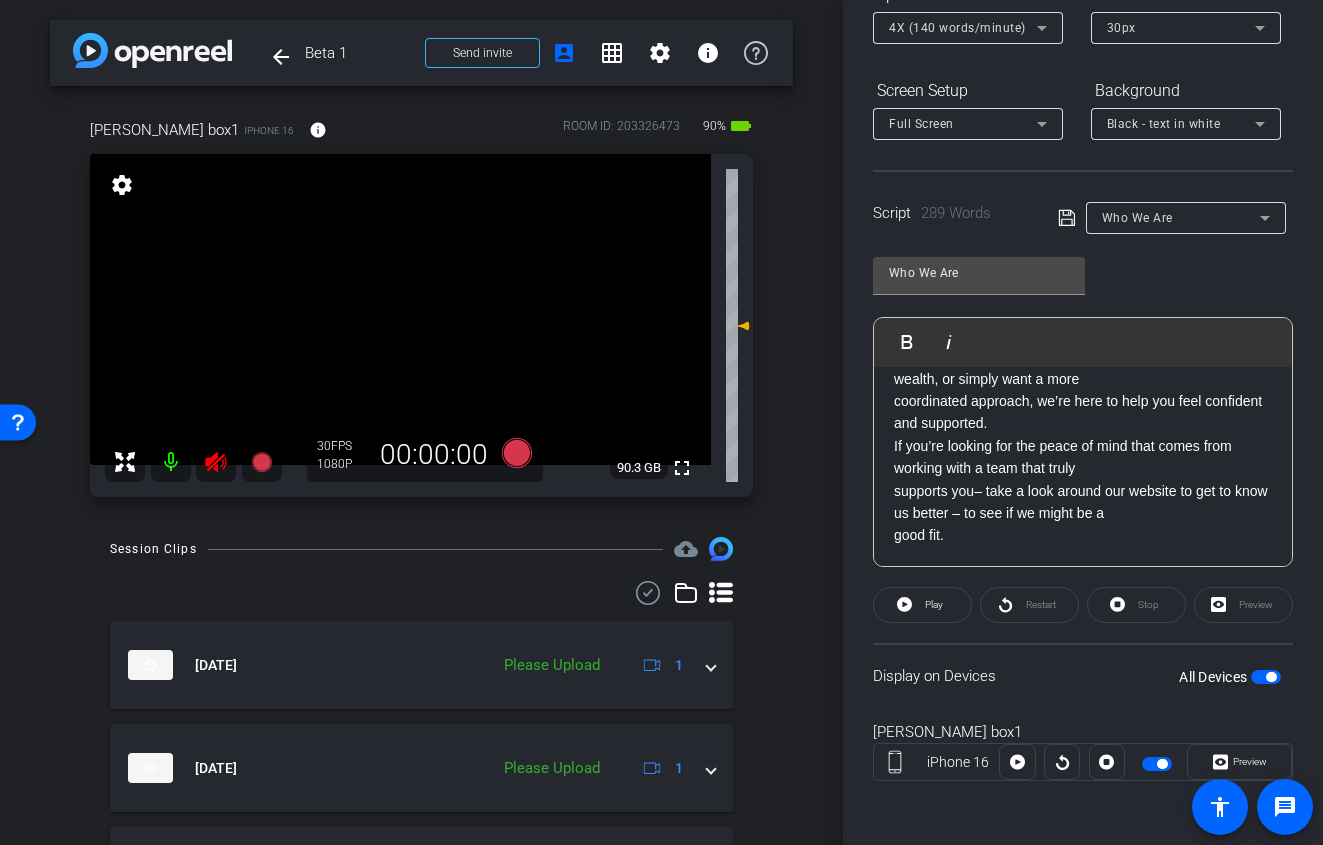 click 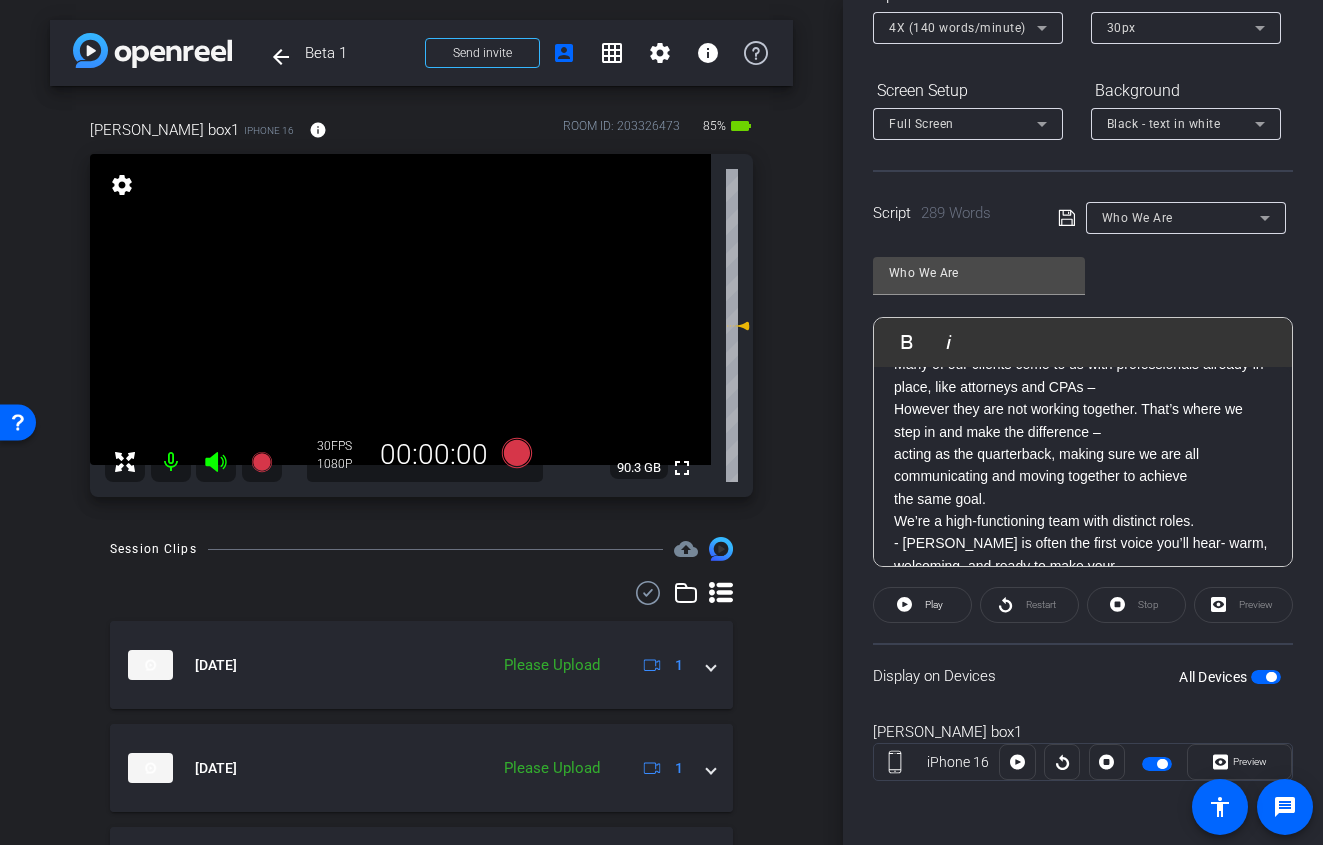 scroll, scrollTop: 0, scrollLeft: 0, axis: both 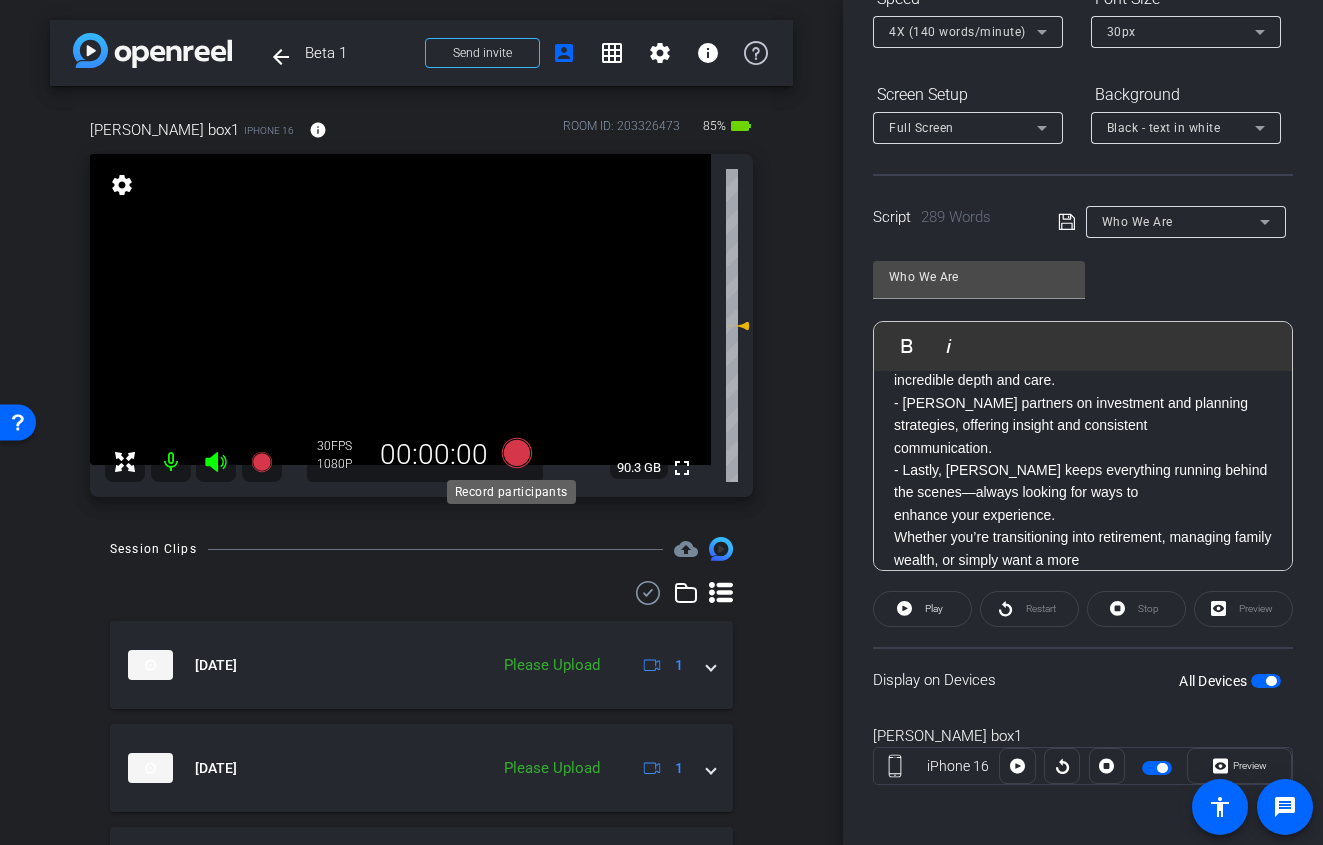 click 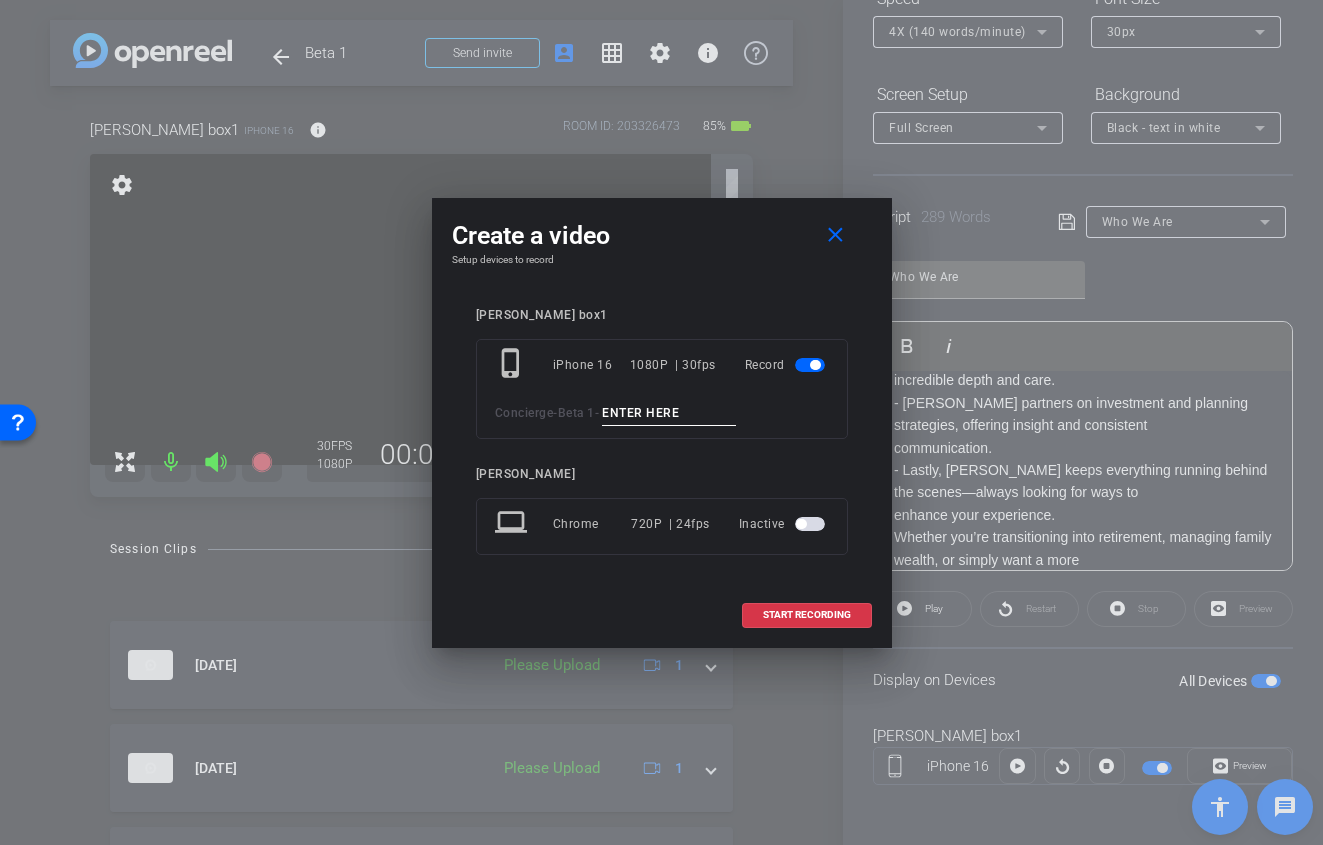 click at bounding box center [669, 413] 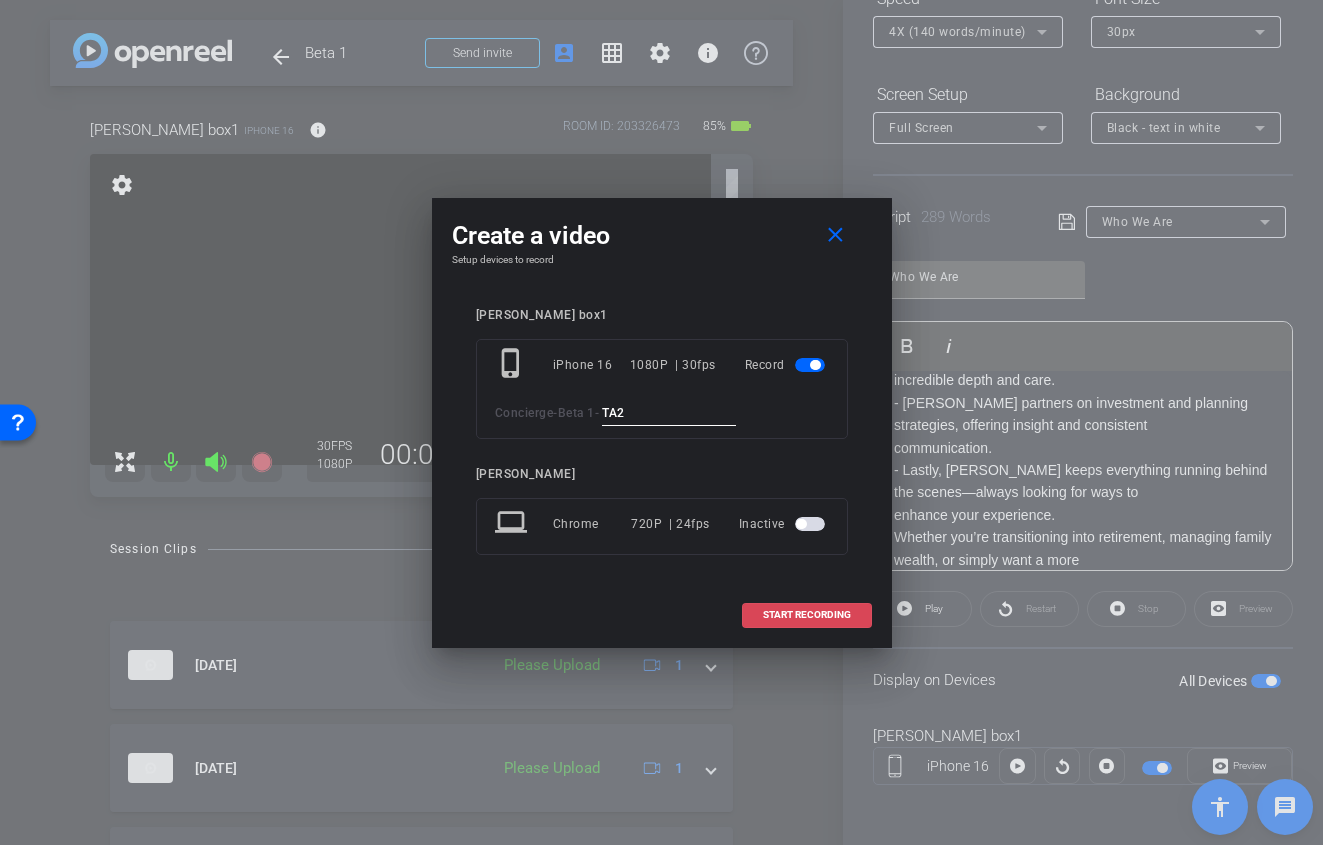 type on "TA2" 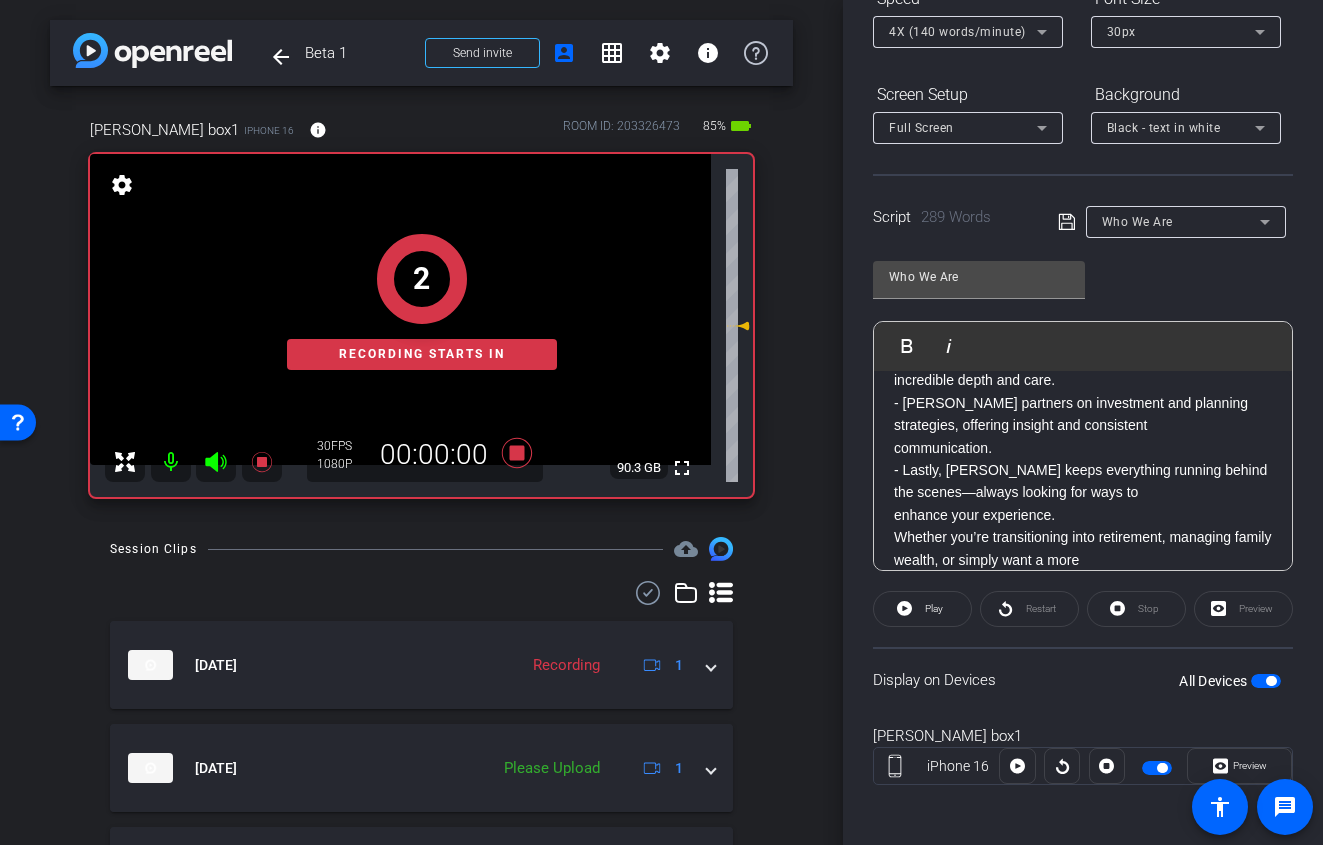 click on "2   Recording starts in" 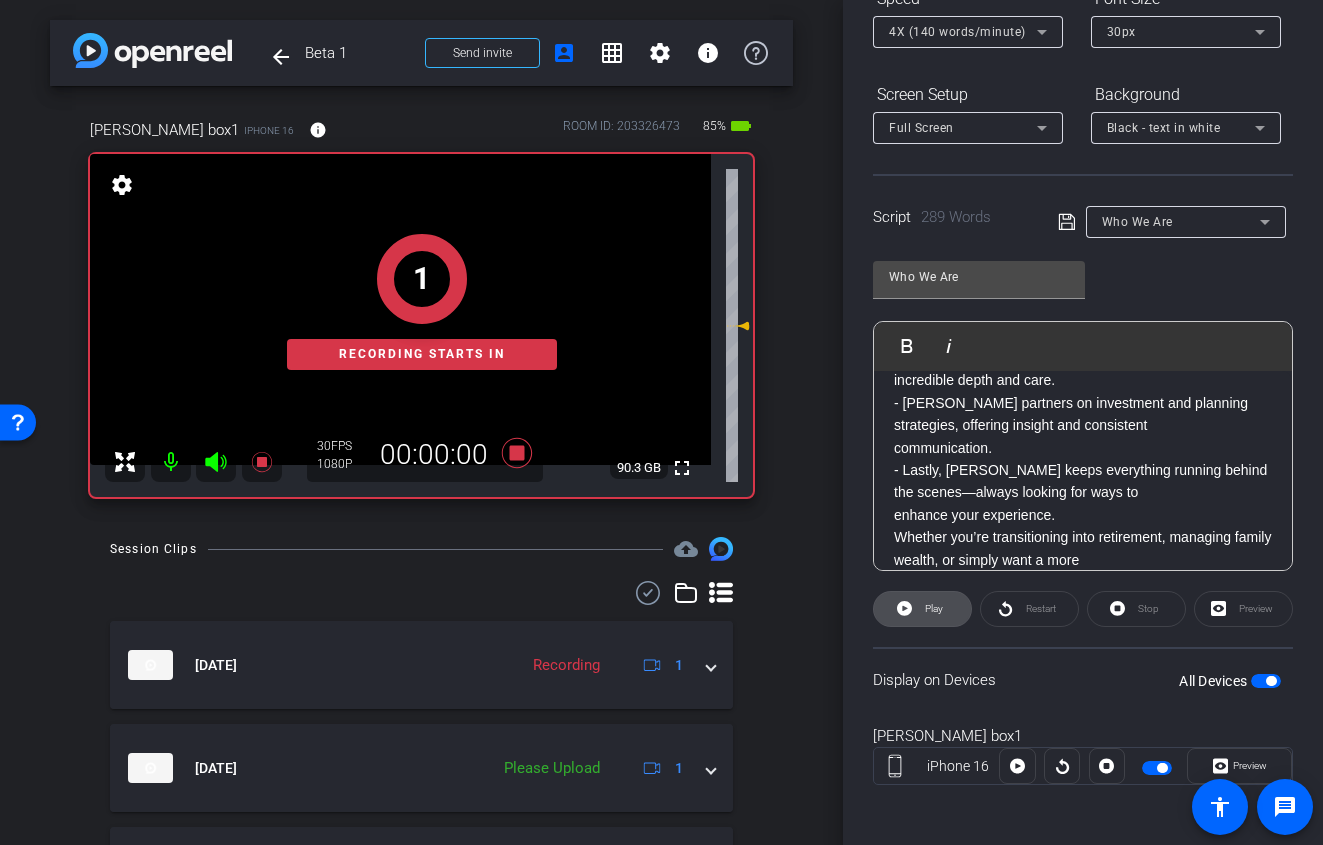 click 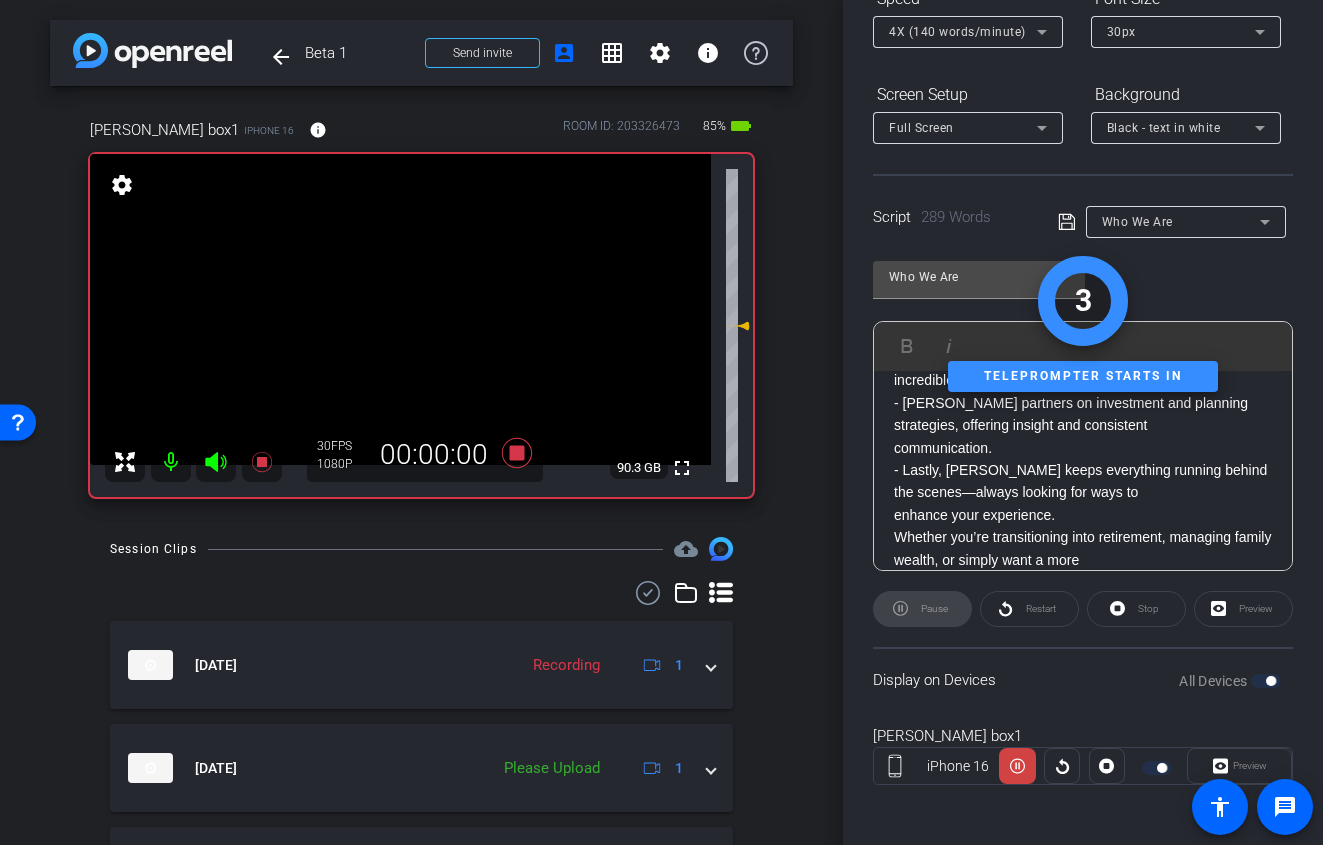 click 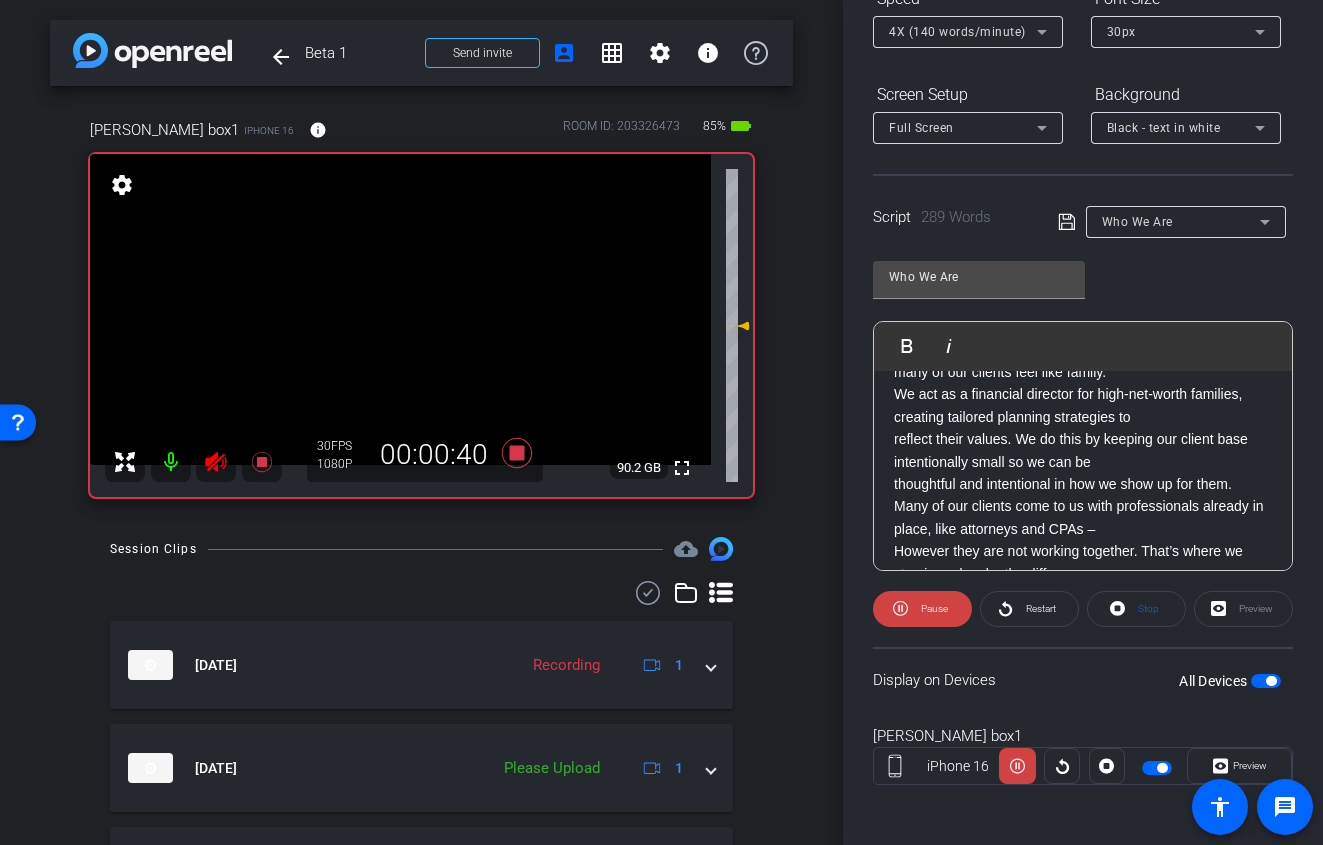 scroll, scrollTop: 231, scrollLeft: 0, axis: vertical 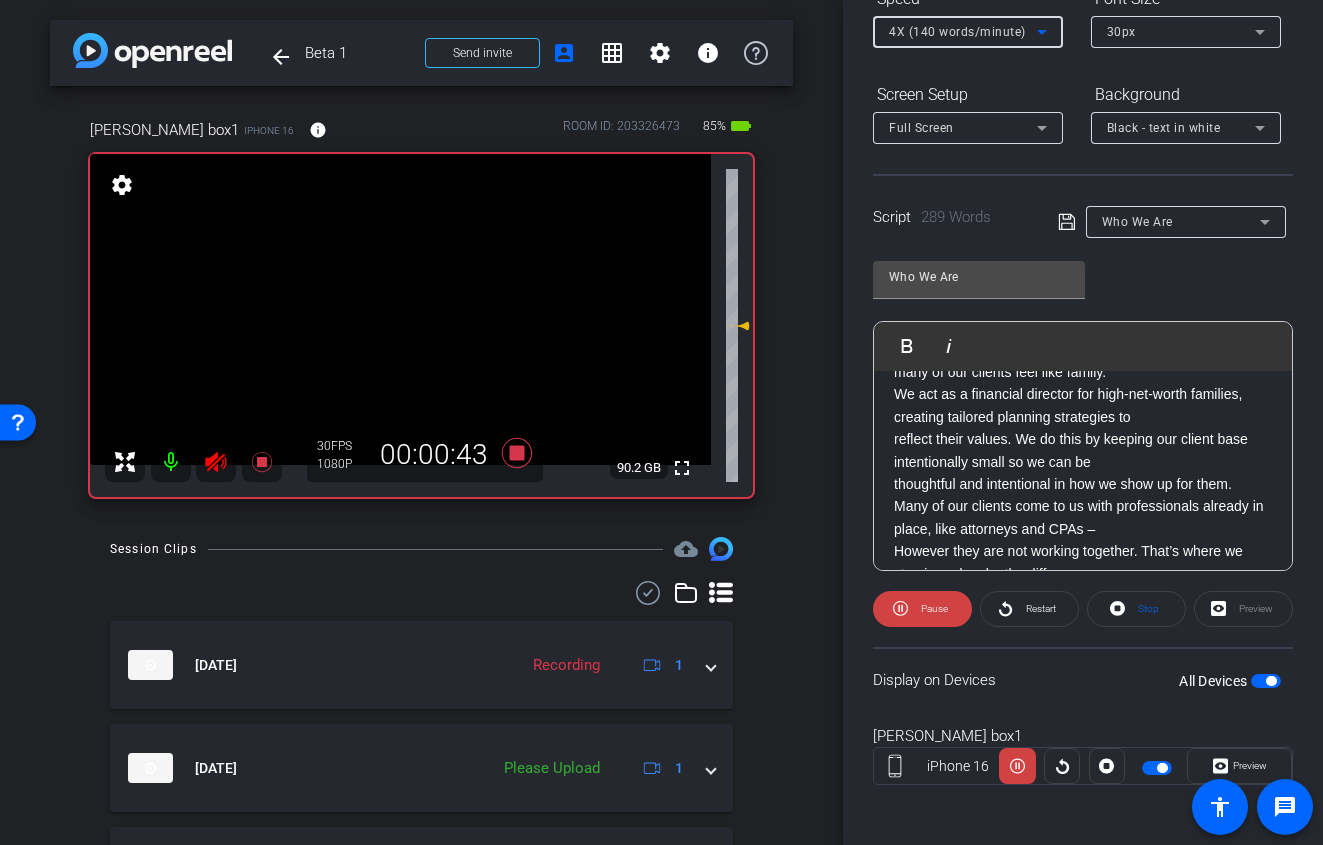 click on "4X (140 words/minute)" at bounding box center (957, 32) 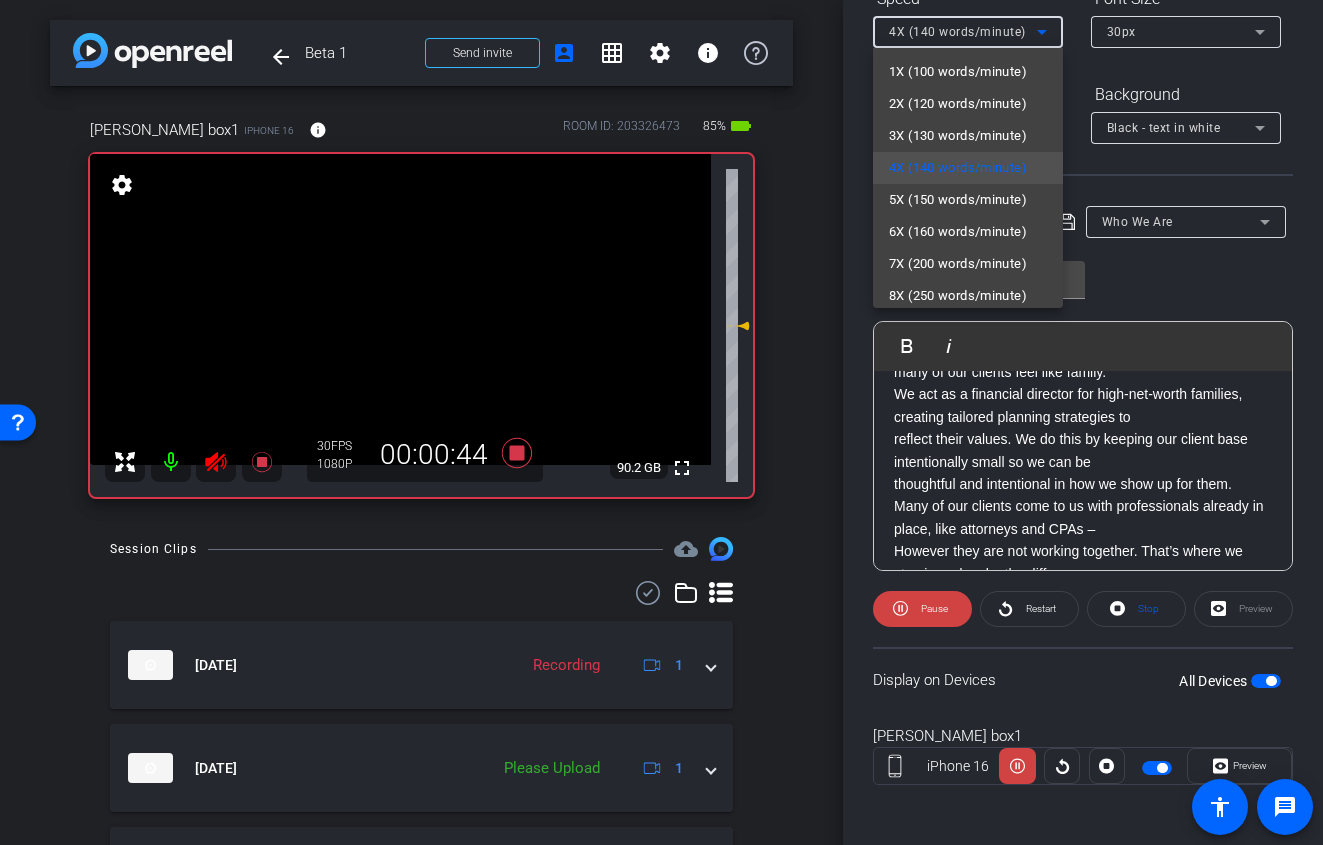 click on "5X (150 words/minute)" at bounding box center (958, 200) 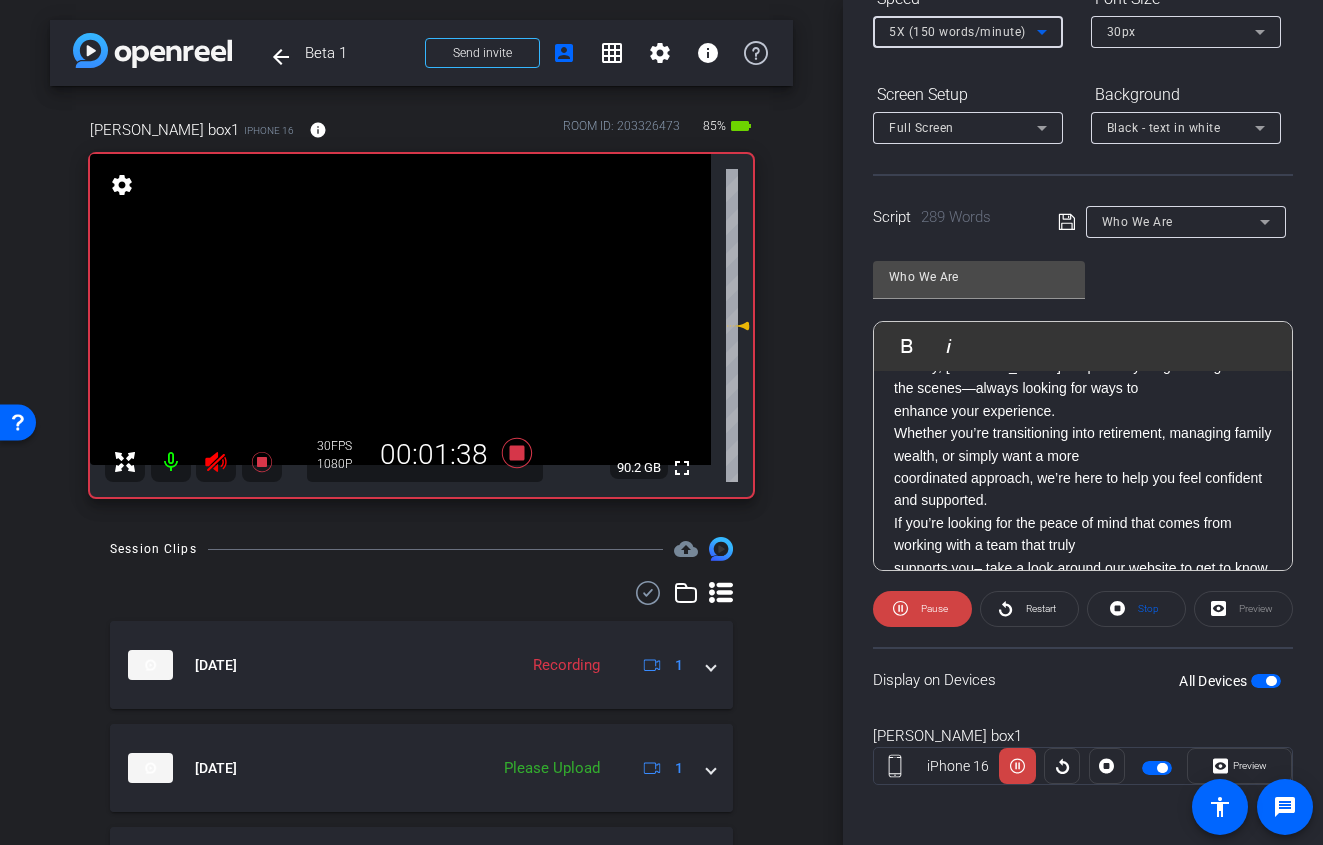scroll, scrollTop: 757, scrollLeft: 0, axis: vertical 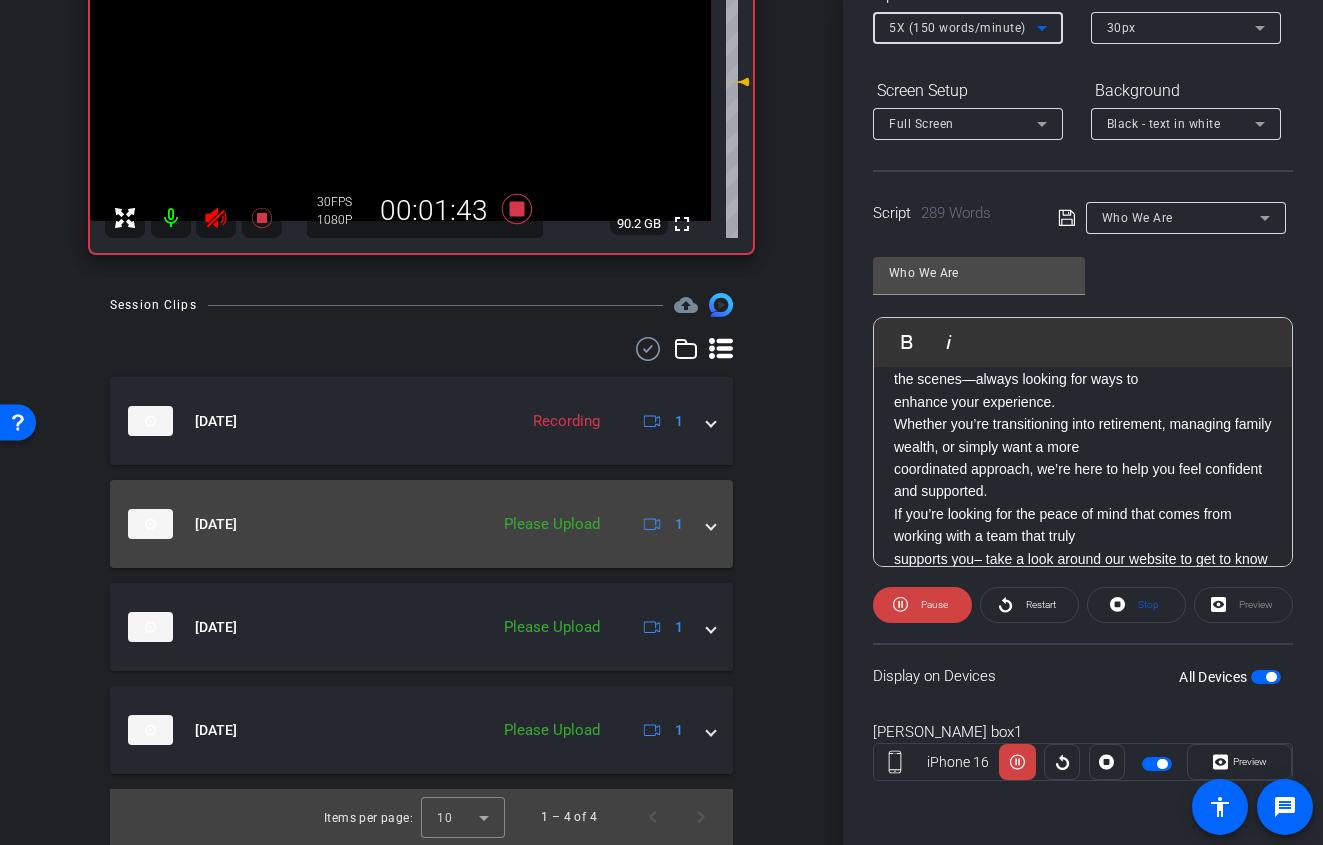 click at bounding box center [711, 524] 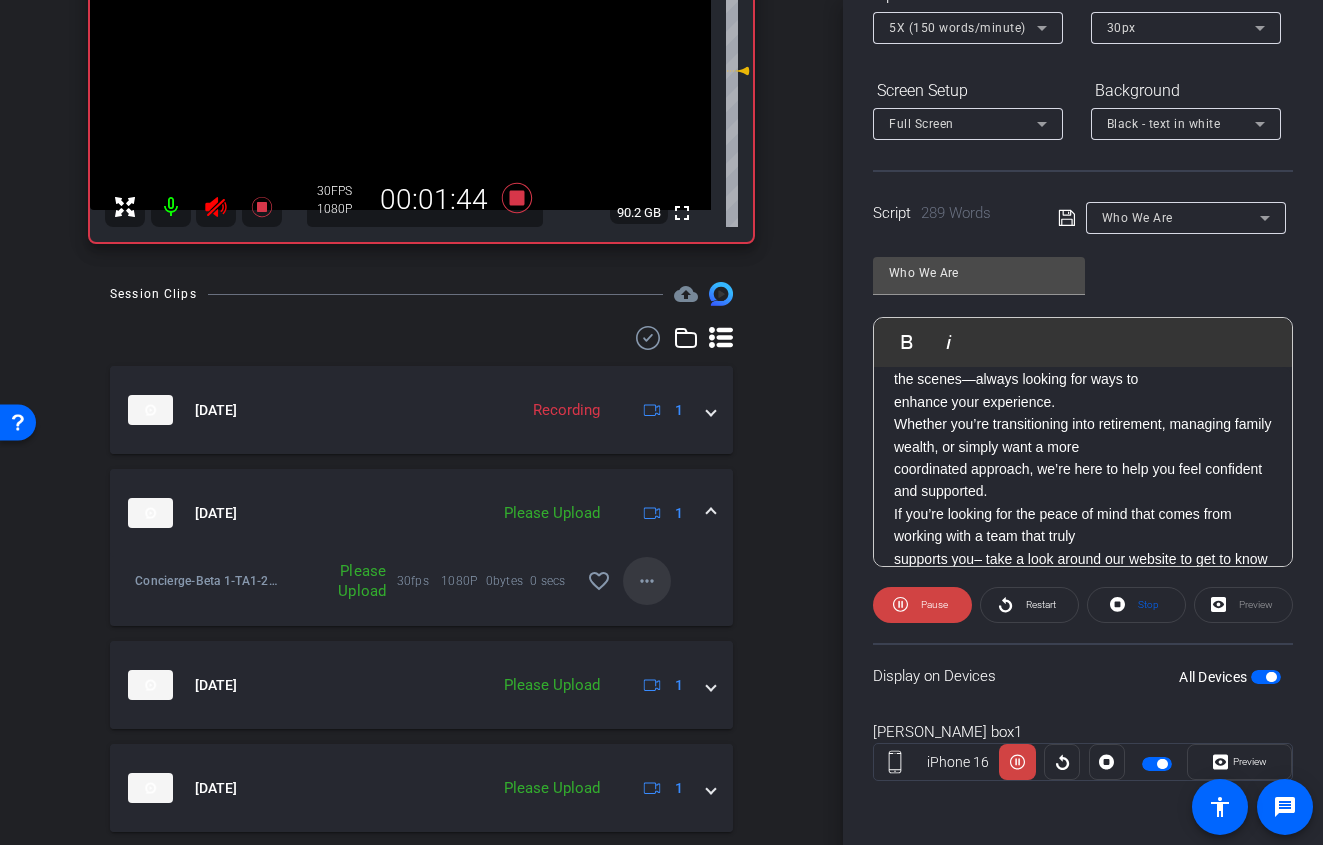click on "more_horiz" at bounding box center [647, 581] 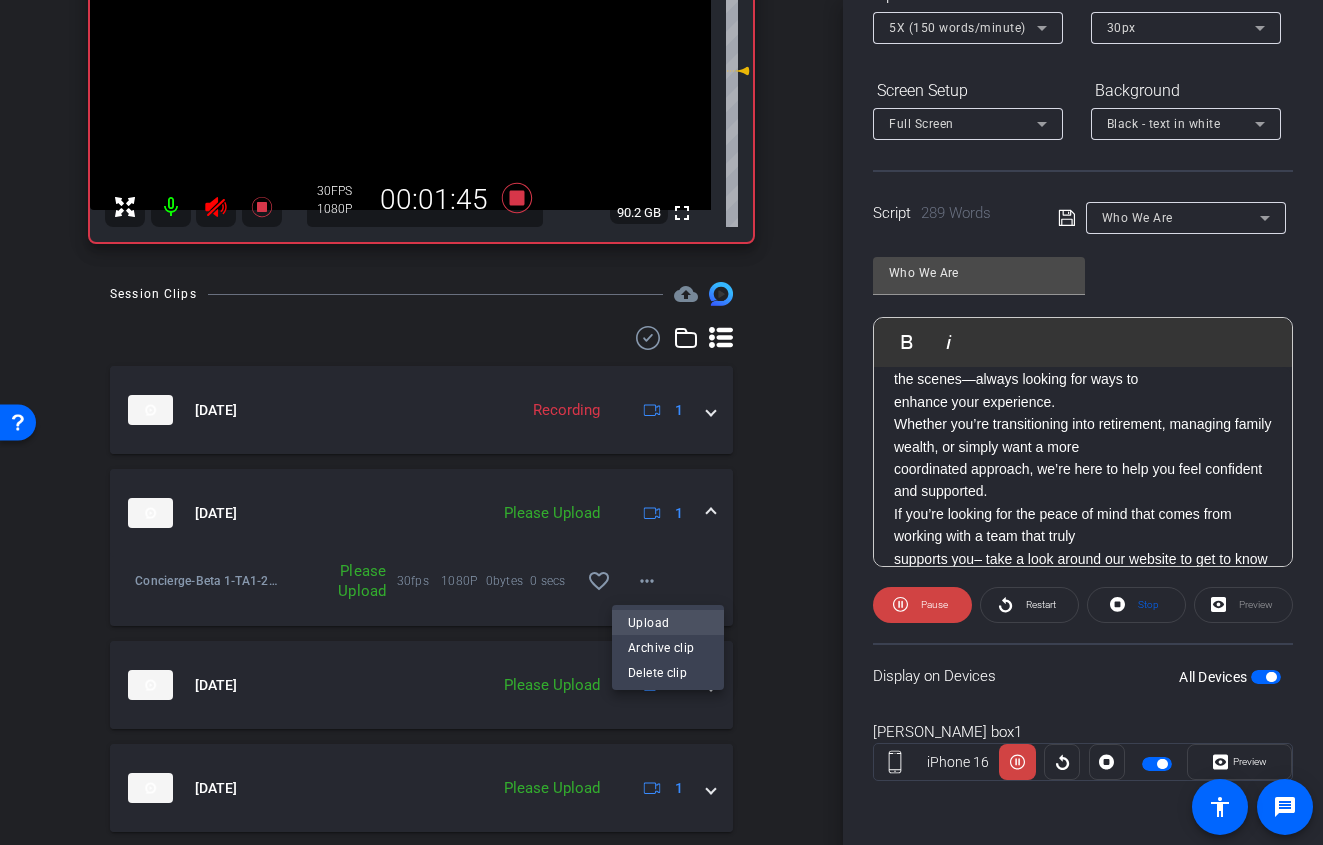 click on "Upload" at bounding box center (668, 623) 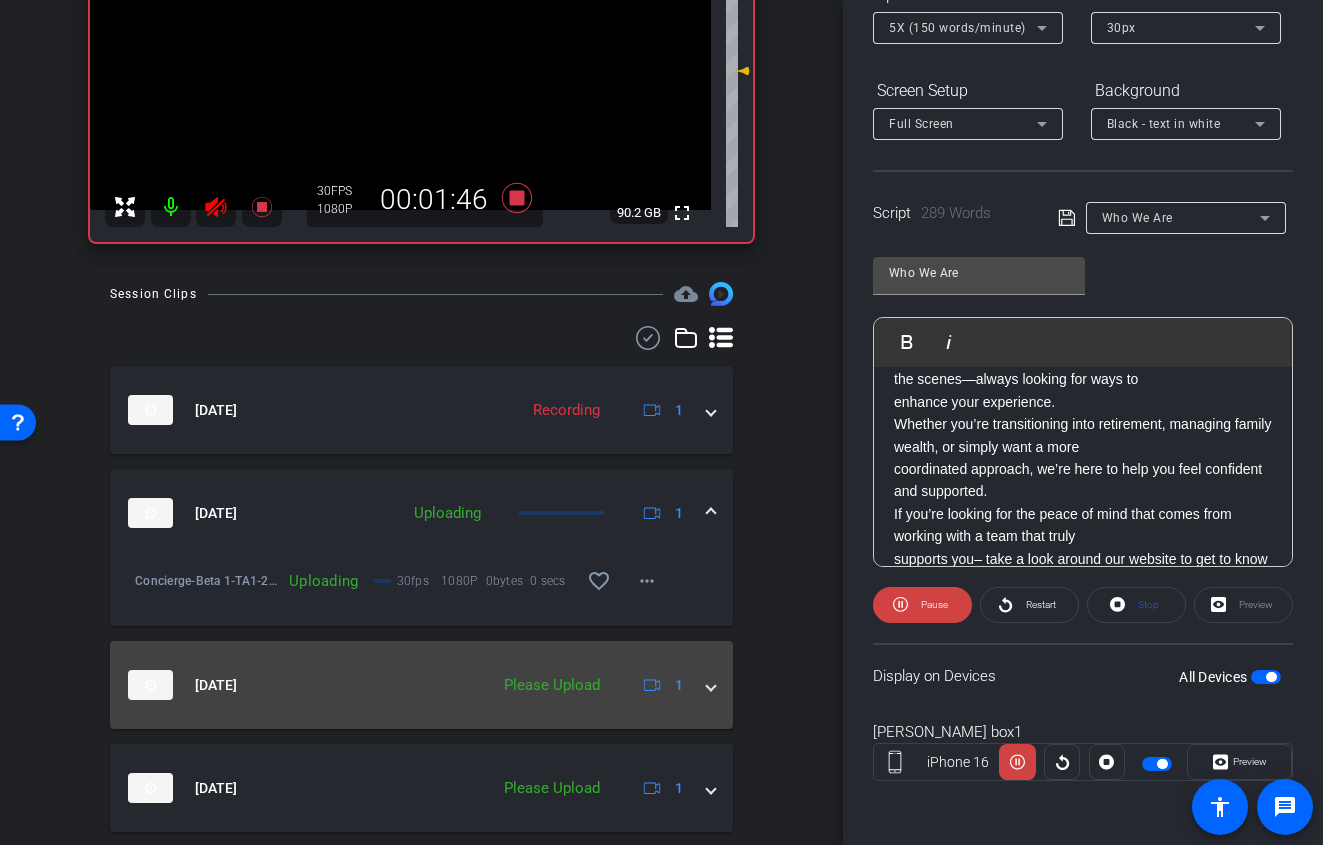click at bounding box center (711, 685) 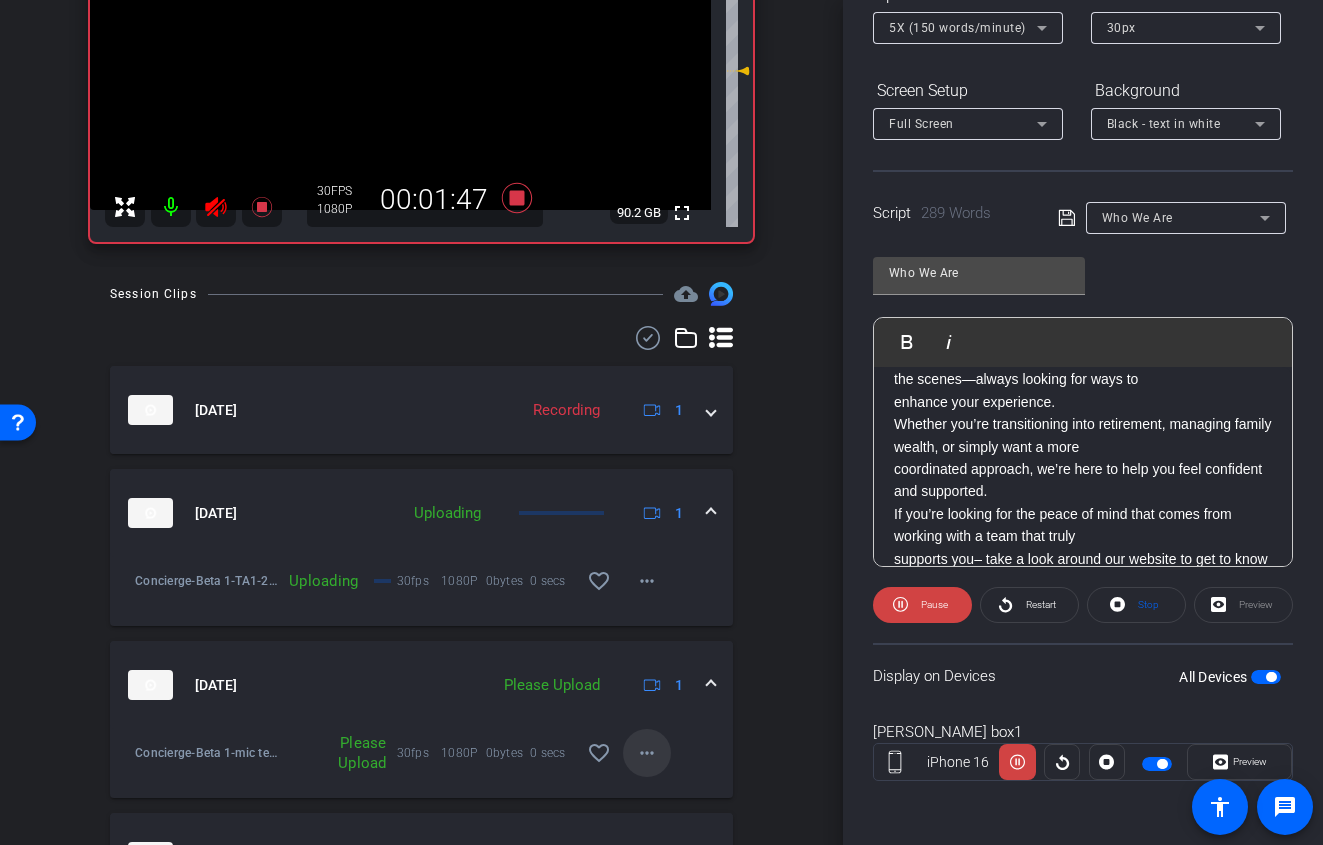 click at bounding box center (647, 753) 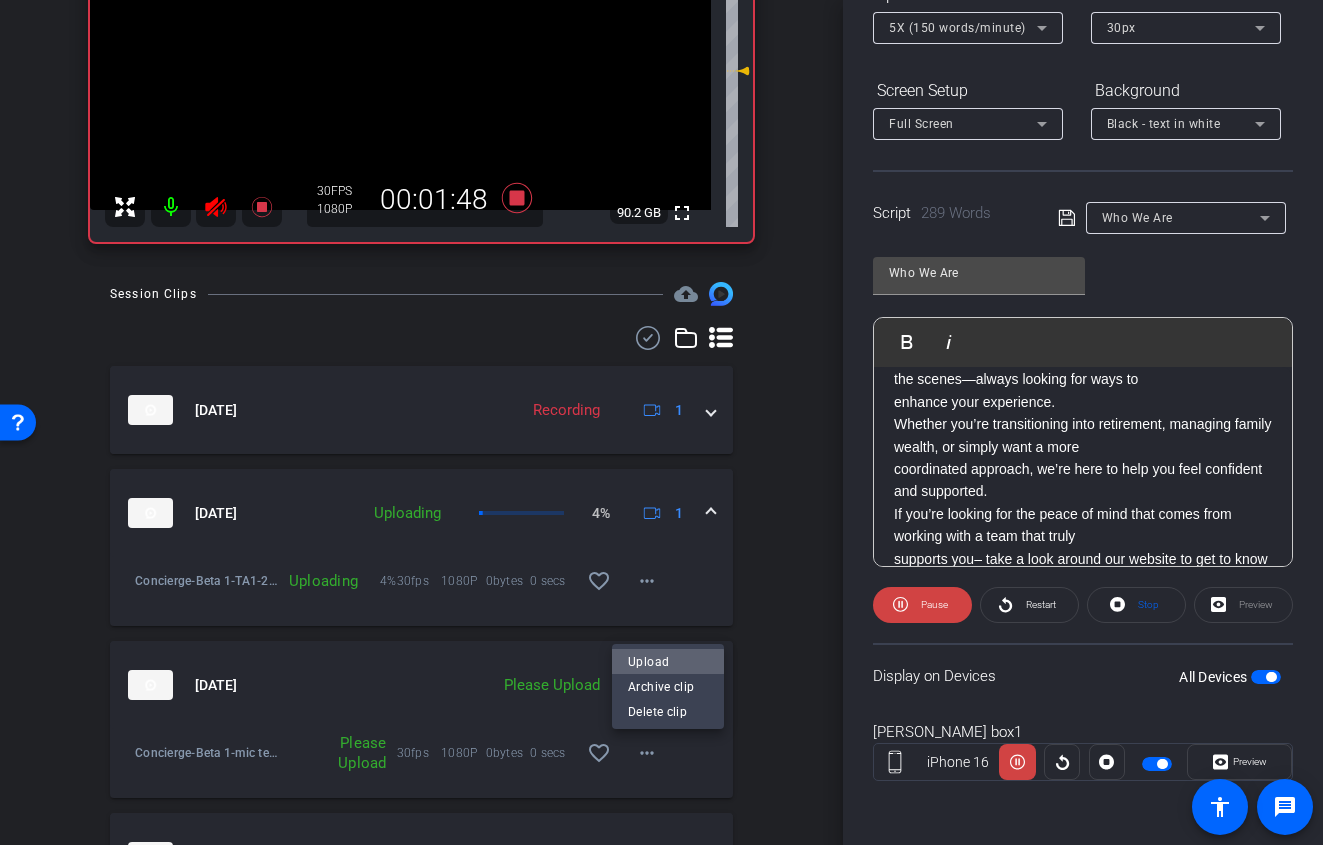 click on "Upload" at bounding box center (668, 662) 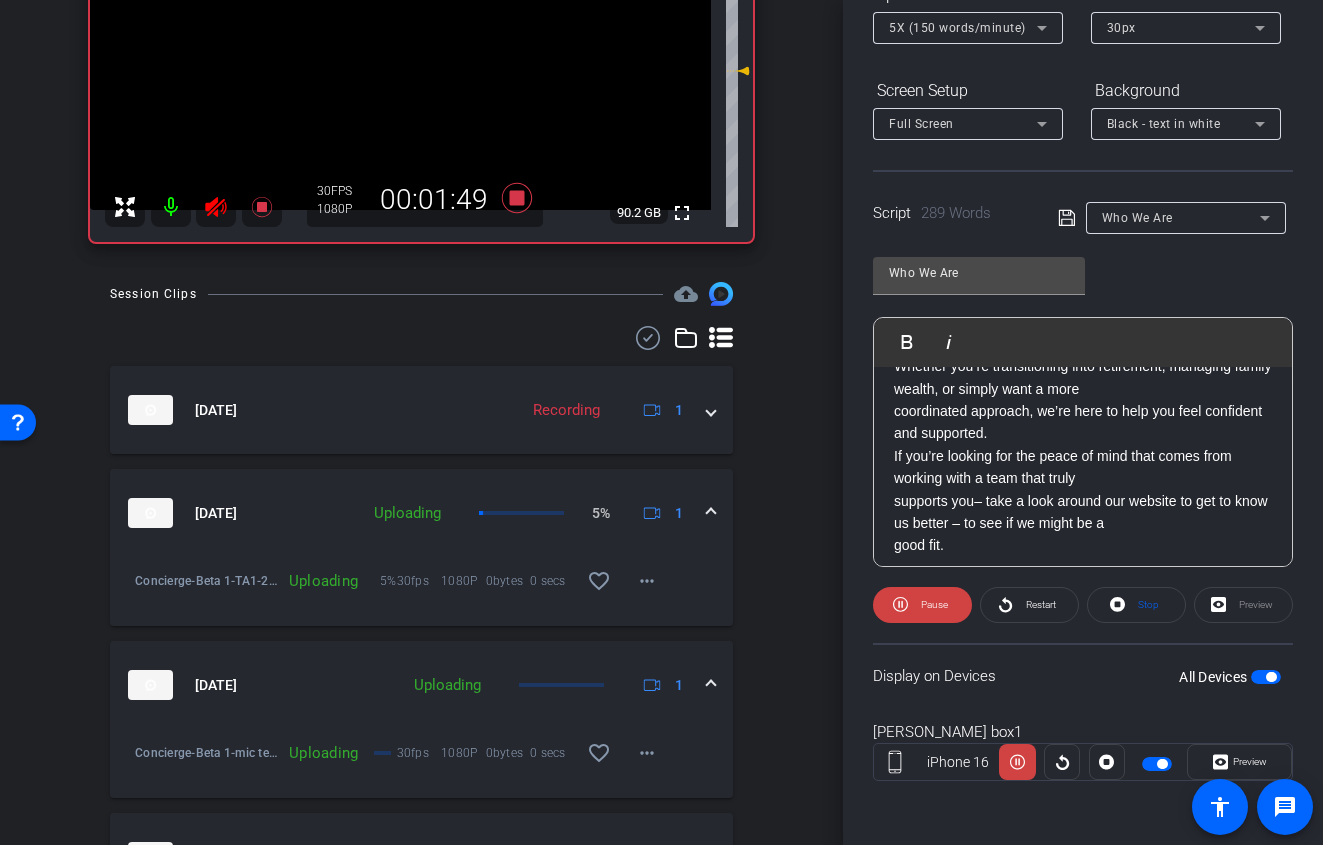 scroll, scrollTop: 825, scrollLeft: 0, axis: vertical 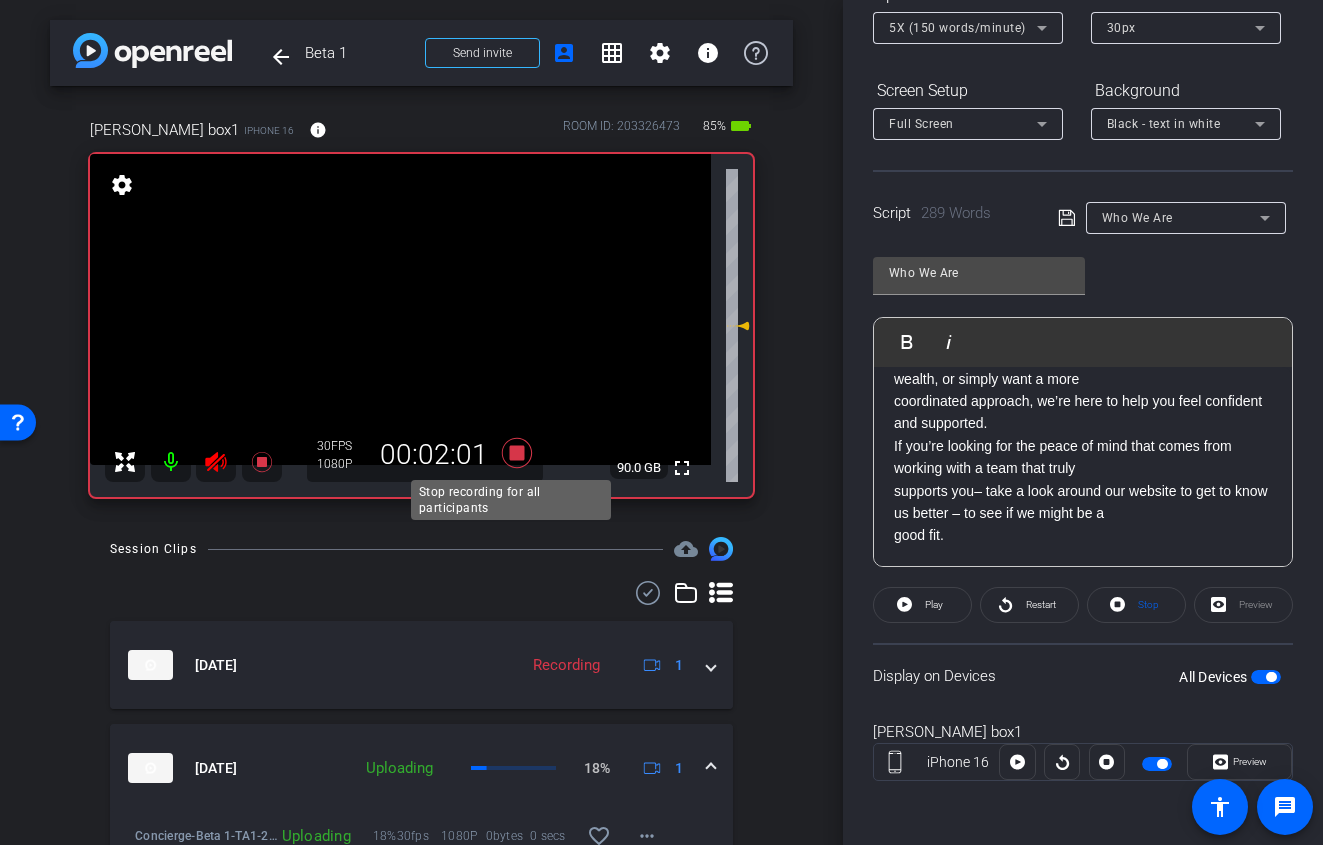 click 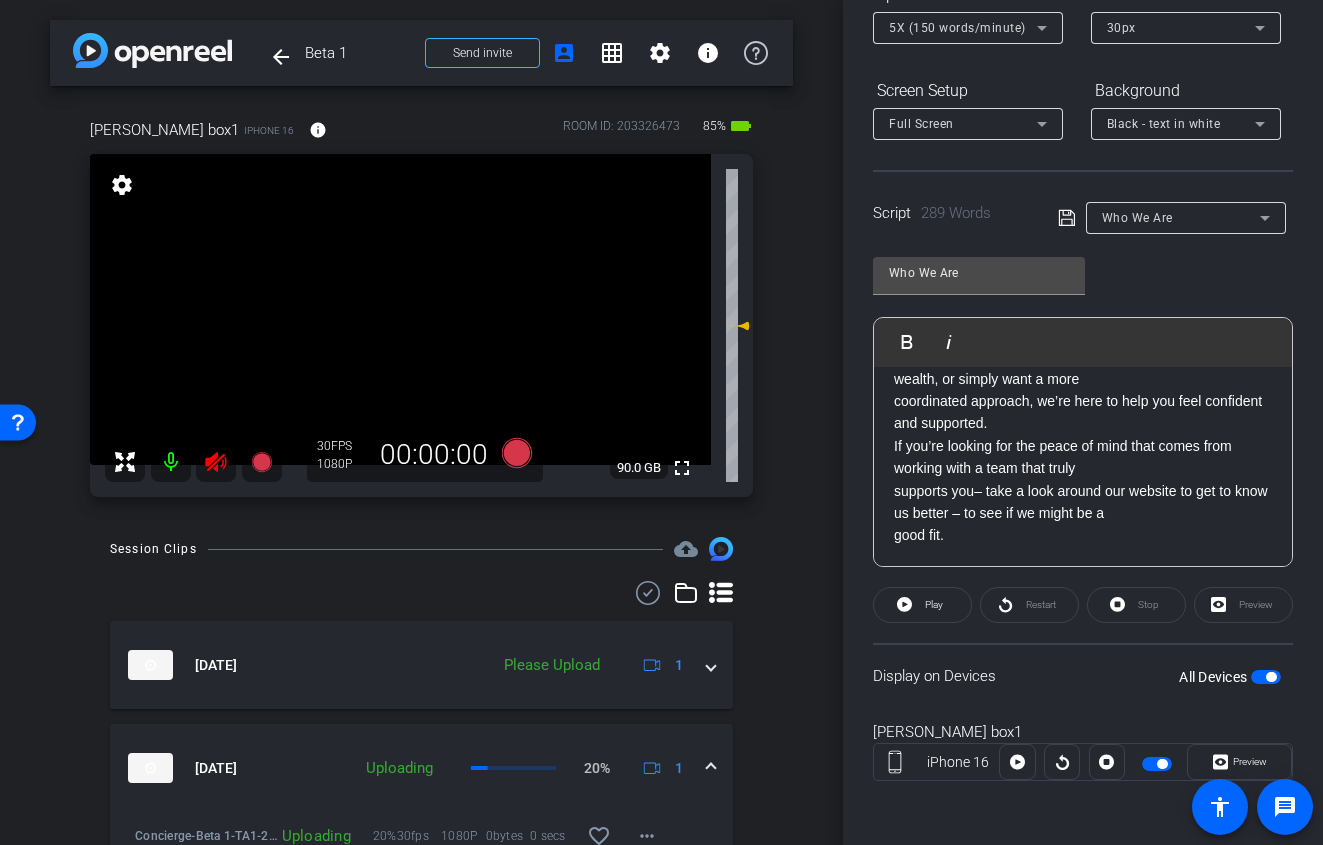 click 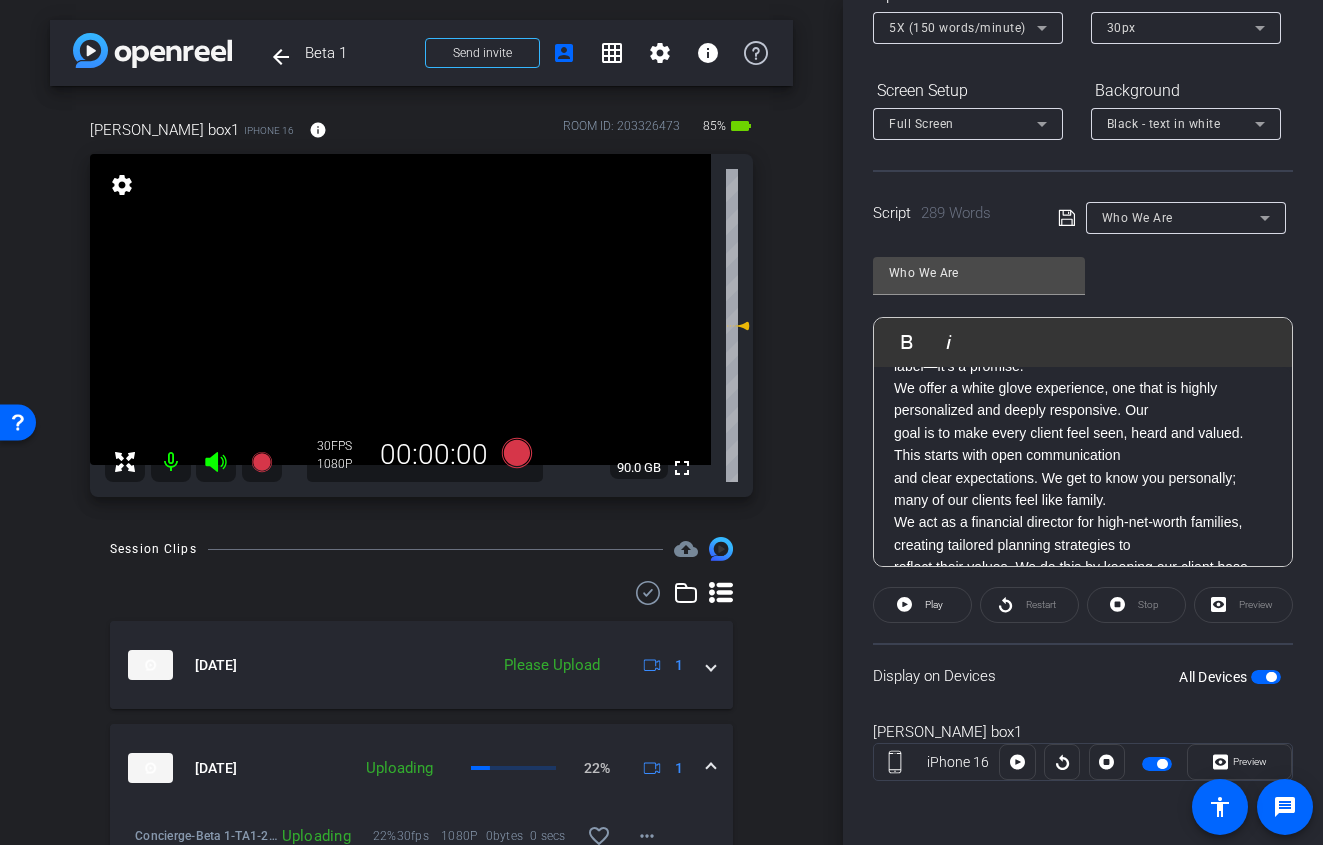 scroll, scrollTop: 0, scrollLeft: 0, axis: both 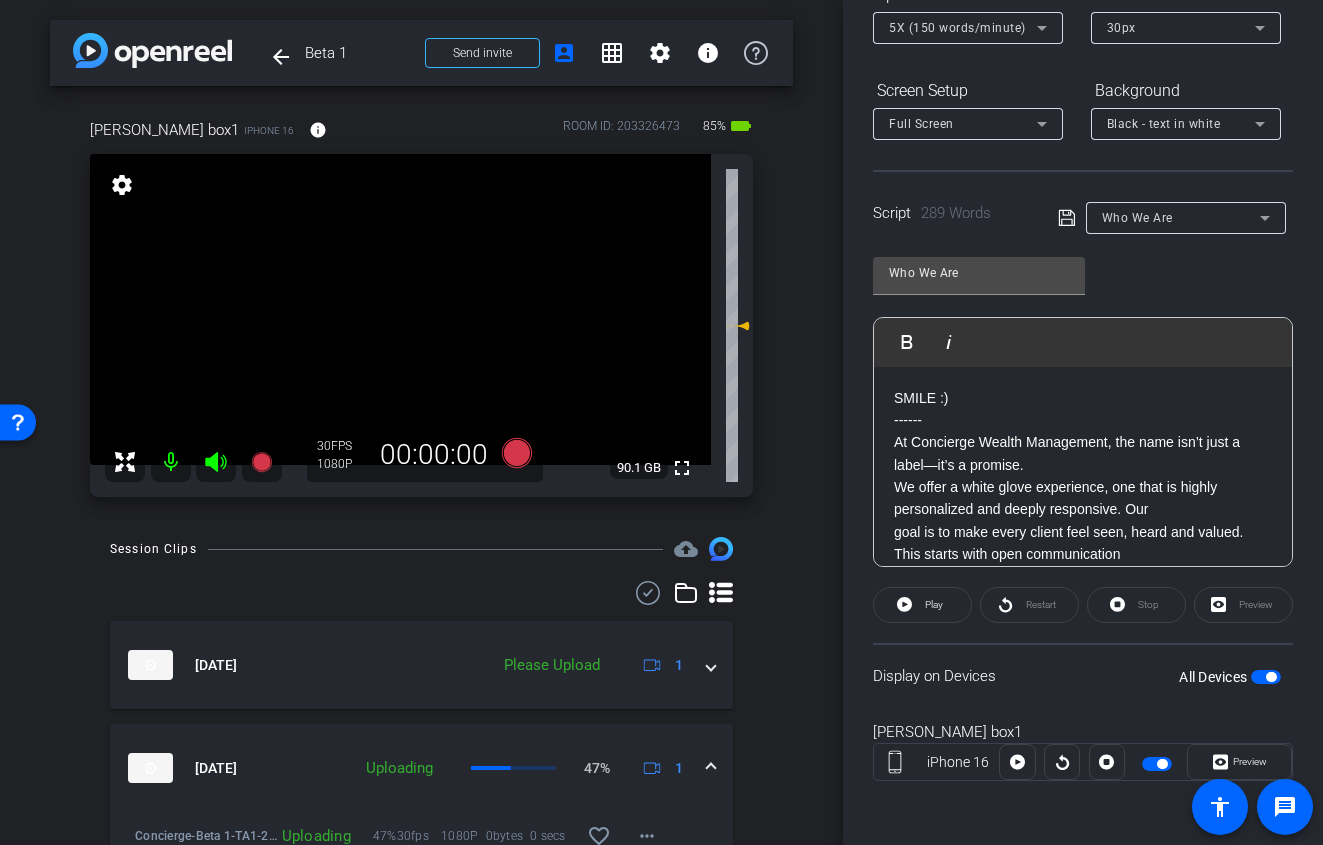 click on "At Concierge Wealth Management, the name isn’t just a label—it’s a promise." at bounding box center [1083, 453] 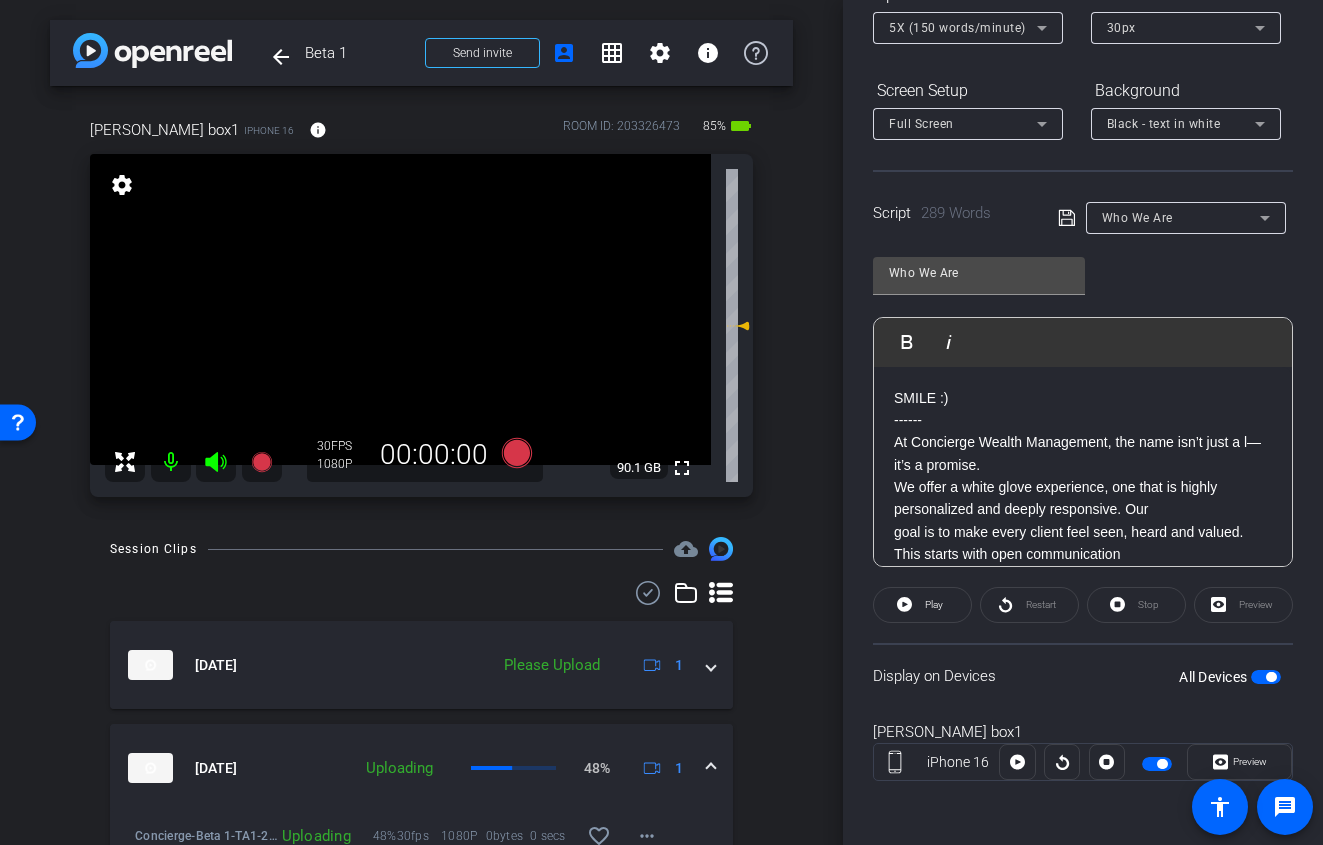 type 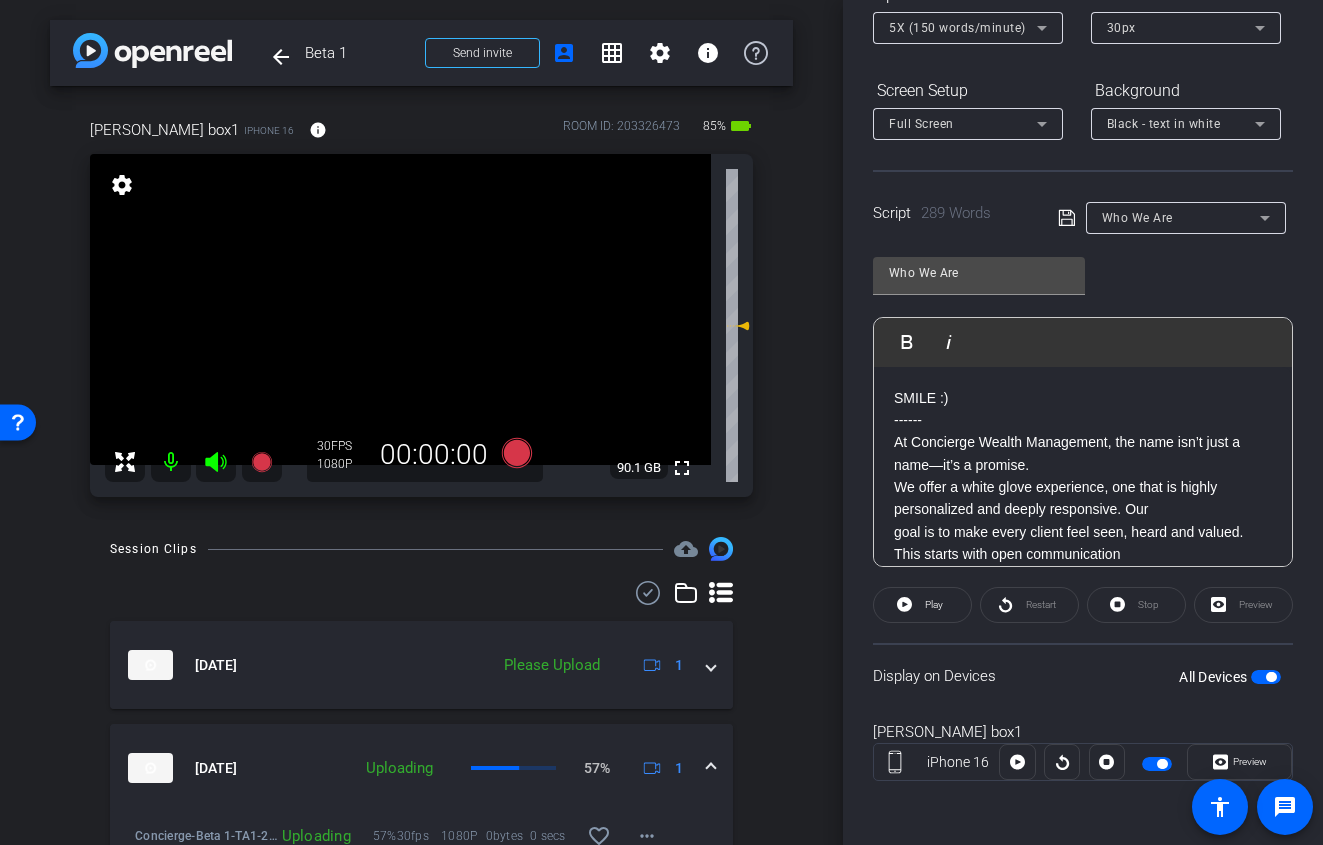 click at bounding box center [1266, 677] 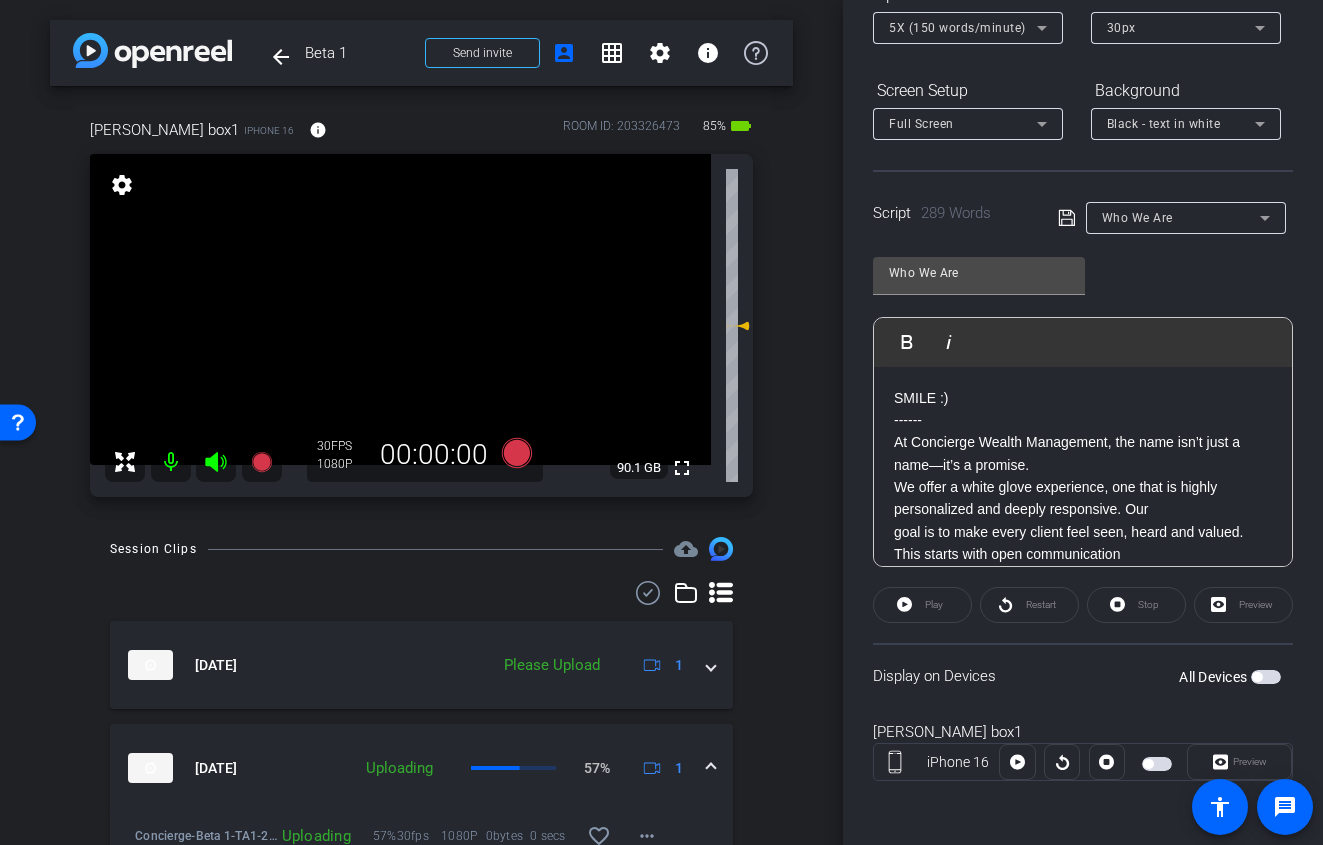 click at bounding box center (1266, 677) 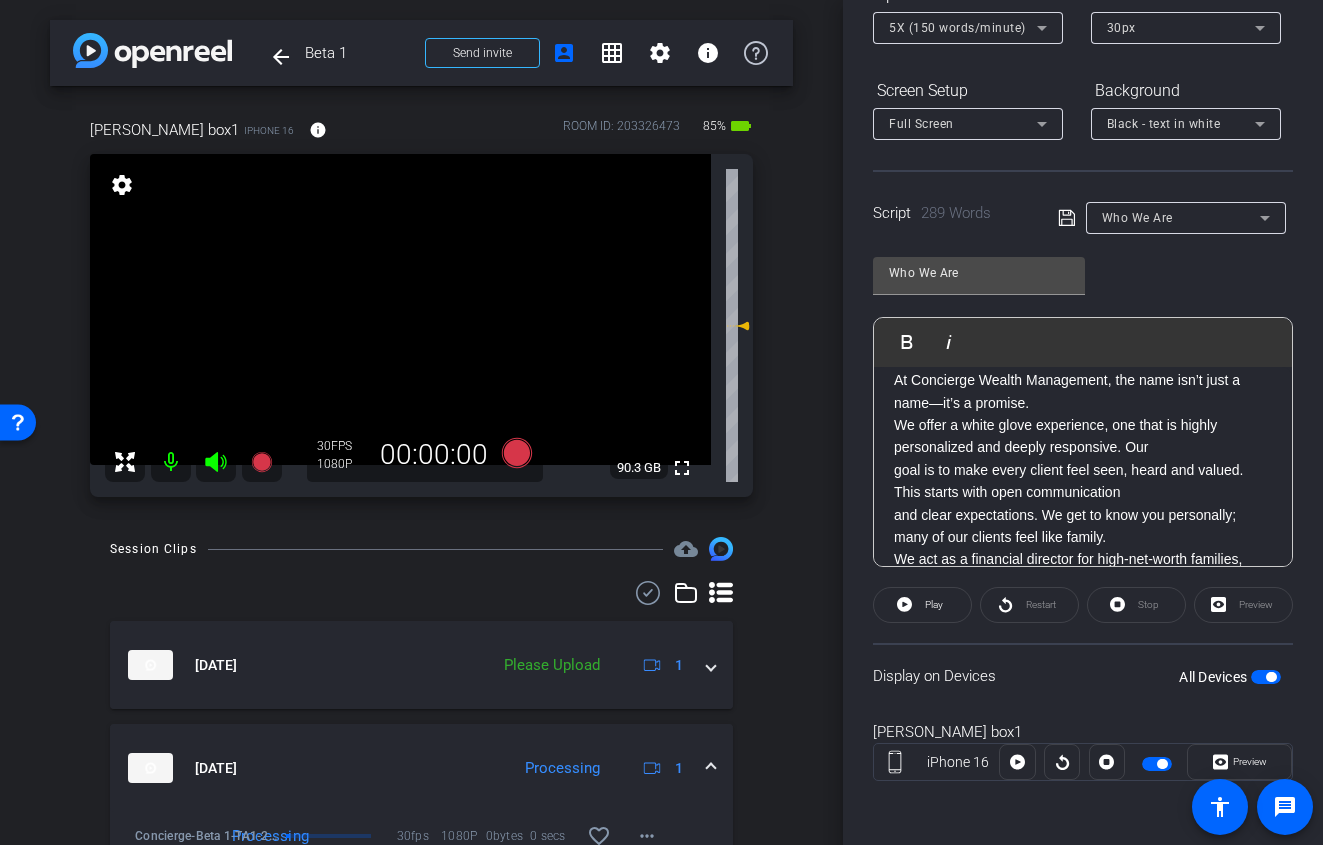 scroll, scrollTop: 0, scrollLeft: 0, axis: both 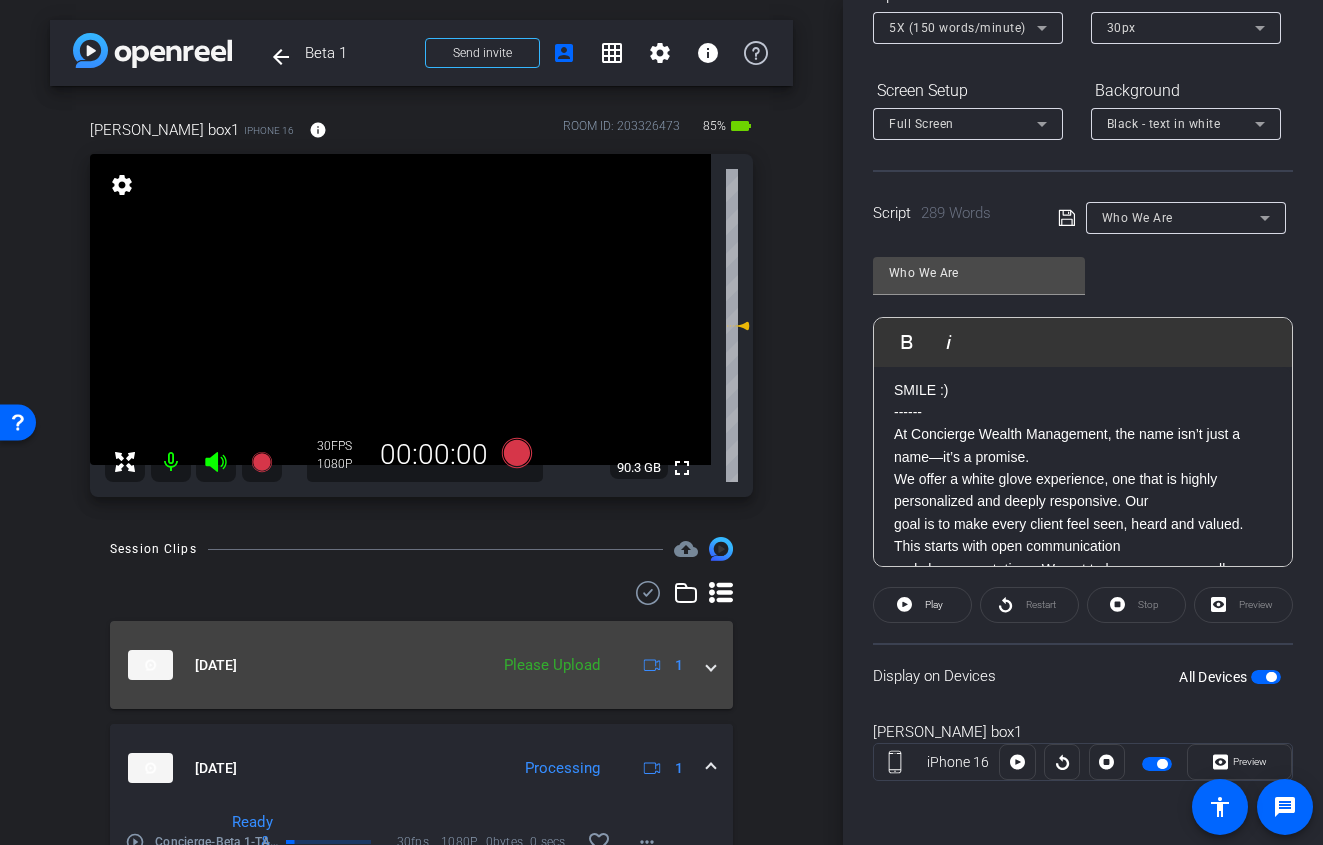 click at bounding box center (711, 665) 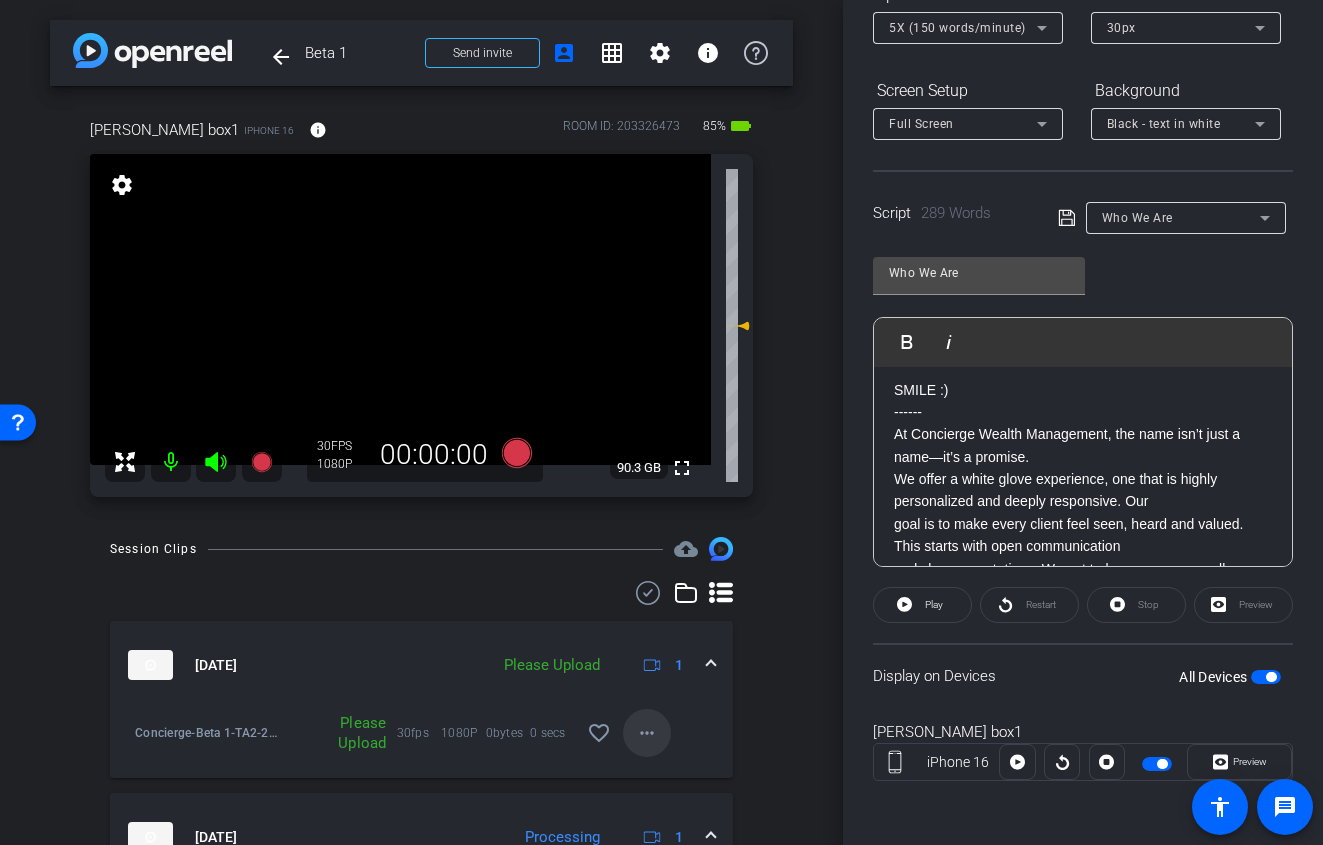 click on "more_horiz" at bounding box center [647, 733] 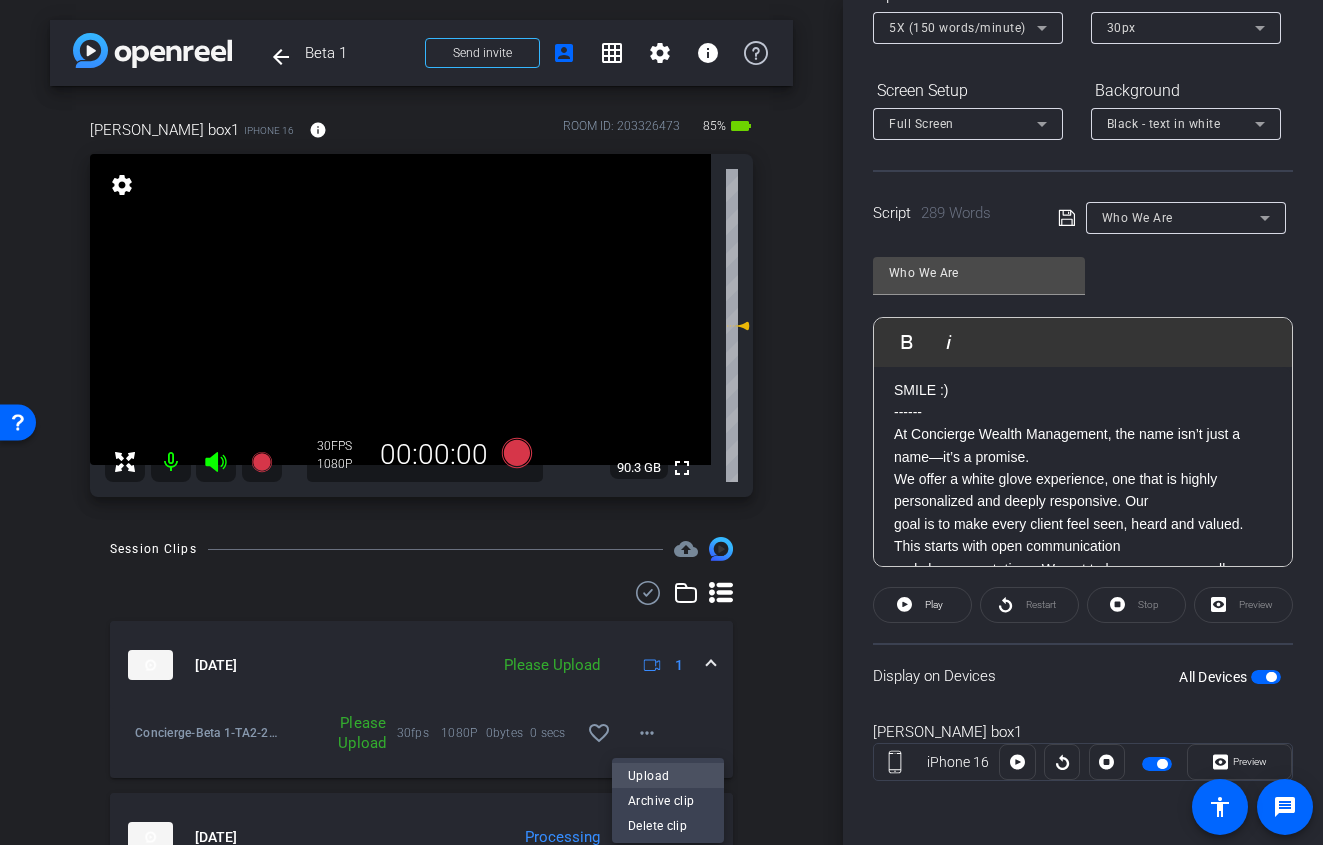 click on "Upload" at bounding box center [668, 775] 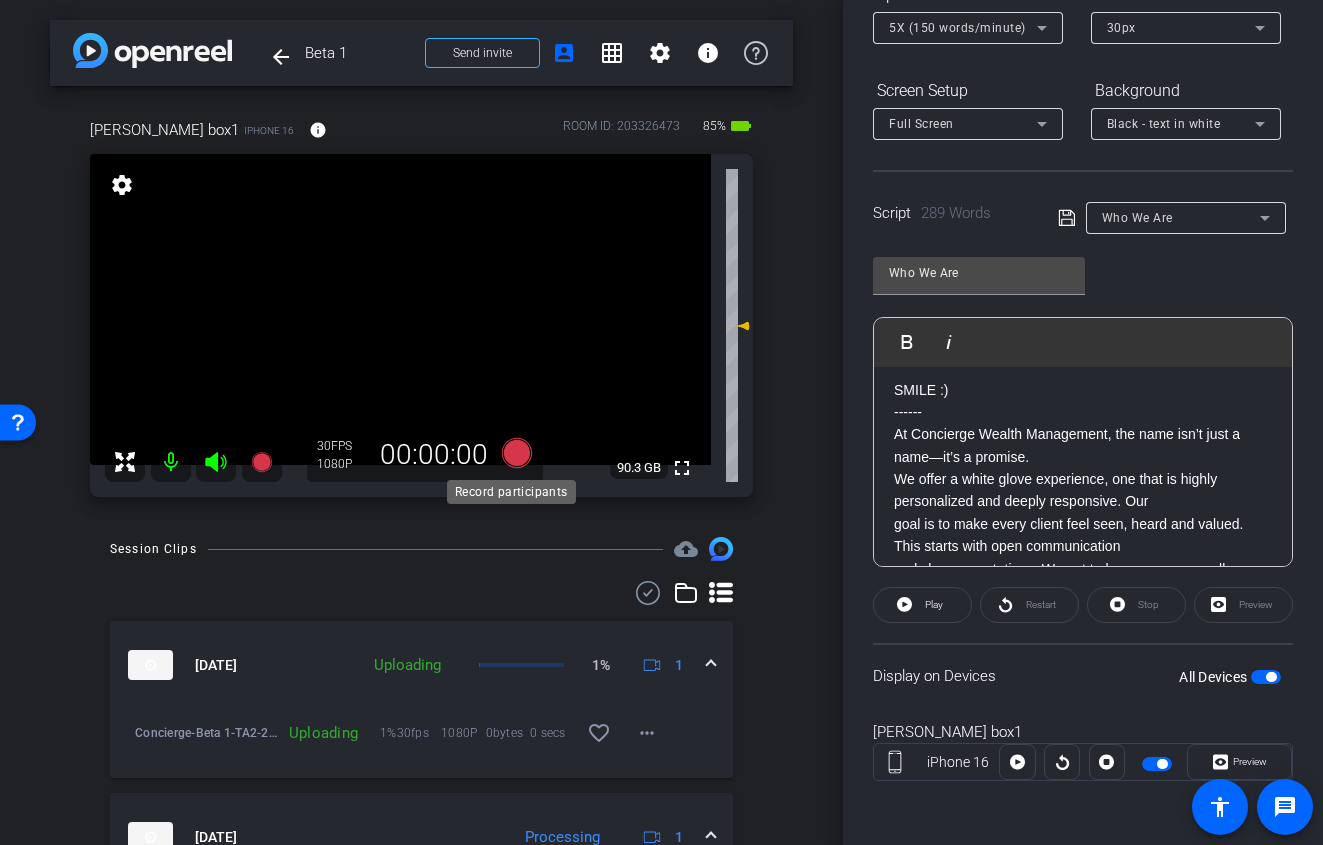 click 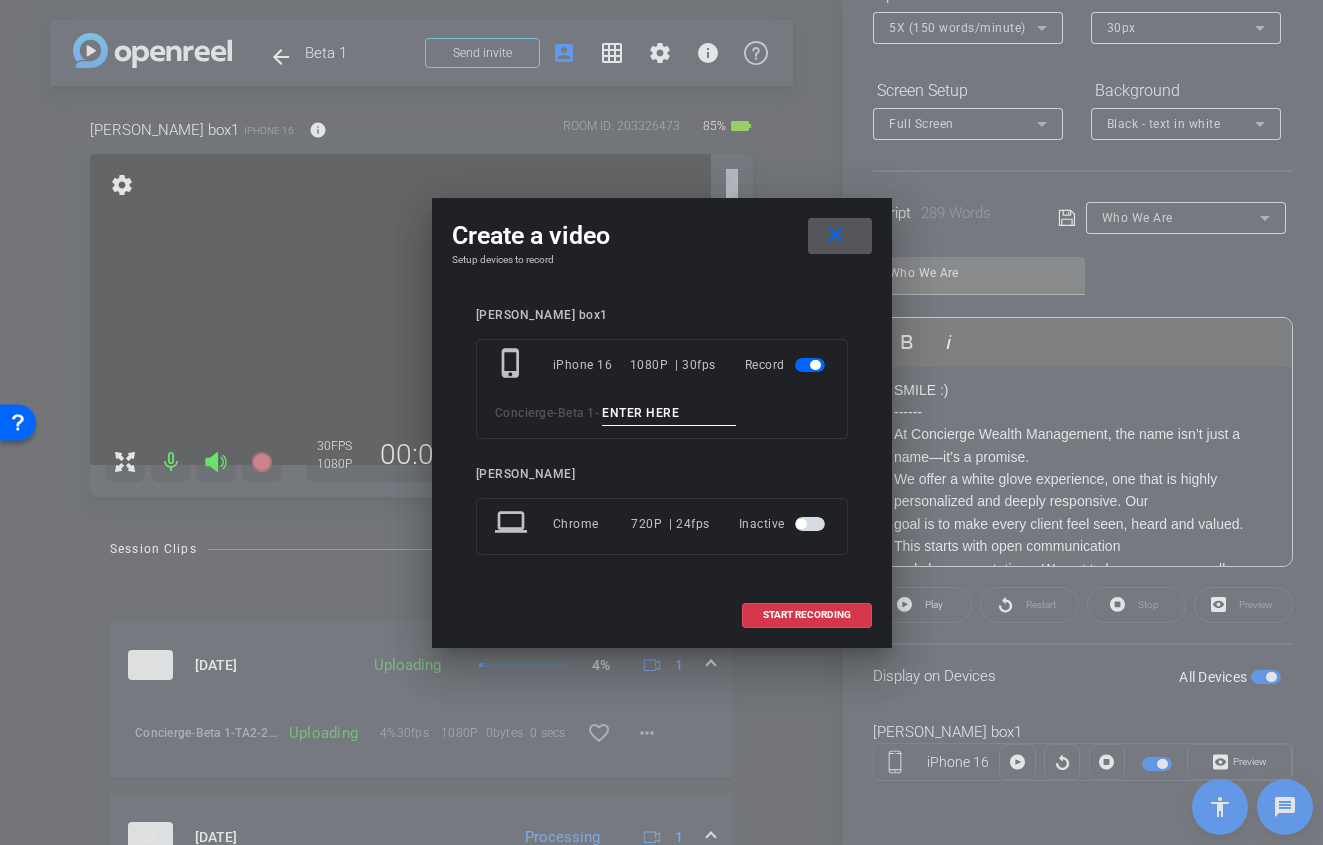 click at bounding box center (669, 413) 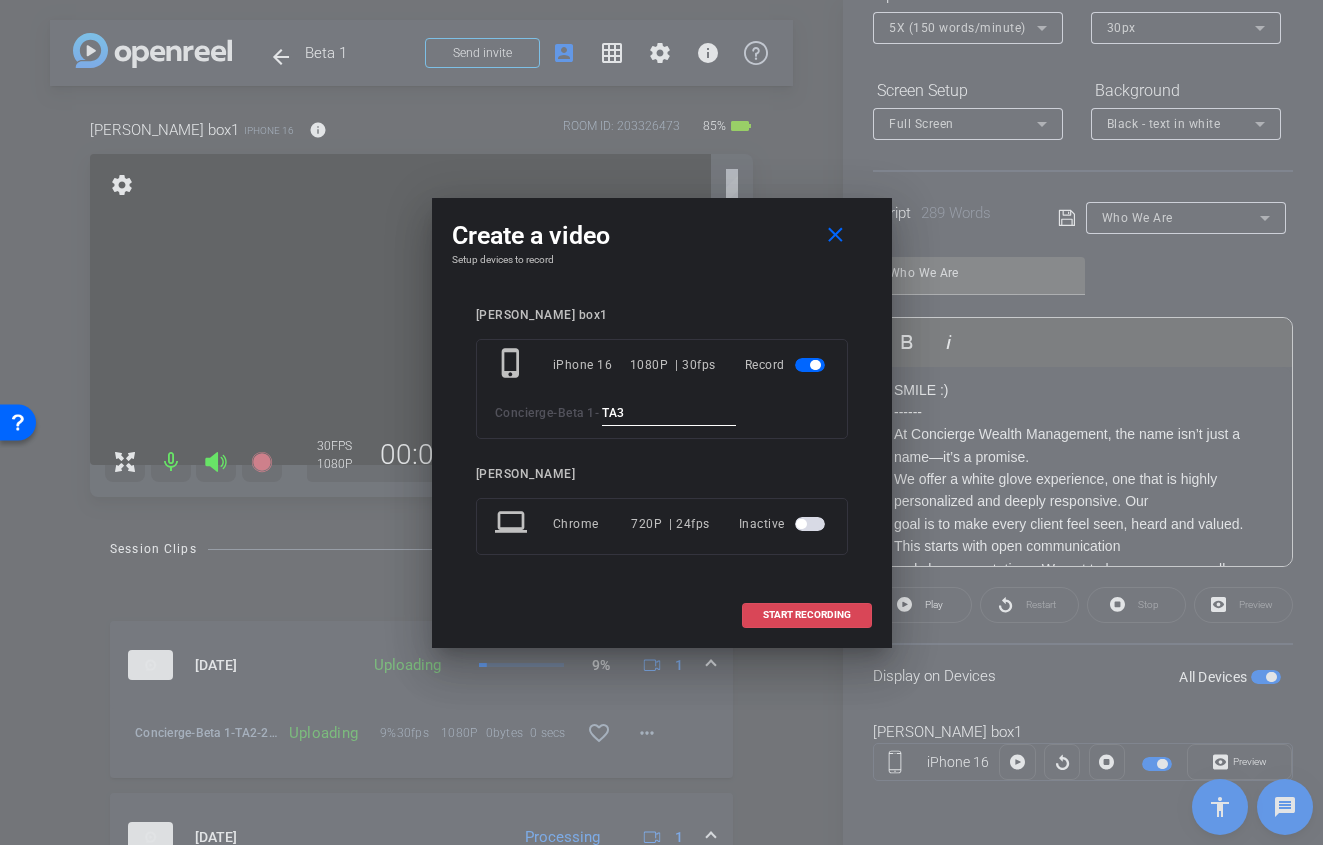 type on "TA3" 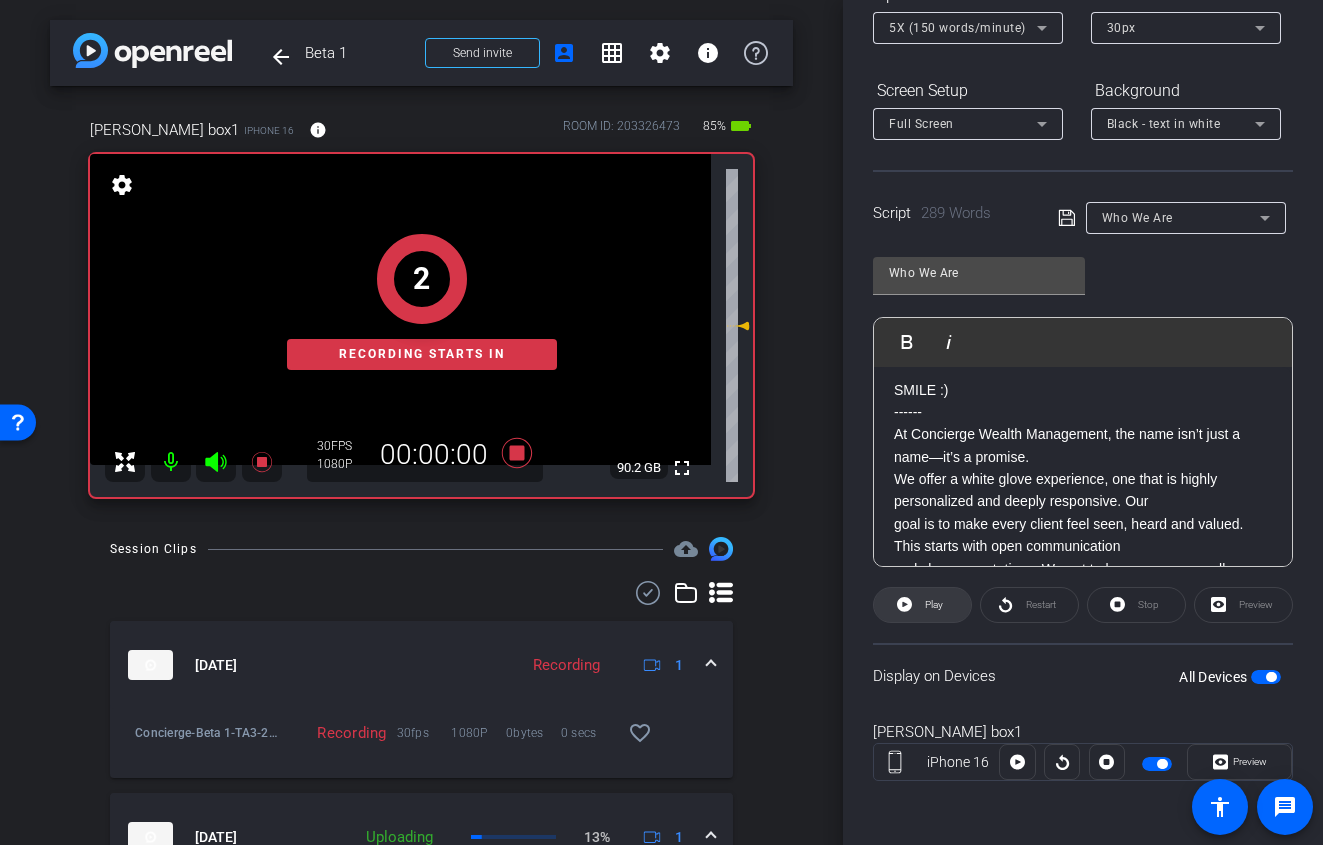 click 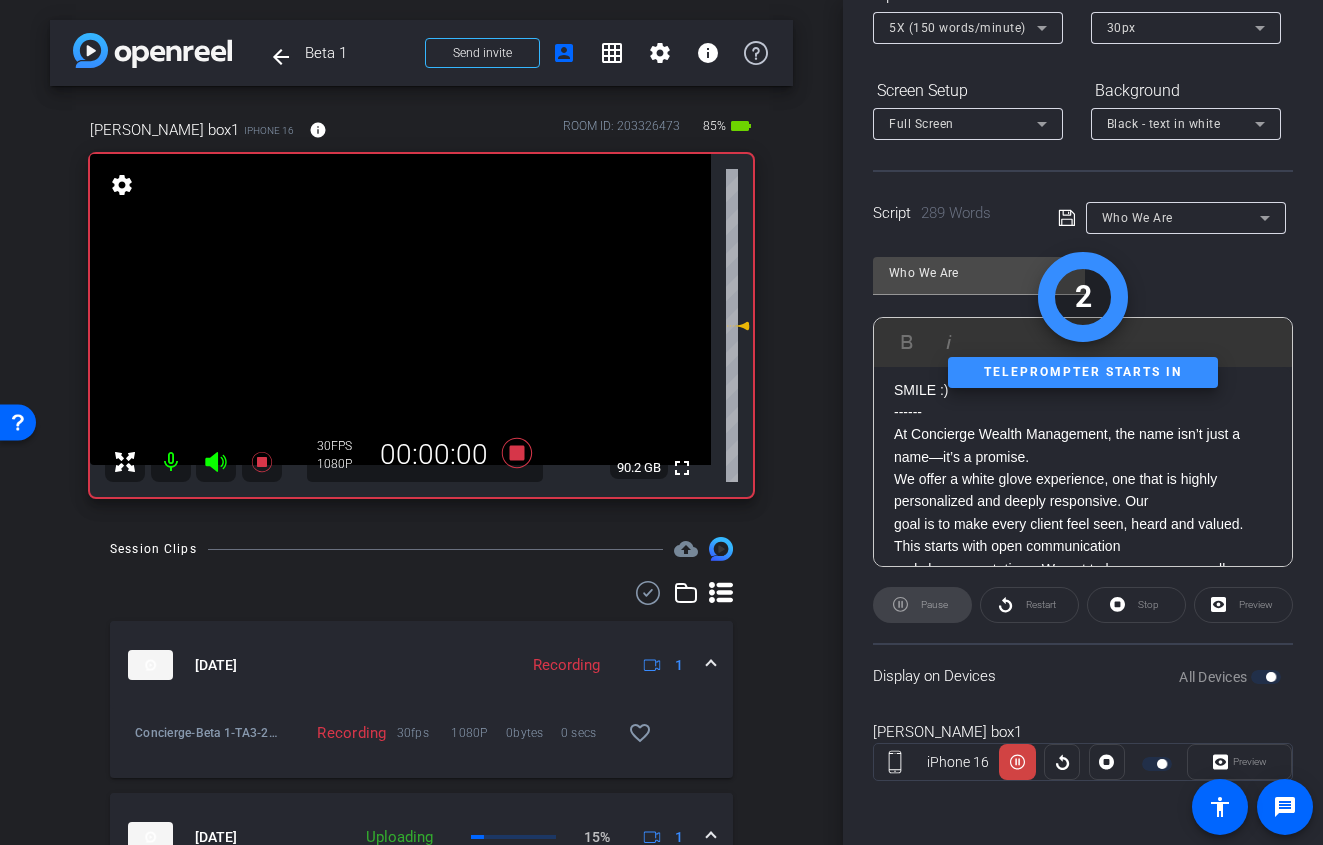 click 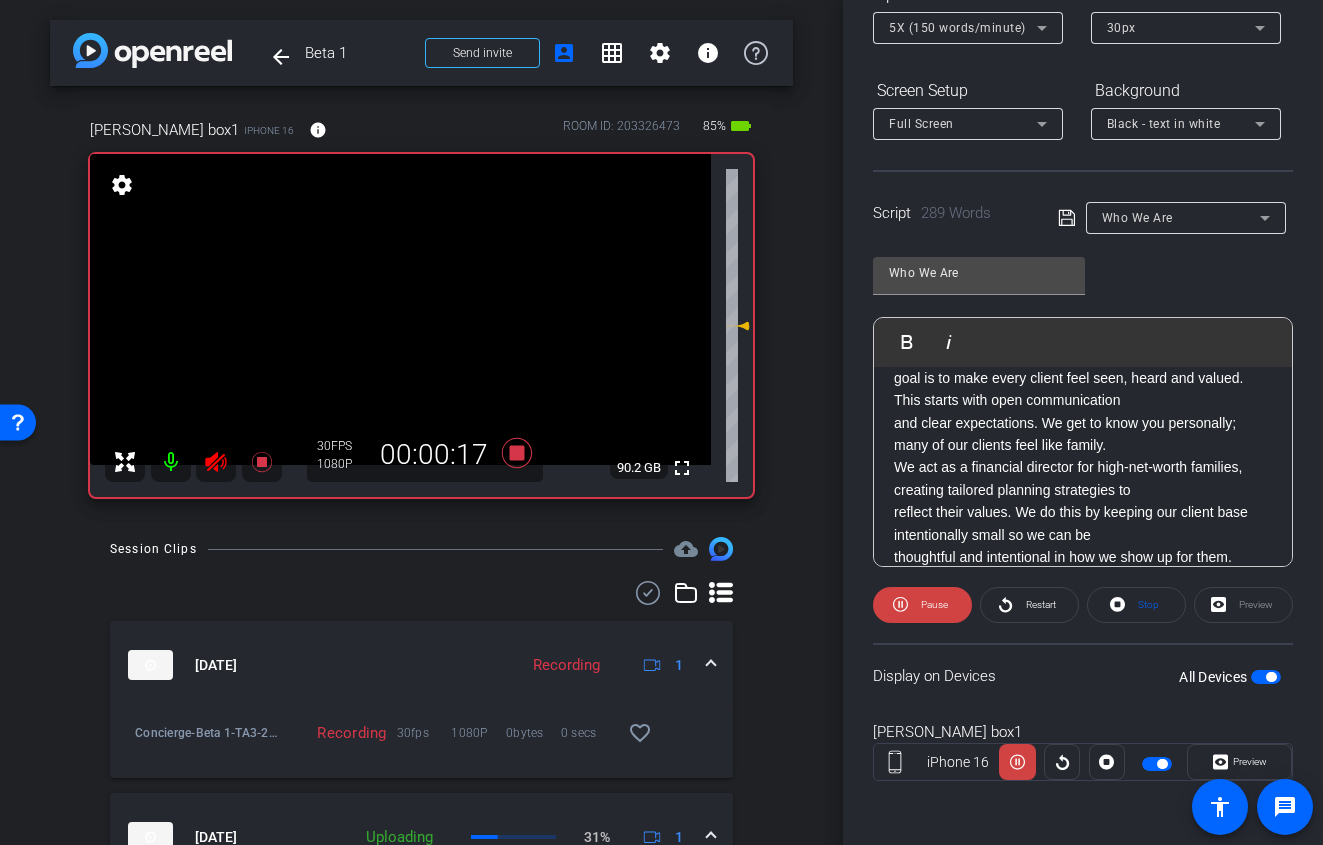 scroll, scrollTop: 152, scrollLeft: 0, axis: vertical 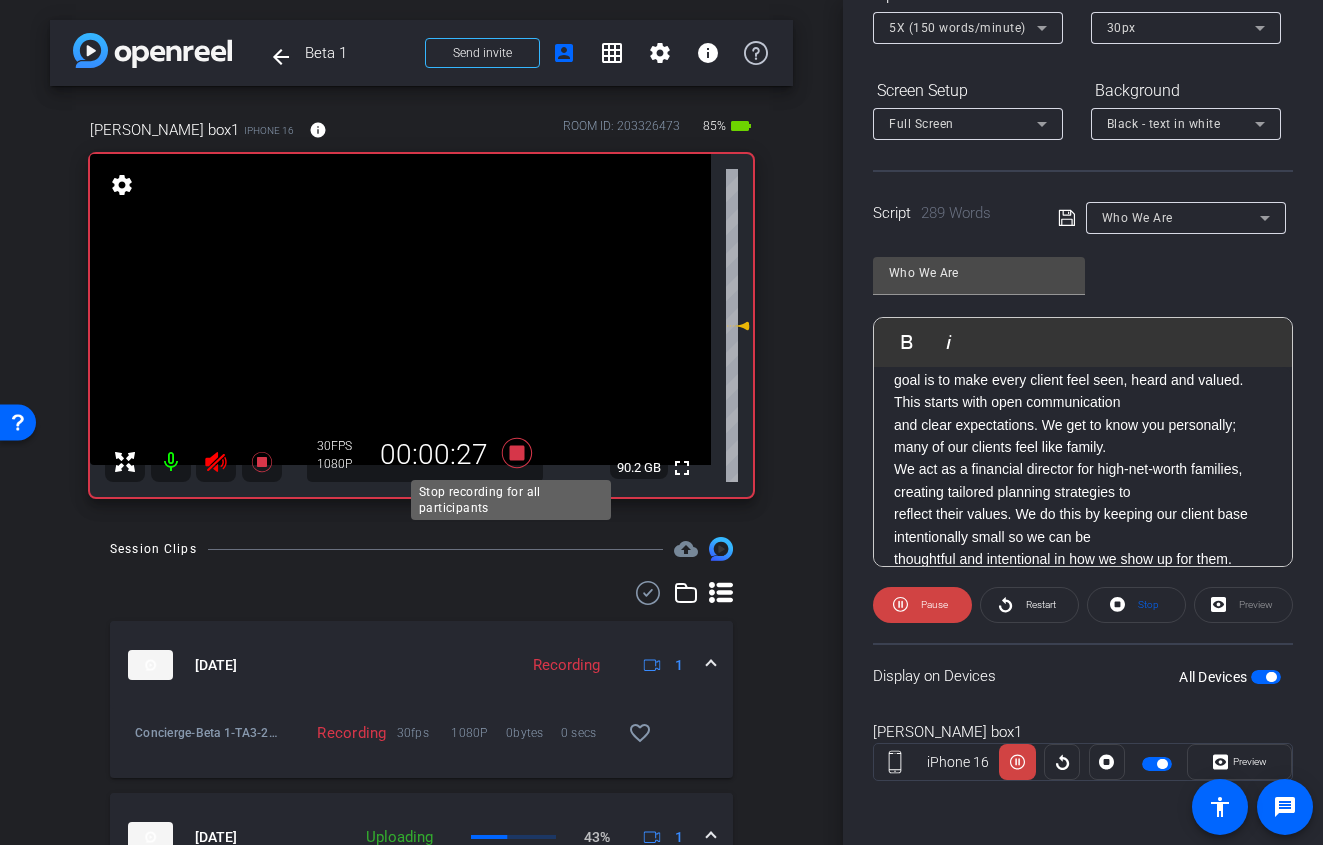 click 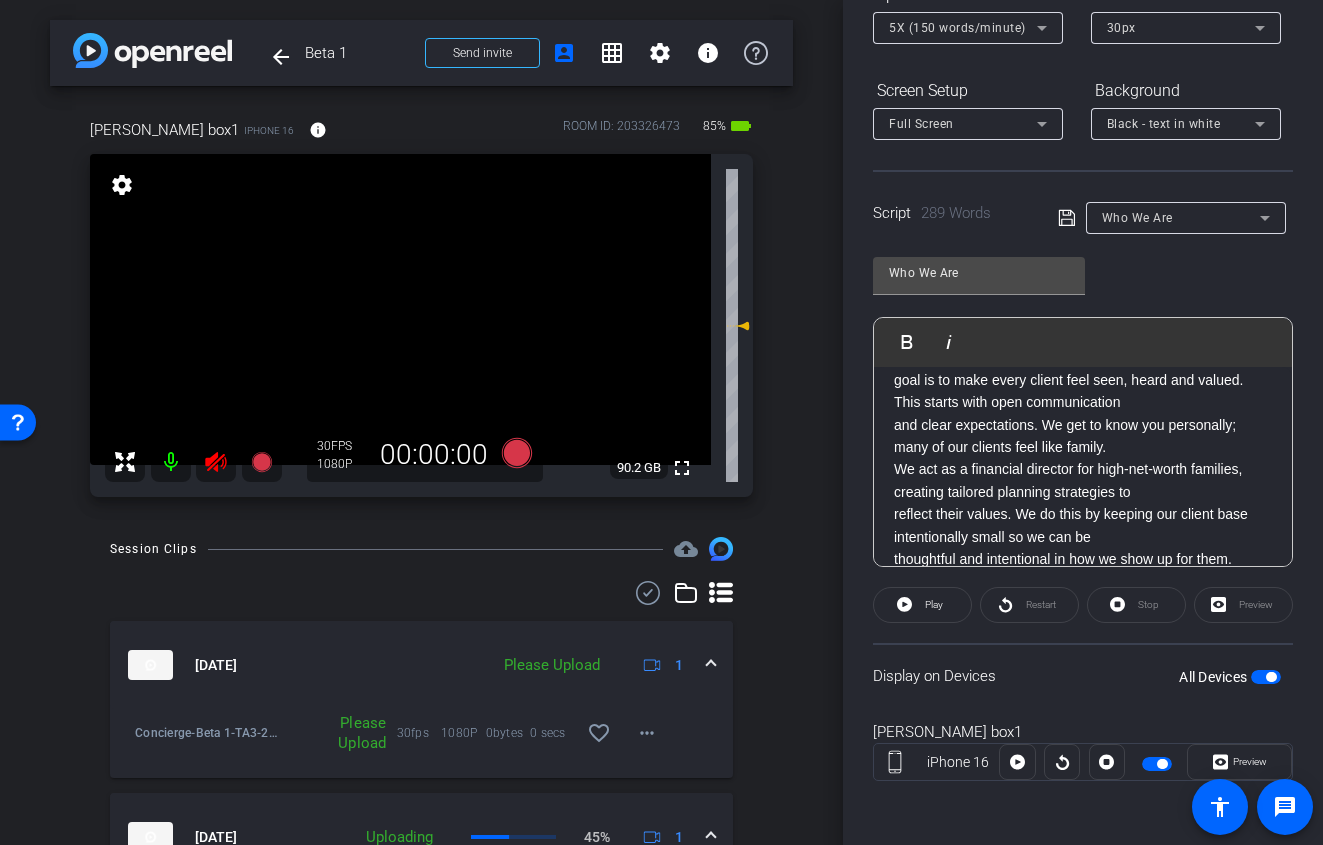 click 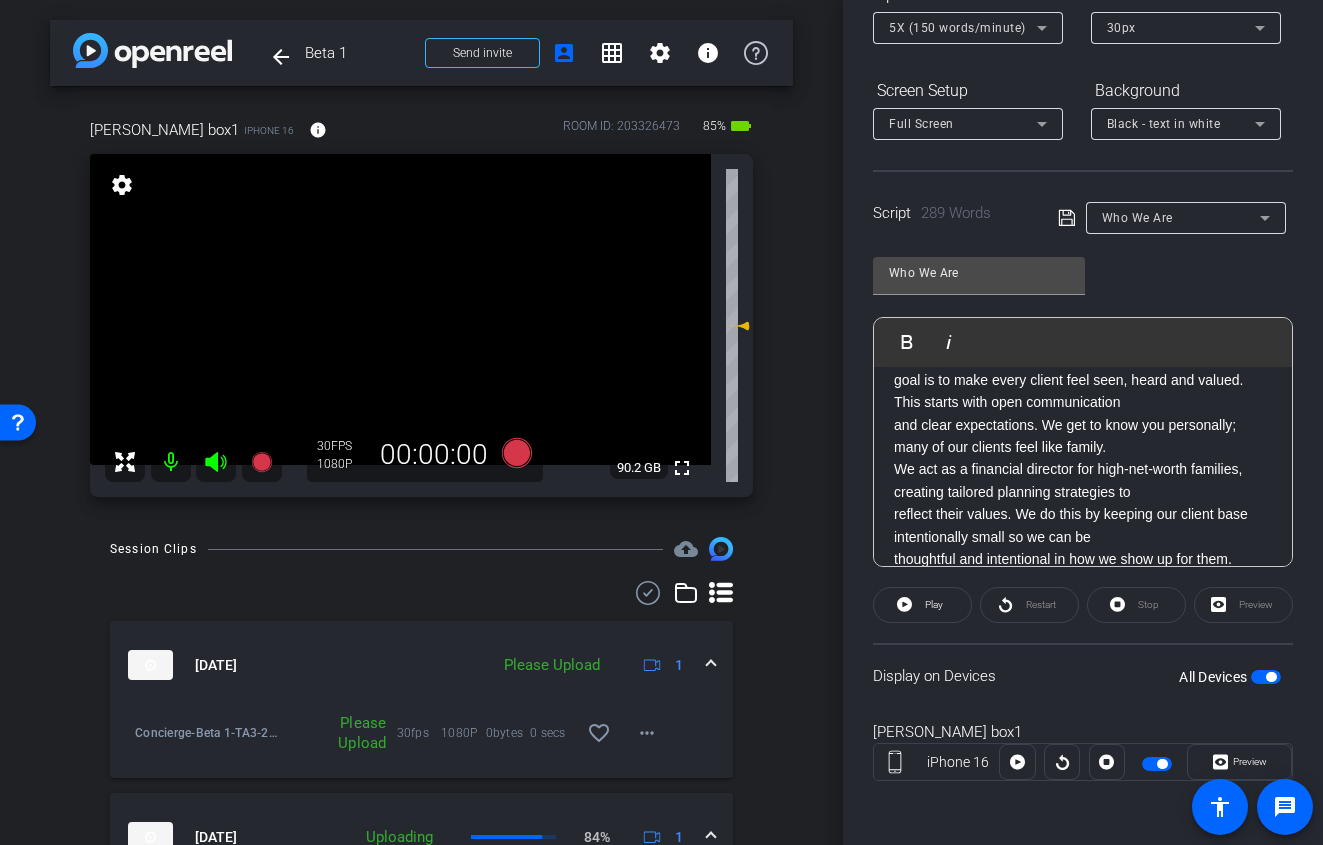 scroll, scrollTop: 0, scrollLeft: 0, axis: both 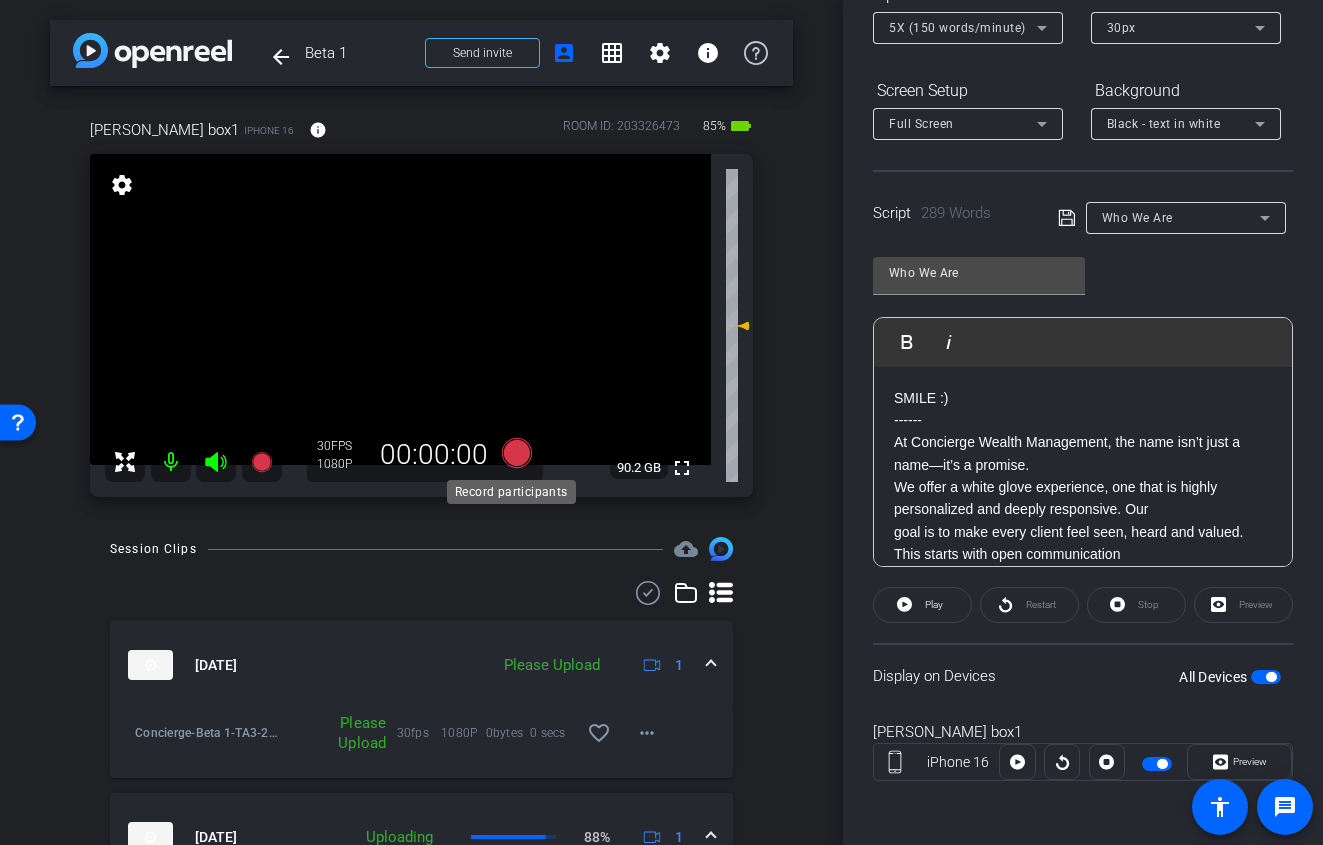 click 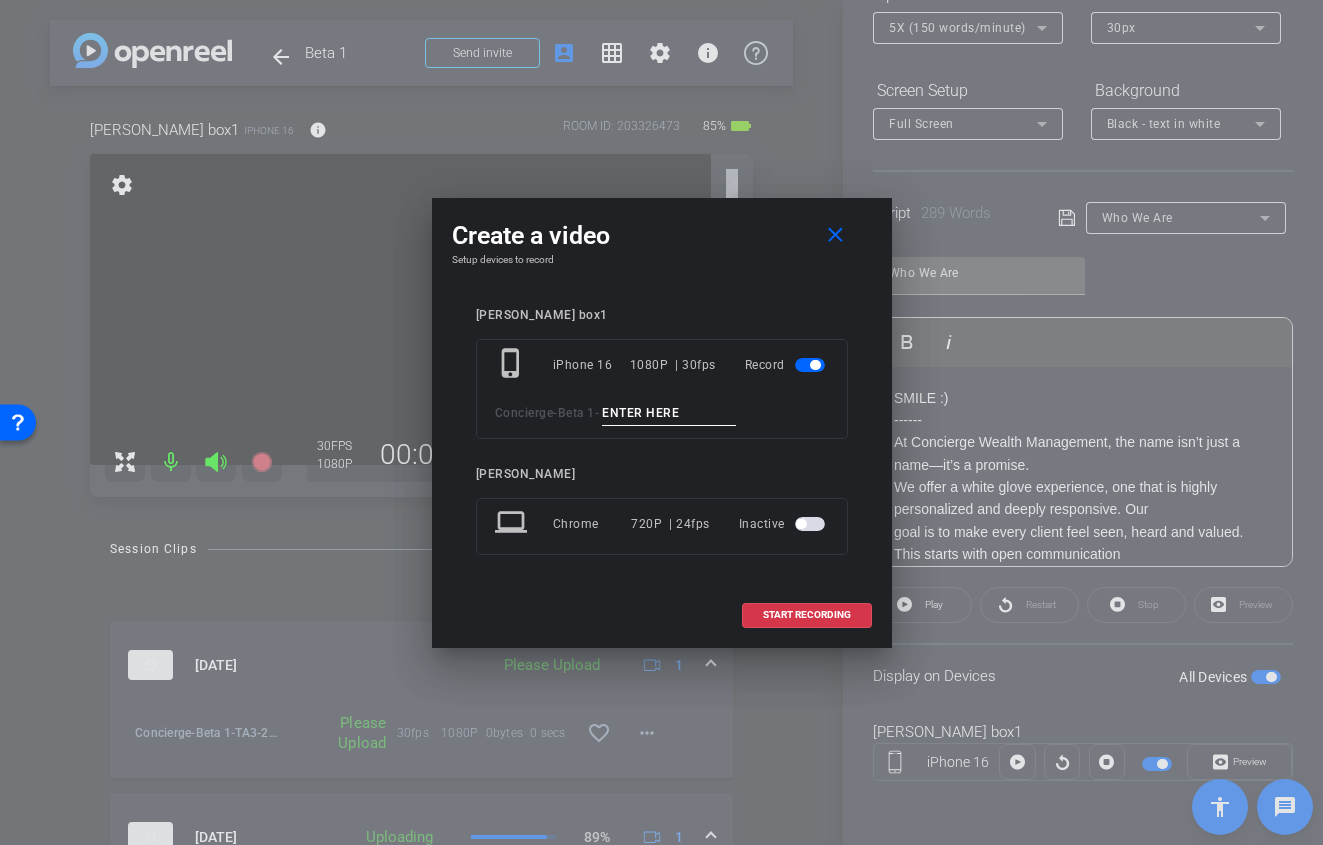 click at bounding box center [669, 413] 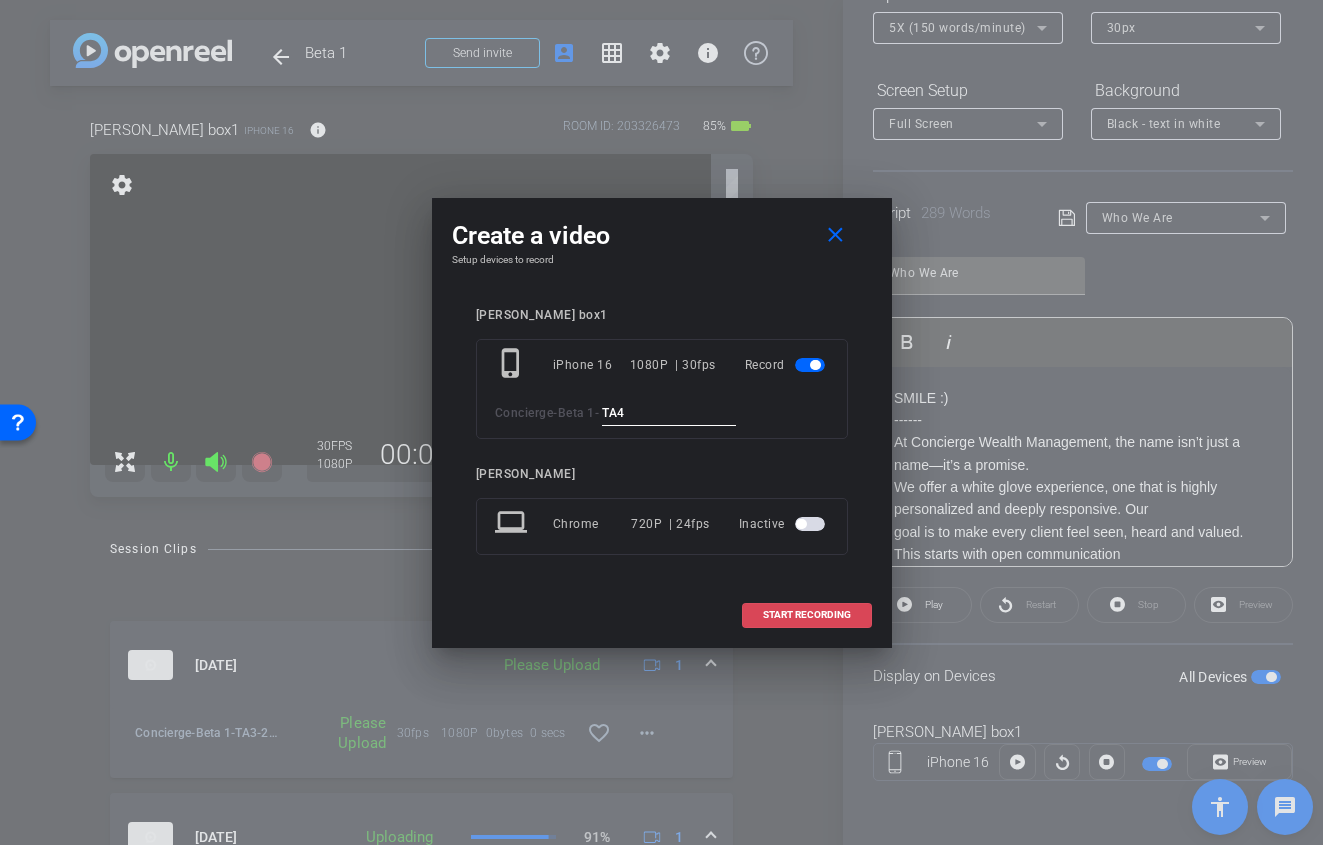 type on "TA4" 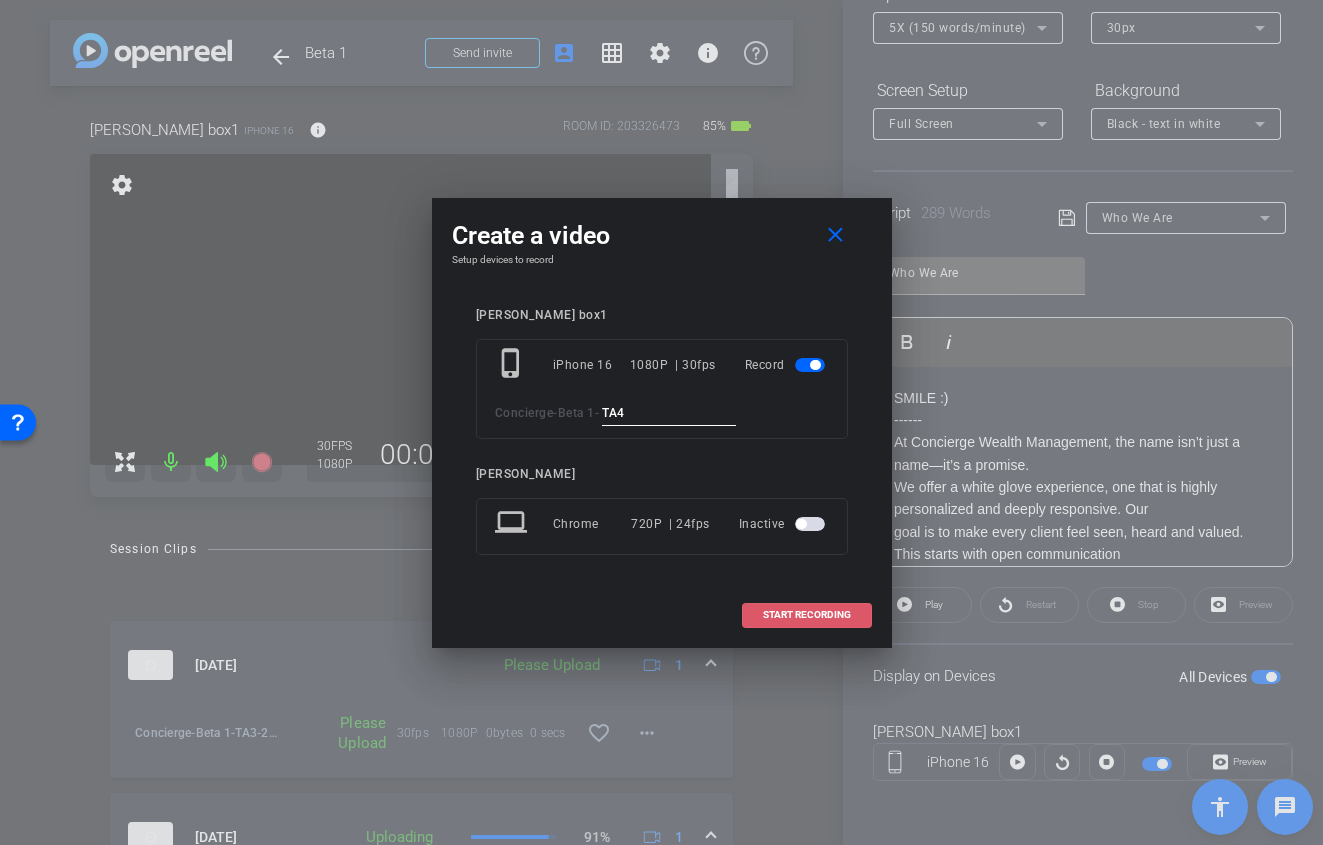 click at bounding box center (807, 615) 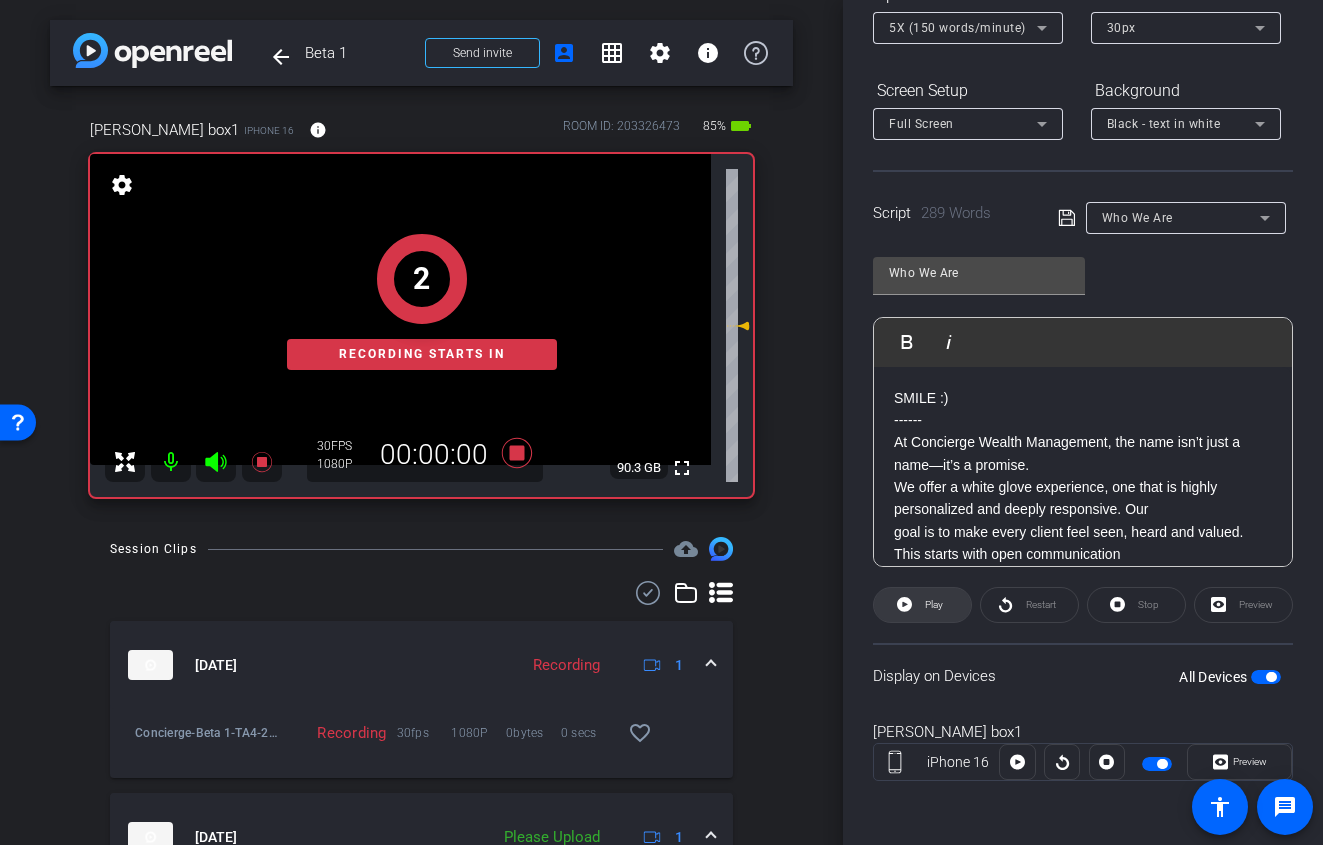 click 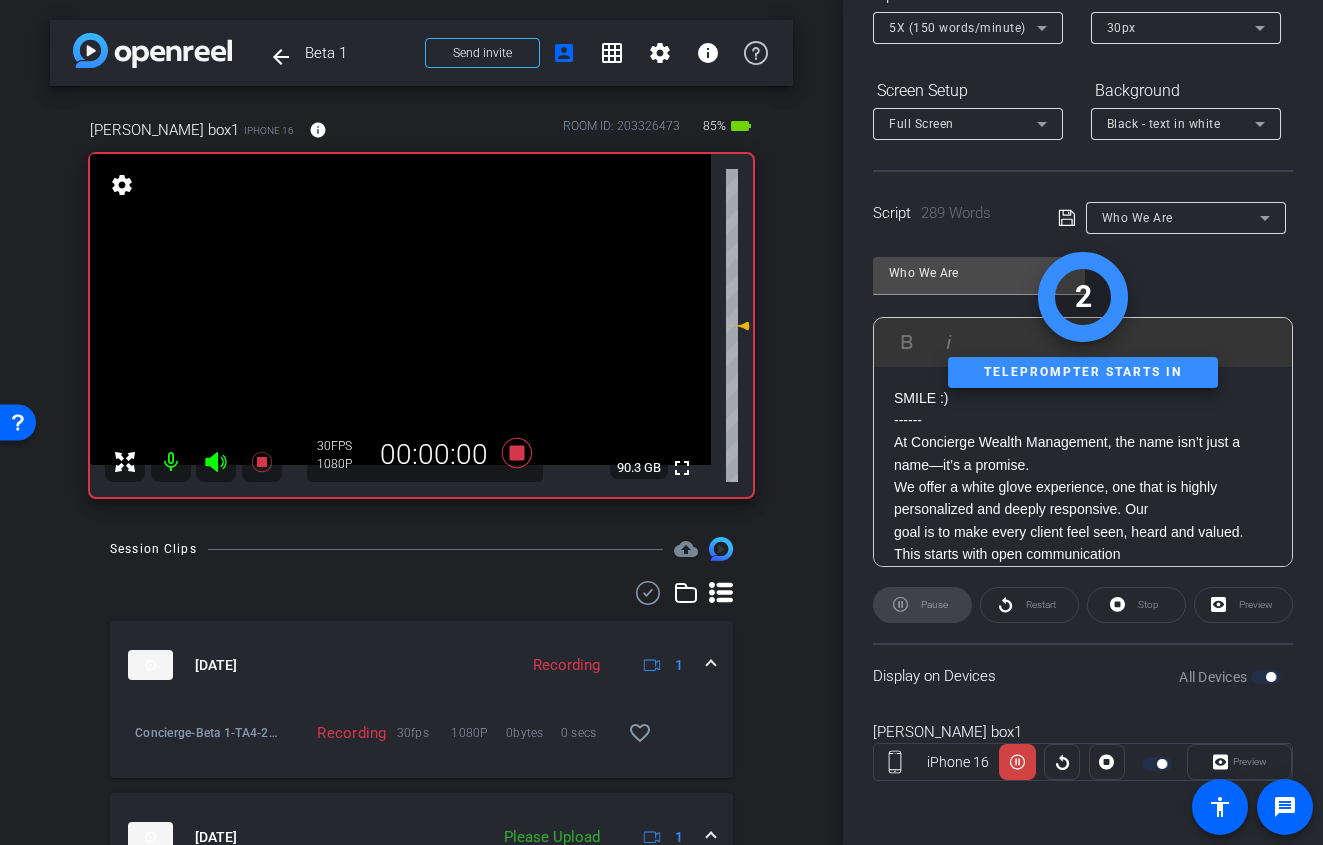 click 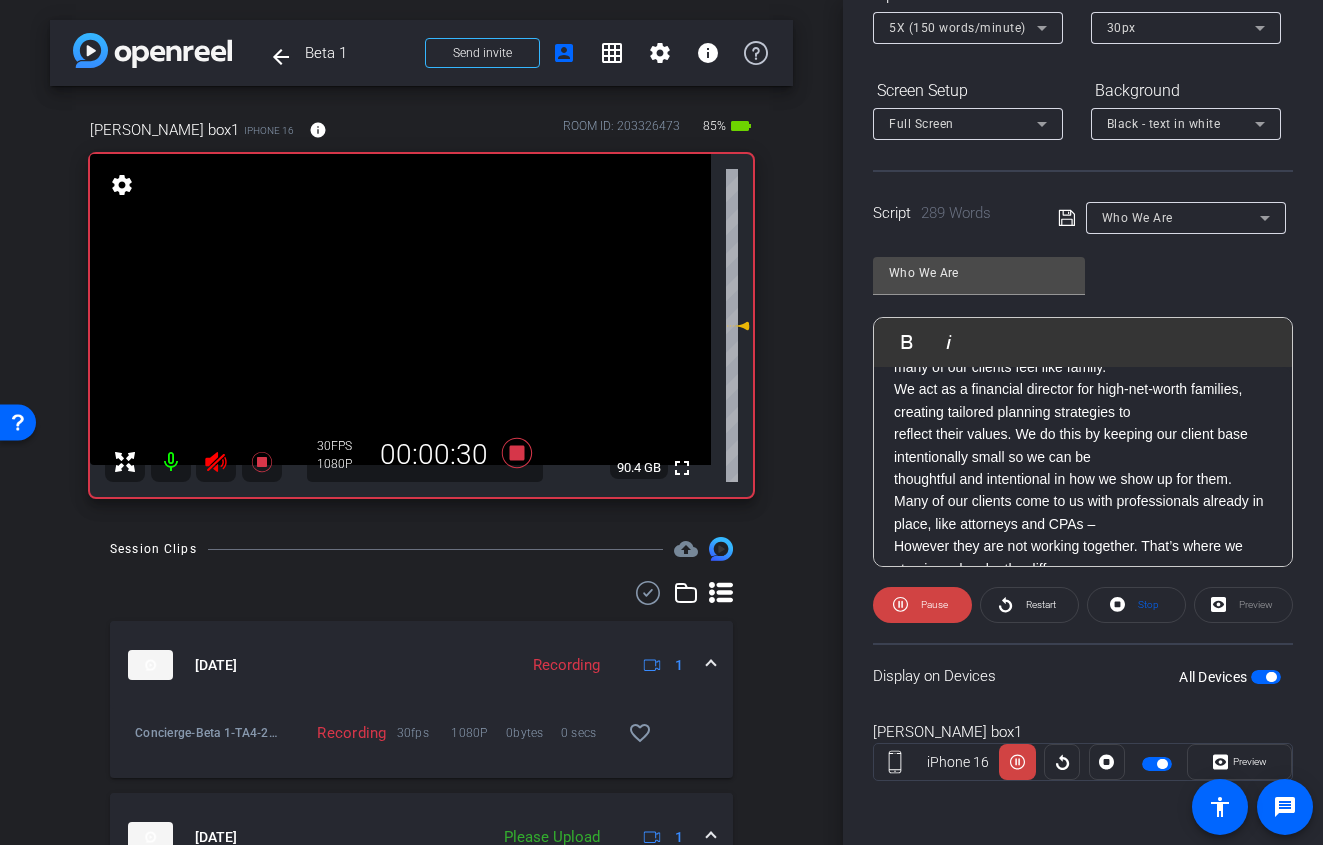 scroll, scrollTop: 228, scrollLeft: 0, axis: vertical 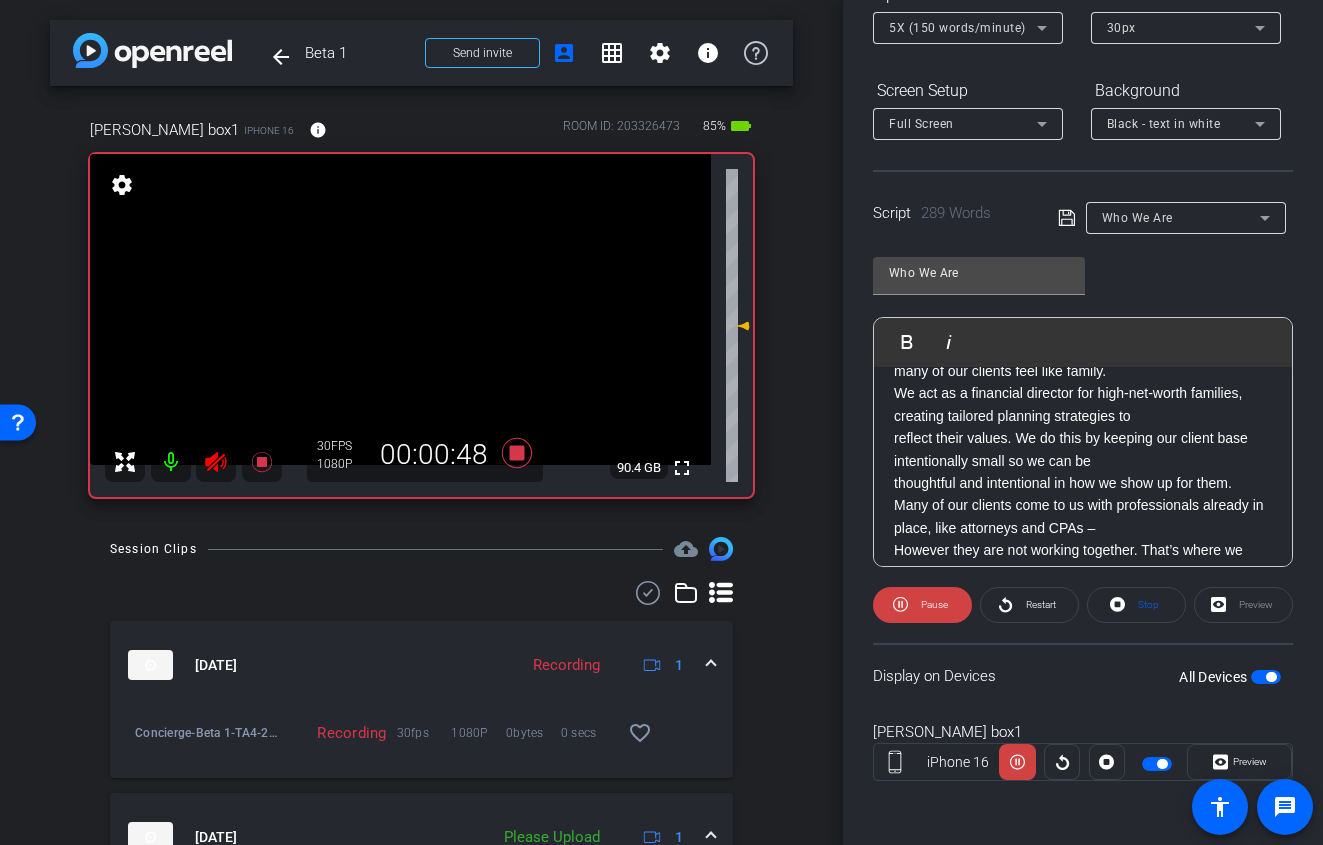 click on "30 FPS  1080P   00:00:48" 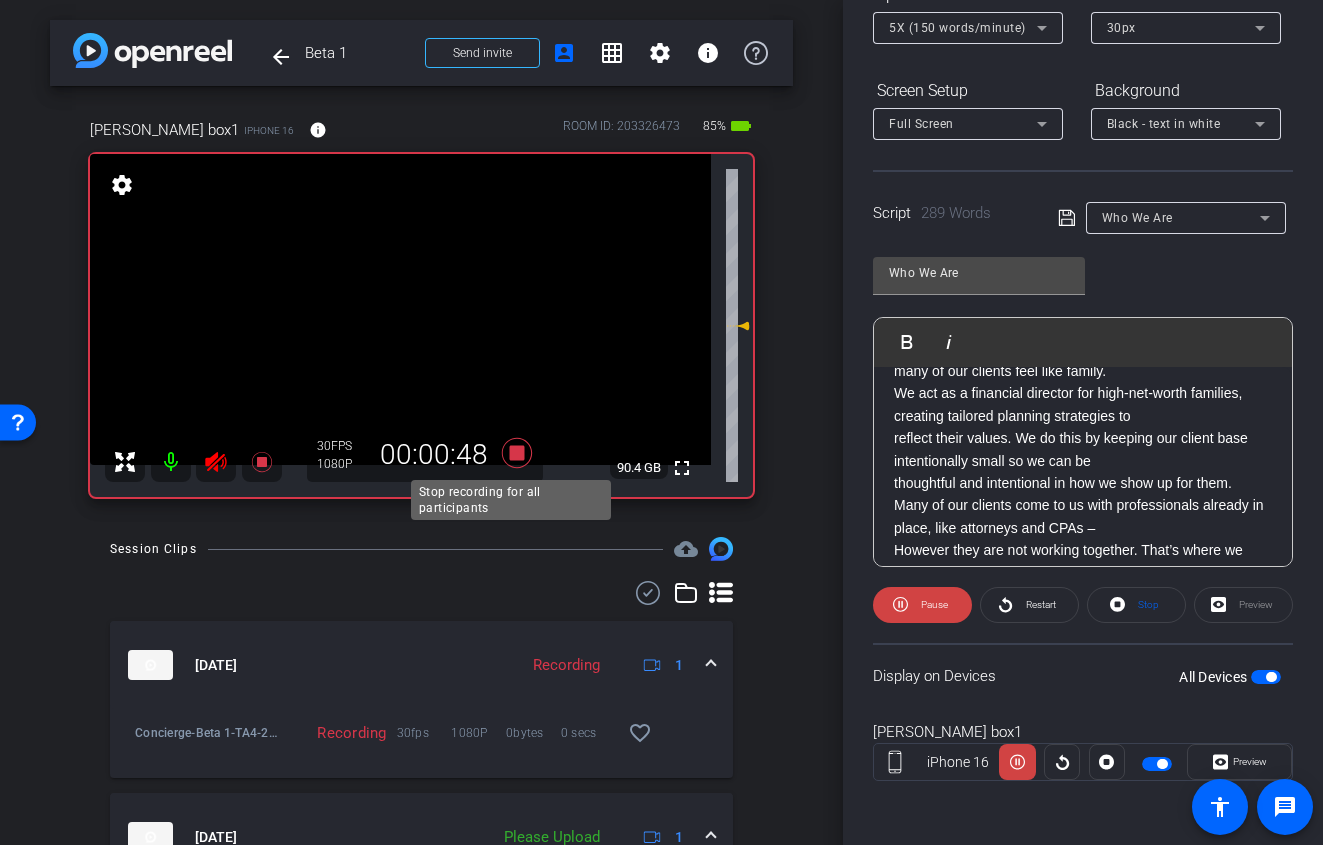 click 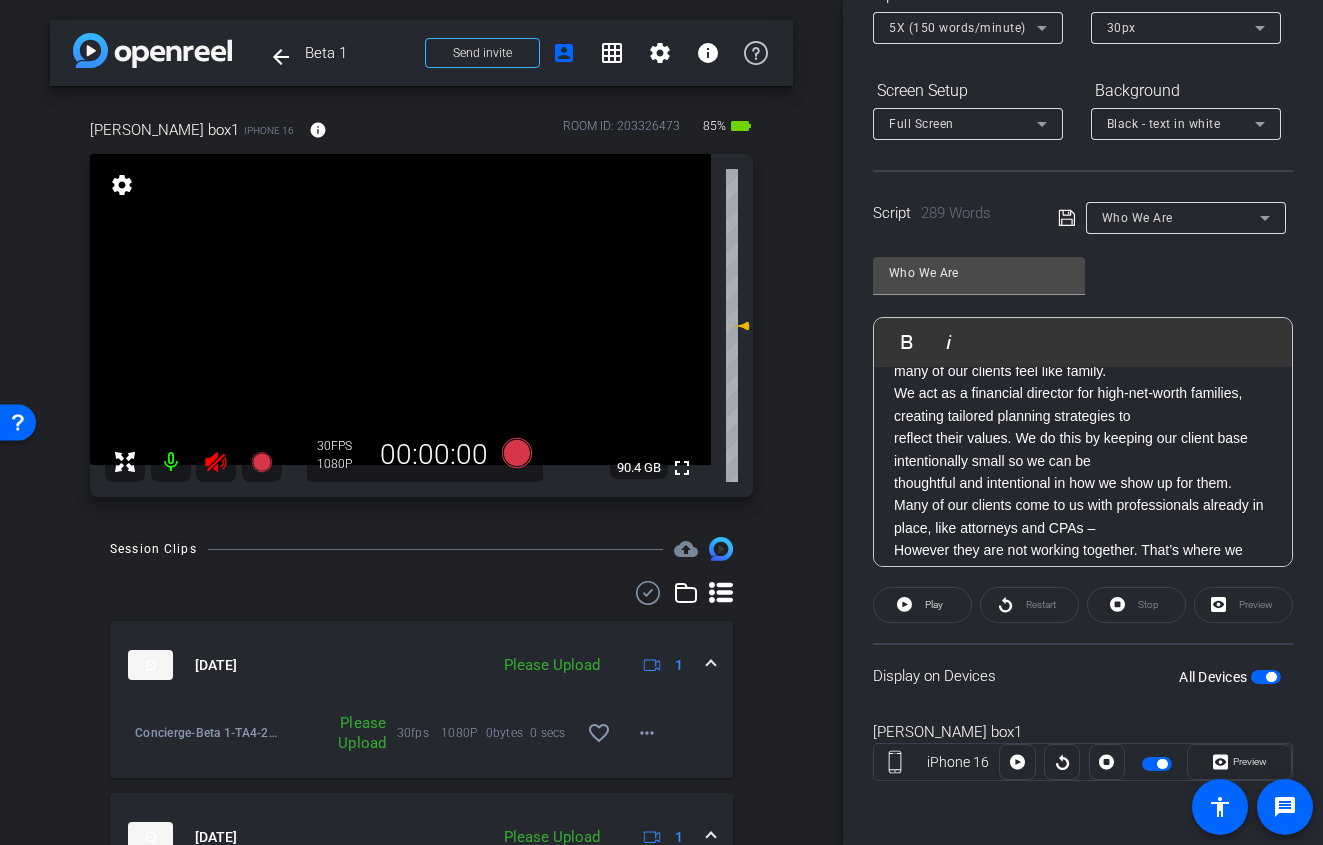 click 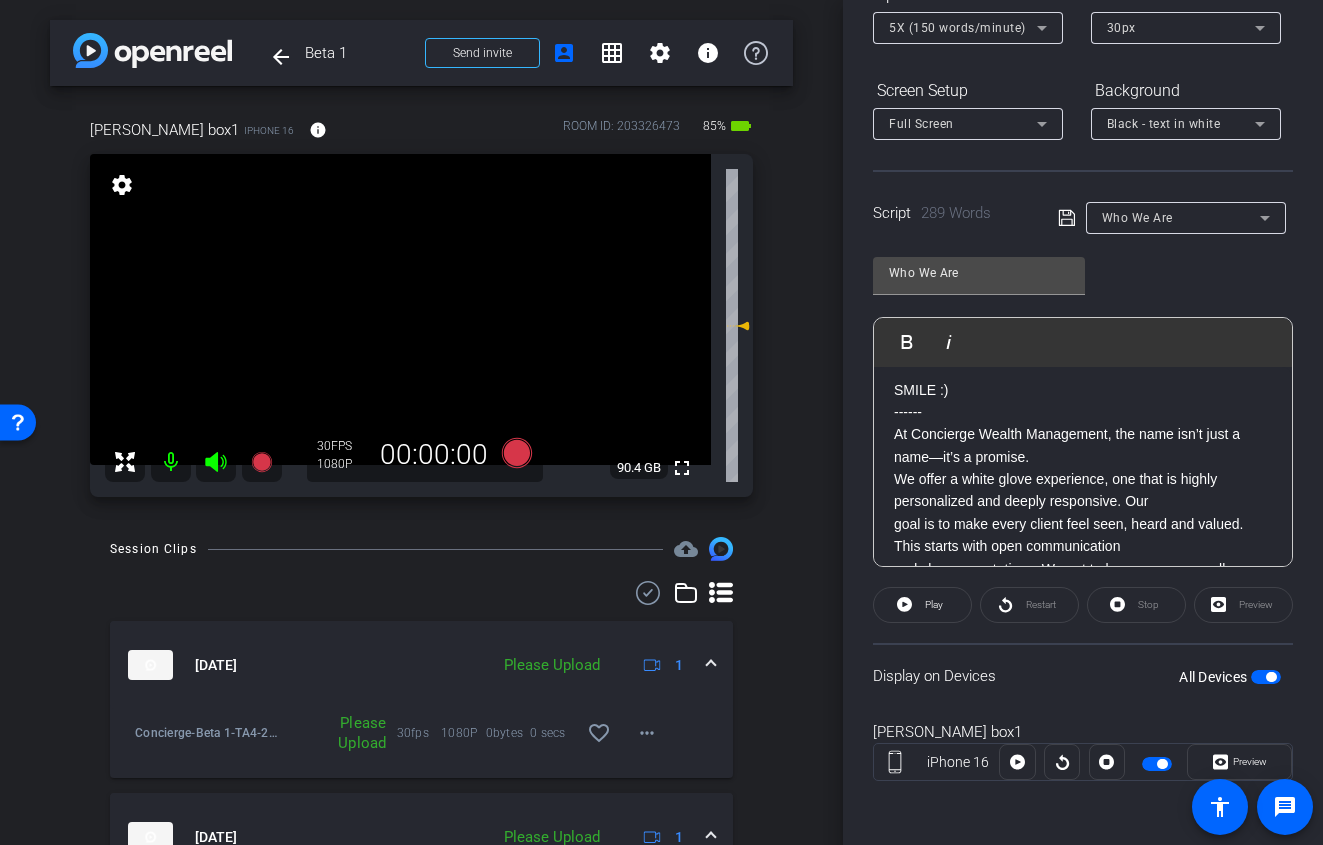 scroll, scrollTop: 9, scrollLeft: 0, axis: vertical 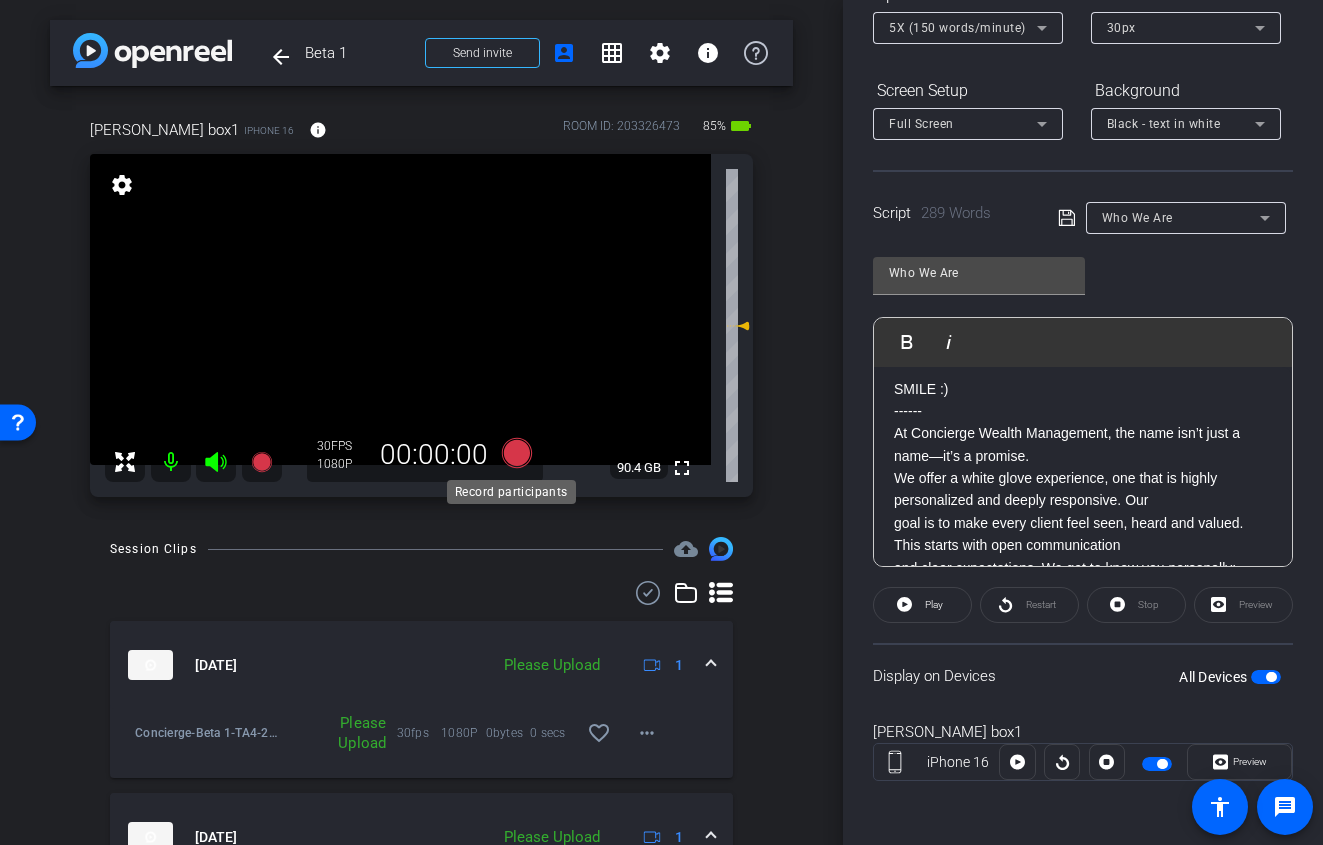 click 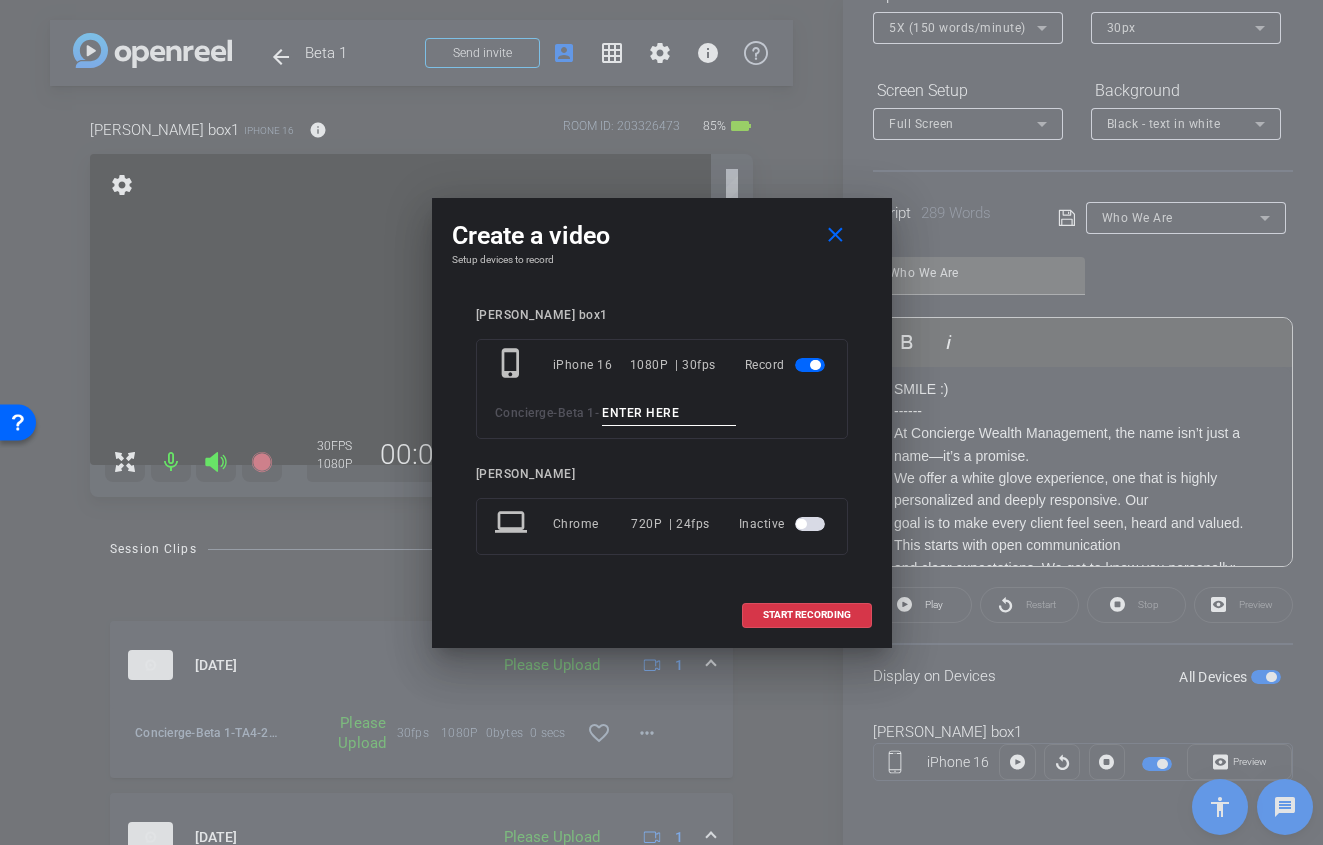 click at bounding box center [669, 413] 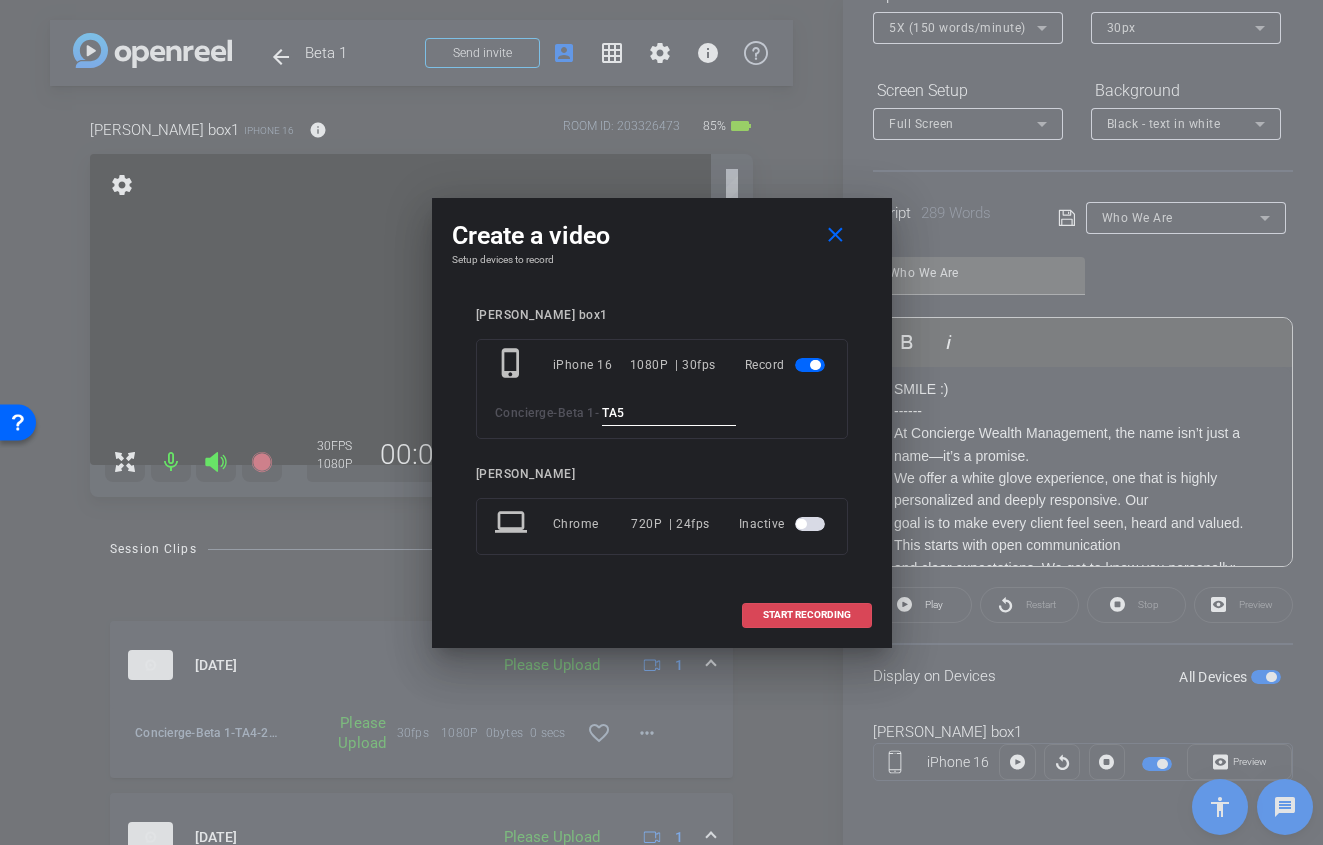 type on "TA5" 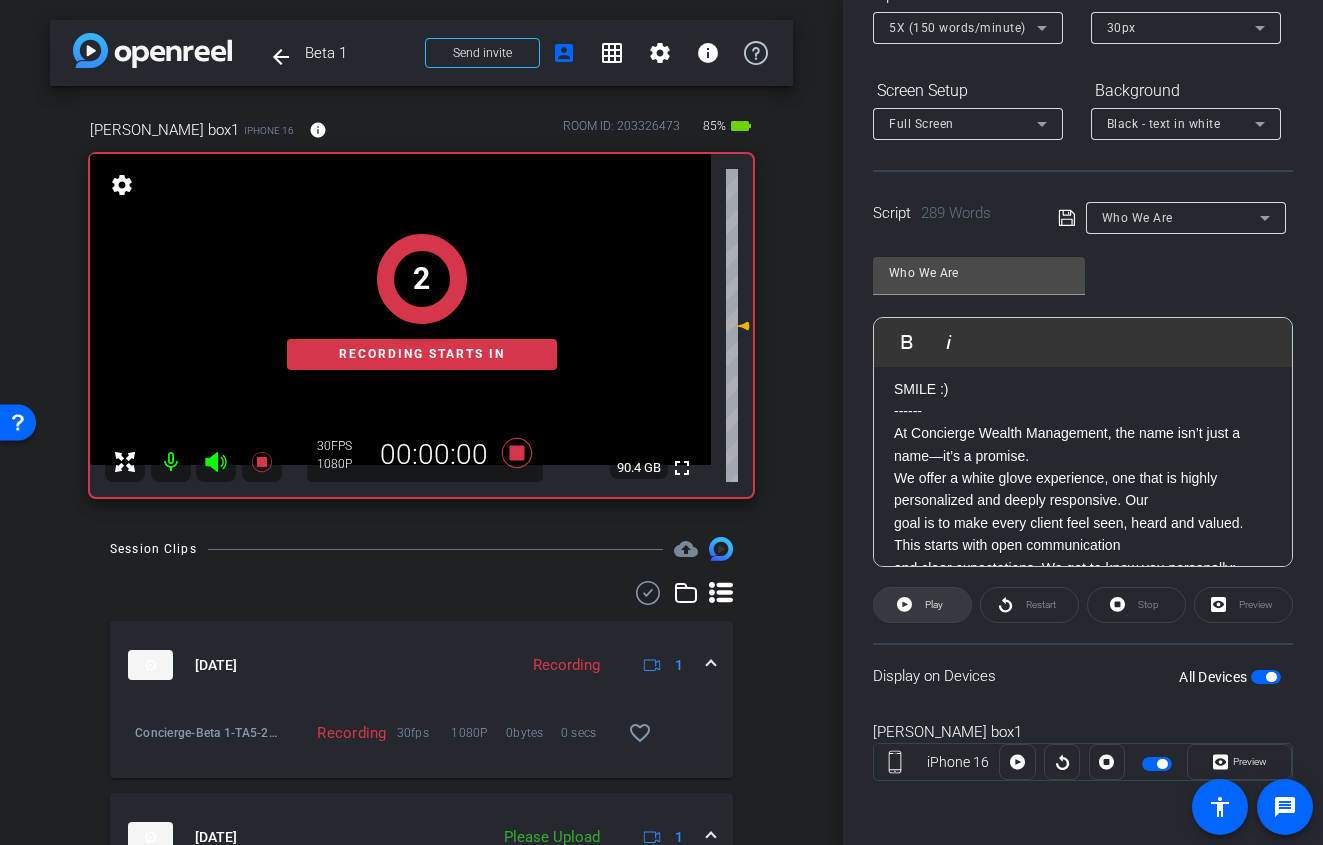 click on "Play" 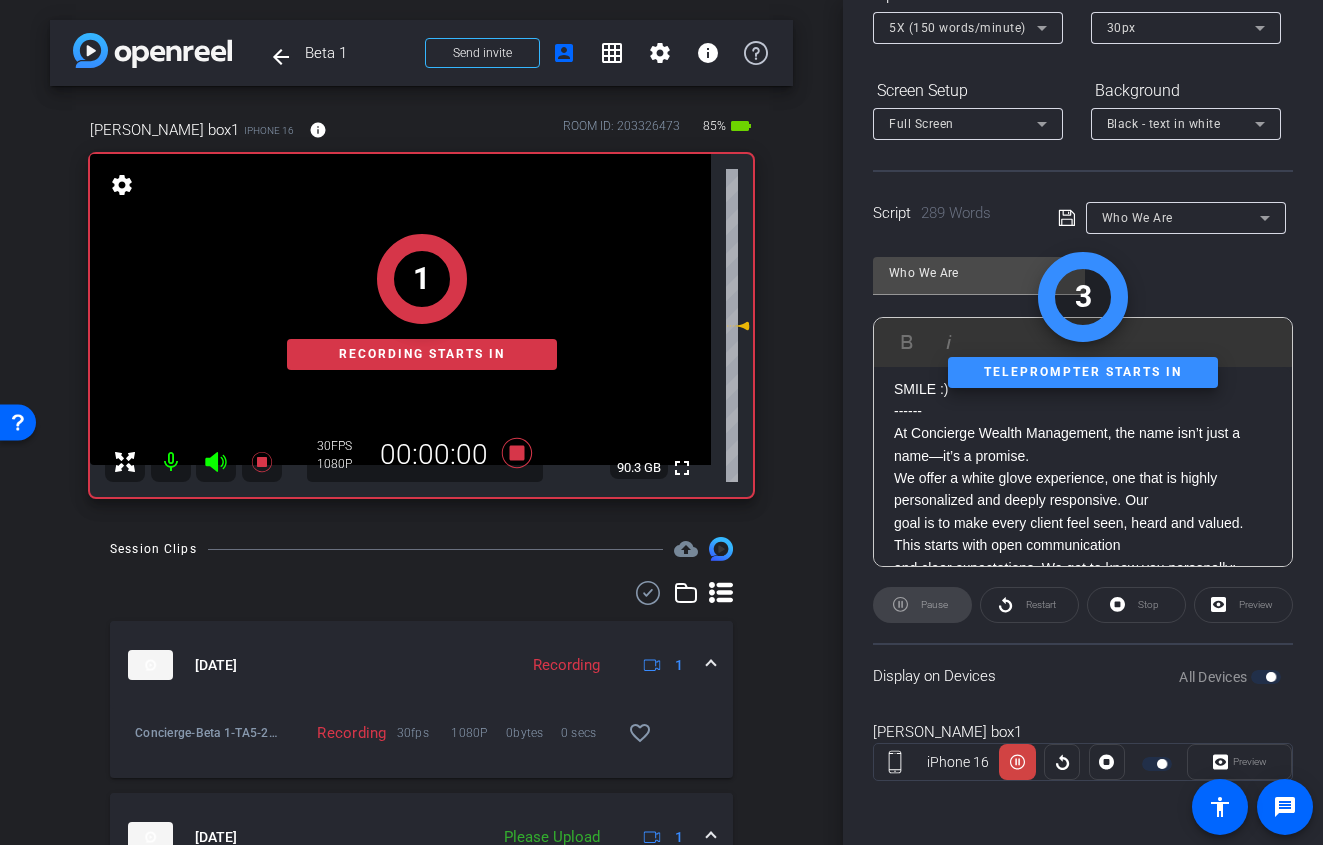 click on "1   Recording starts in" 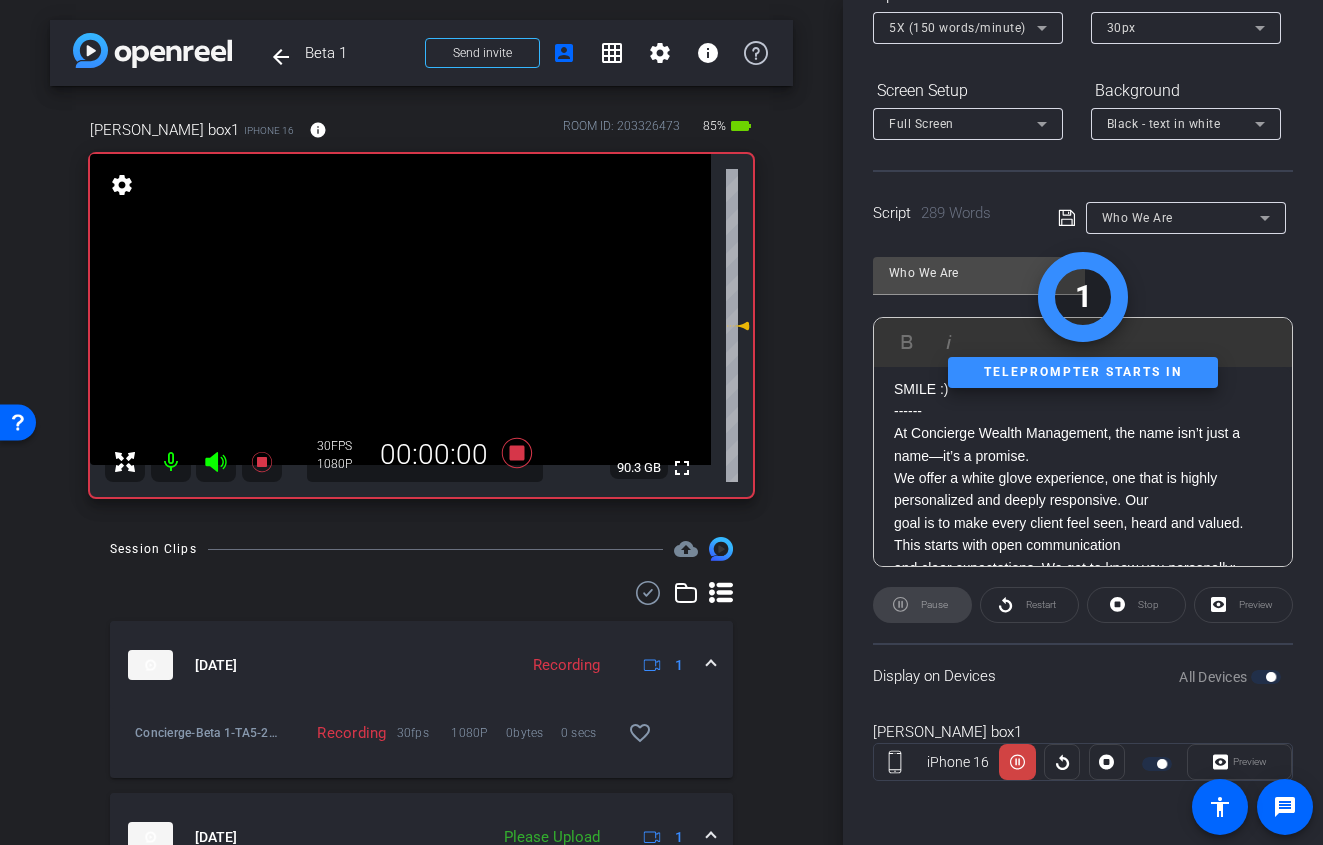 click 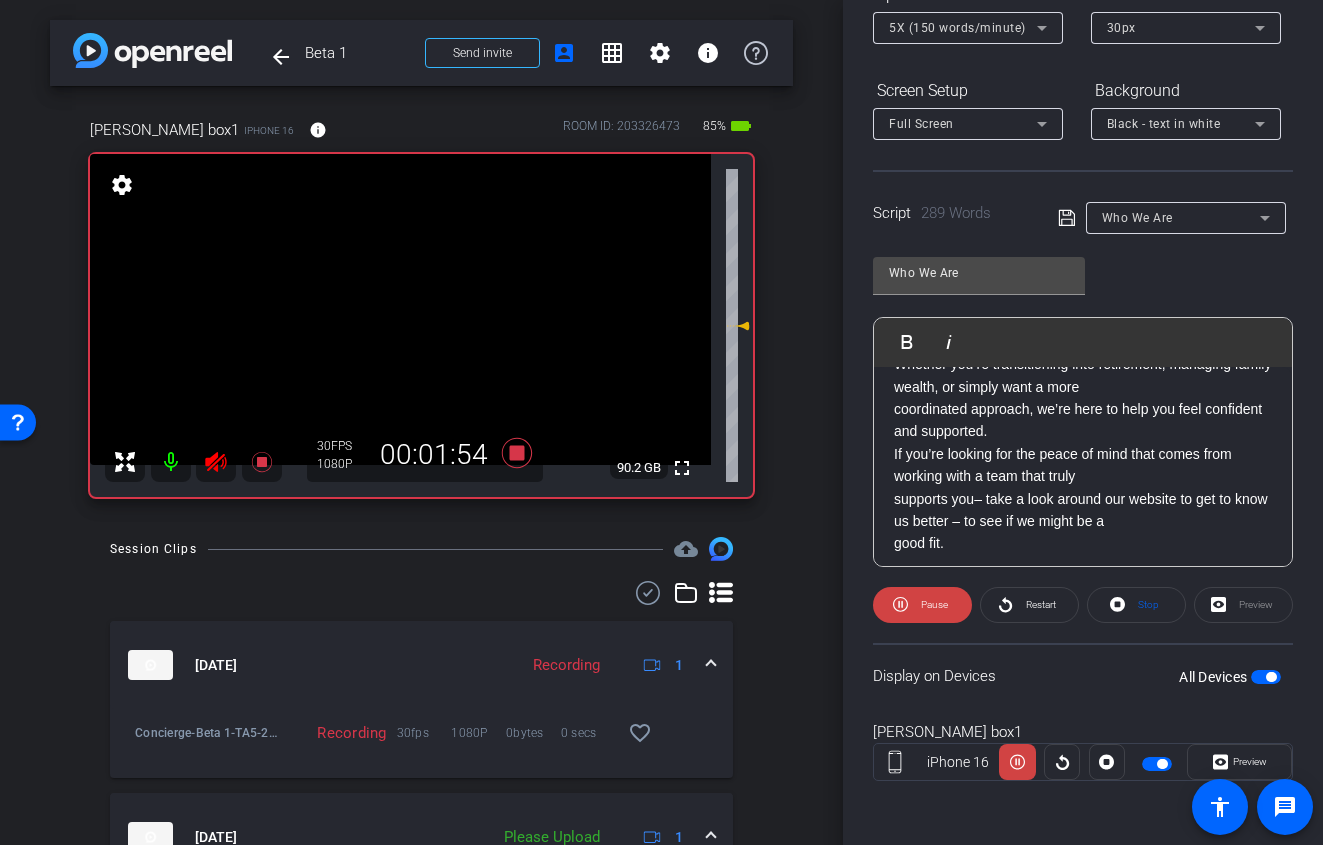 scroll, scrollTop: 825, scrollLeft: 0, axis: vertical 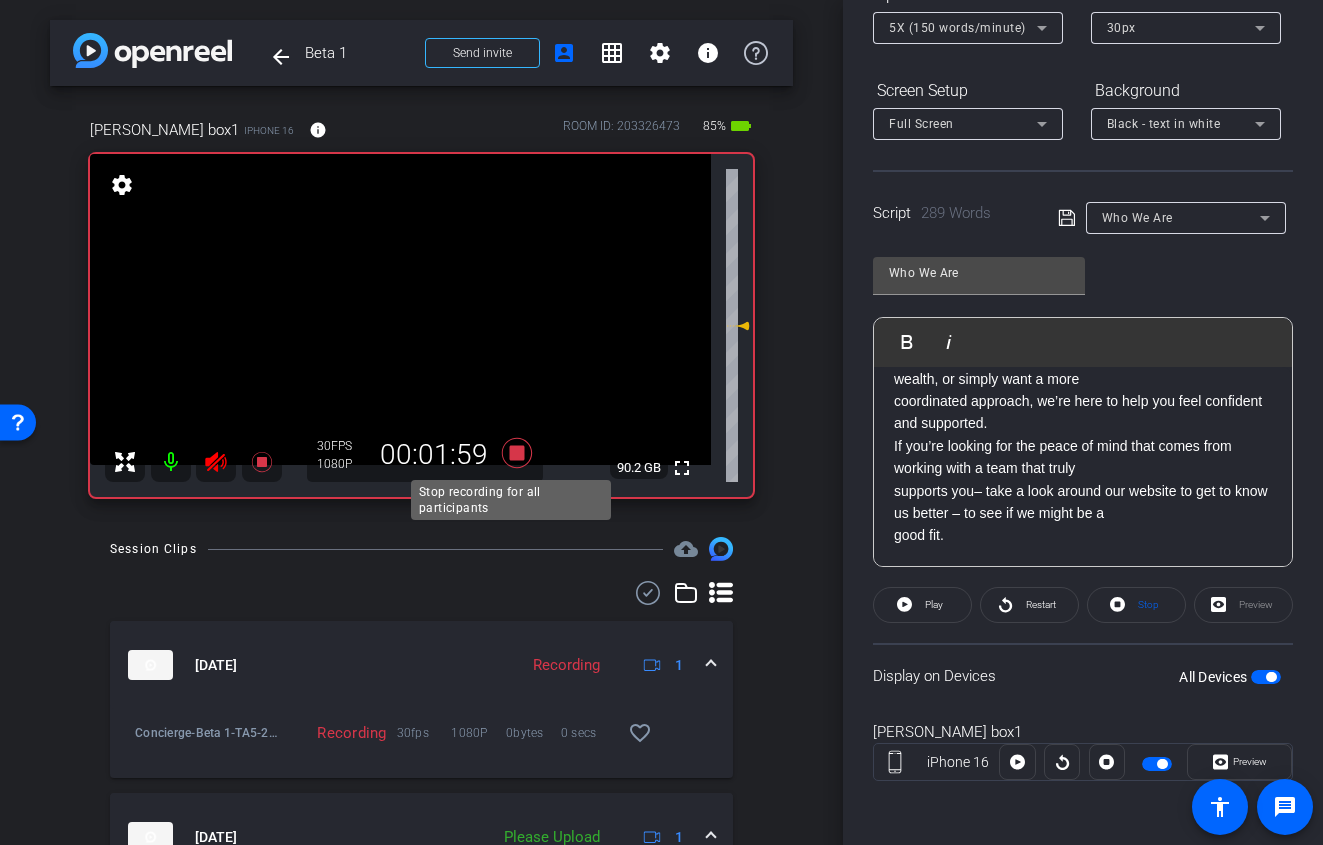 click 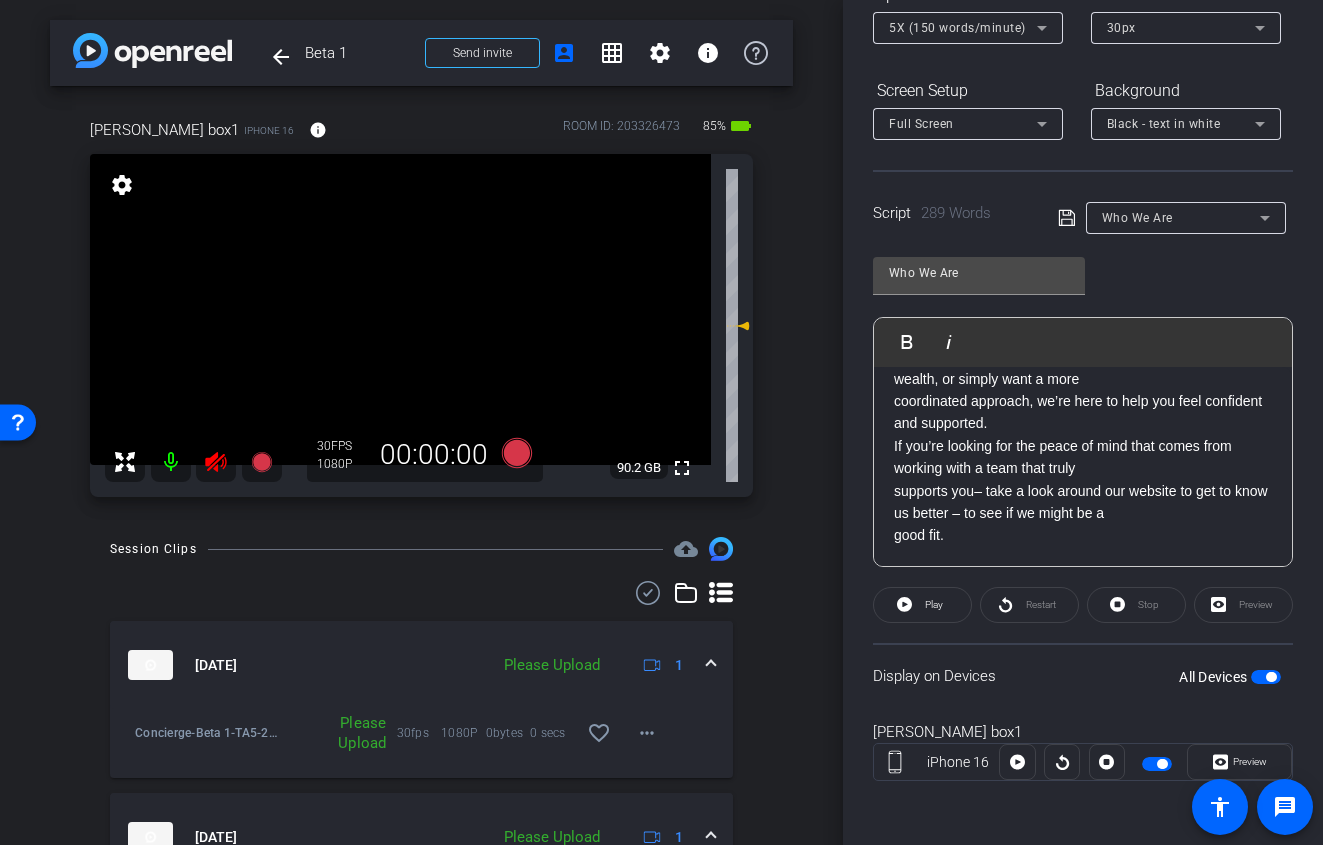 click 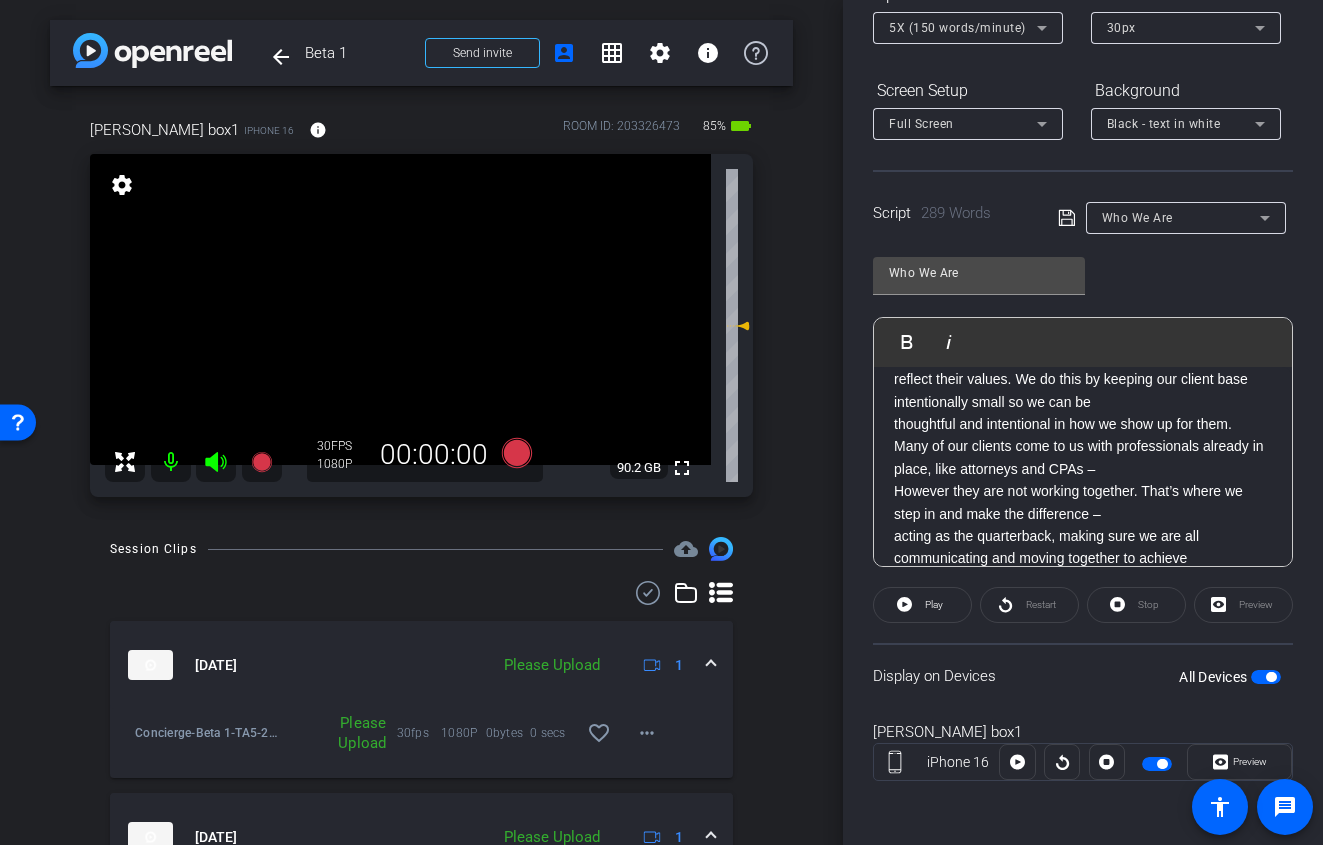 scroll, scrollTop: 269, scrollLeft: 0, axis: vertical 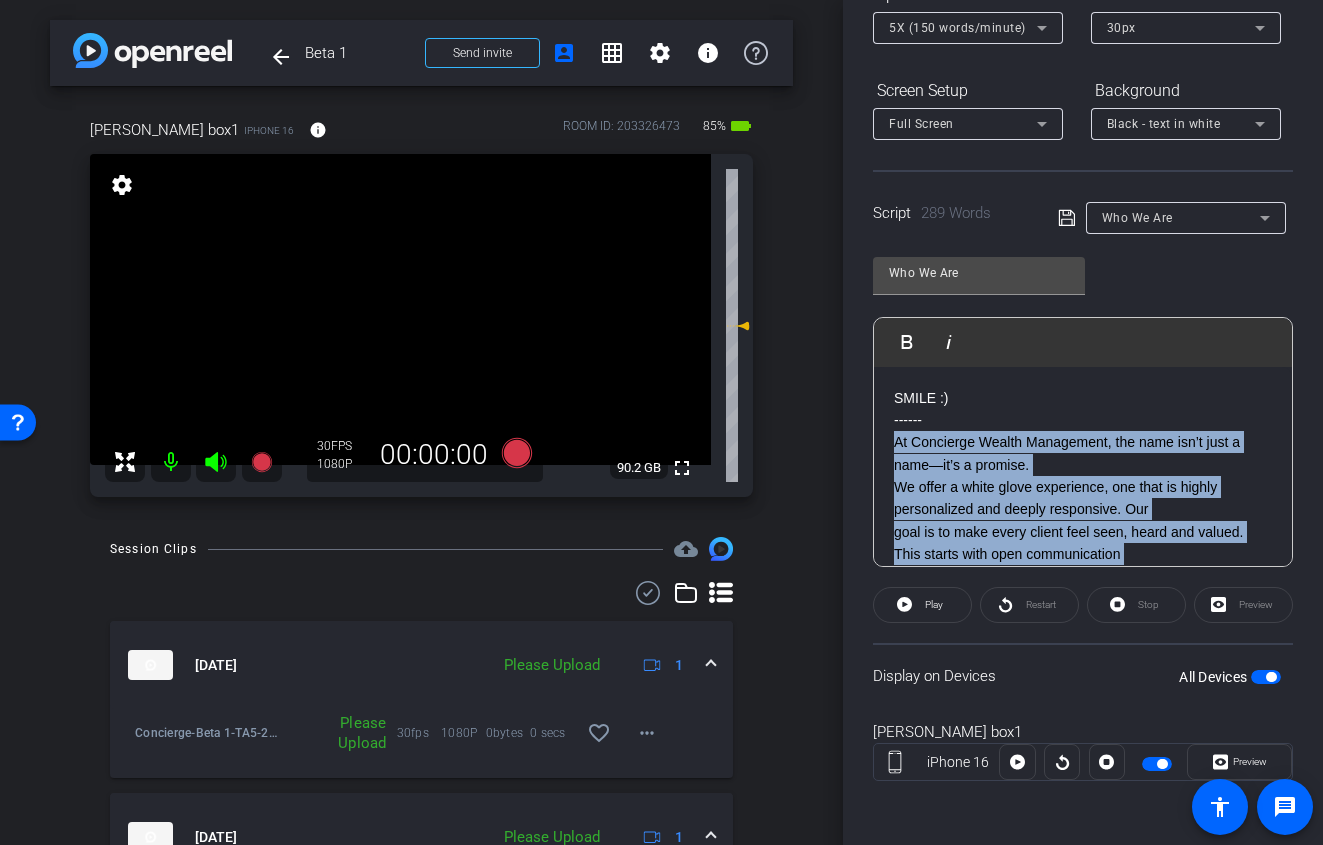 drag, startPoint x: 1245, startPoint y: 442, endPoint x: 895, endPoint y: 441, distance: 350.00143 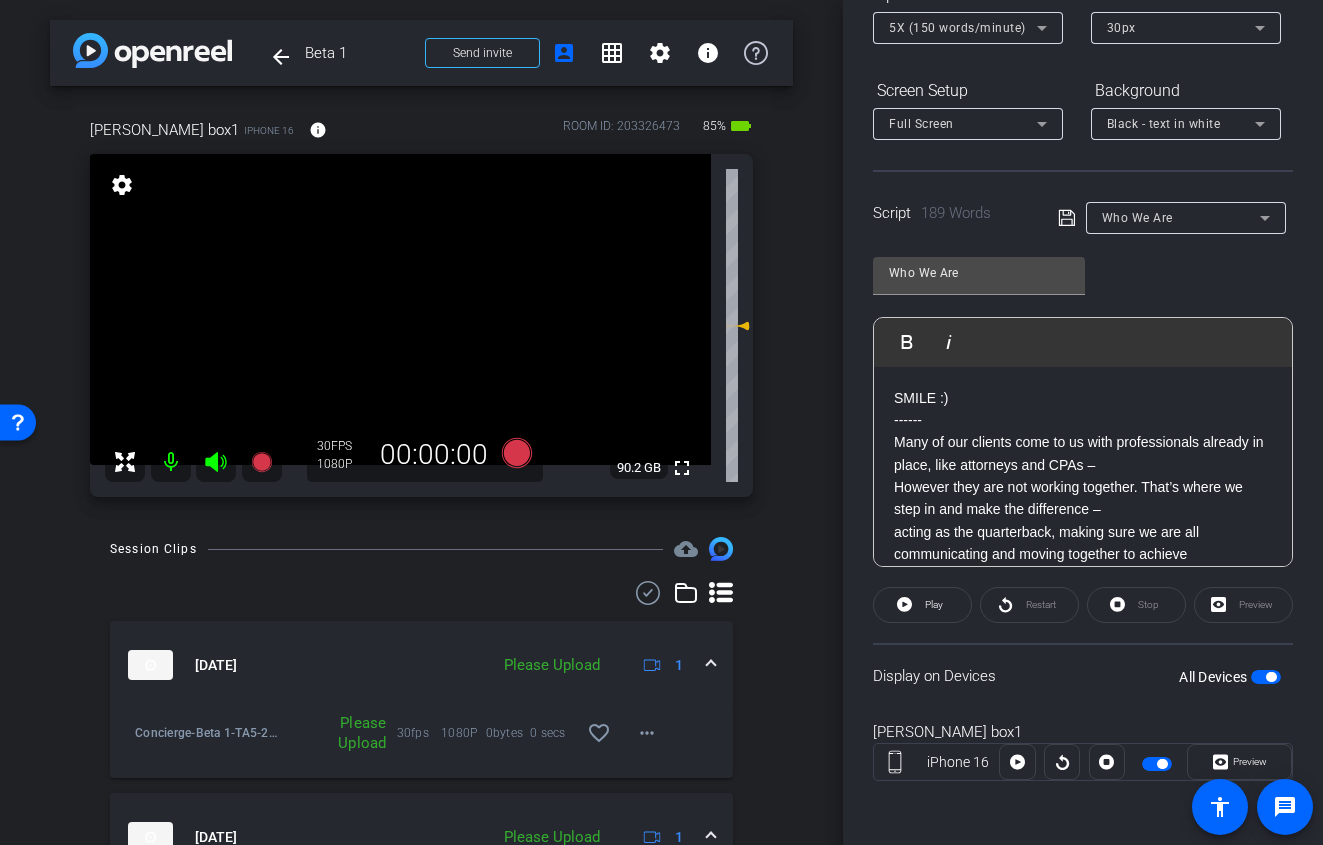 click at bounding box center [1266, 677] 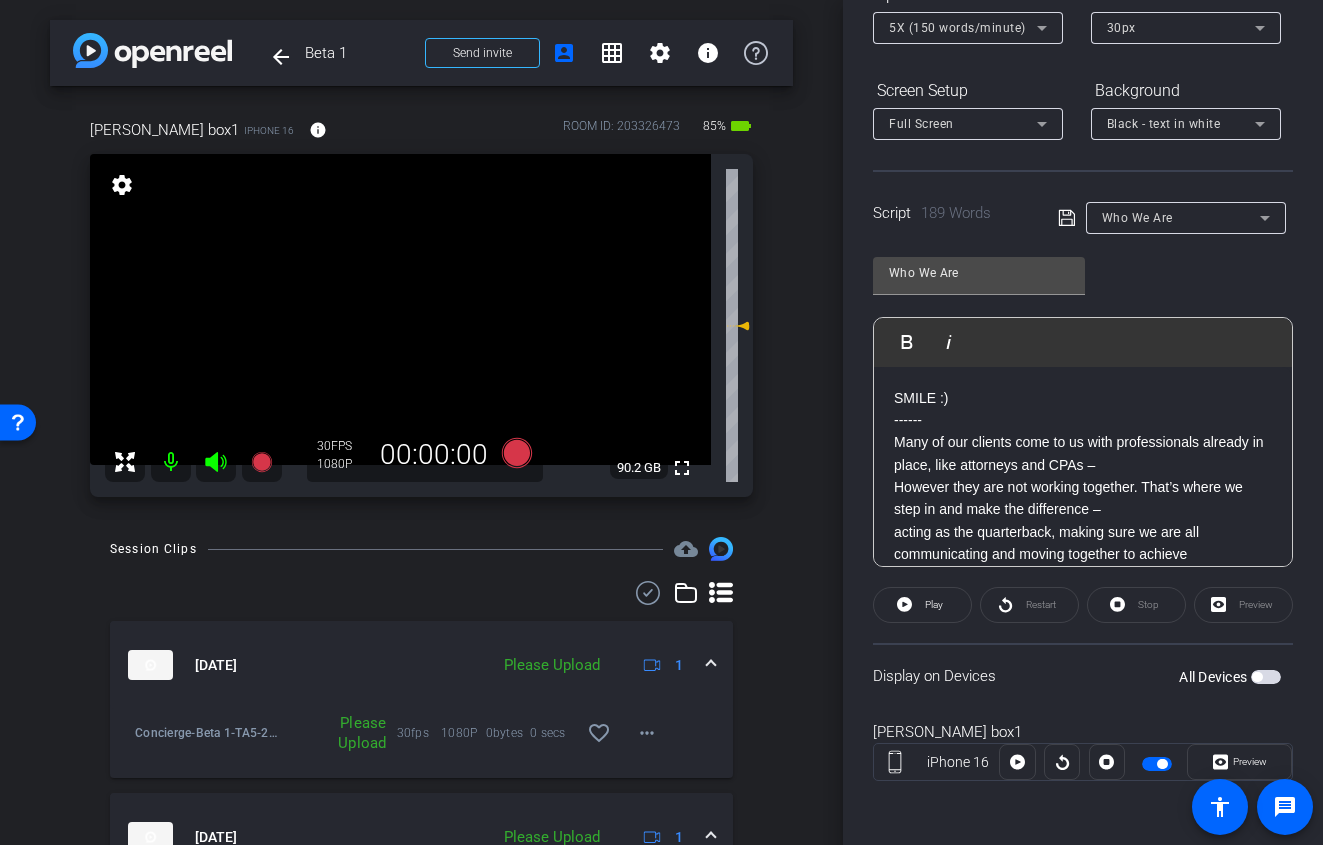 click at bounding box center (1266, 677) 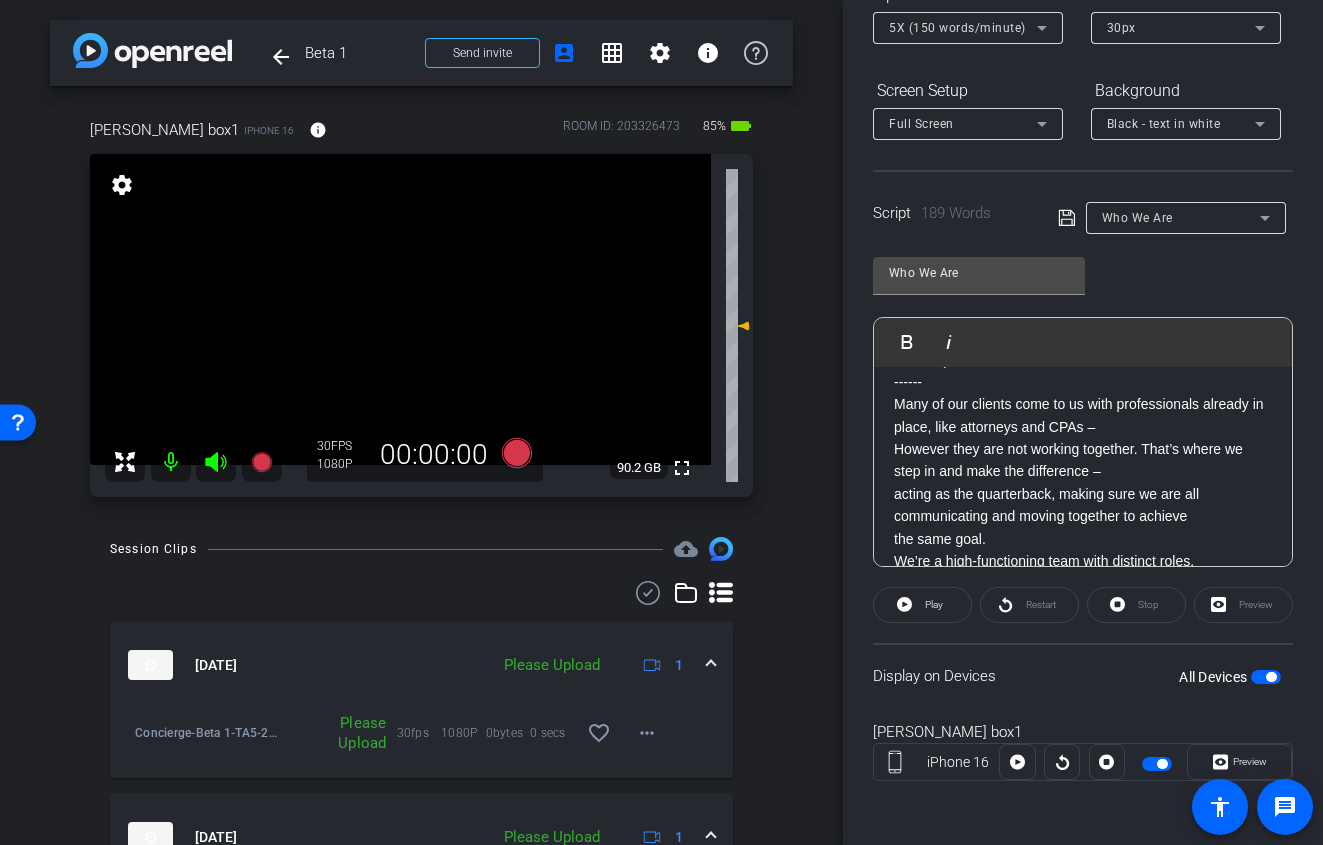 scroll, scrollTop: 38, scrollLeft: 0, axis: vertical 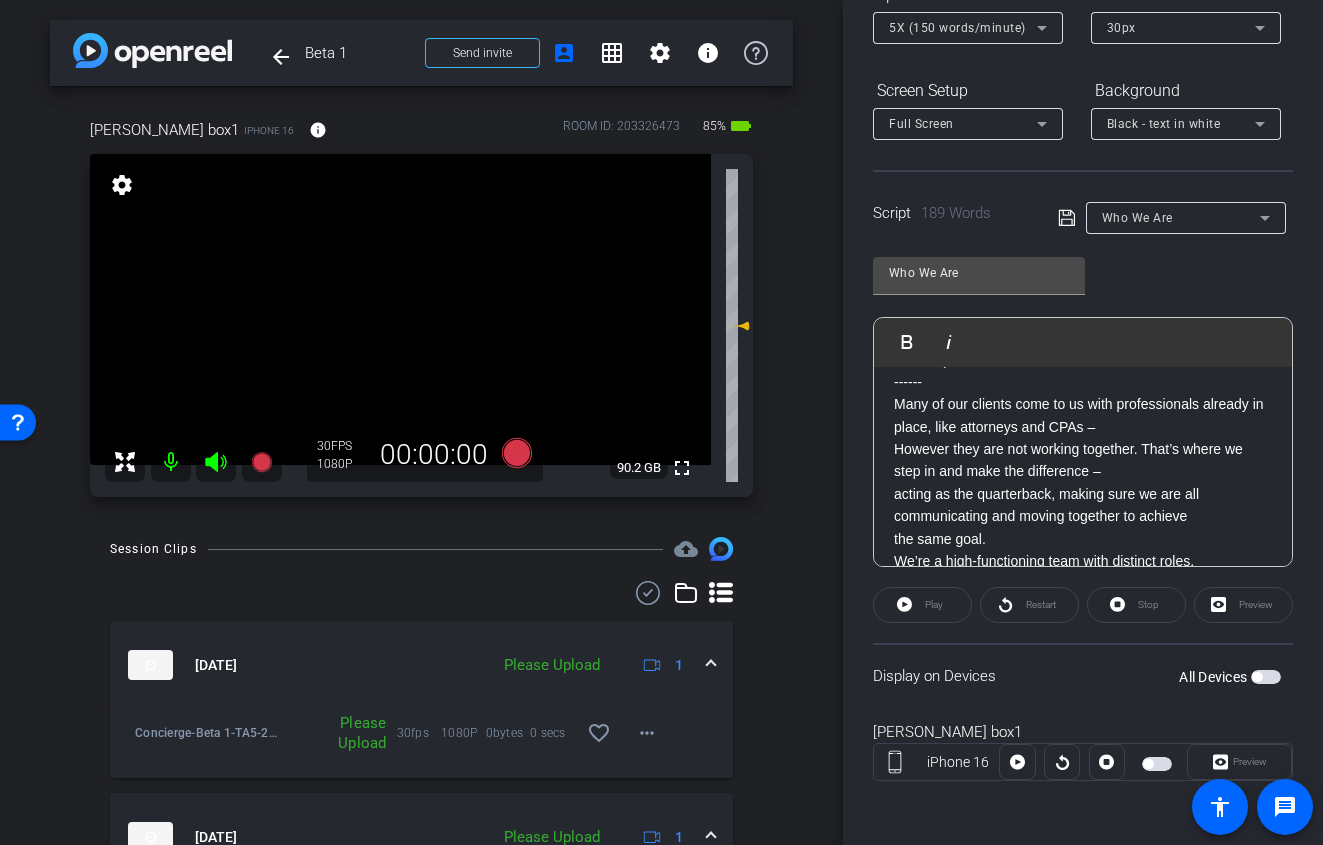 click at bounding box center (1266, 677) 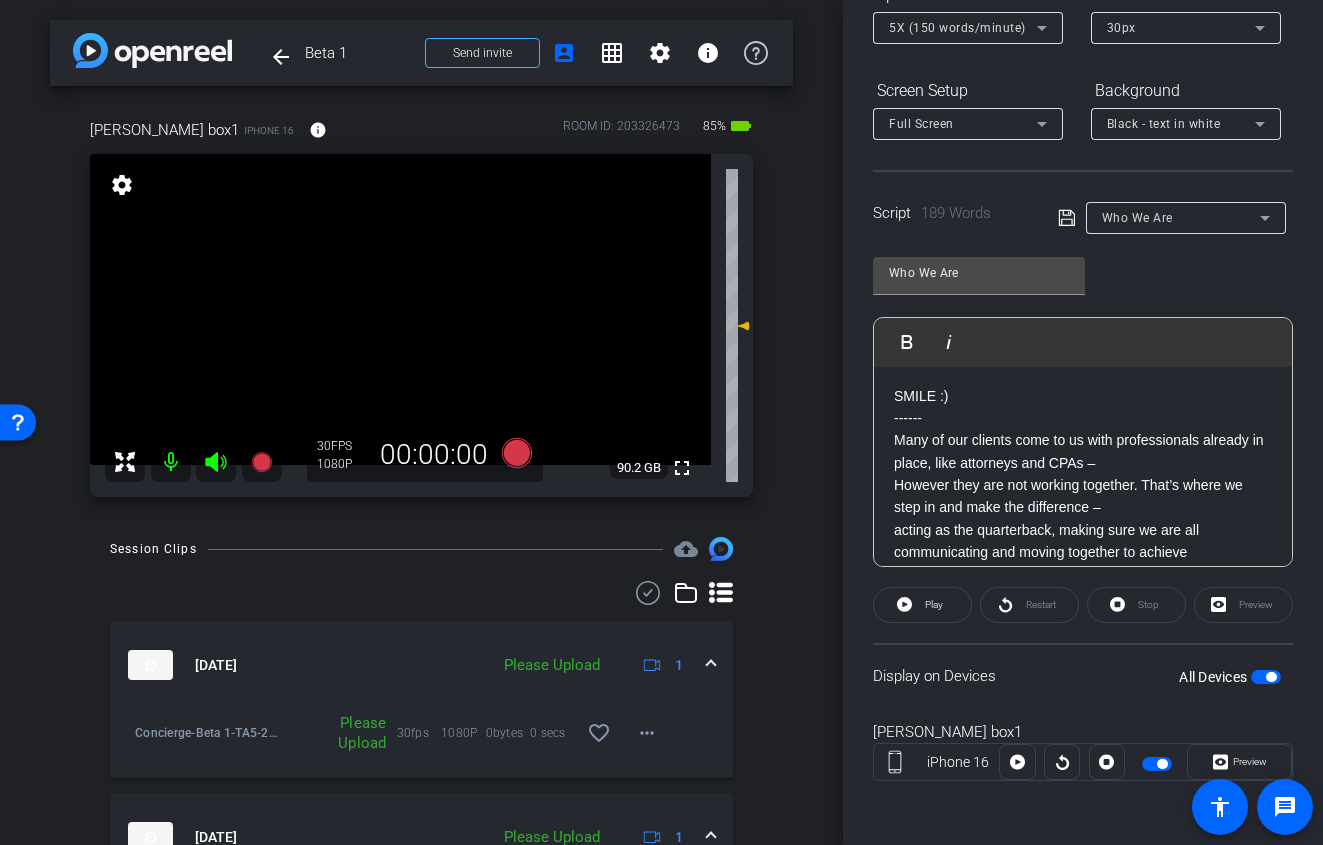 scroll, scrollTop: 0, scrollLeft: 0, axis: both 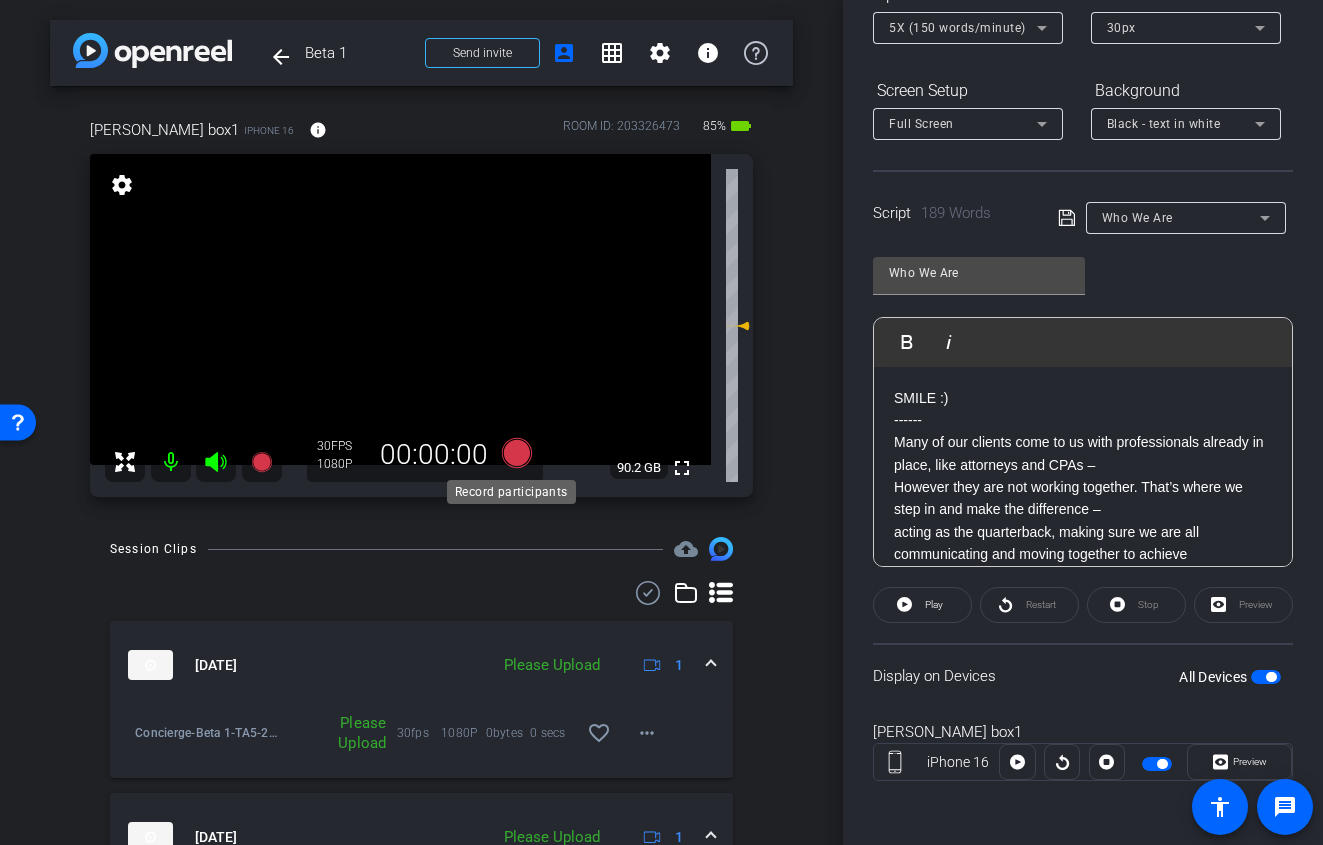 click 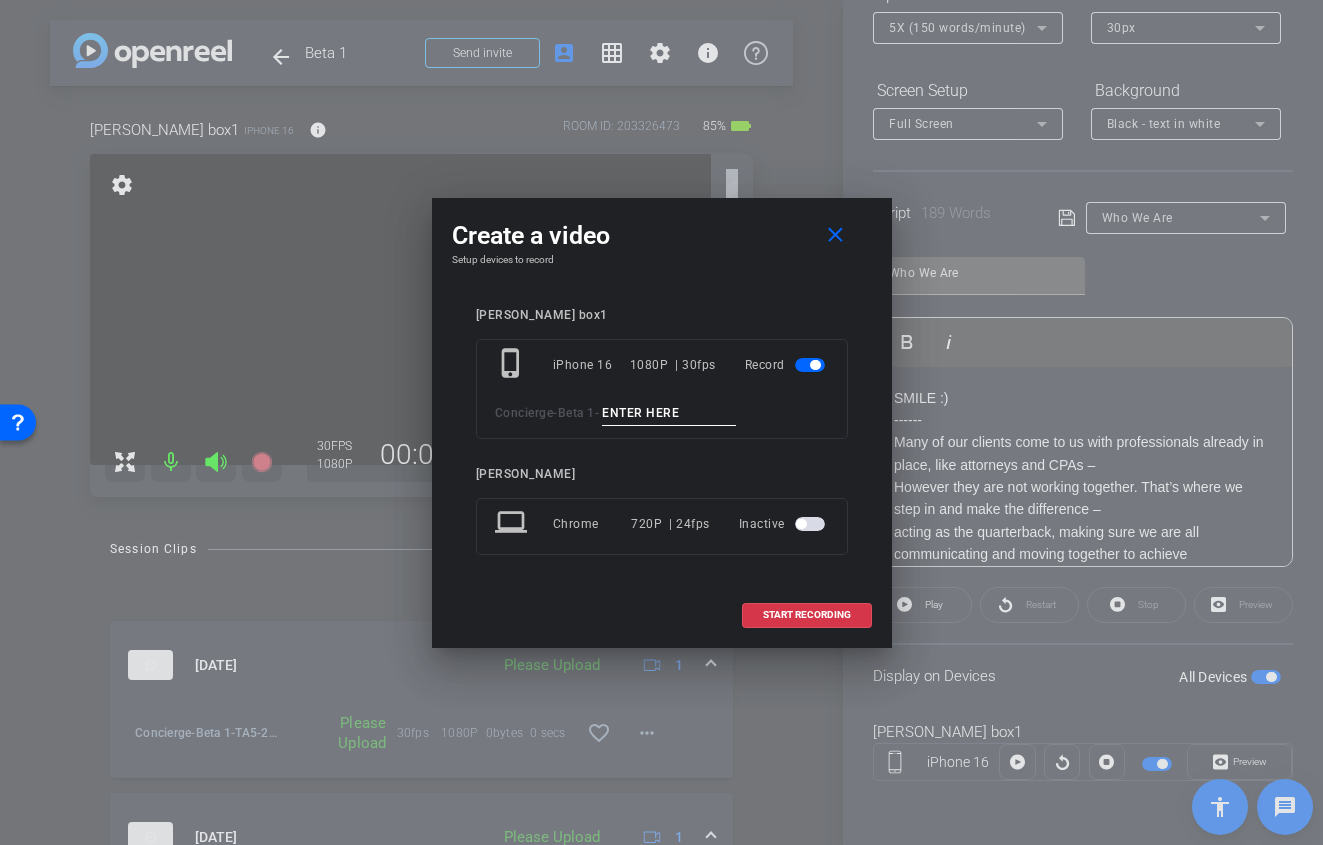 click at bounding box center (669, 413) 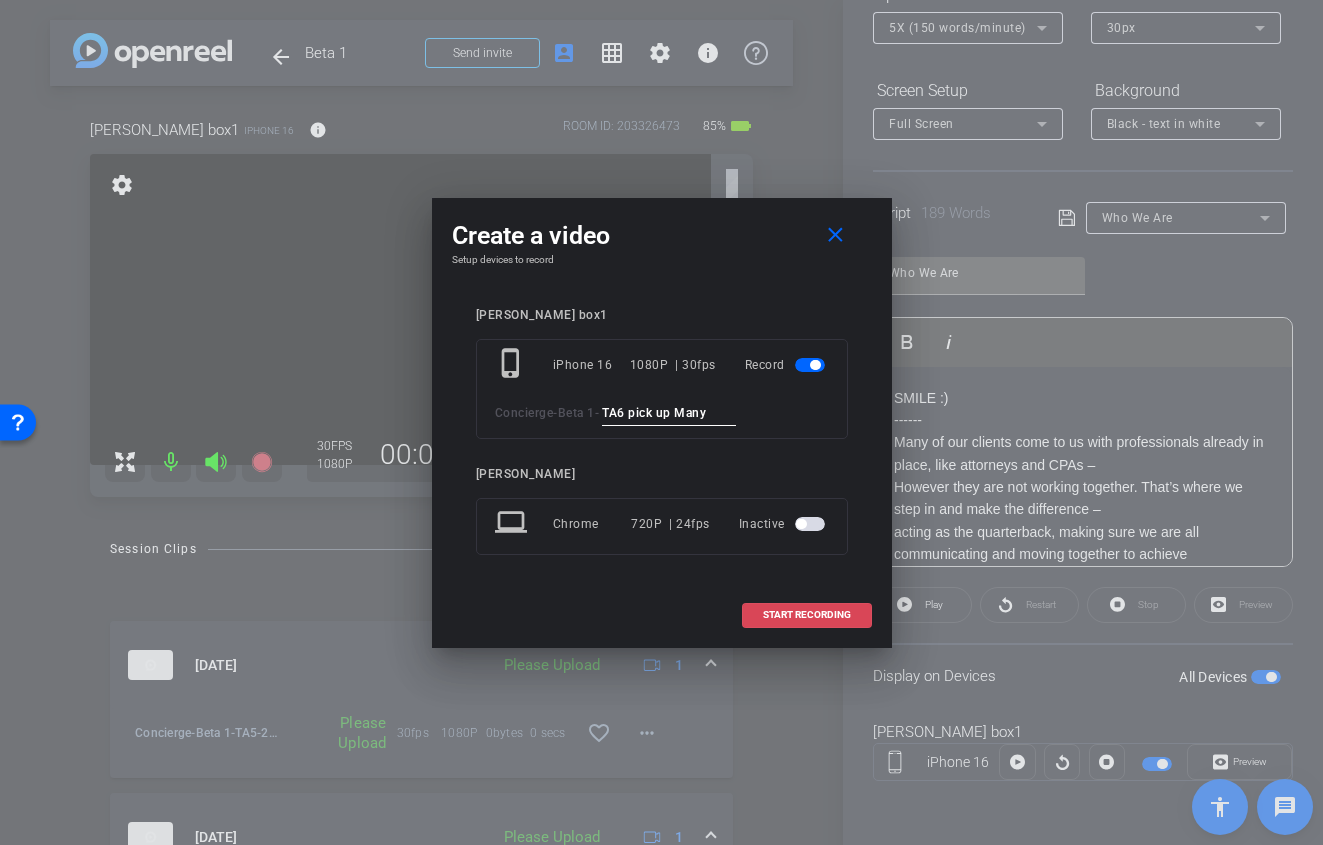 type on "TA6 pick up Many" 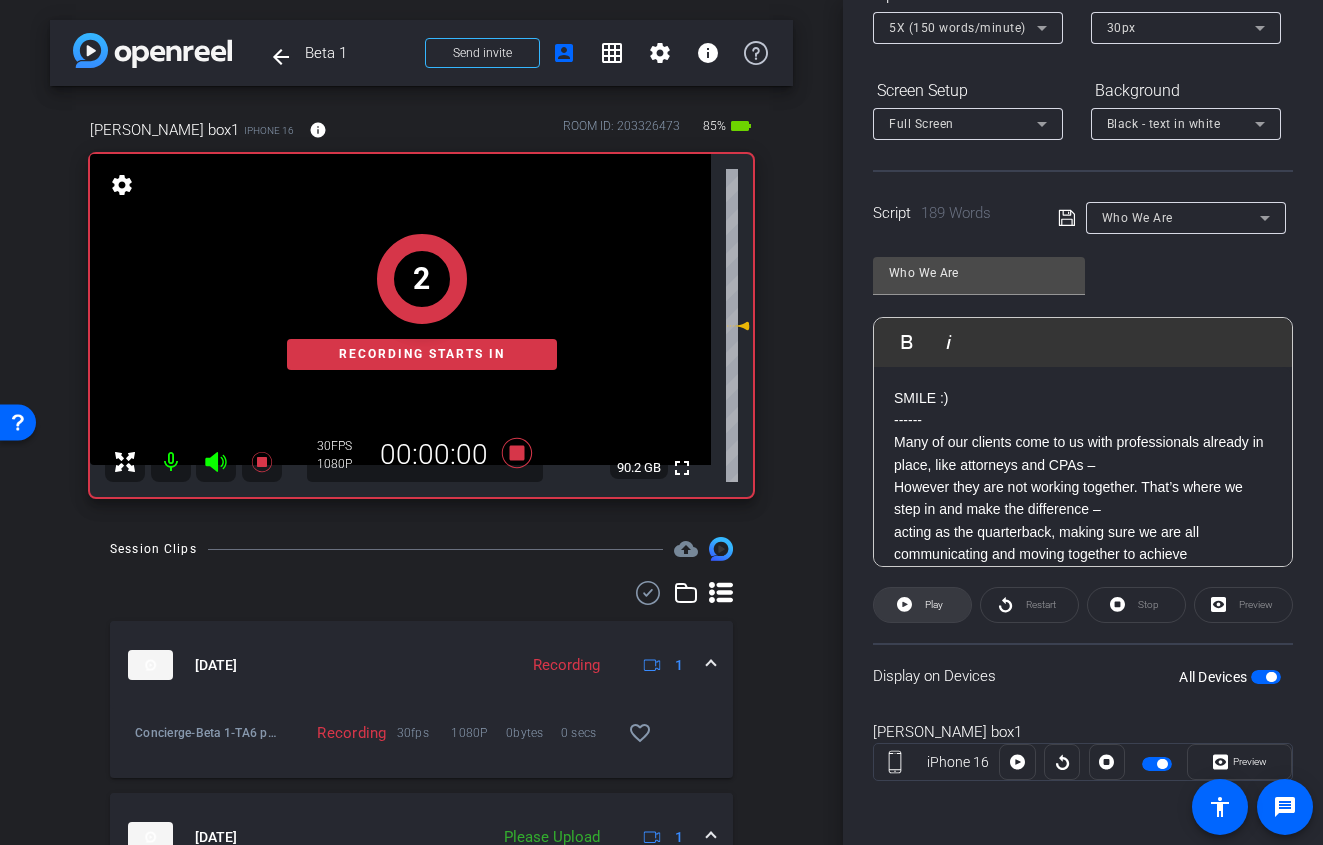 click 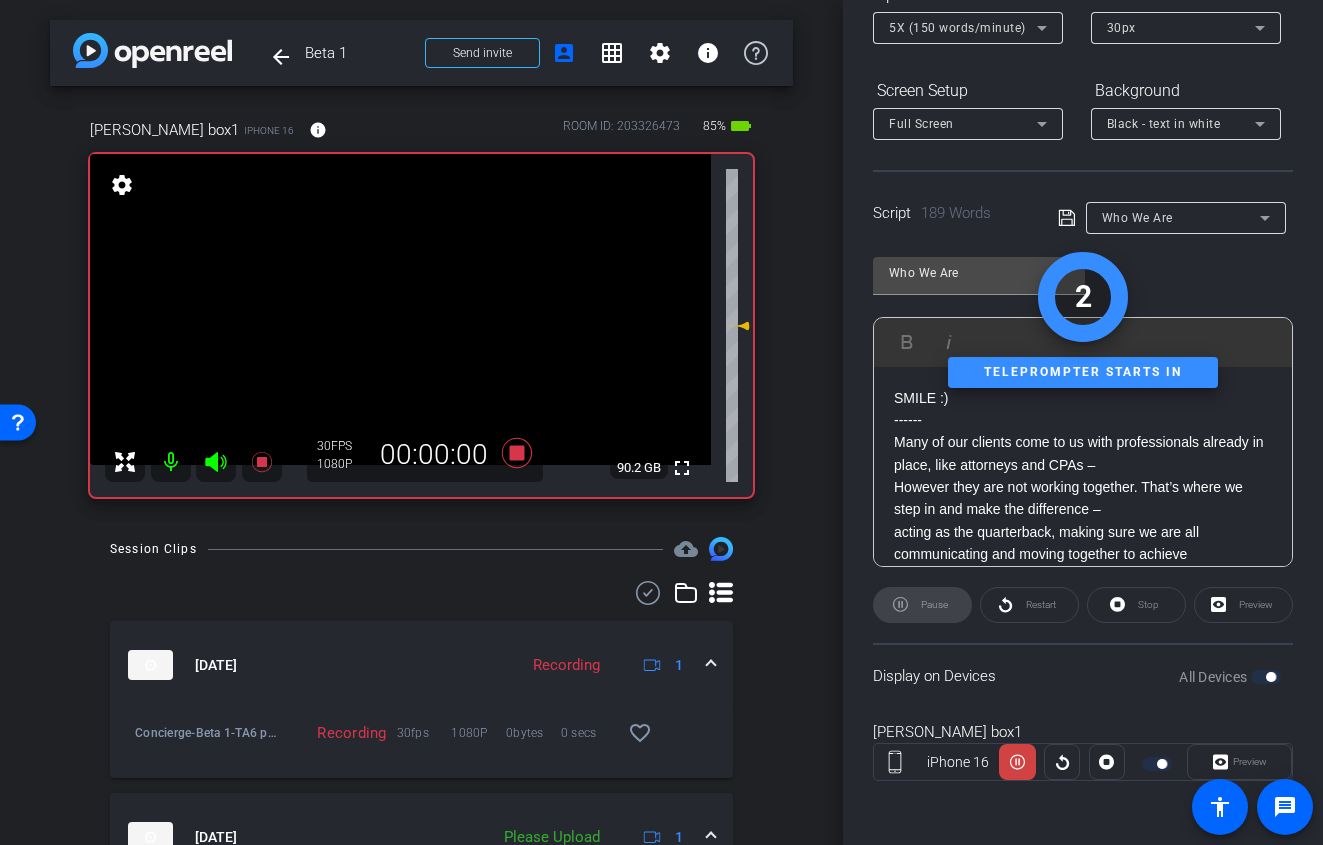 click 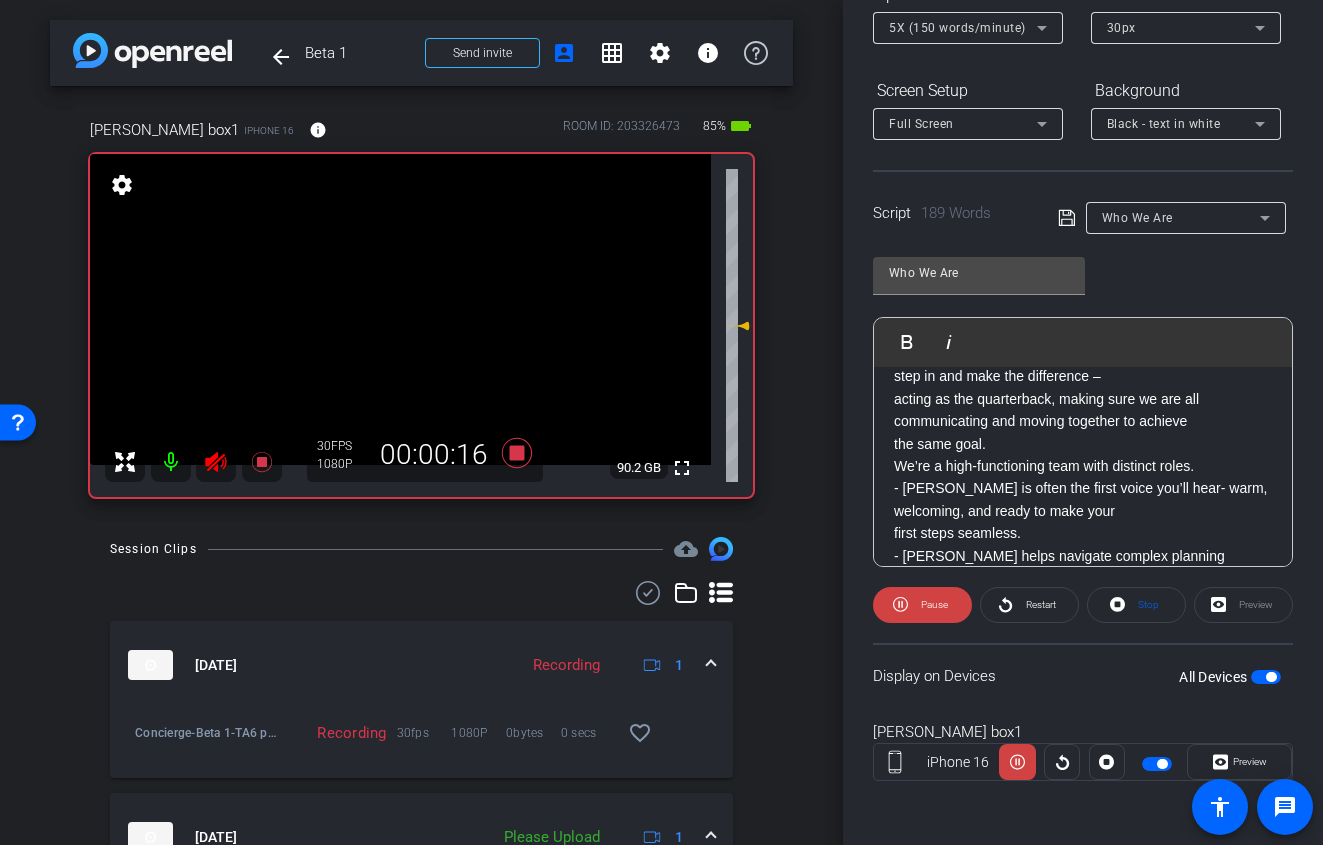 scroll, scrollTop: 137, scrollLeft: 0, axis: vertical 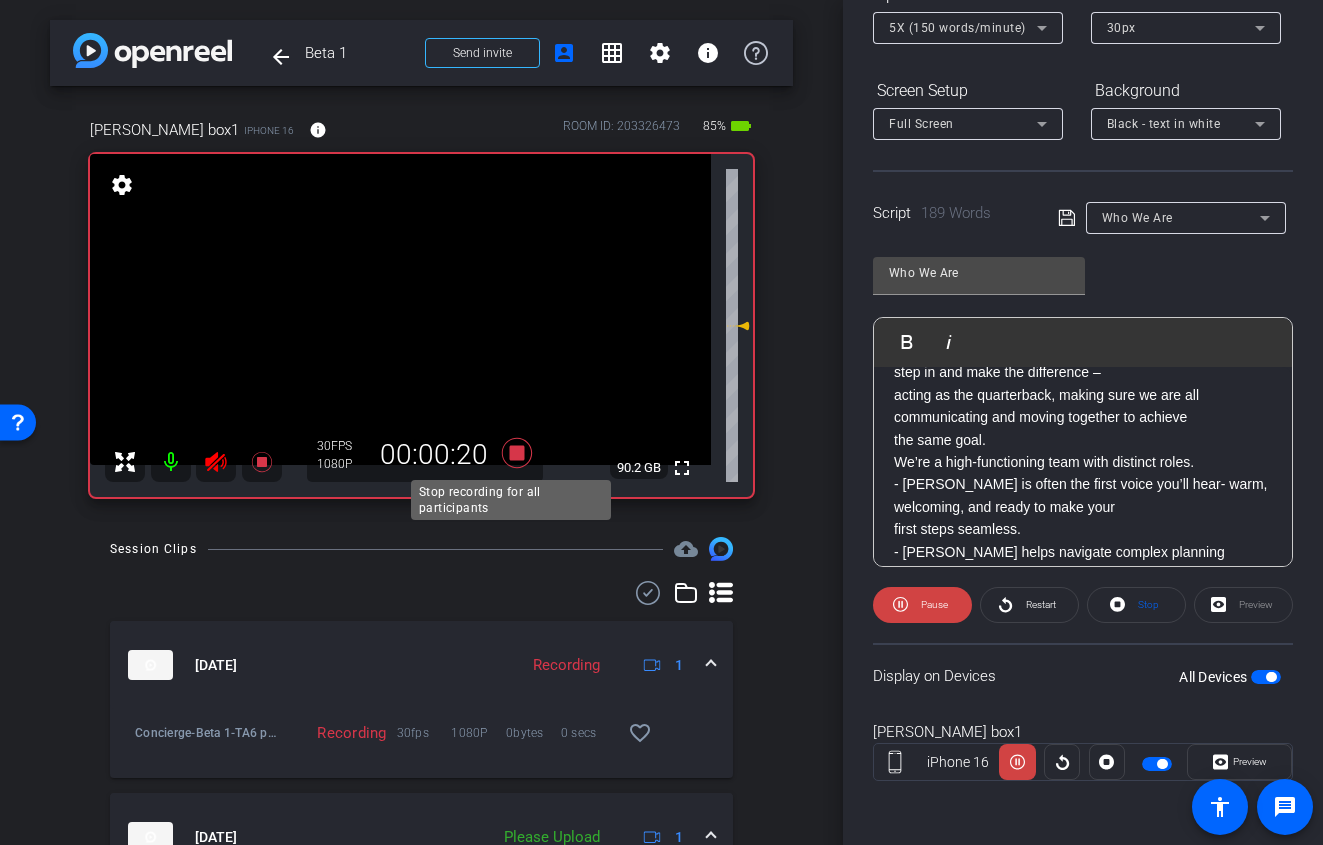 click 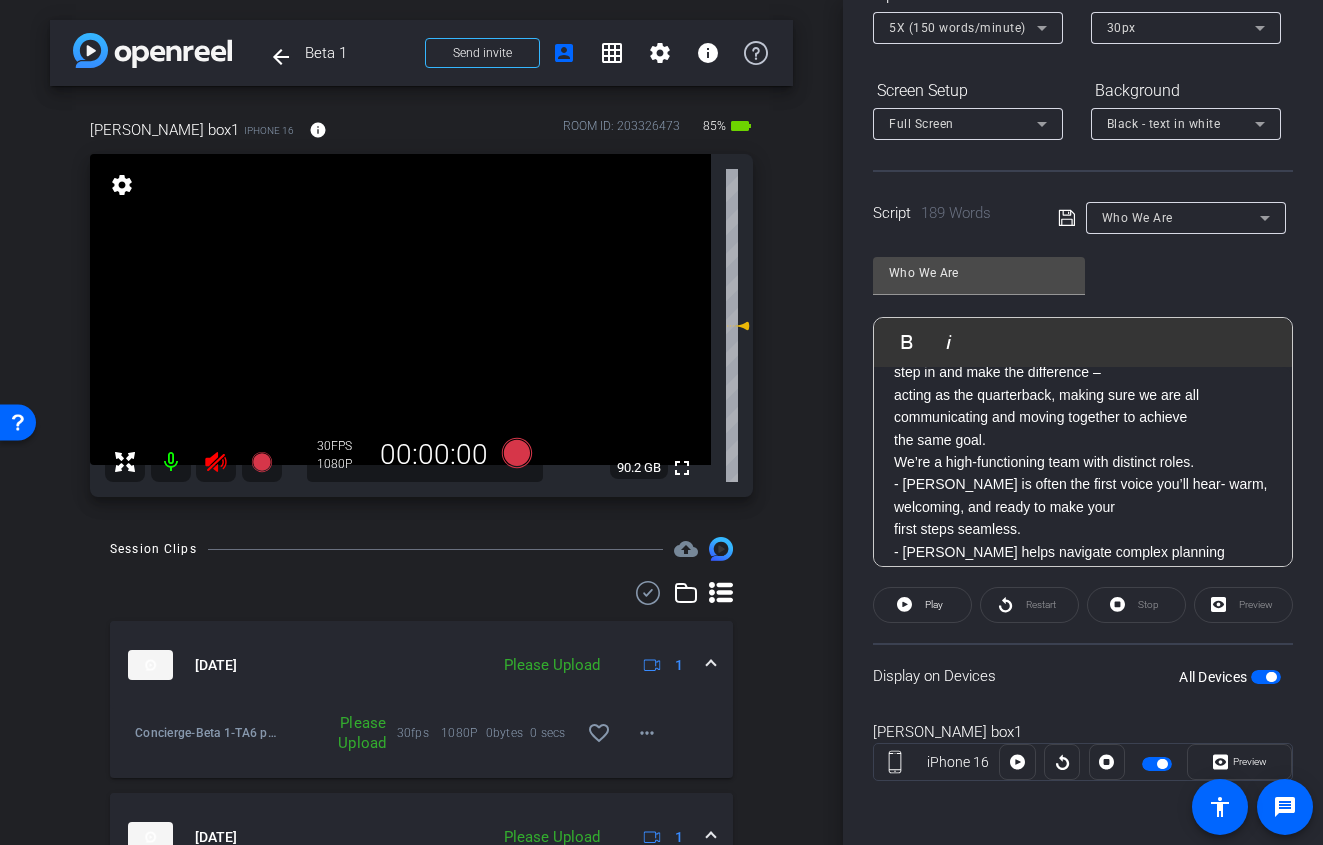 click 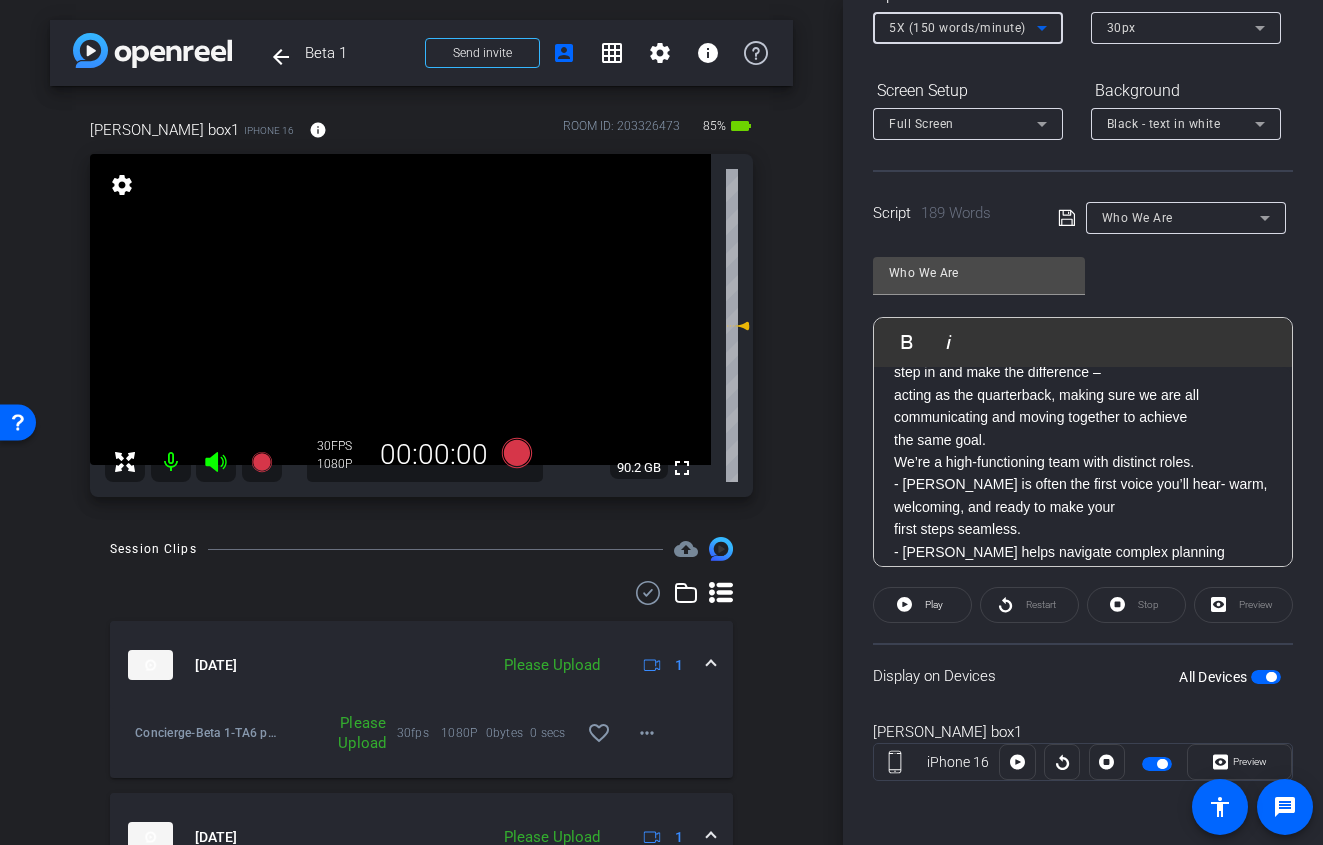 click on "5X (150 words/minute)" at bounding box center [957, 28] 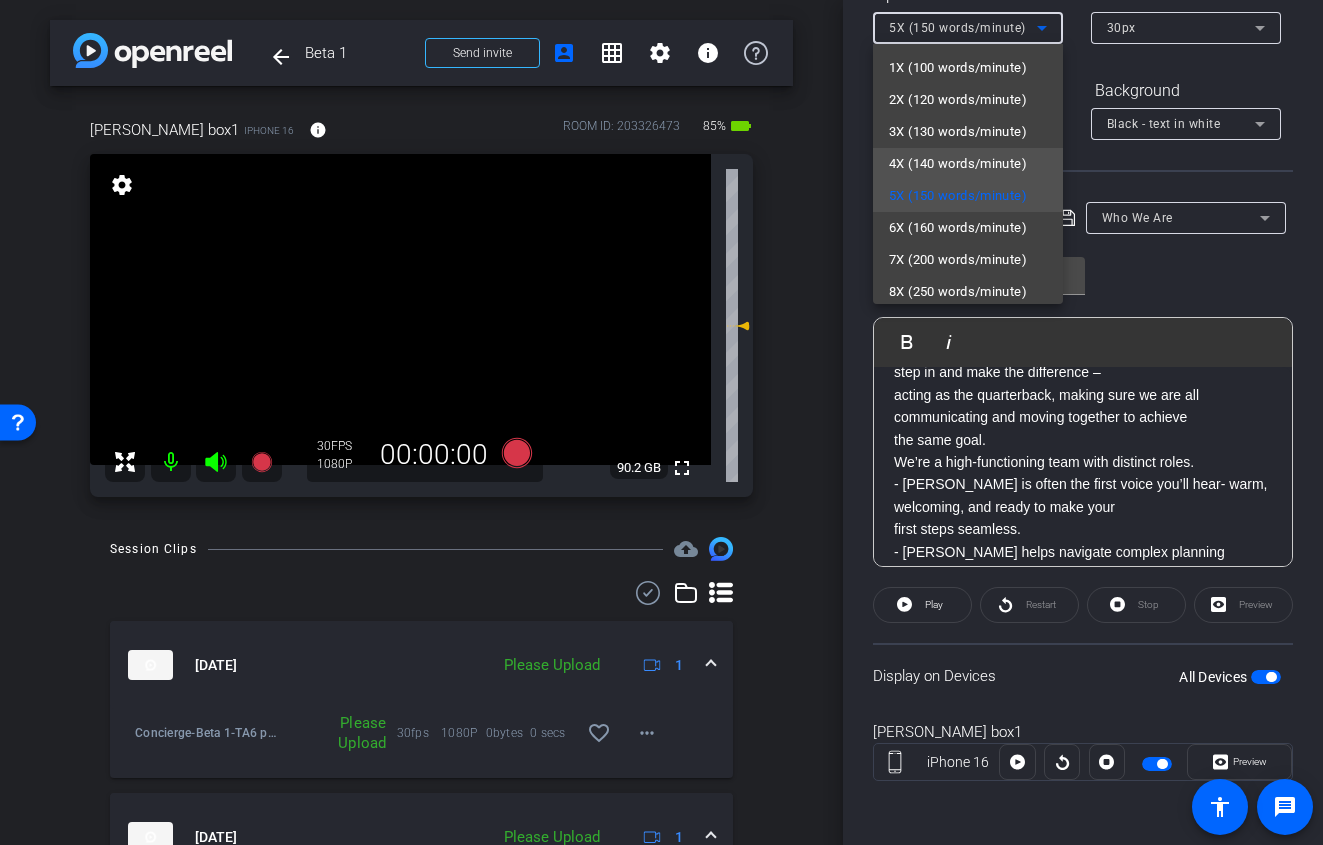 click on "4X (140 words/minute)" at bounding box center (958, 164) 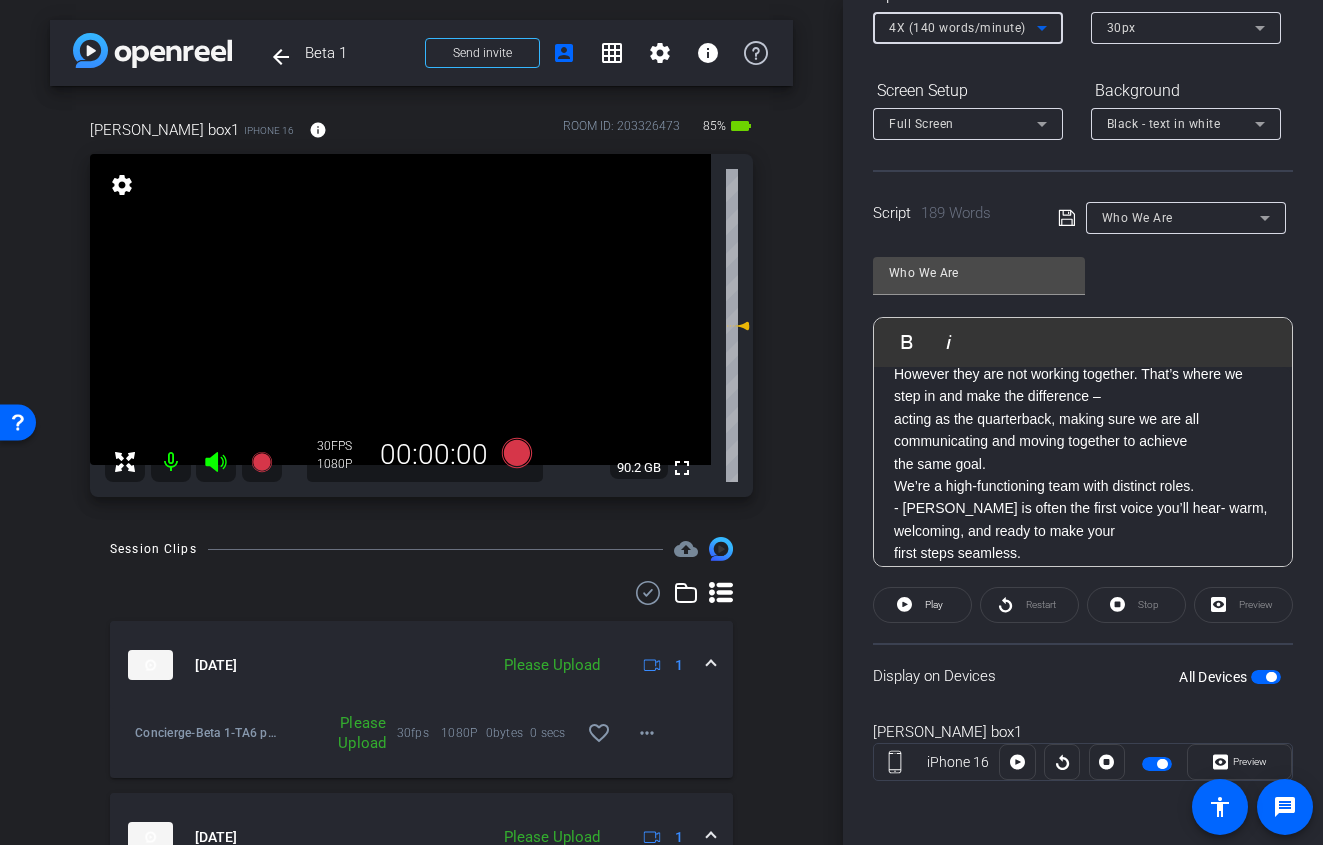 scroll, scrollTop: 7, scrollLeft: 0, axis: vertical 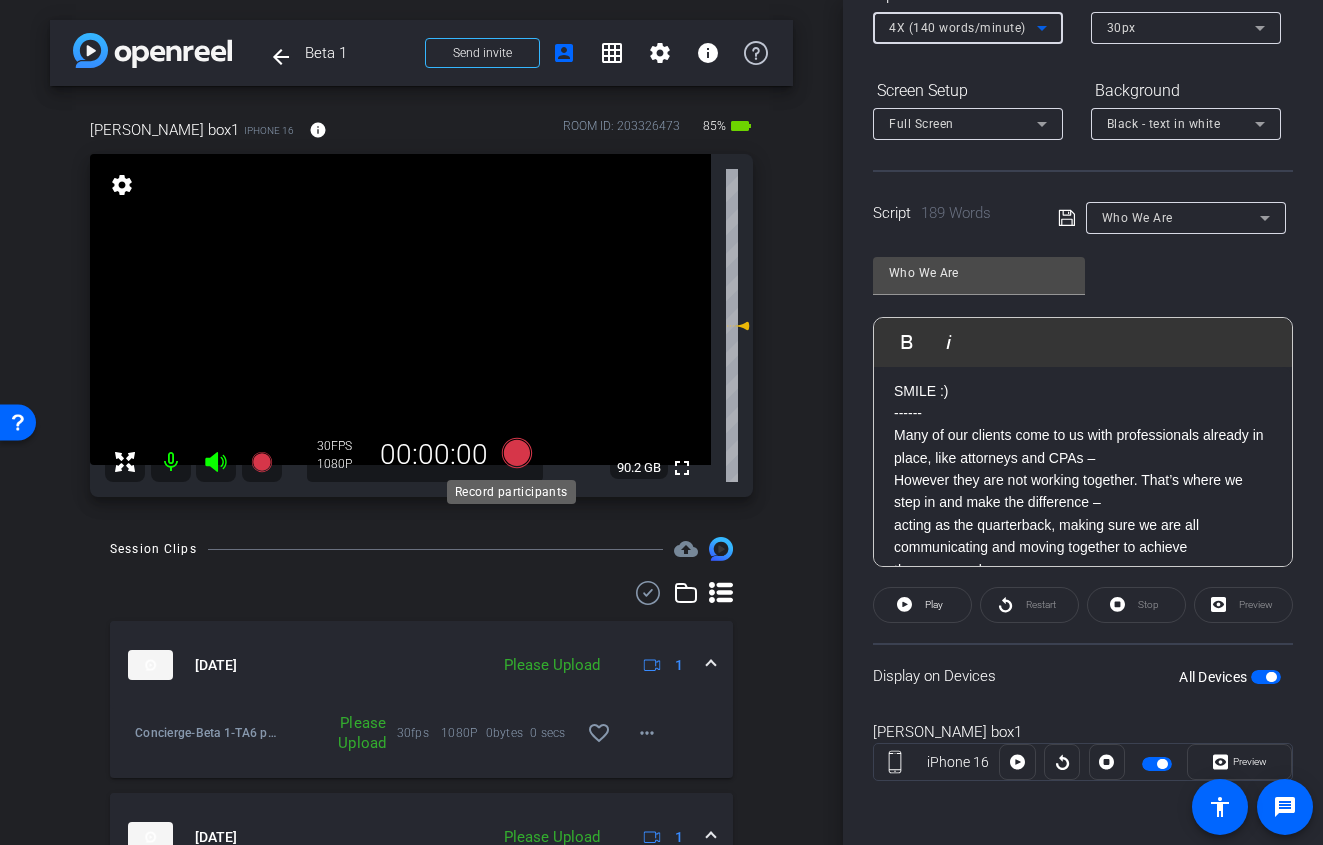 click 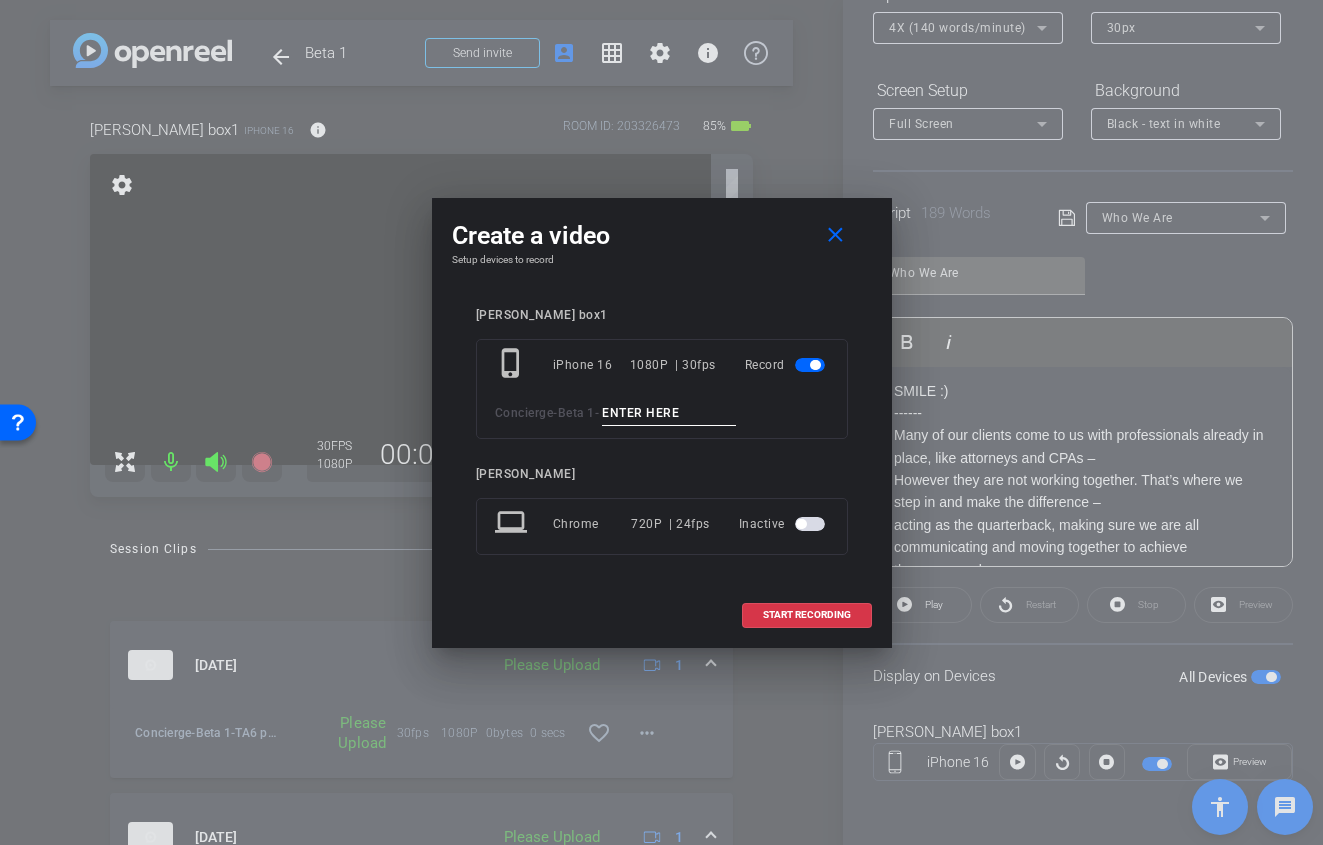 click on "phone_iphone  iPhone 16   1080P  | 30fps   Record   Concierge  -  Beta 1  -" at bounding box center (662, 389) 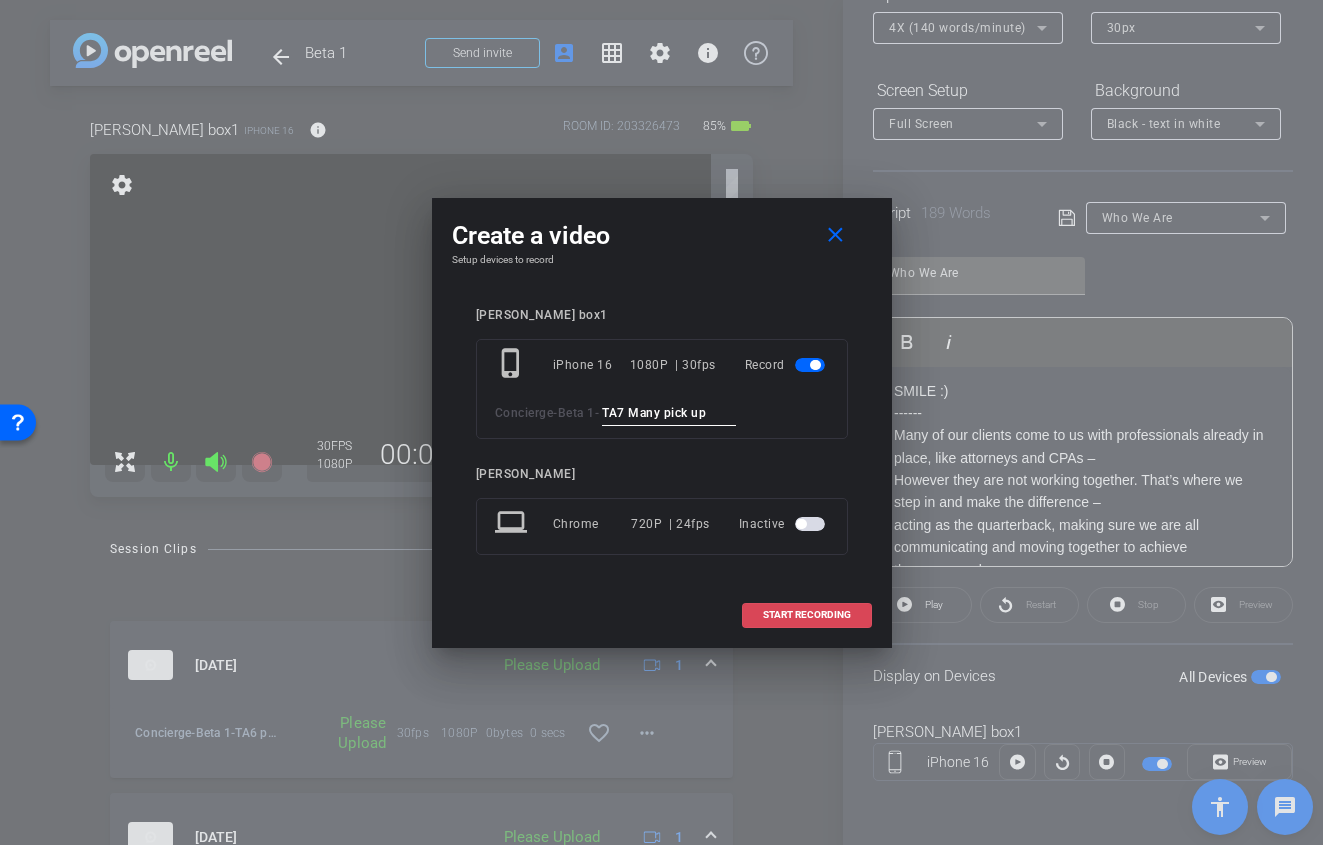 type on "TA7 Many pick up" 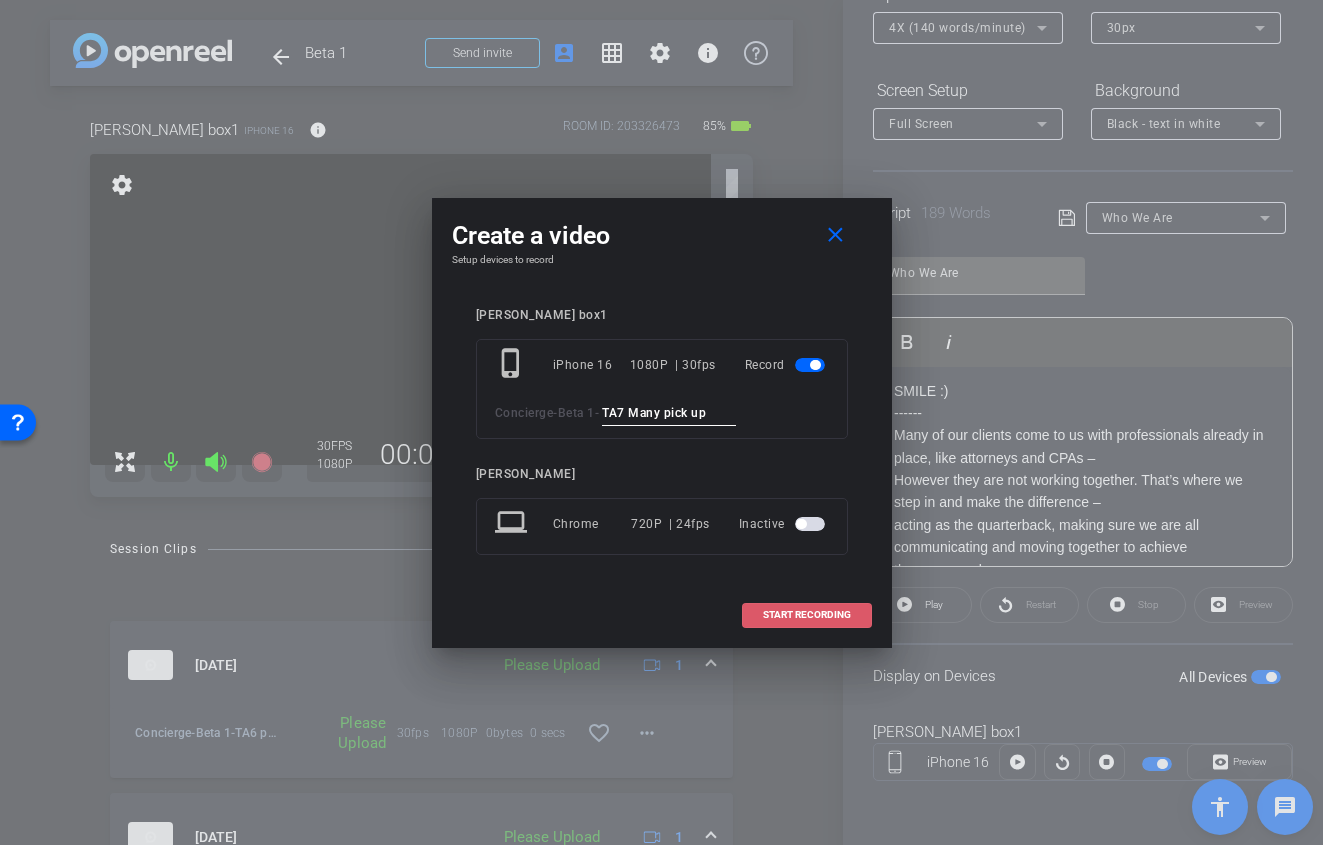 click on "START RECORDING" at bounding box center (807, 615) 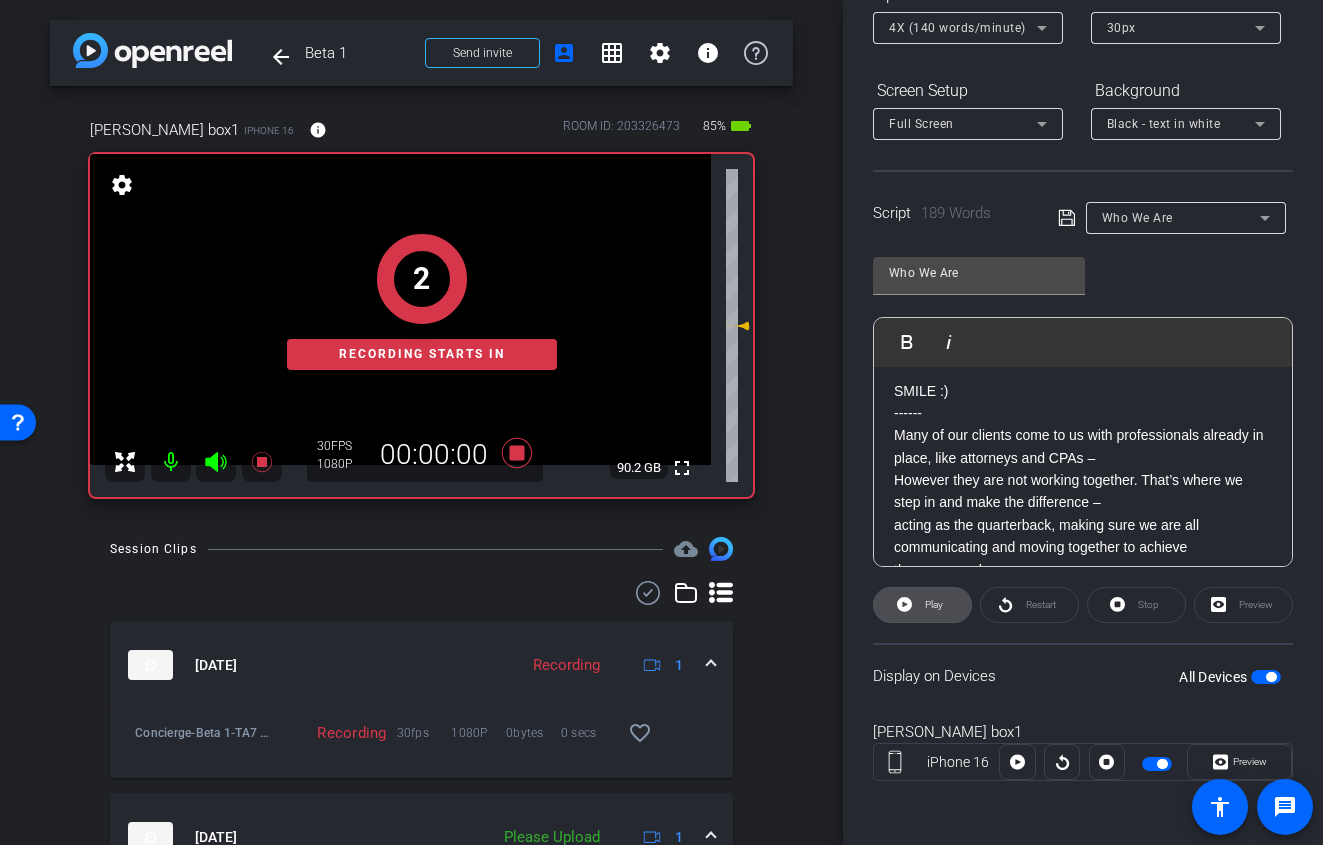 click on "Play" 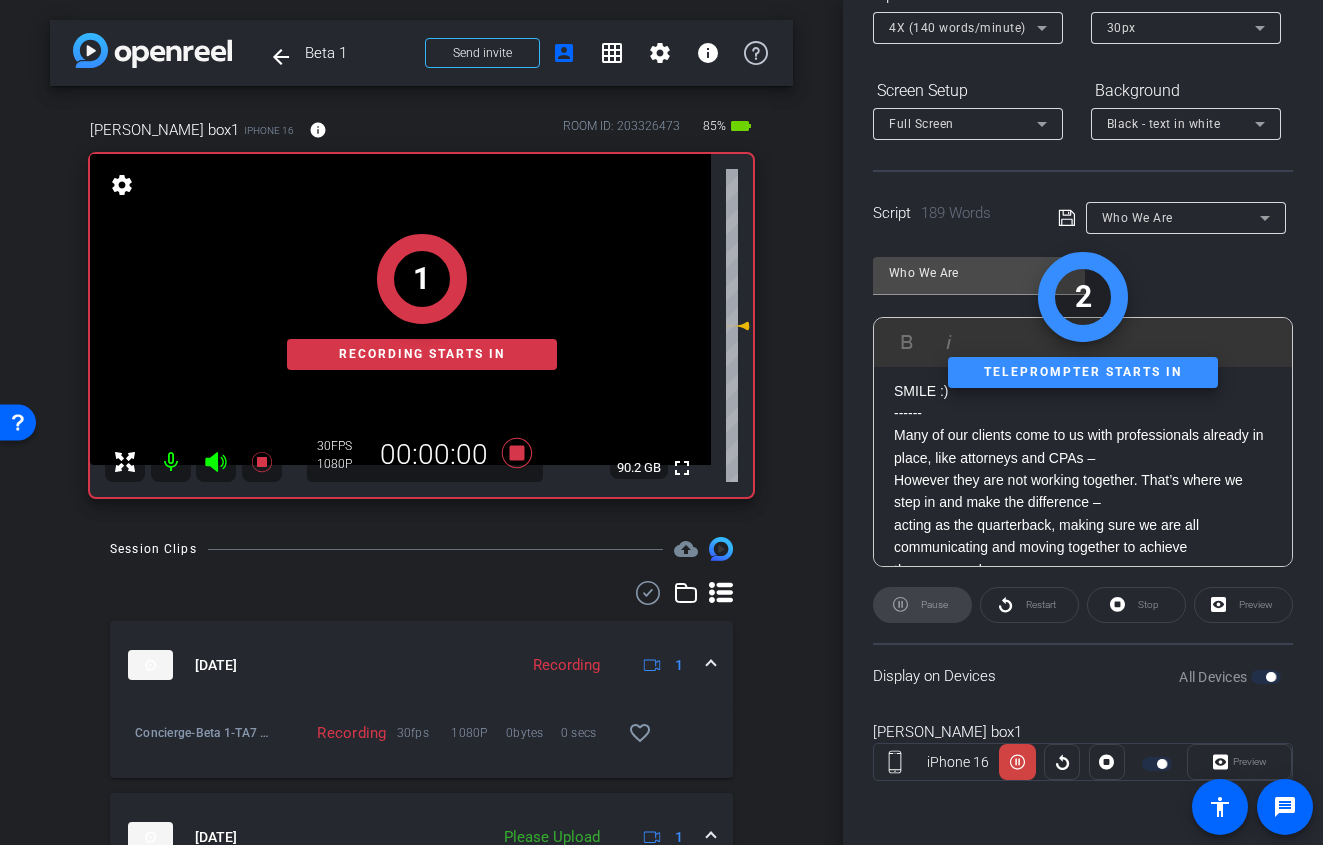 click 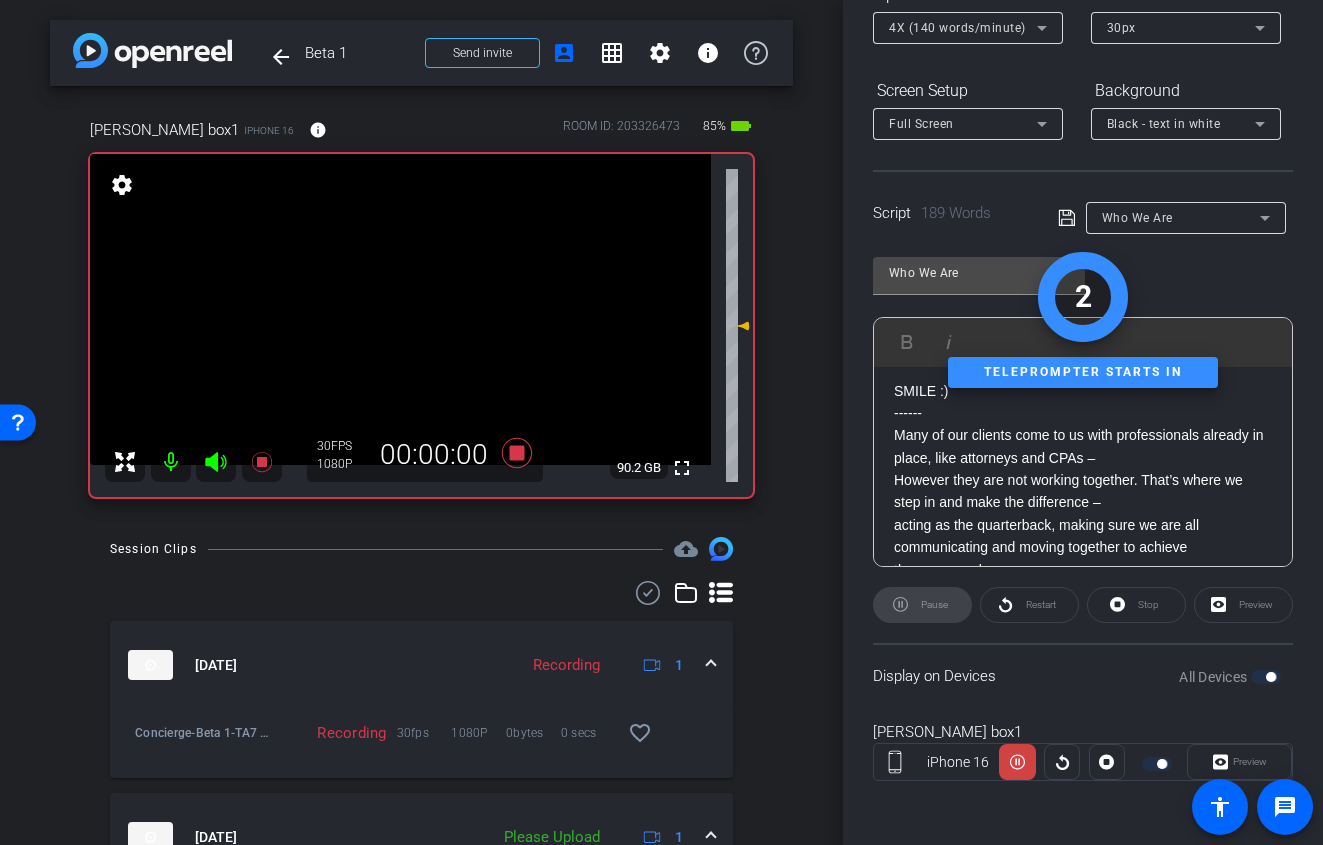 click 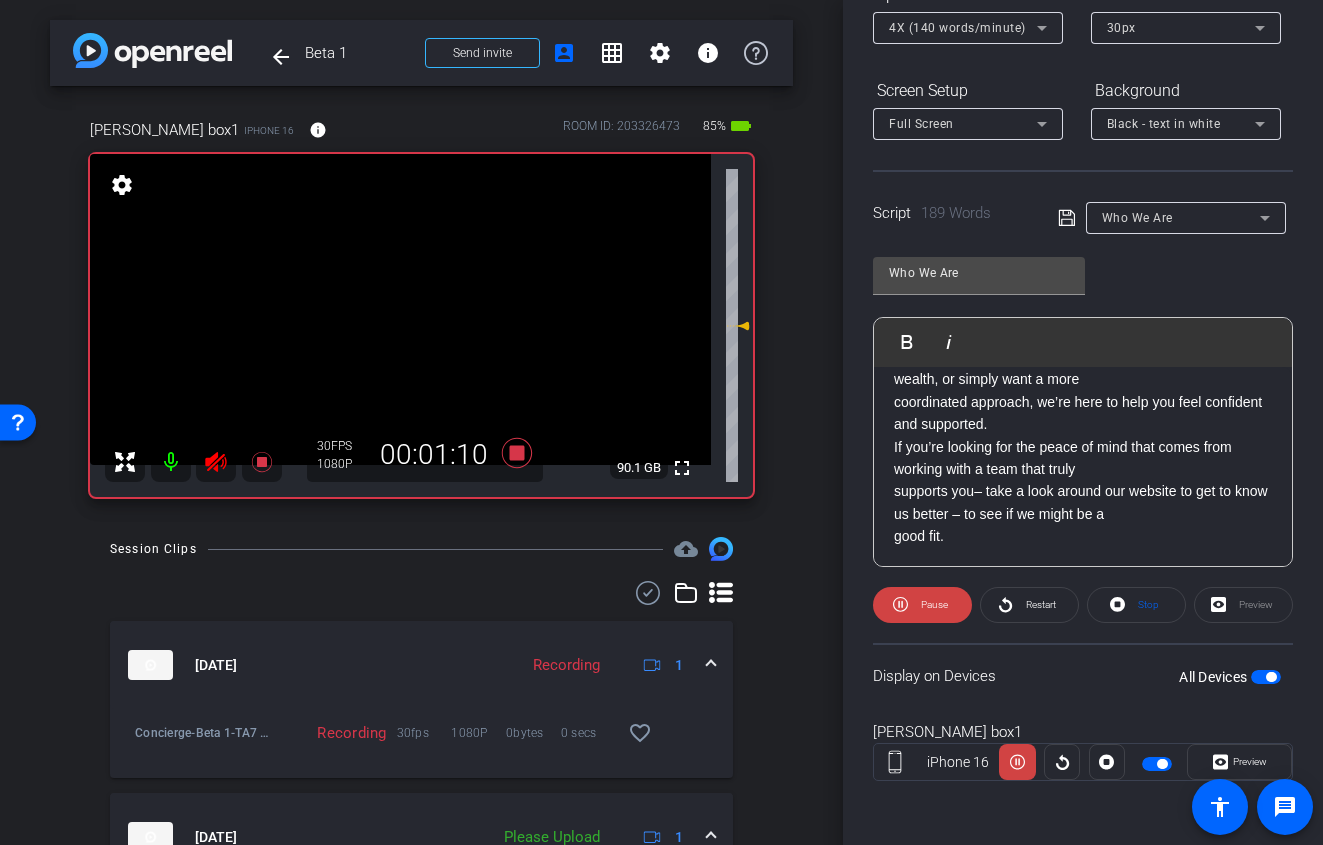 scroll, scrollTop: 534, scrollLeft: 0, axis: vertical 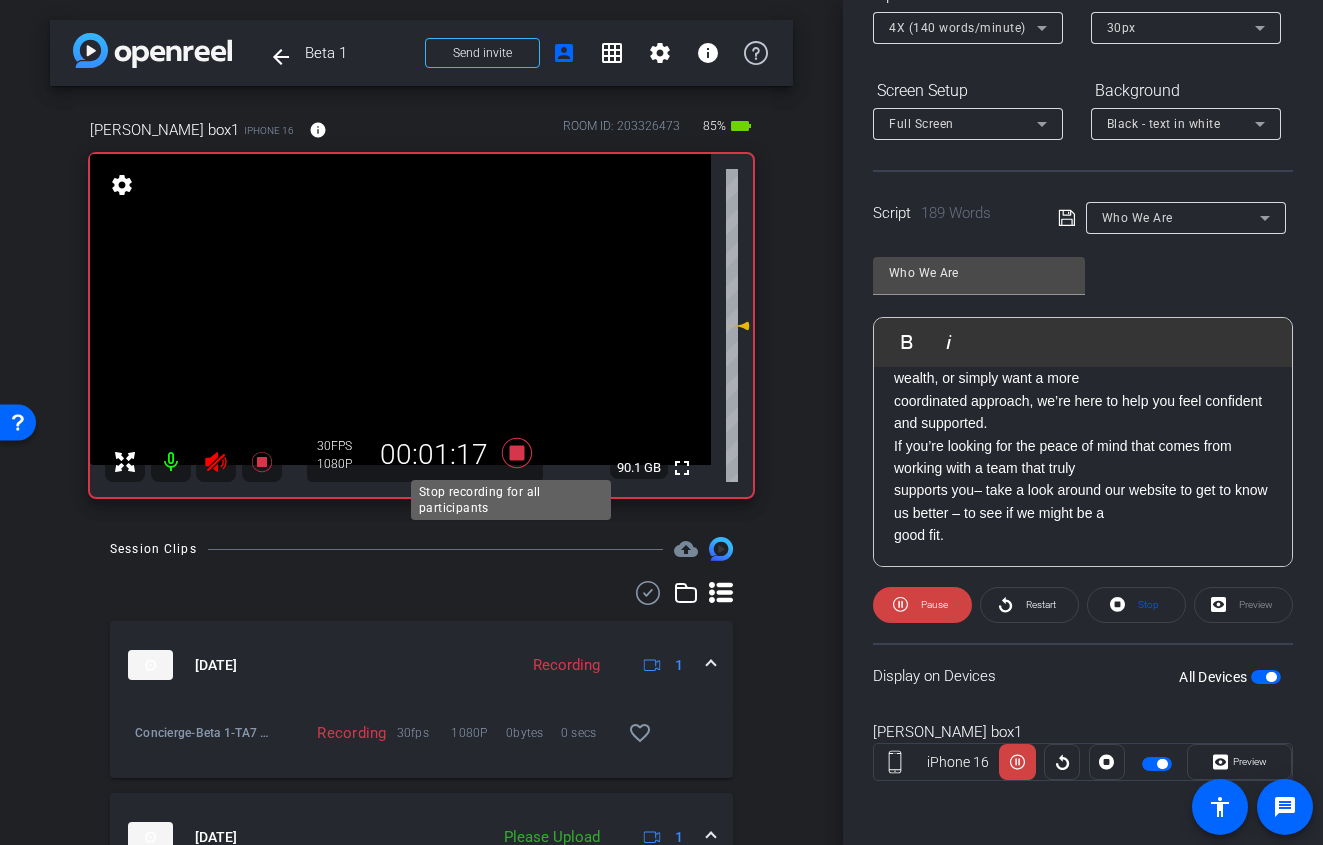 click 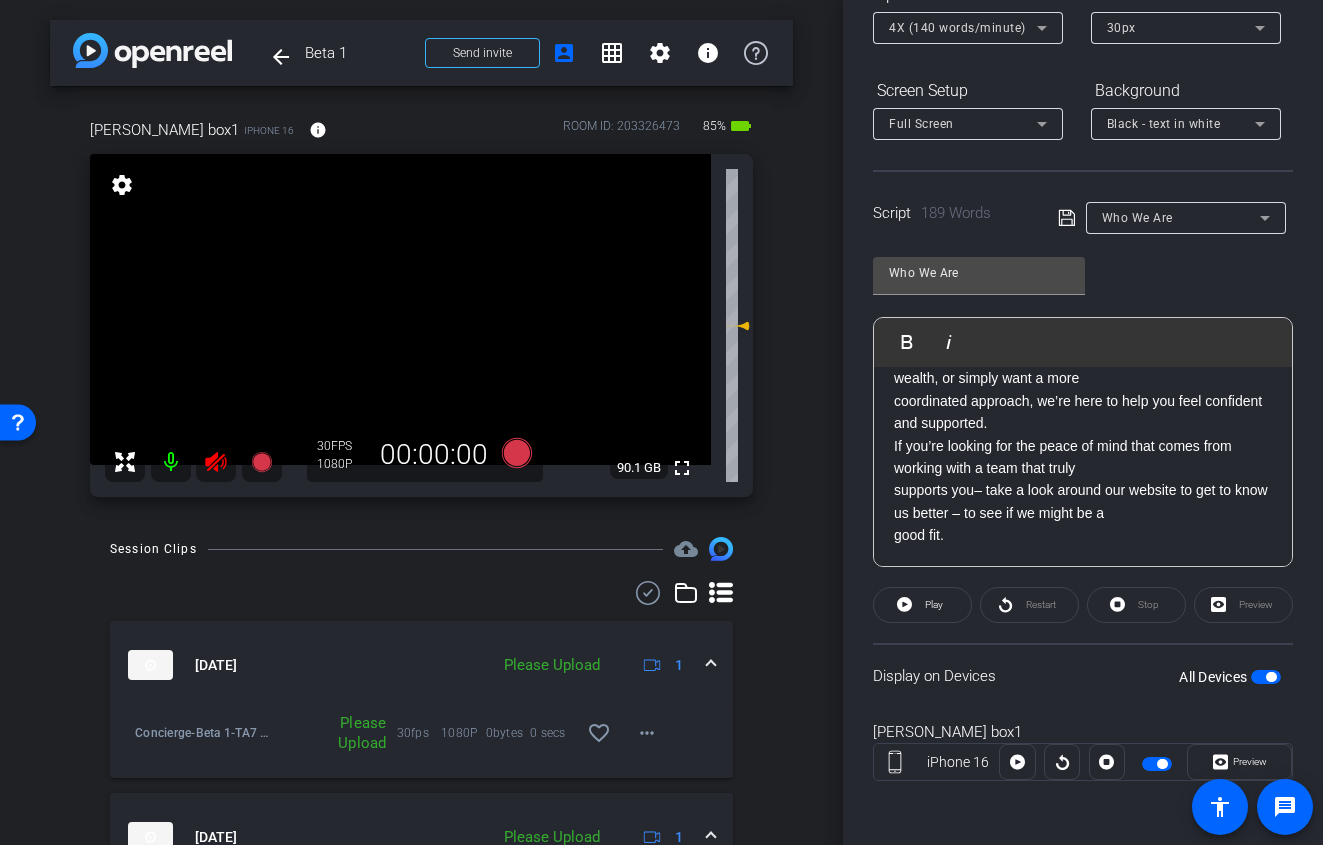 click 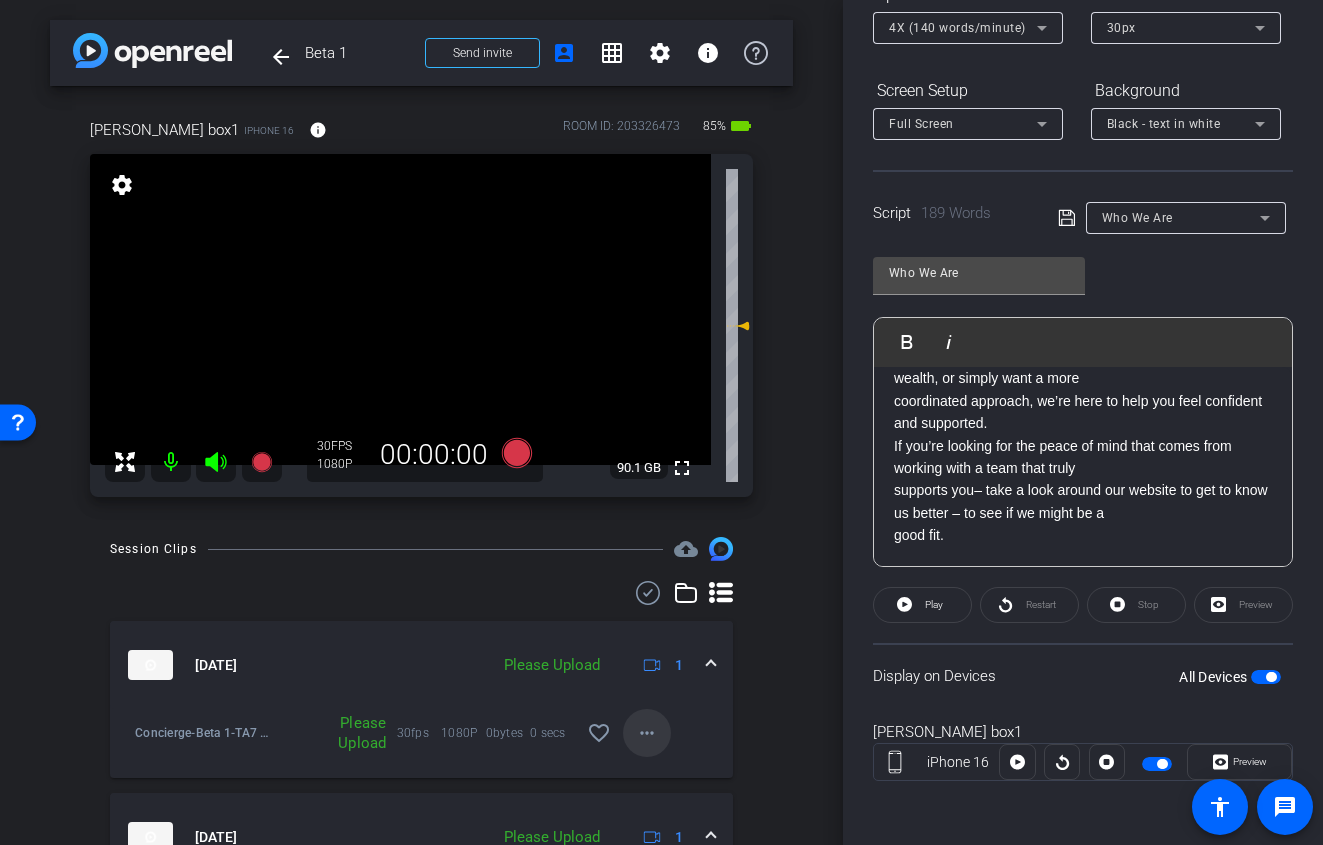 click on "more_horiz" at bounding box center [647, 733] 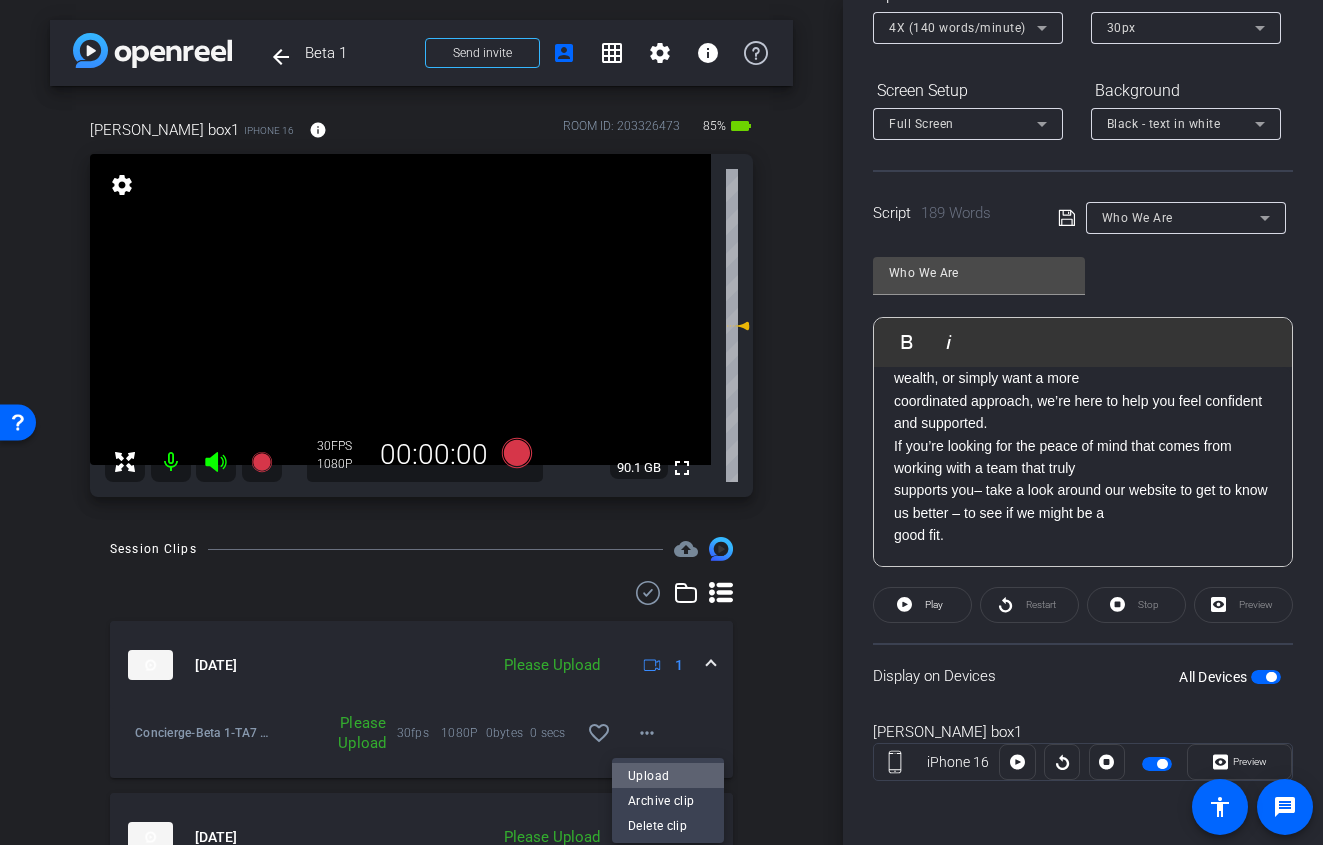 click on "Upload" at bounding box center [668, 775] 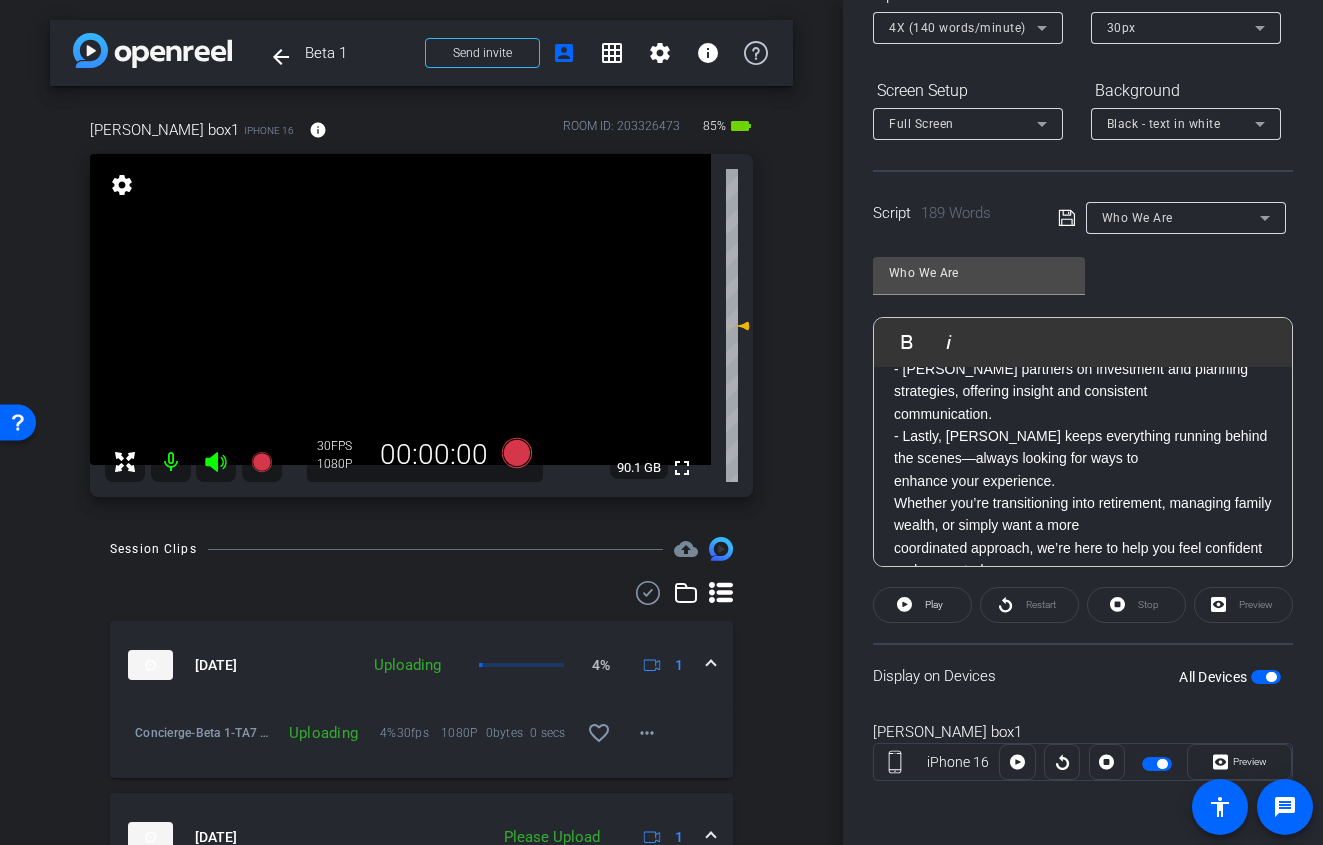 scroll, scrollTop: 358, scrollLeft: 0, axis: vertical 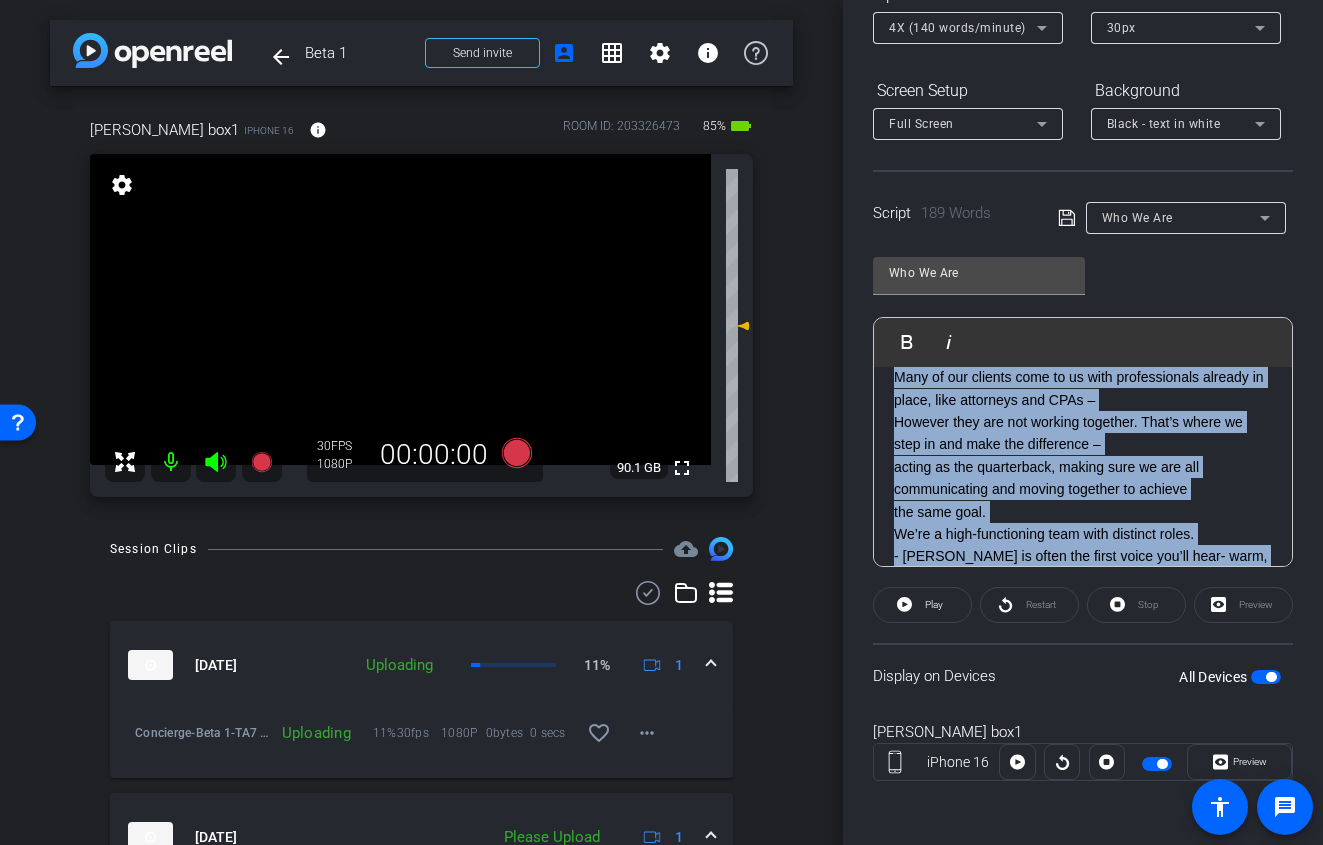 drag, startPoint x: 1059, startPoint y: 505, endPoint x: 885, endPoint y: 385, distance: 211.36697 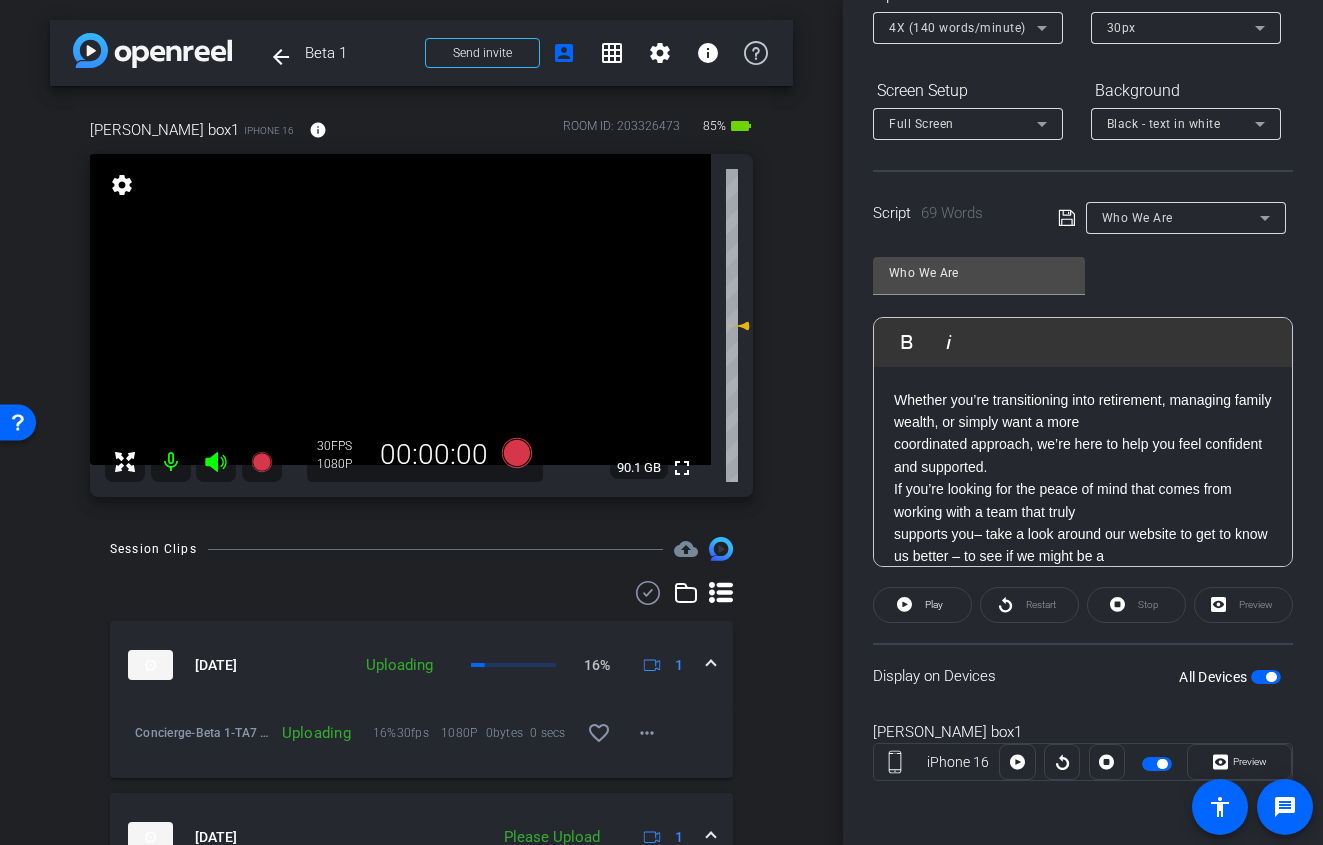 click at bounding box center (1266, 677) 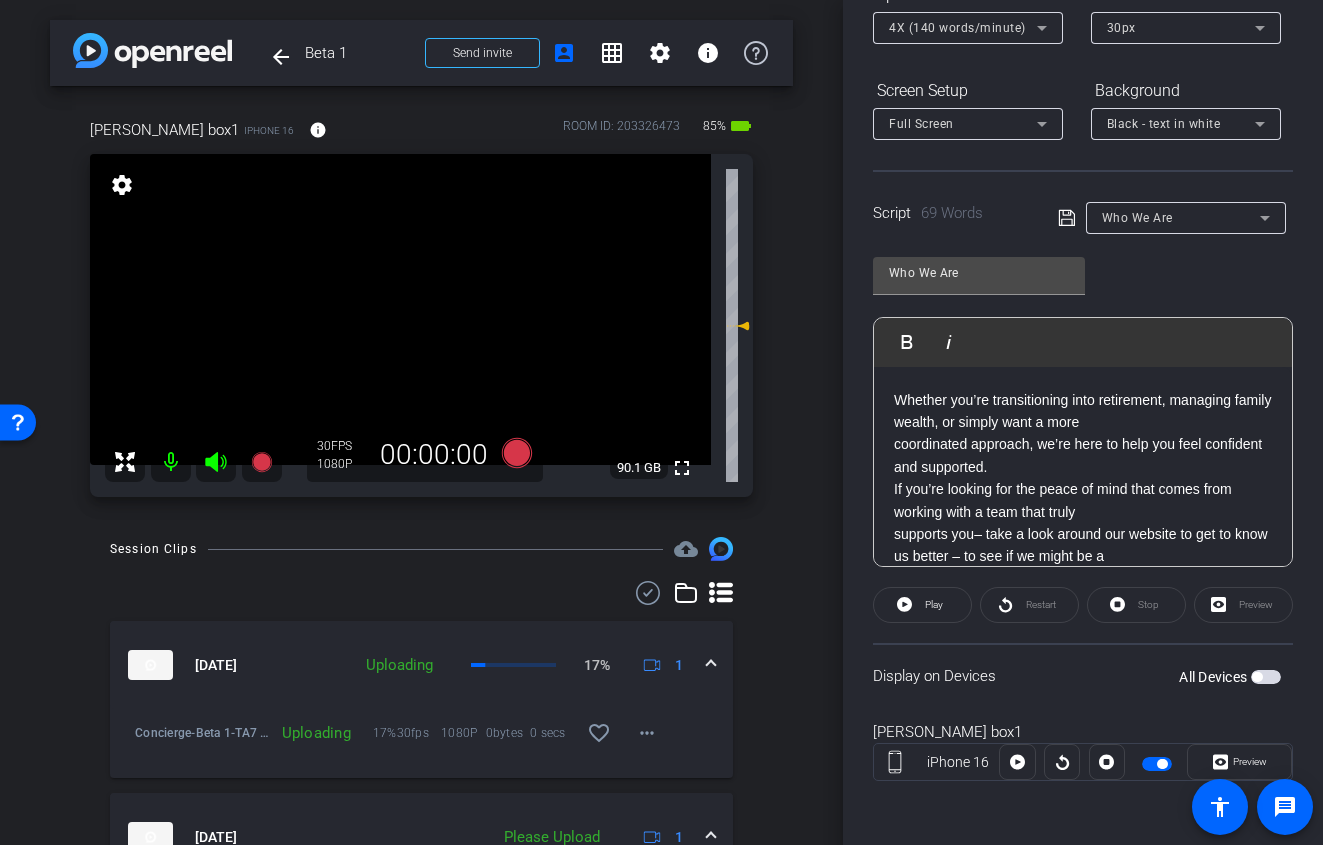 click at bounding box center [1266, 677] 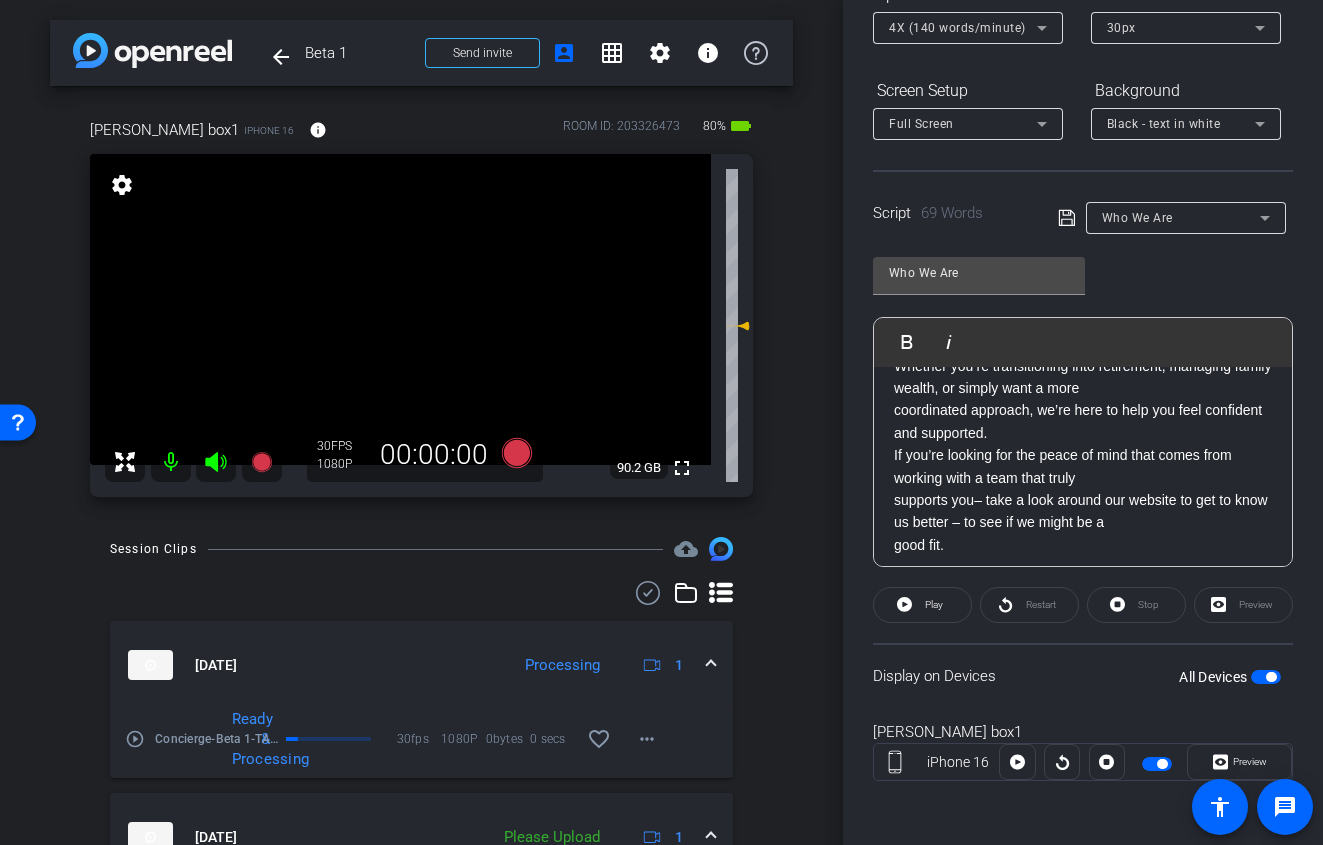 scroll, scrollTop: 109, scrollLeft: 0, axis: vertical 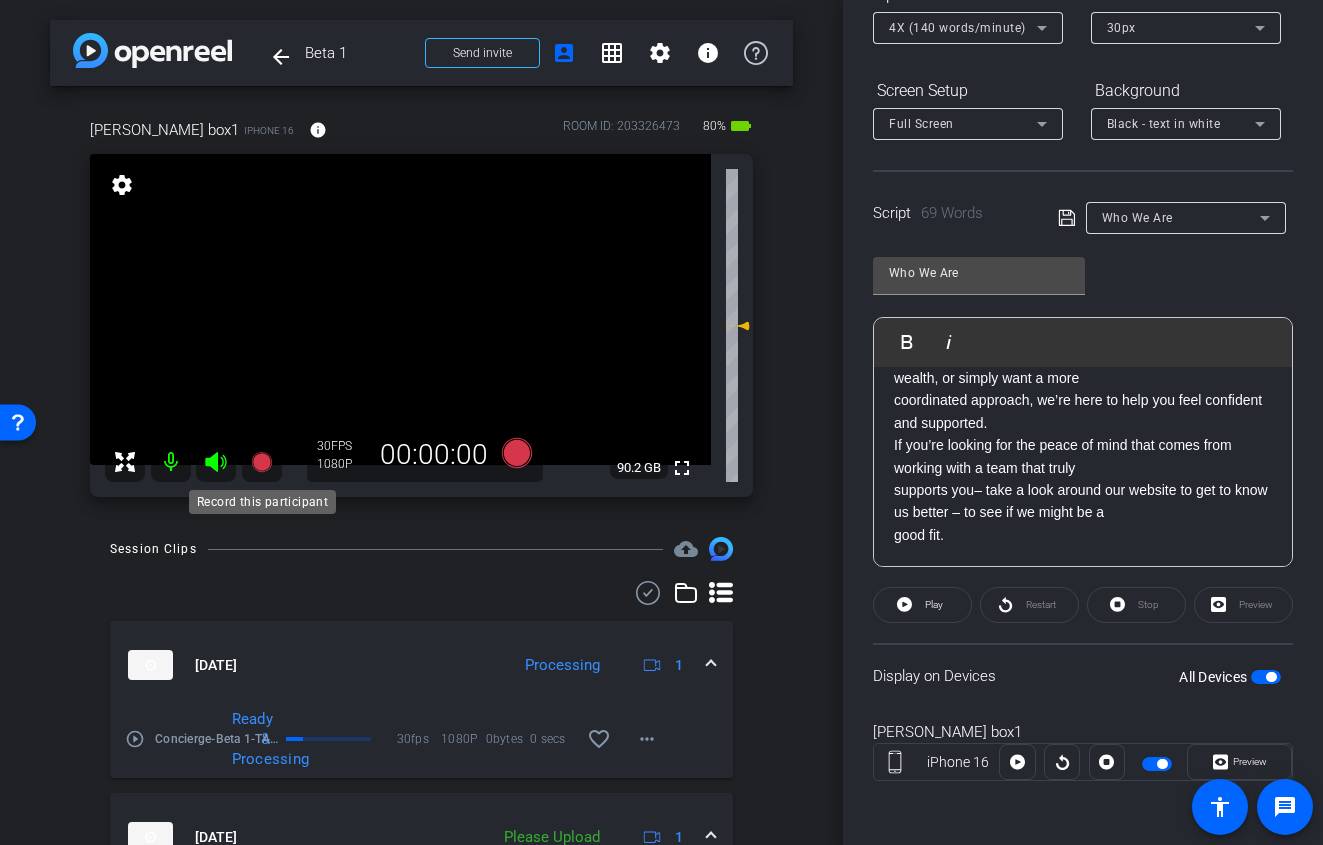 click 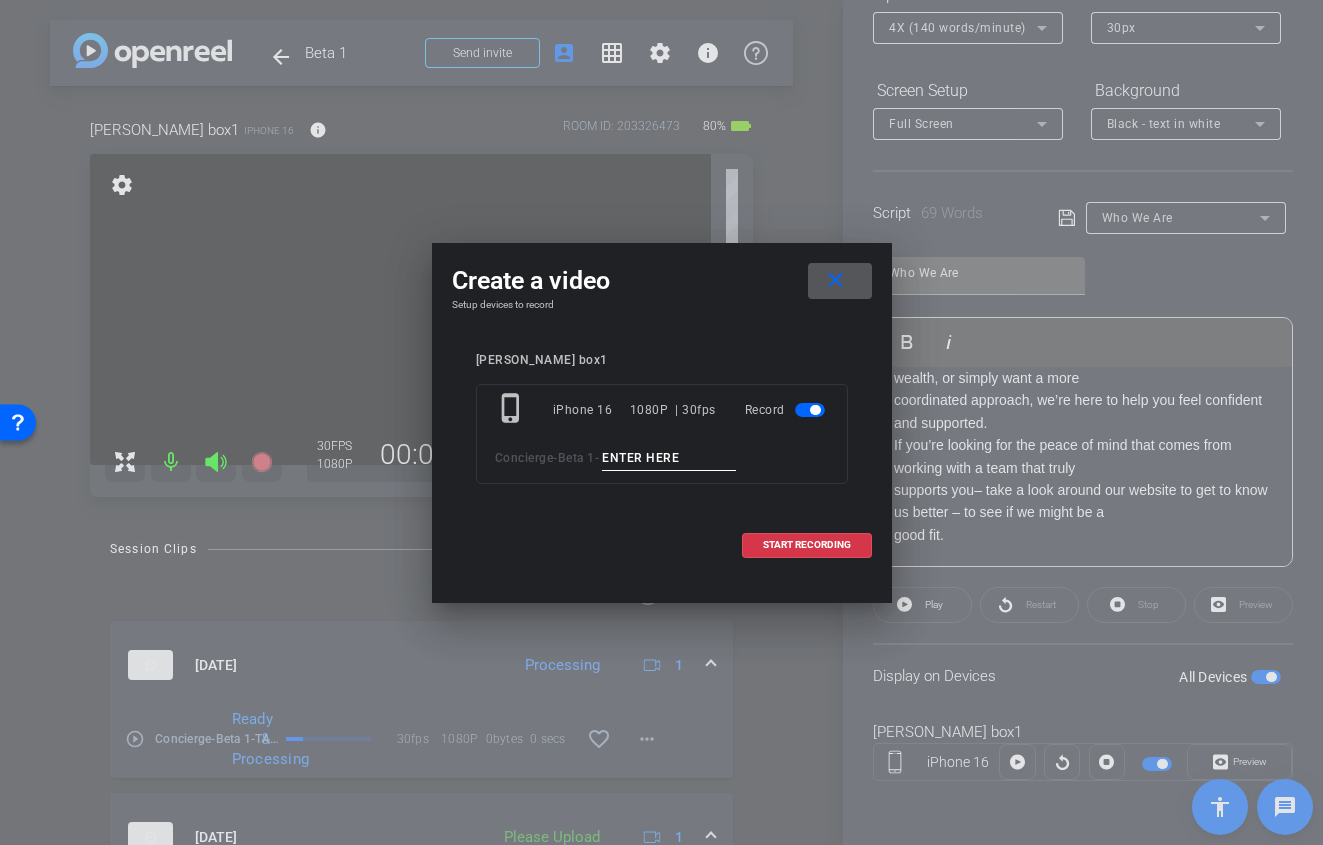 click at bounding box center (669, 458) 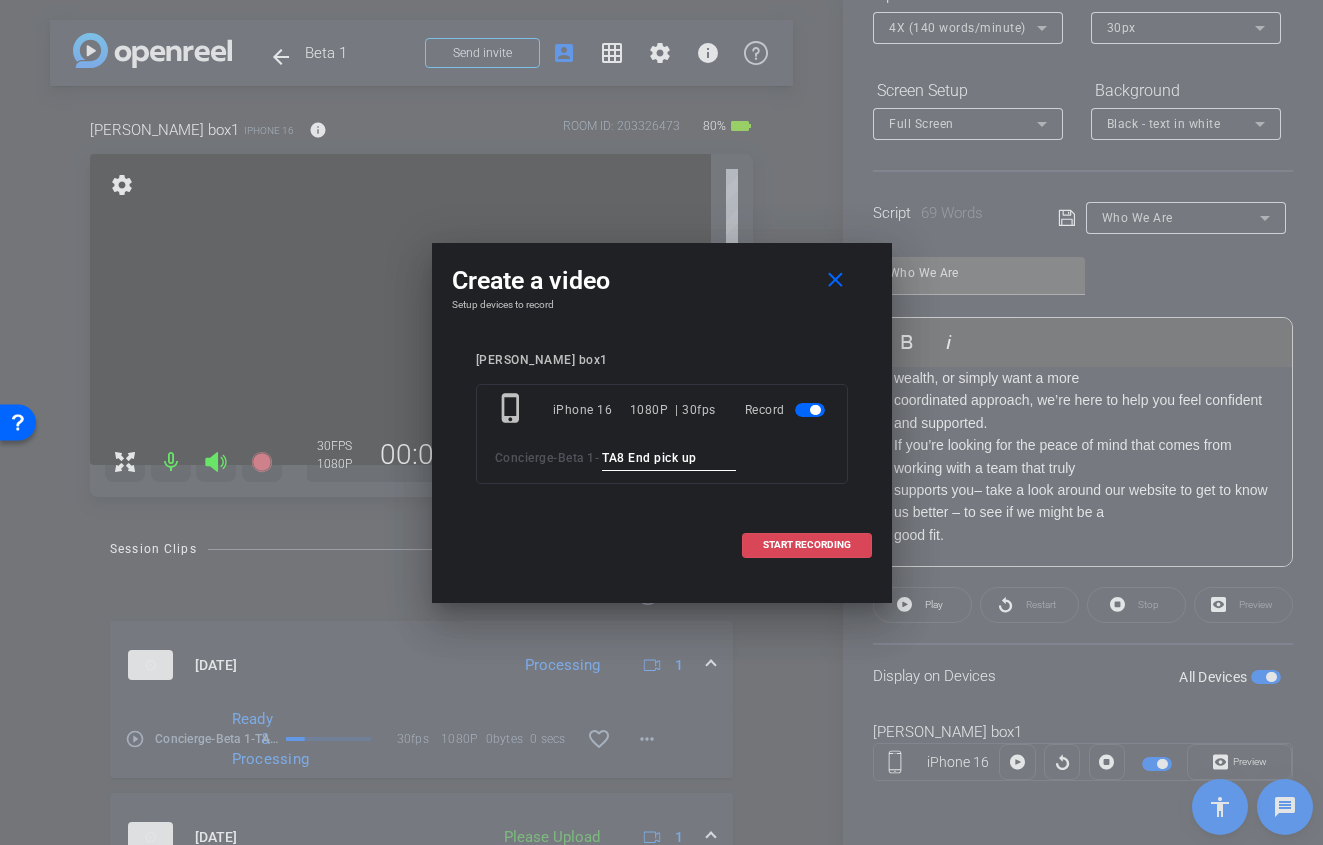 type on "TA8 End pick up" 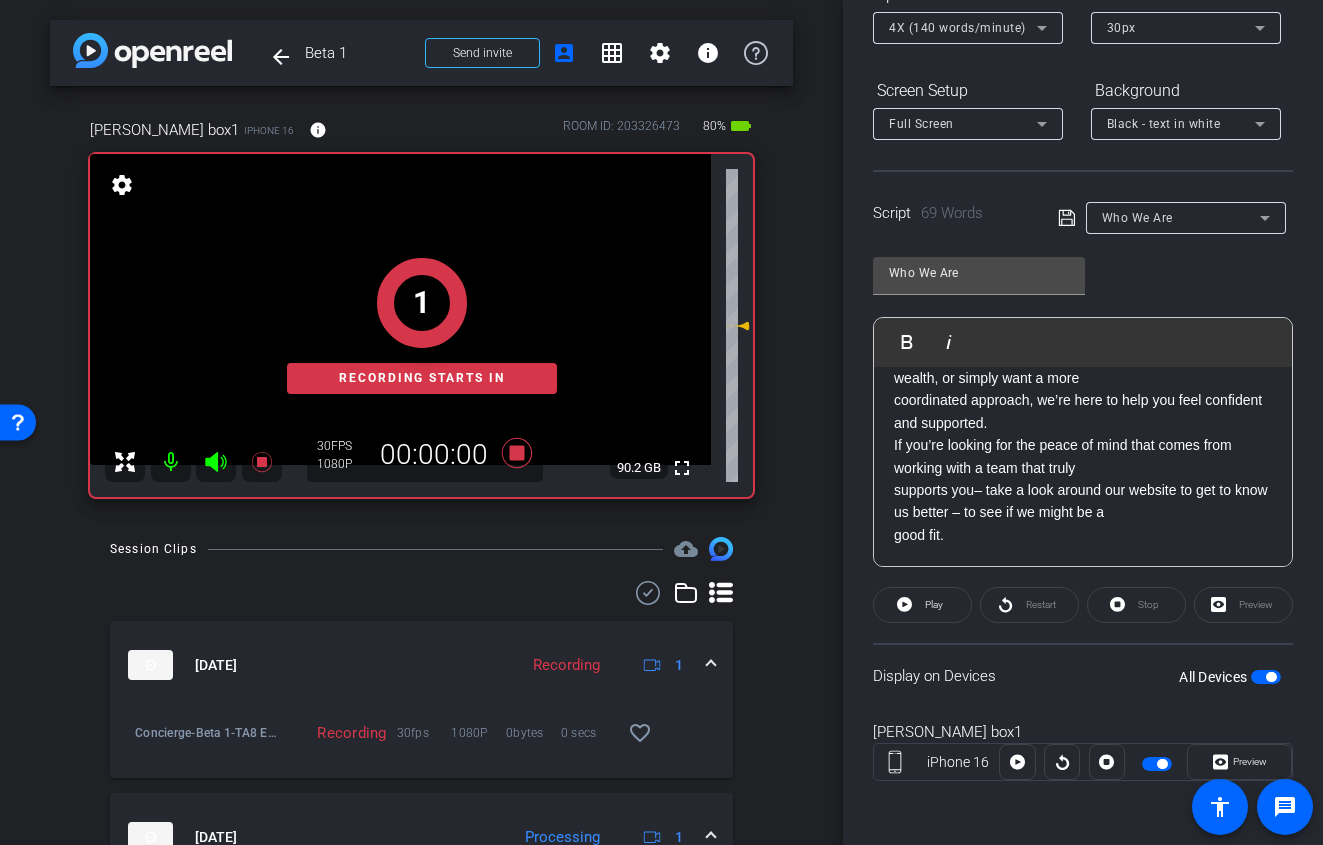 click 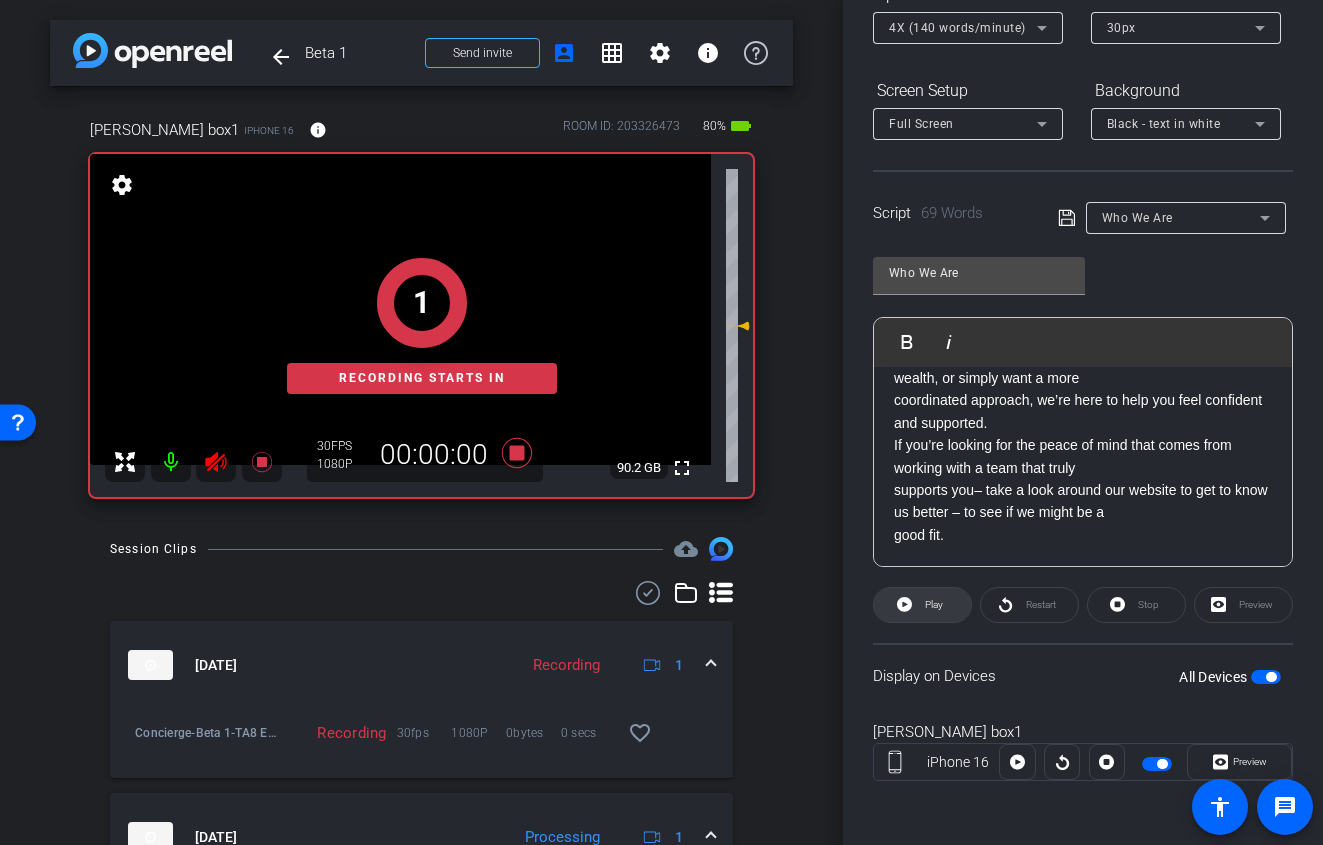 click on "Play" 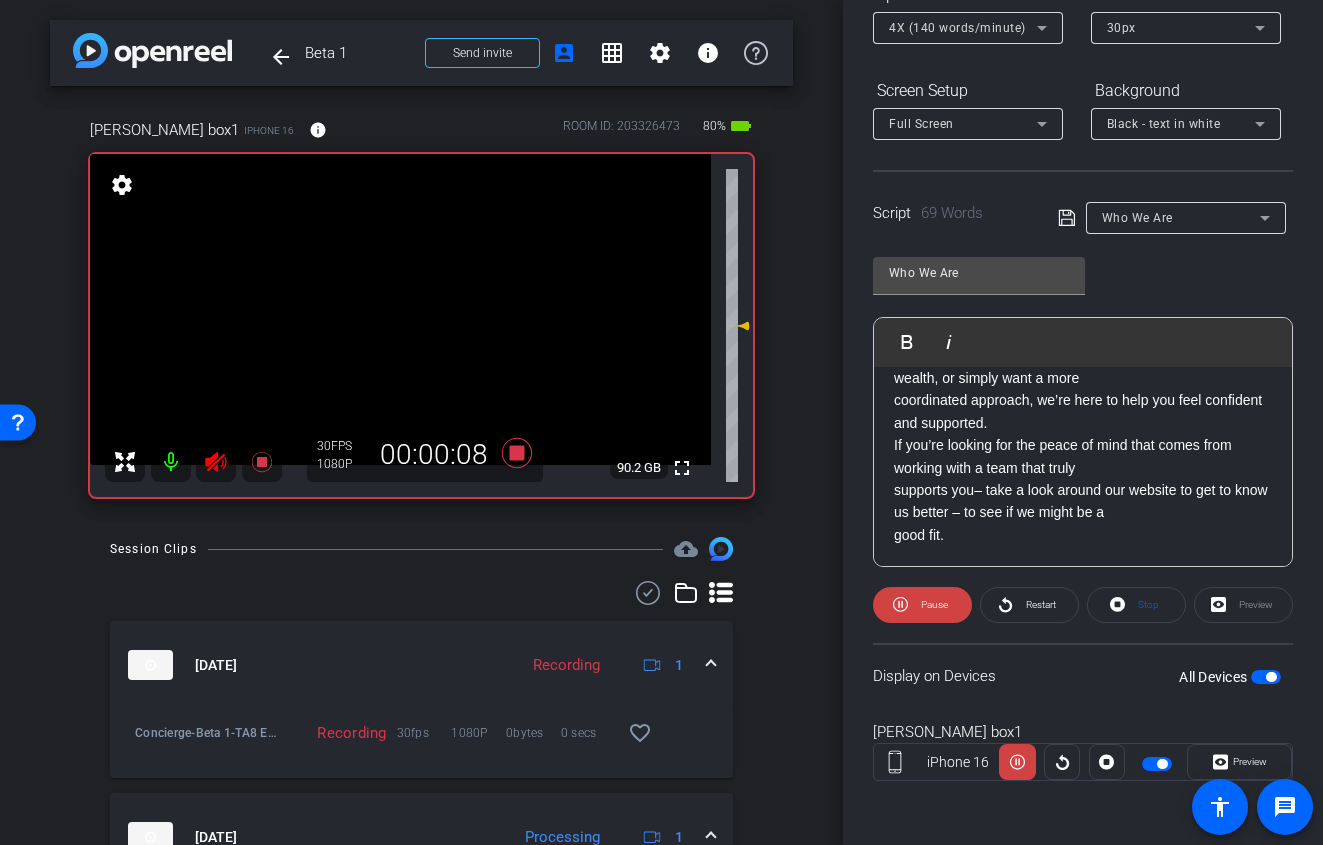 click 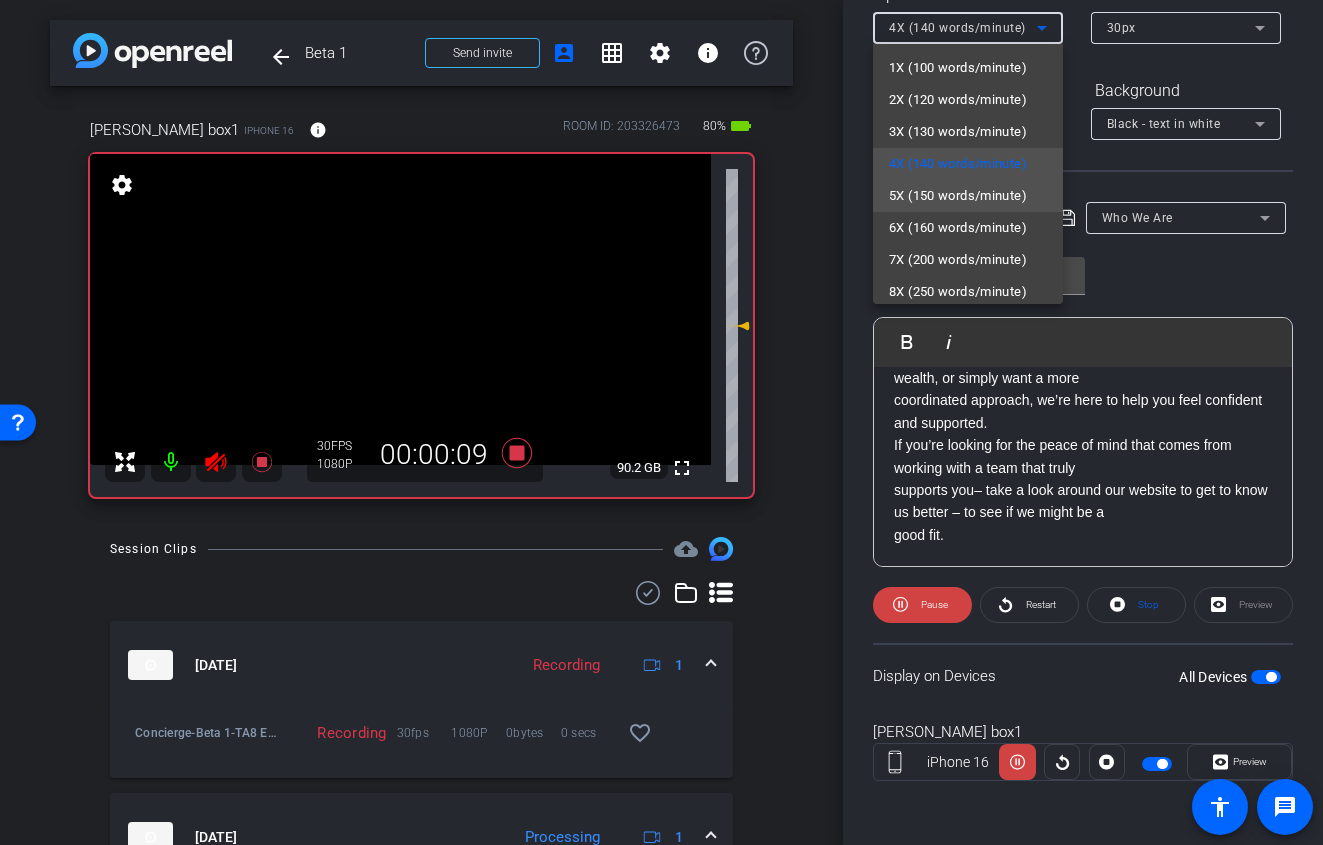 click on "5X (150 words/minute)" at bounding box center (958, 196) 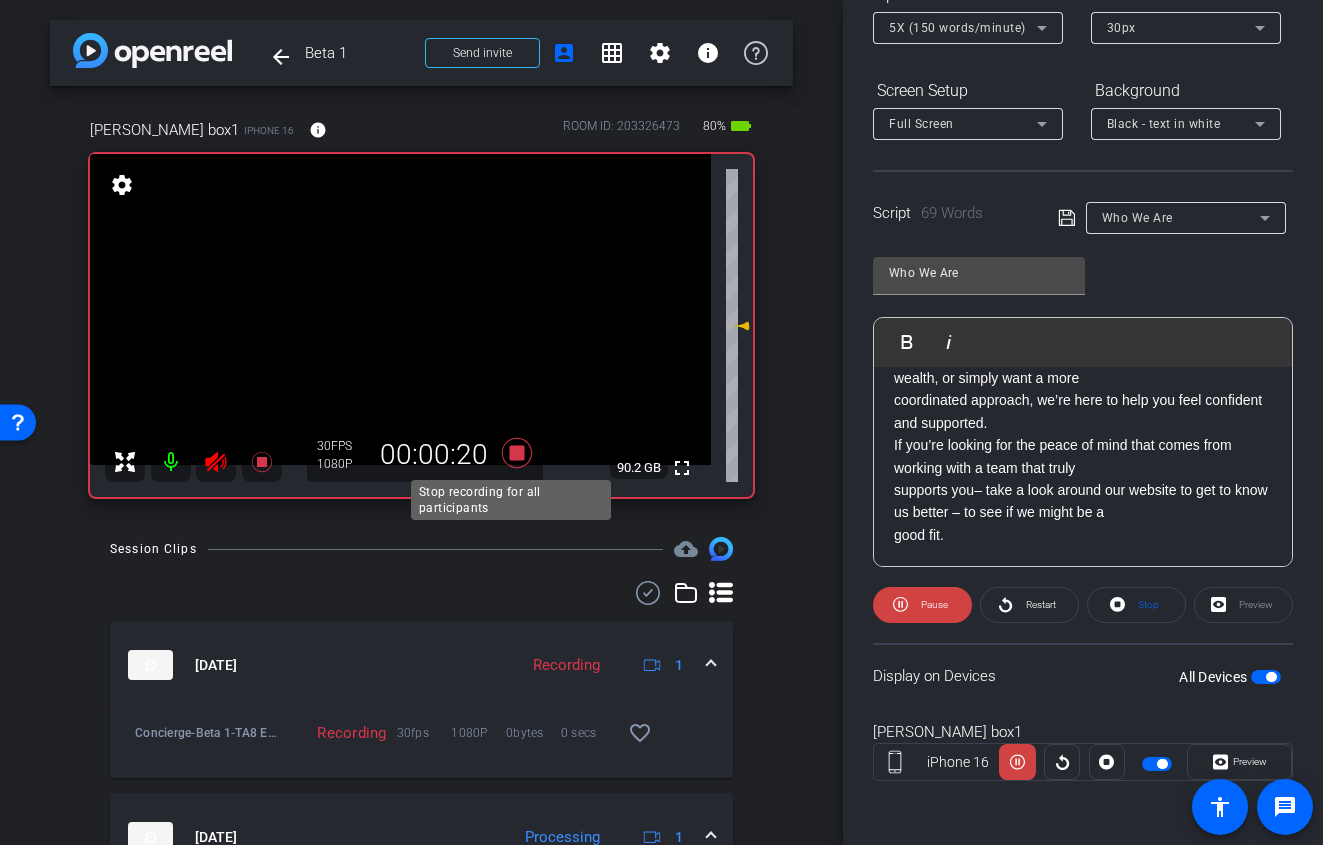 click 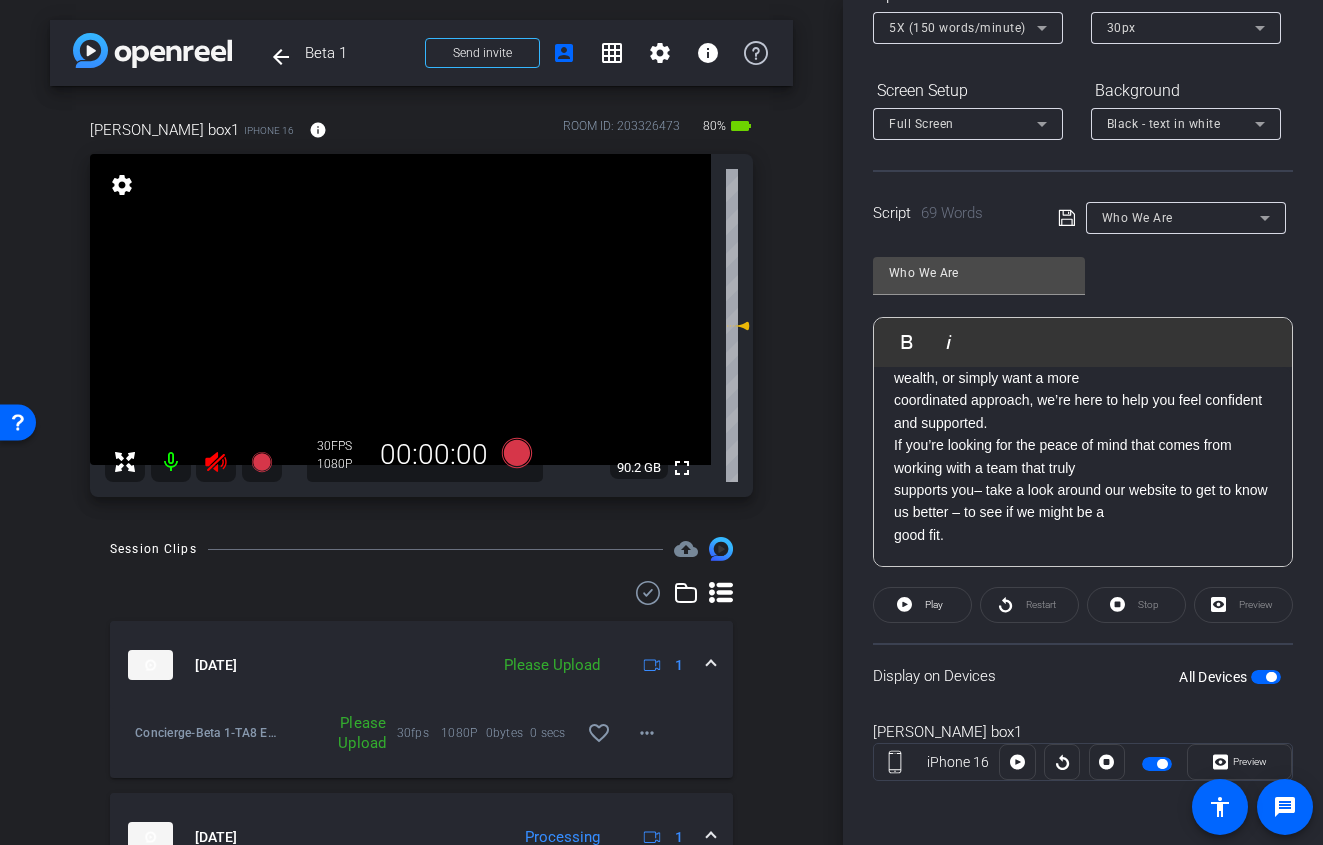 click 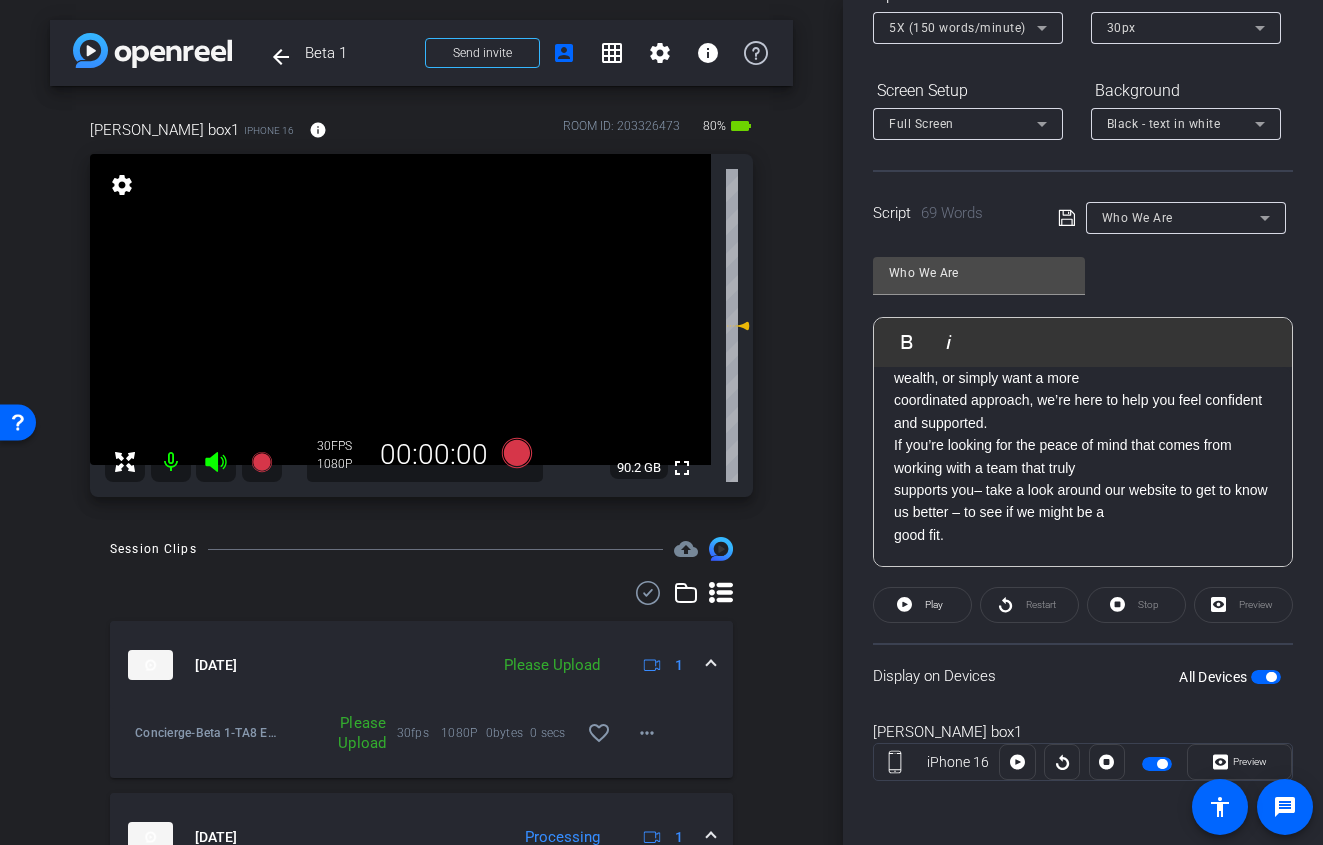 click on "5X (150 words/minute)" at bounding box center [957, 28] 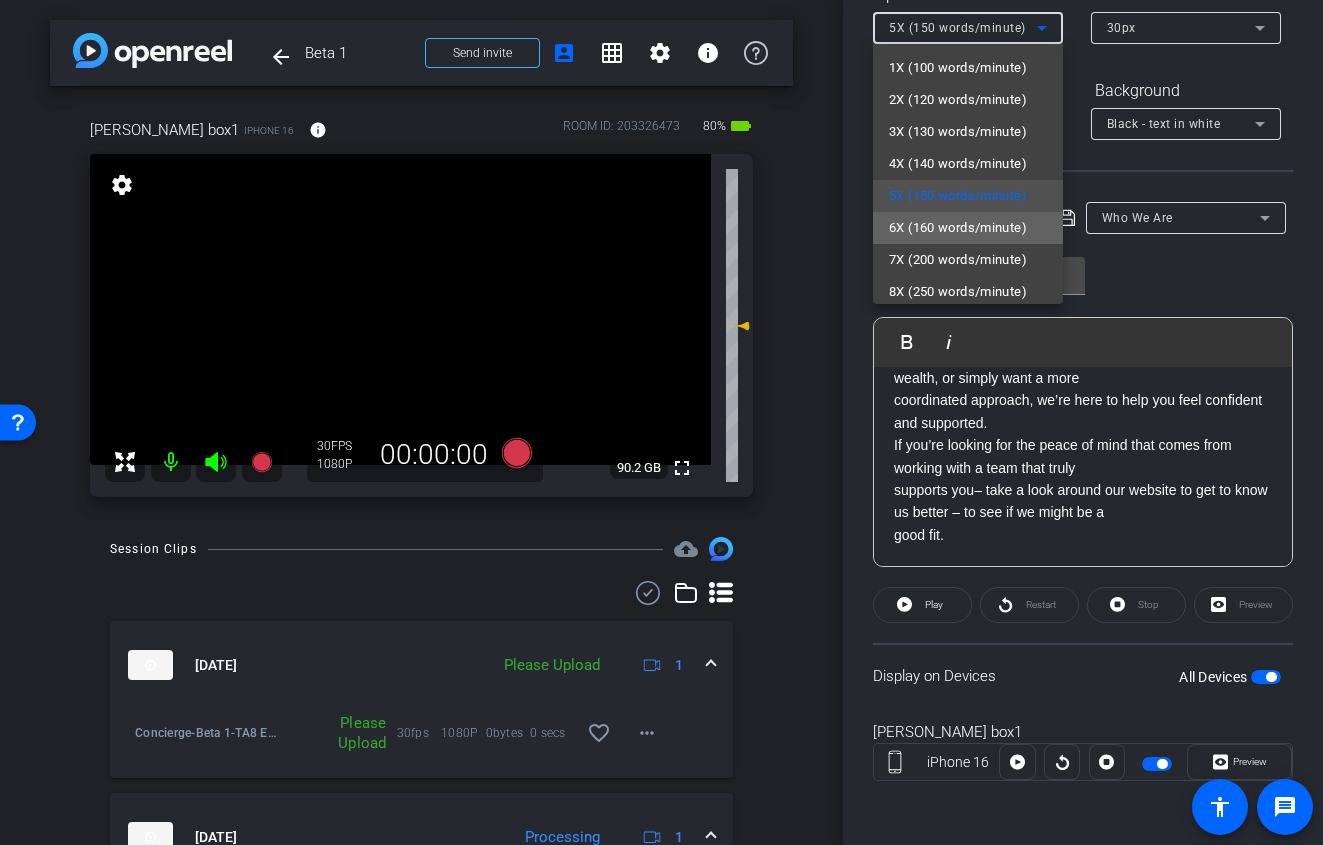 click on "6X (160 words/minute)" at bounding box center [958, 228] 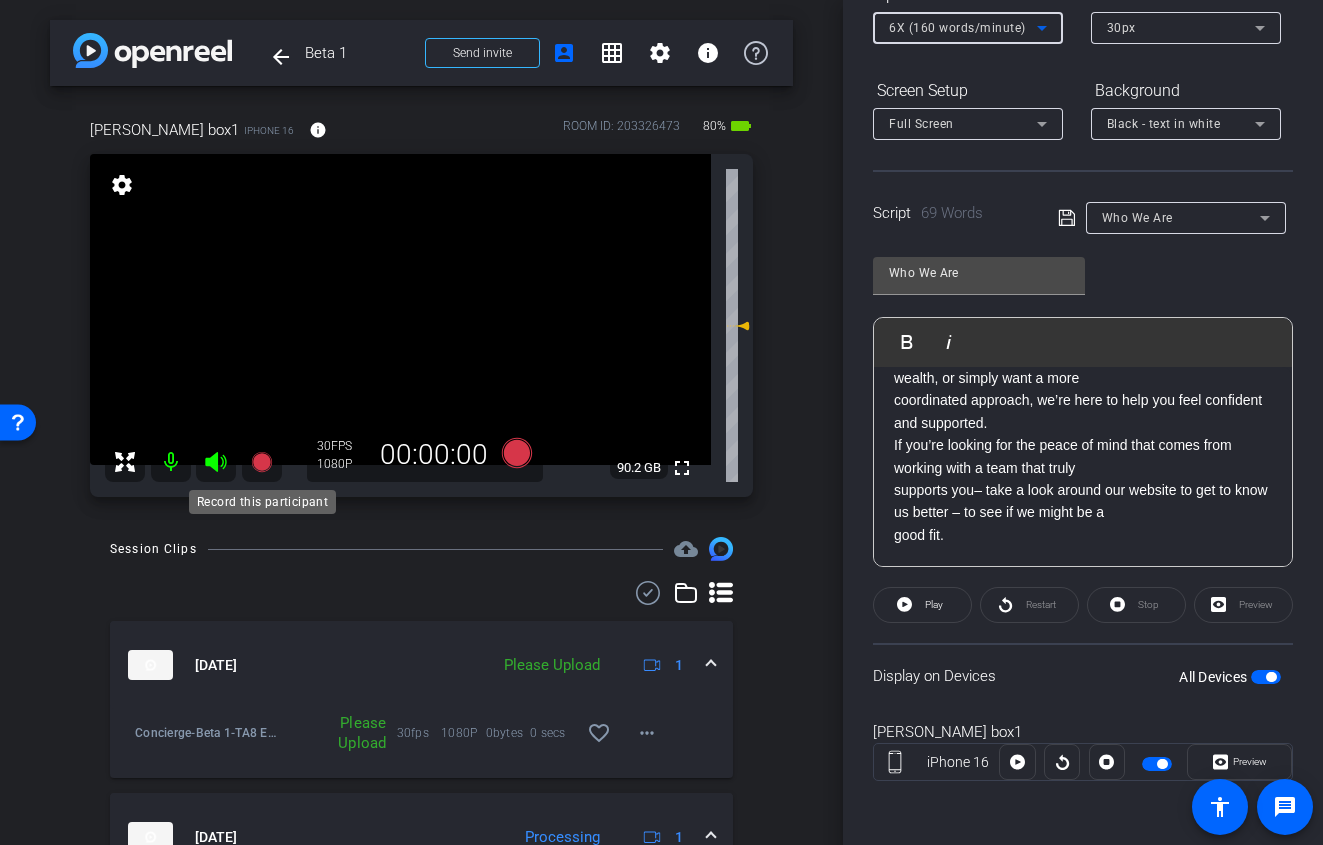 click 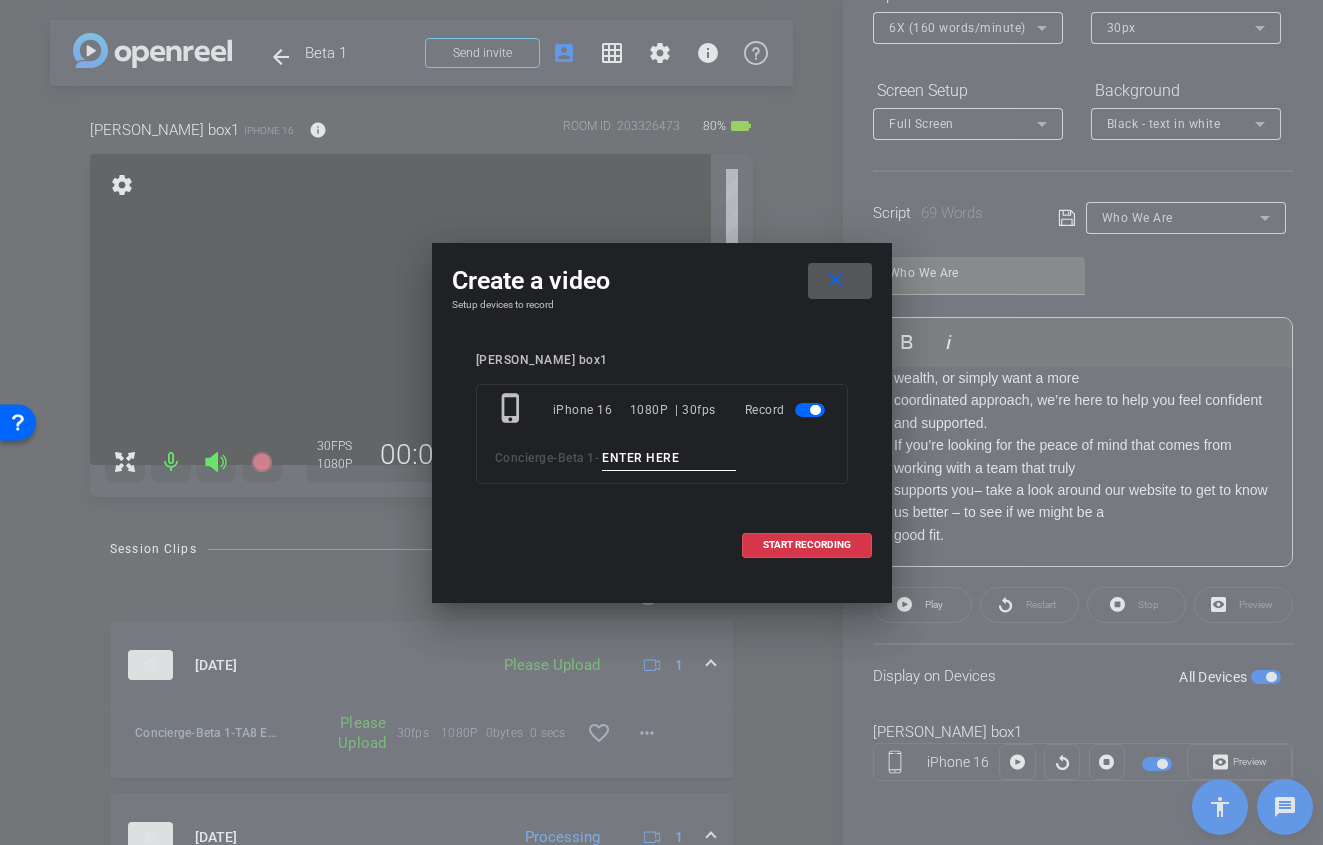 click at bounding box center (669, 458) 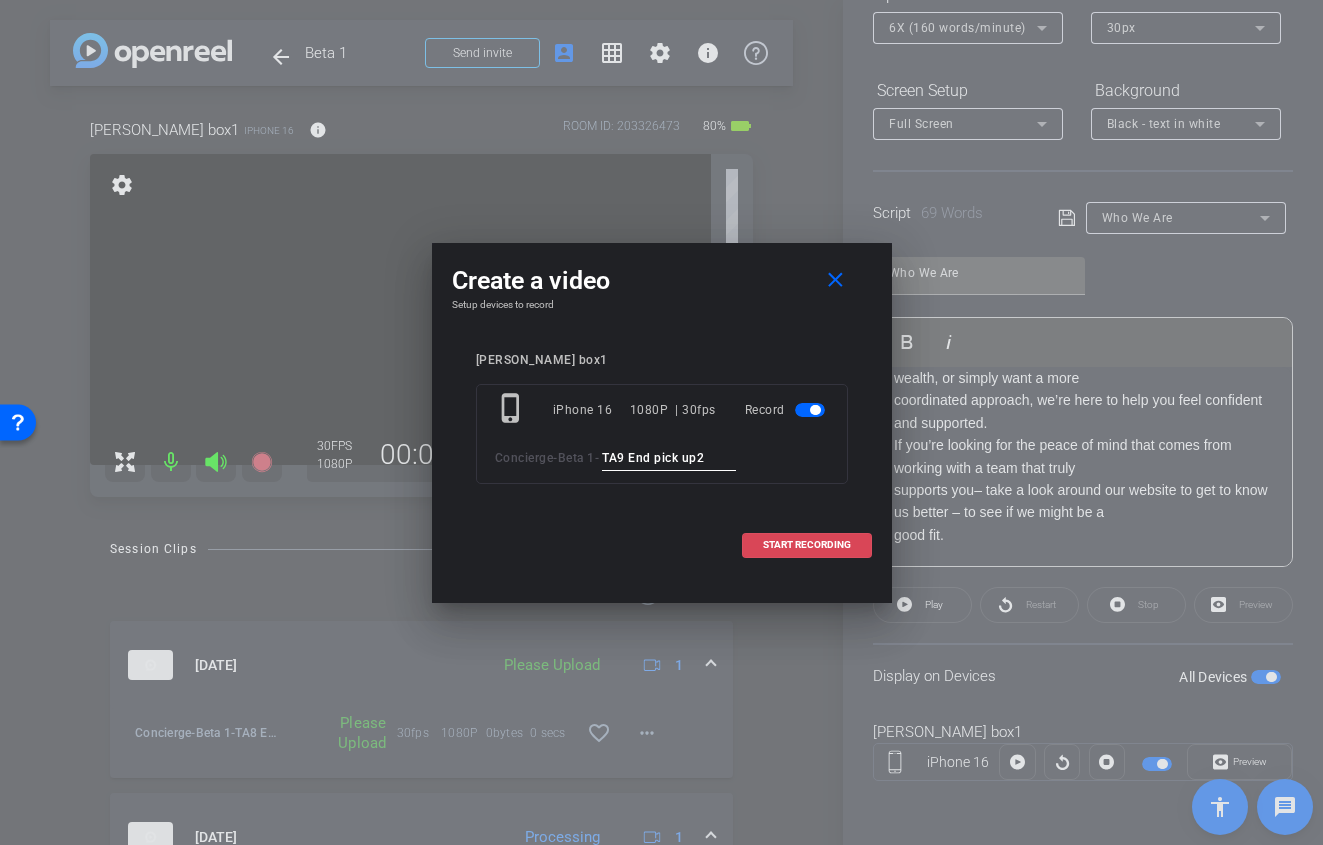 type on "TA9 End pick up2" 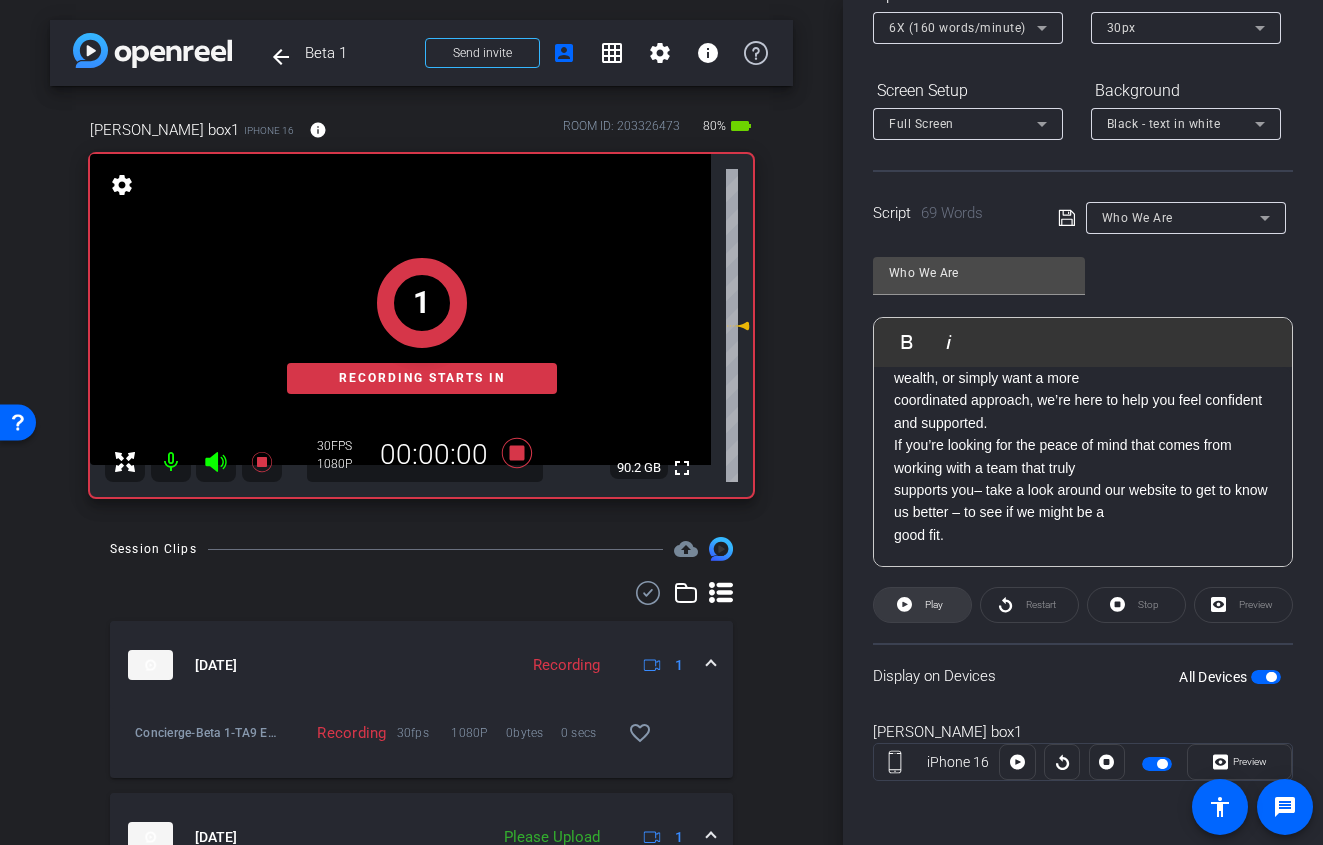 click 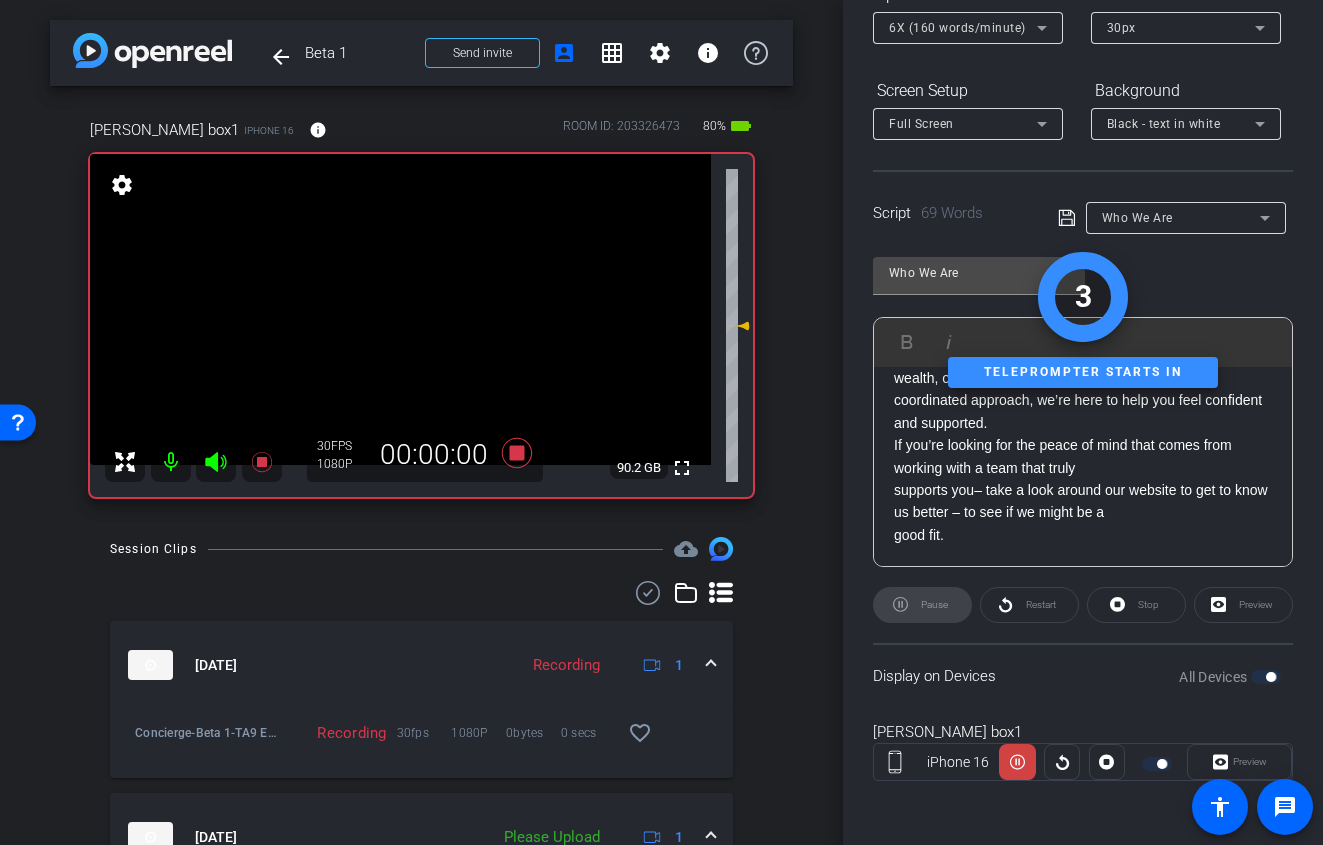 click 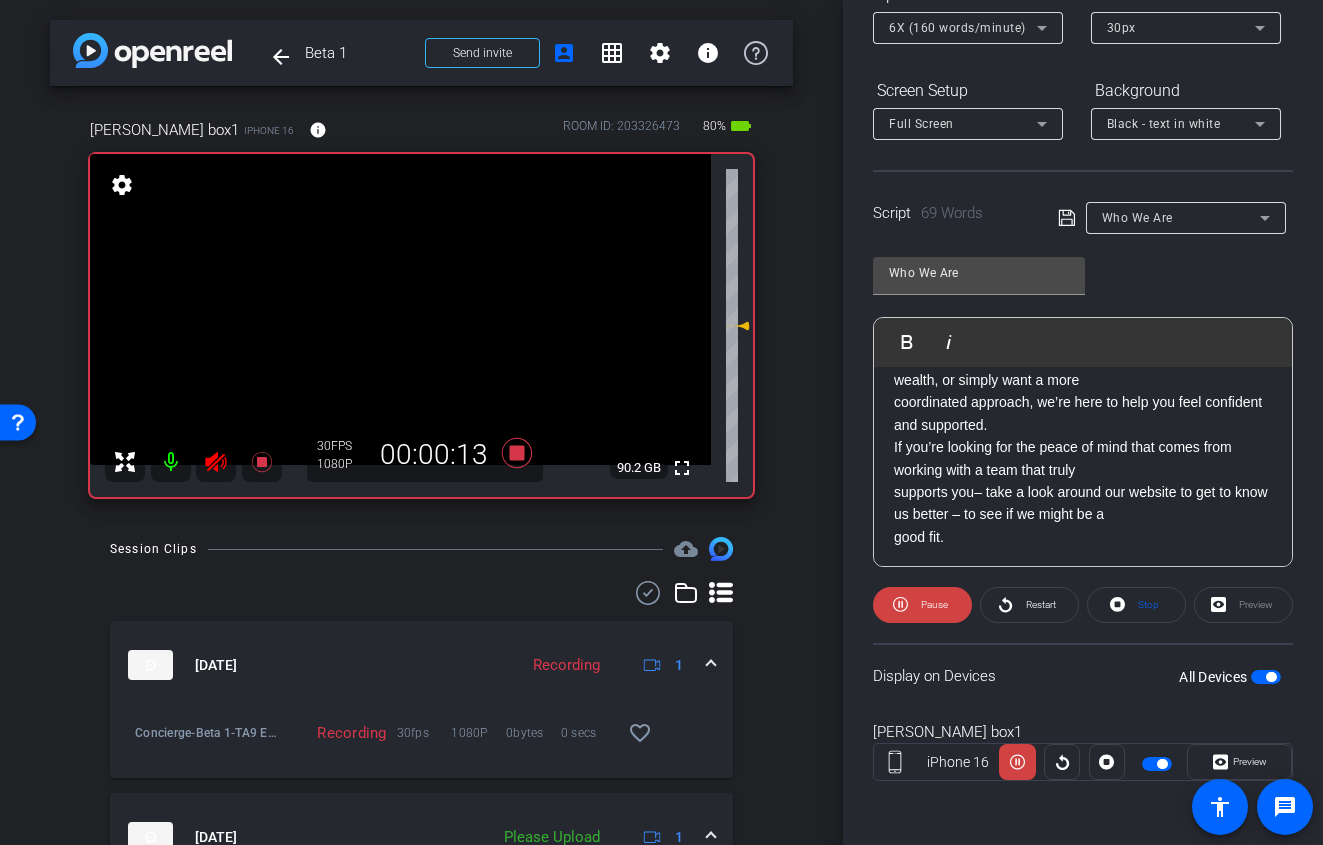 scroll, scrollTop: 109, scrollLeft: 0, axis: vertical 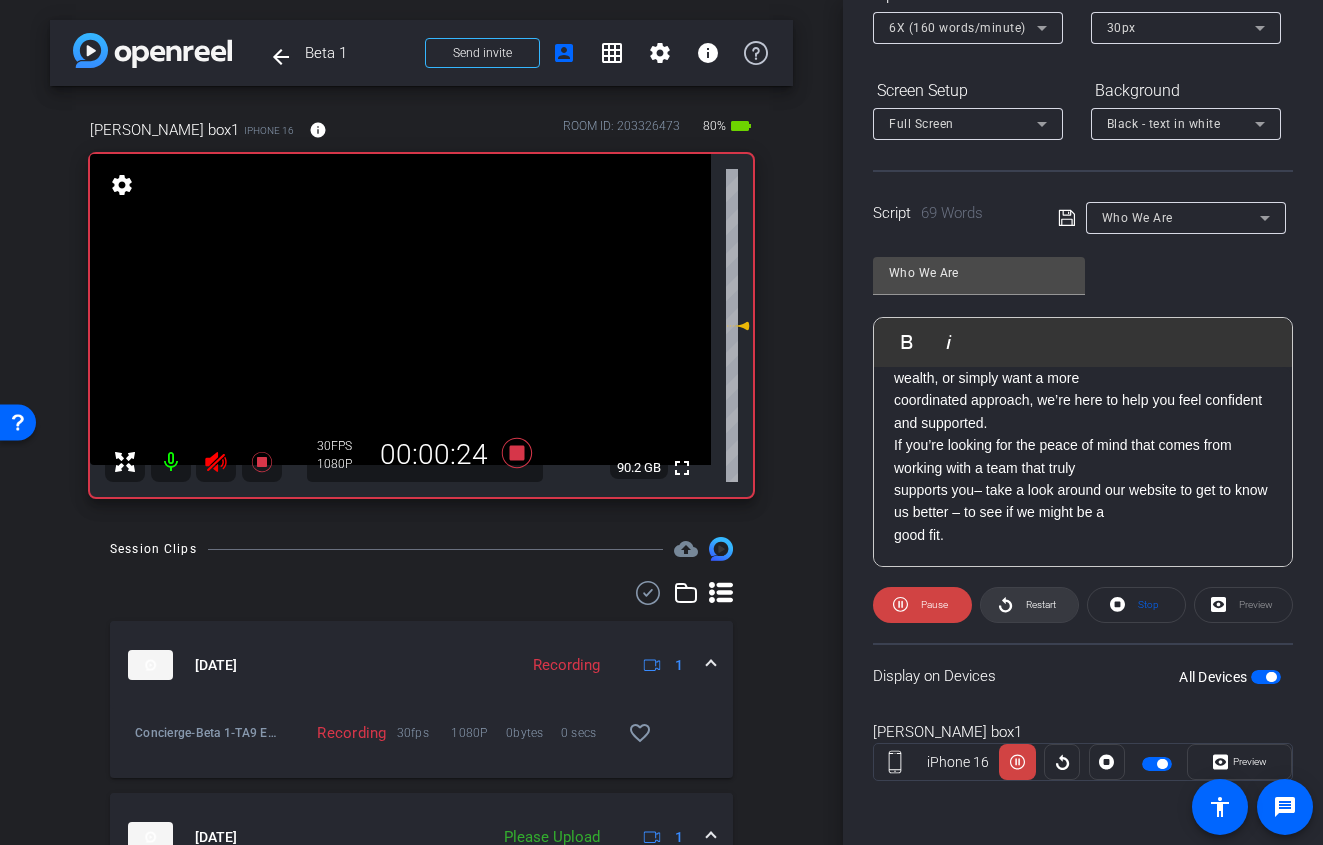 click on "Restart" 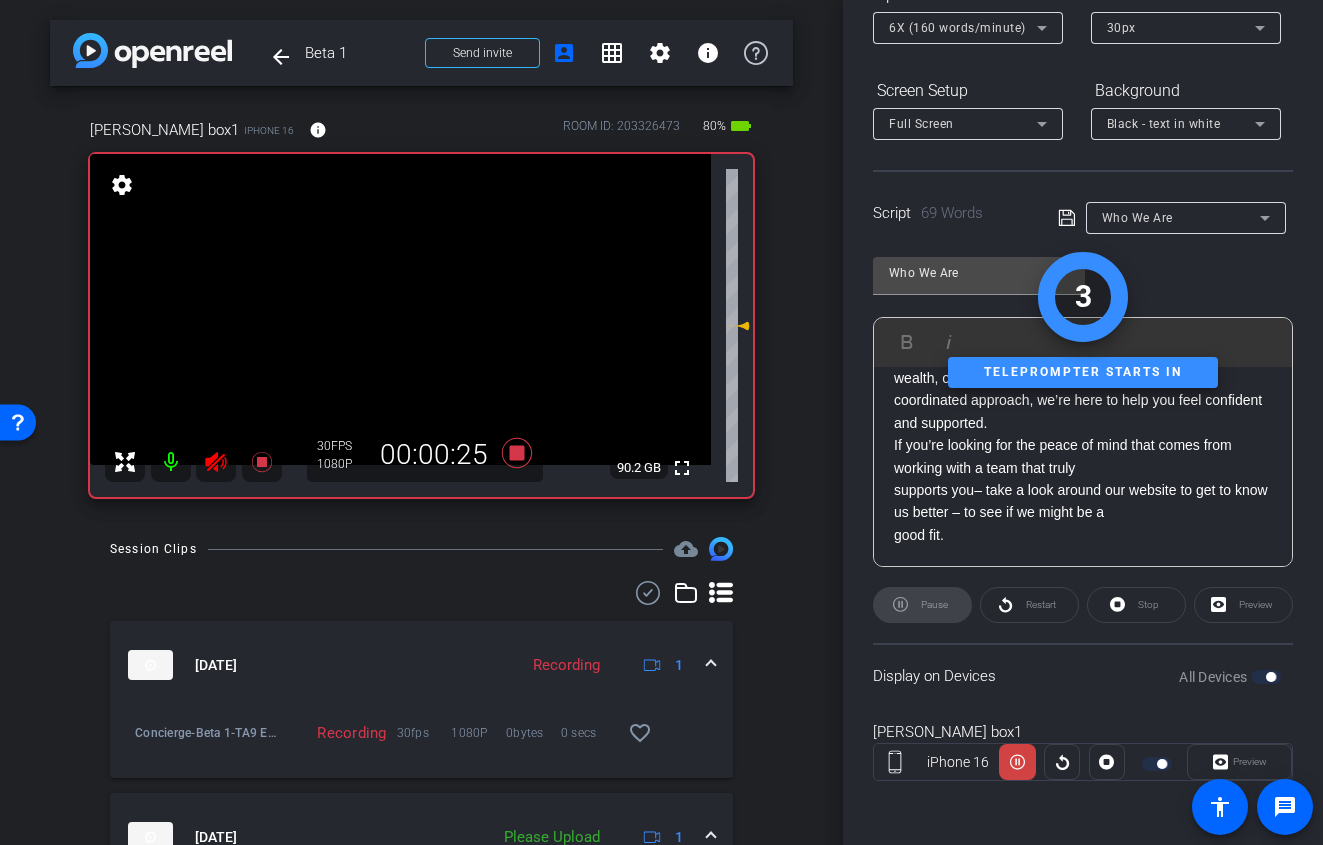 click on "6X (160 words/minute)" at bounding box center [963, 27] 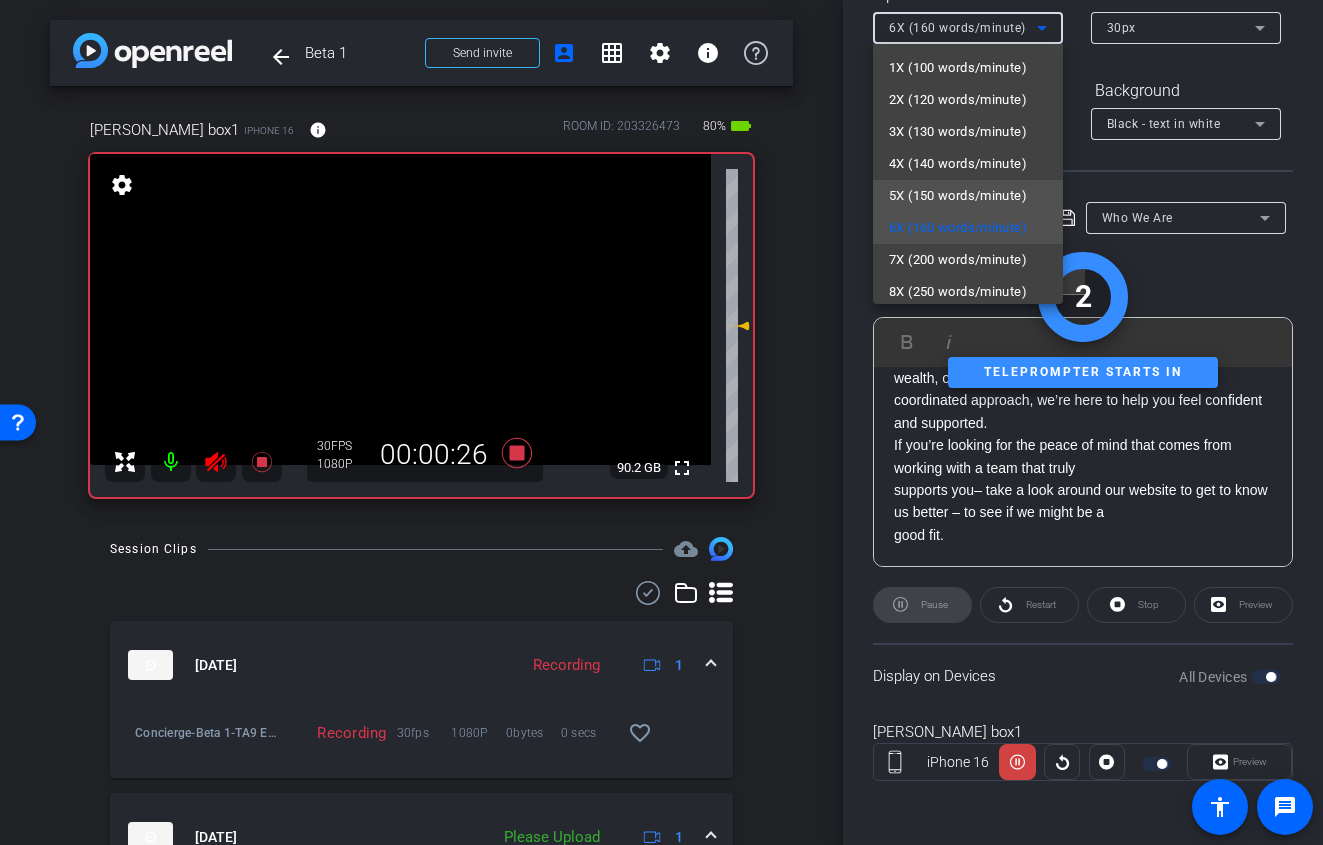 click on "5X (150 words/minute)" at bounding box center (958, 196) 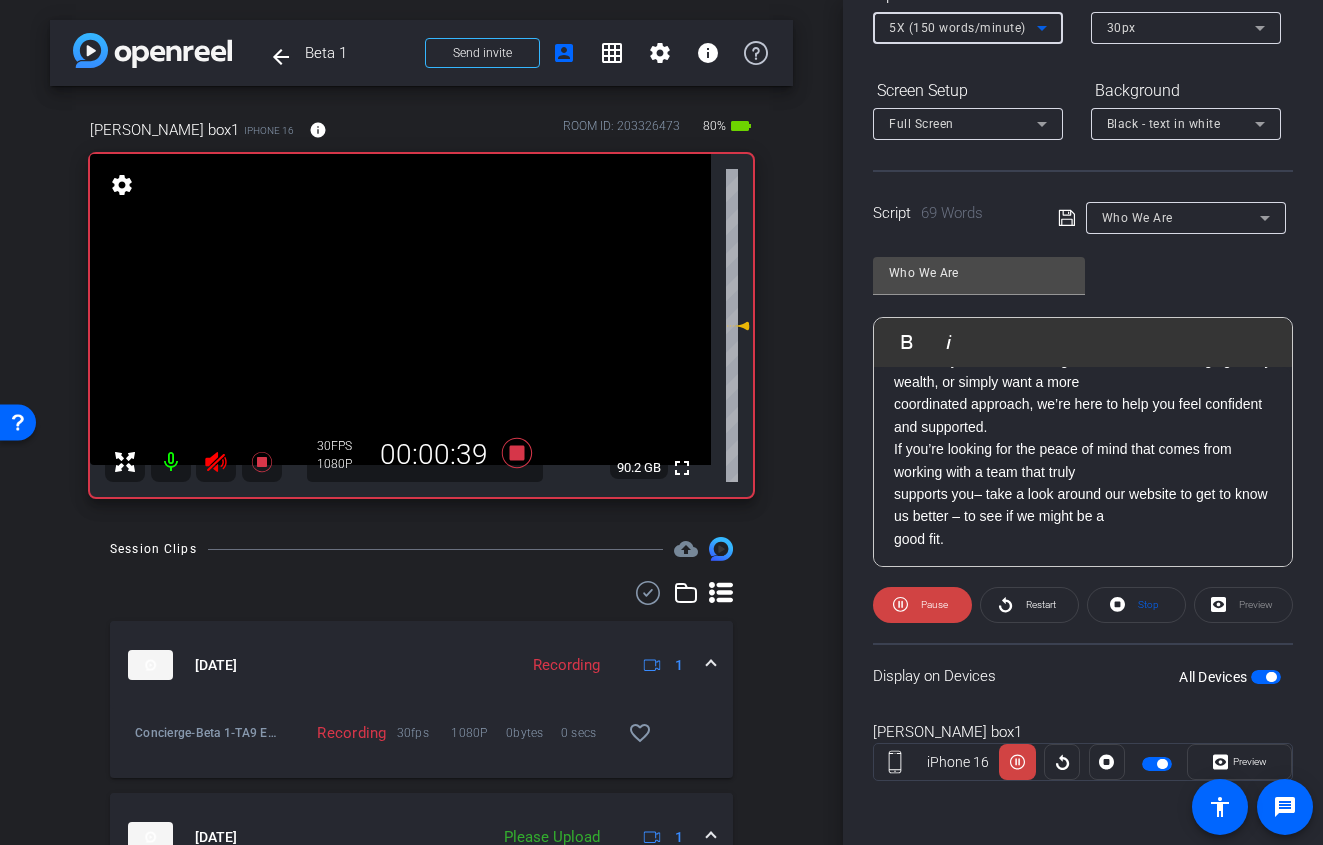 scroll, scrollTop: 109, scrollLeft: 0, axis: vertical 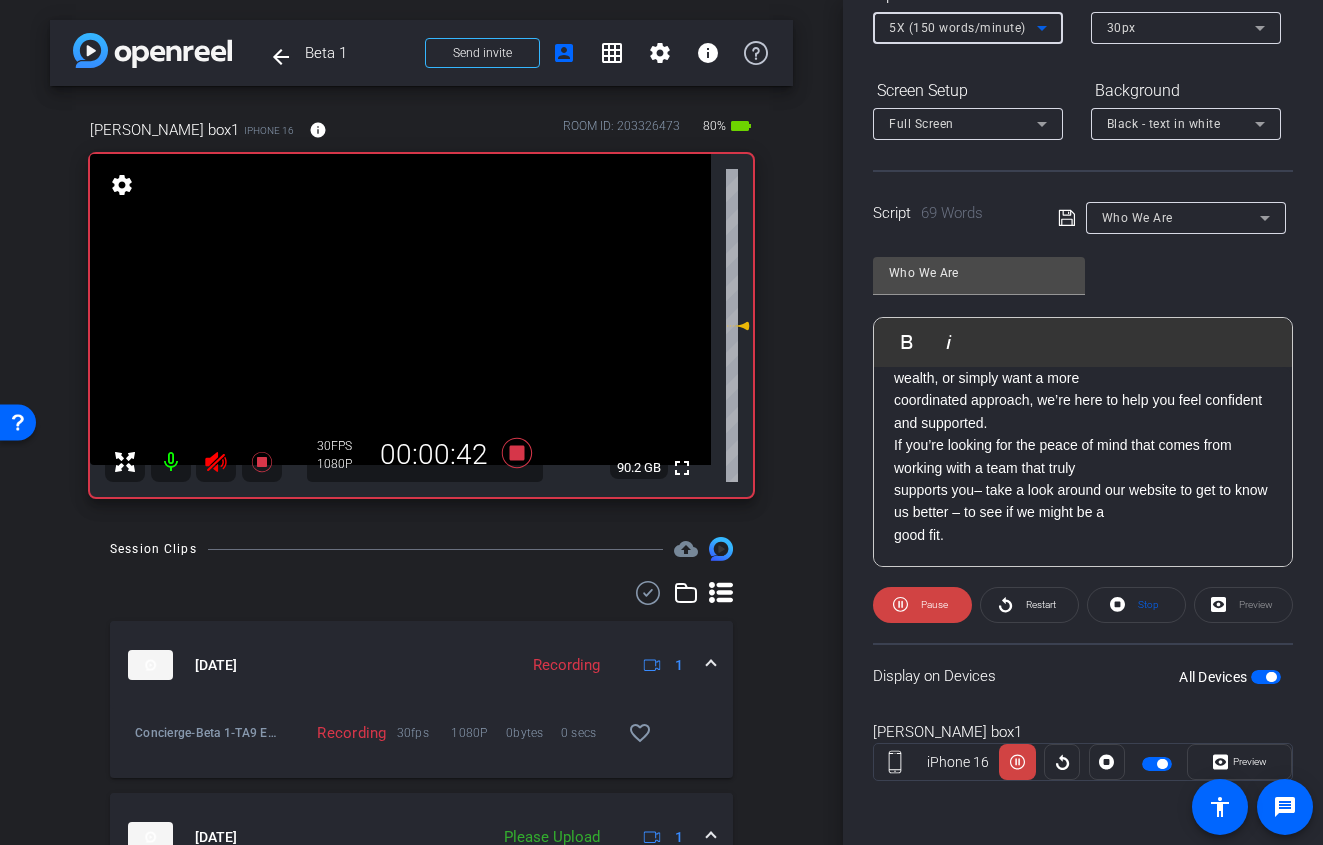 click on "5X (150 words/minute)" at bounding box center (957, 28) 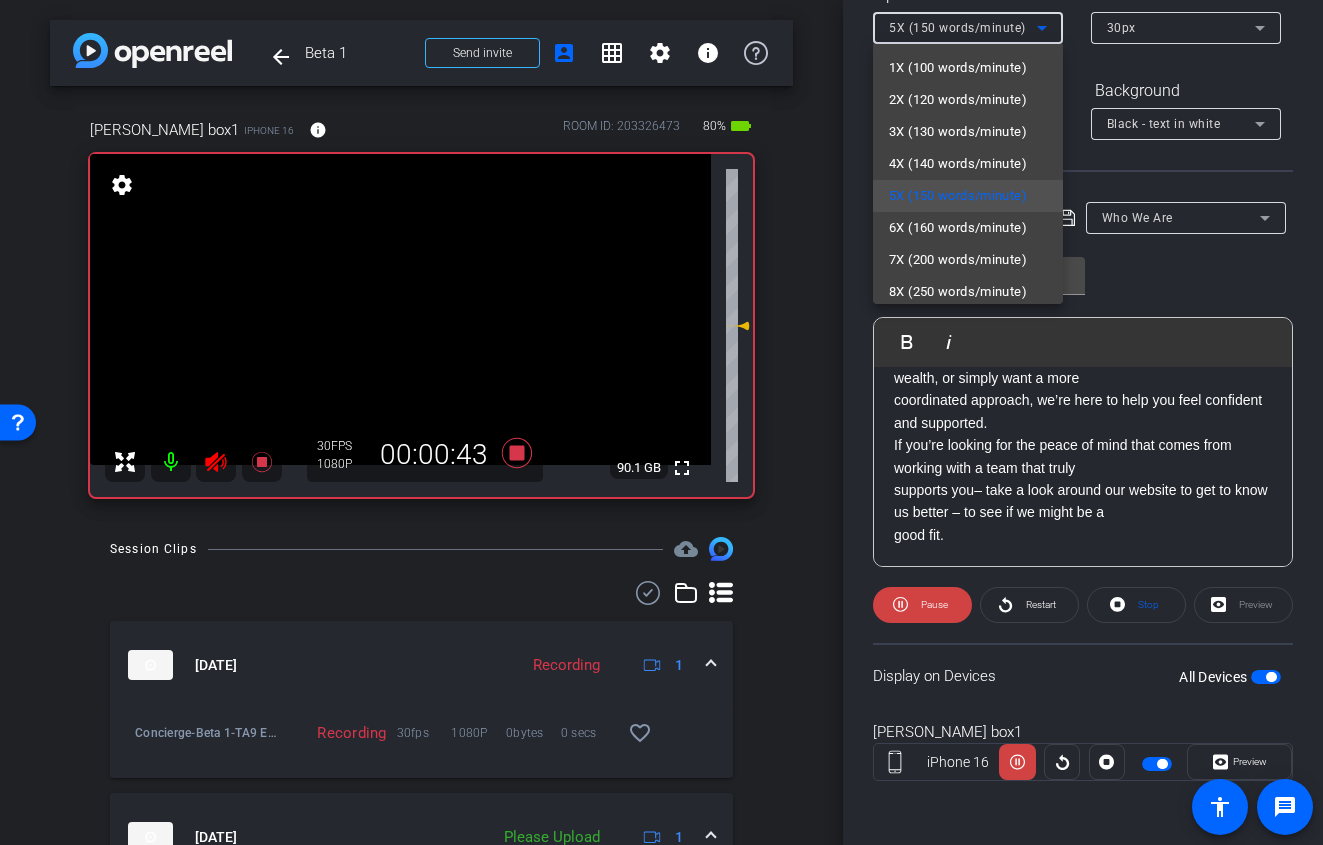 click on "6X (160 words/minute)" at bounding box center [958, 228] 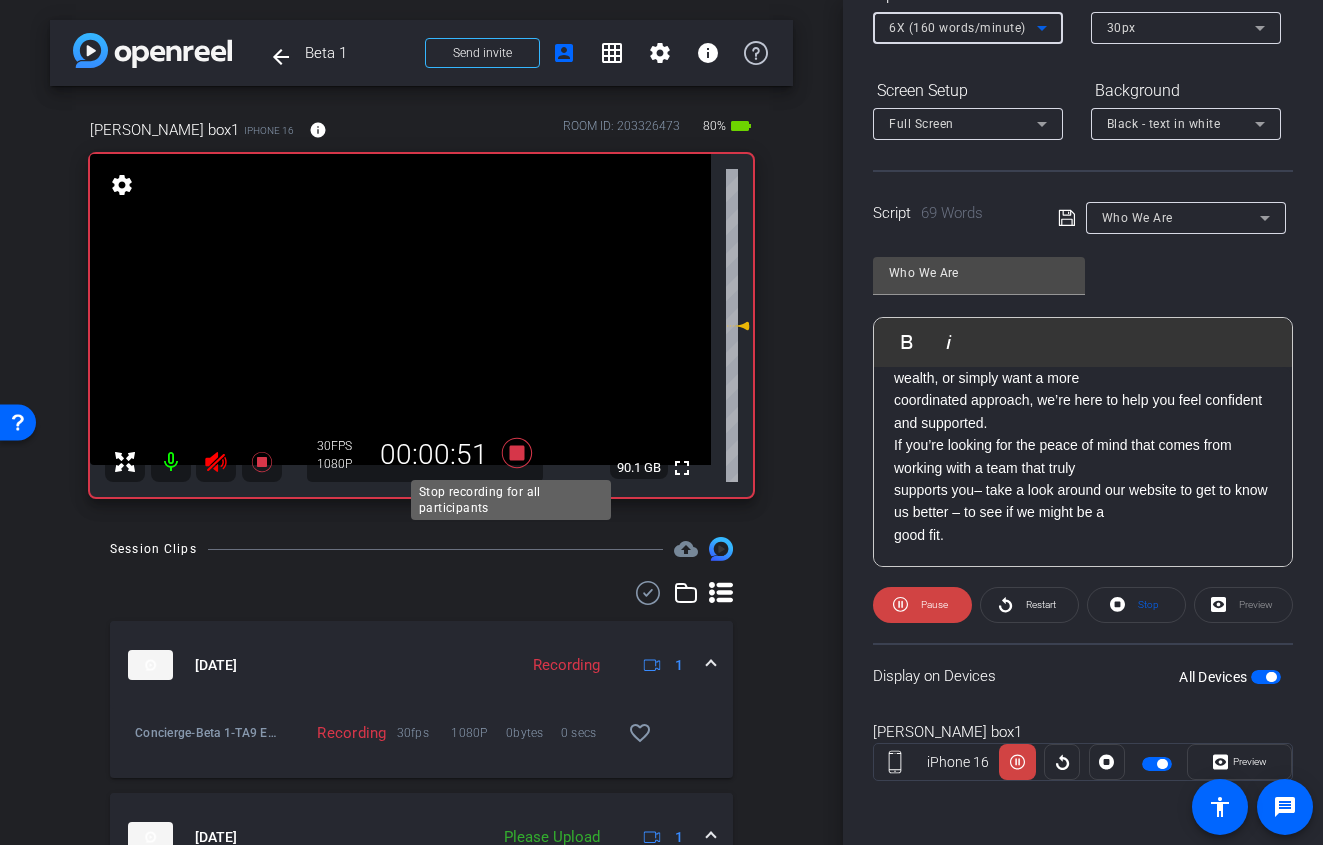click 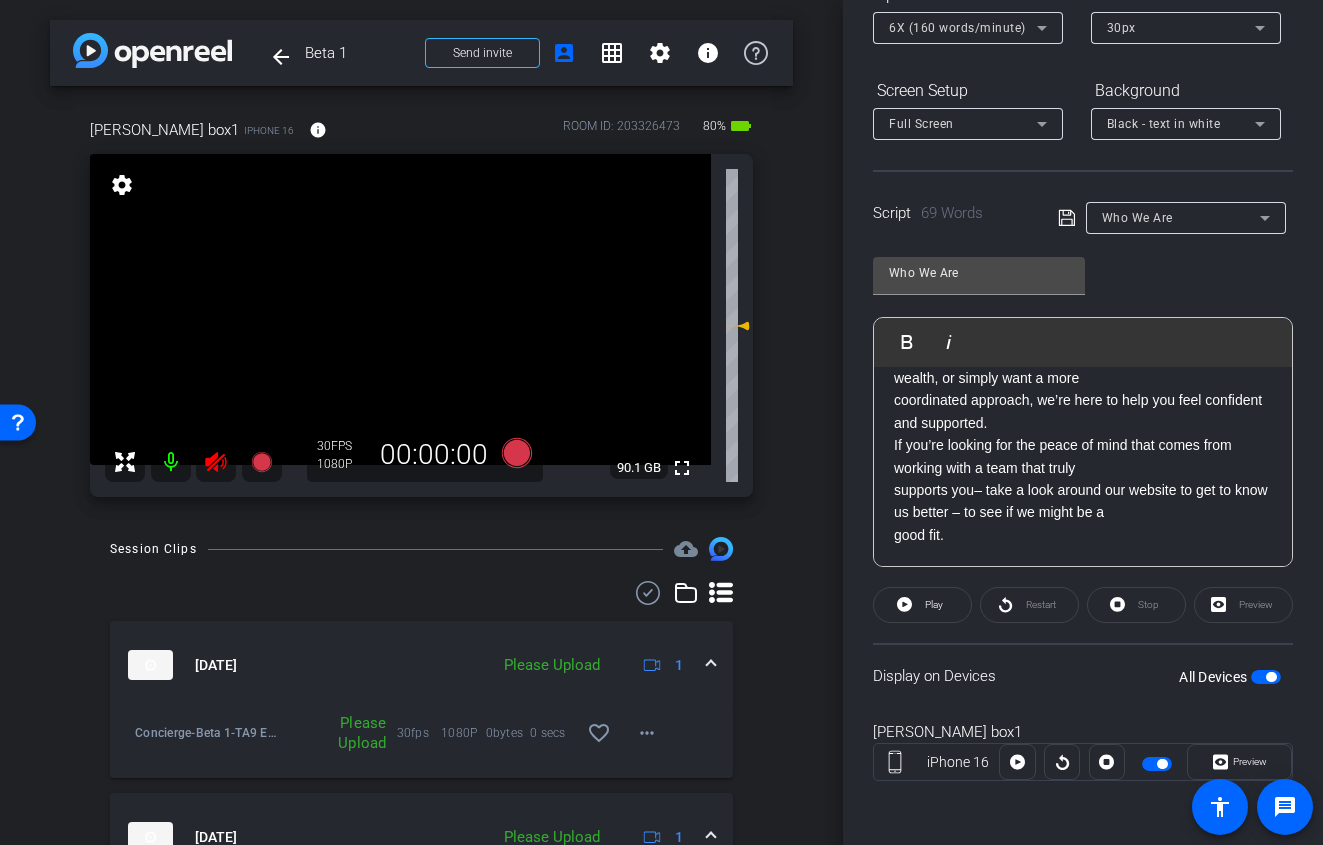 click 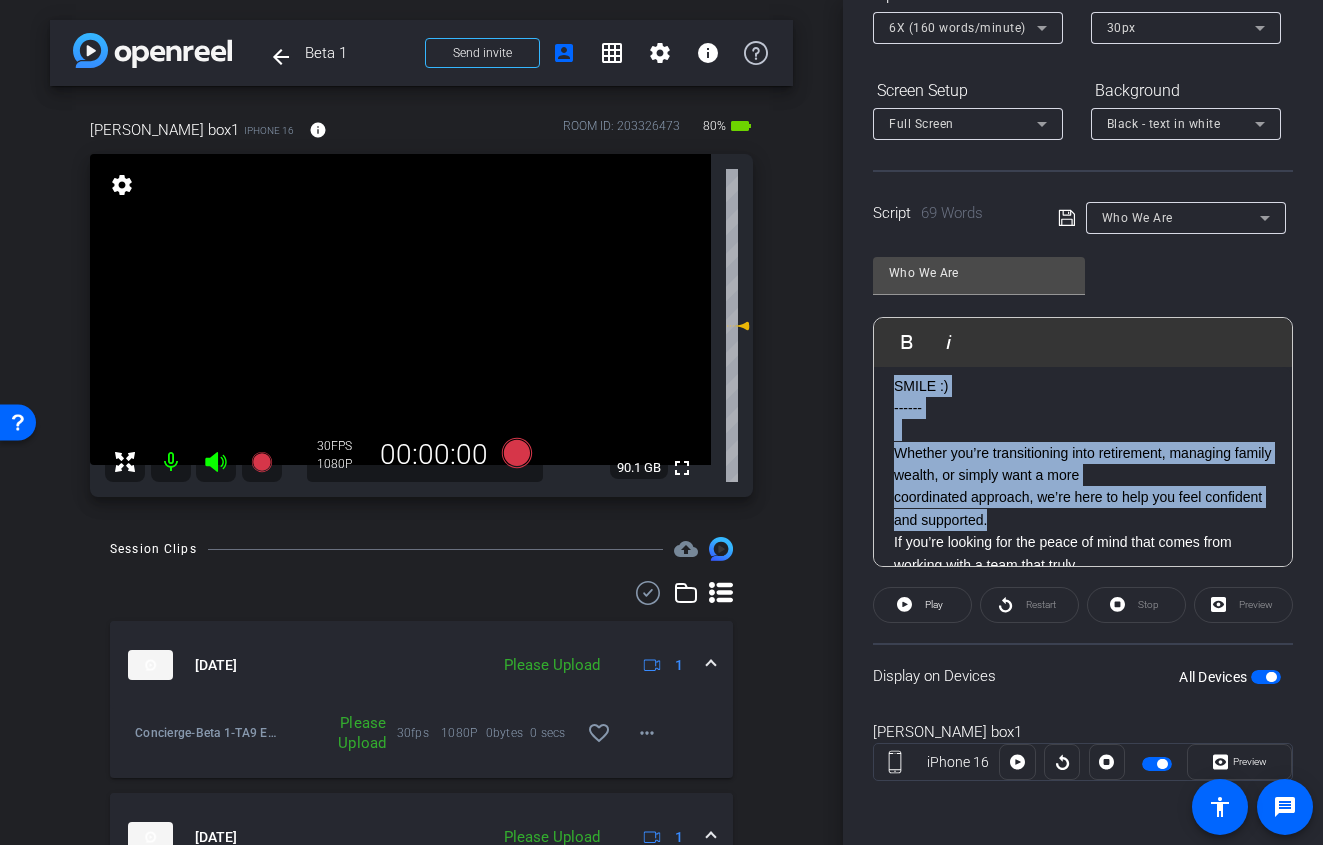 scroll, scrollTop: 0, scrollLeft: 0, axis: both 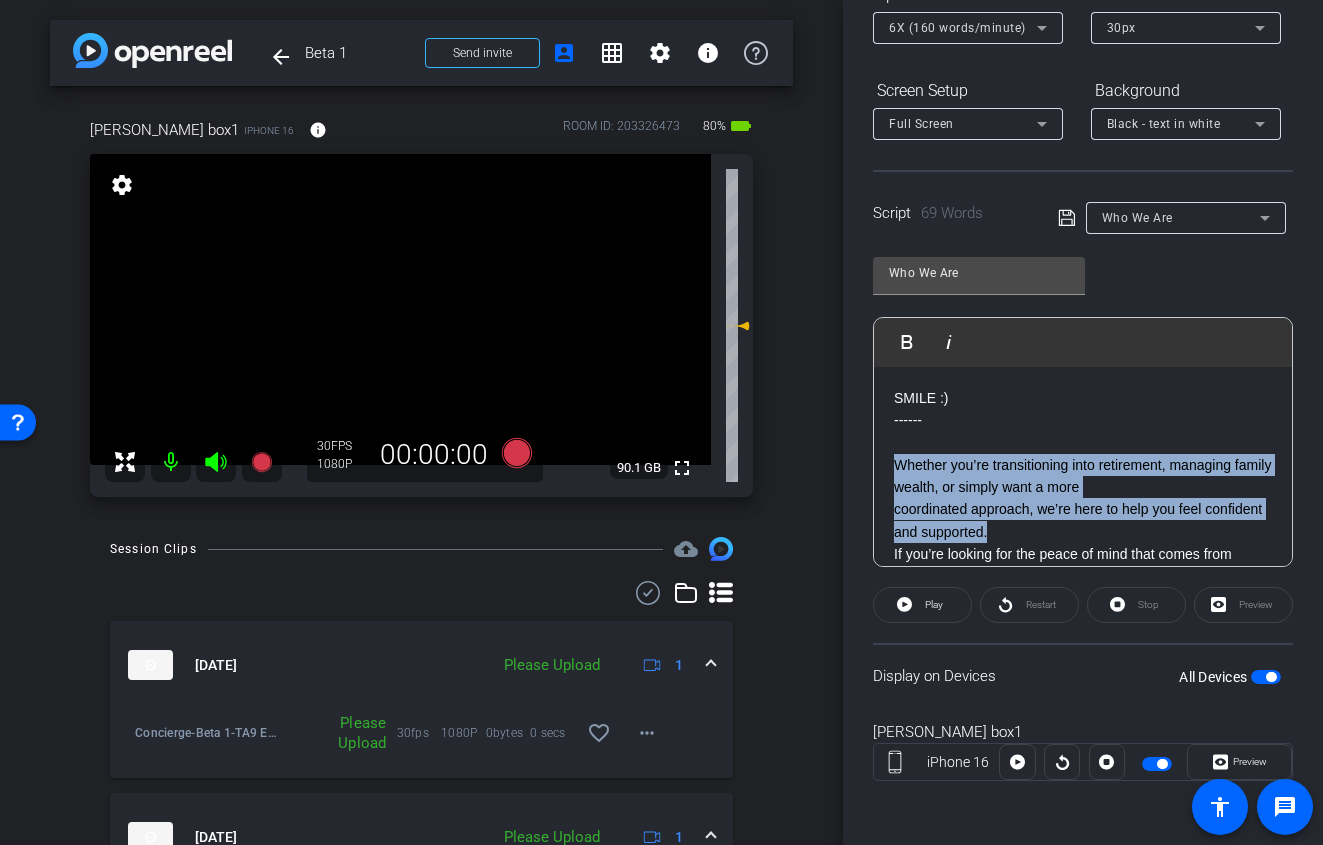 drag, startPoint x: 1085, startPoint y: 426, endPoint x: 892, endPoint y: 464, distance: 196.70537 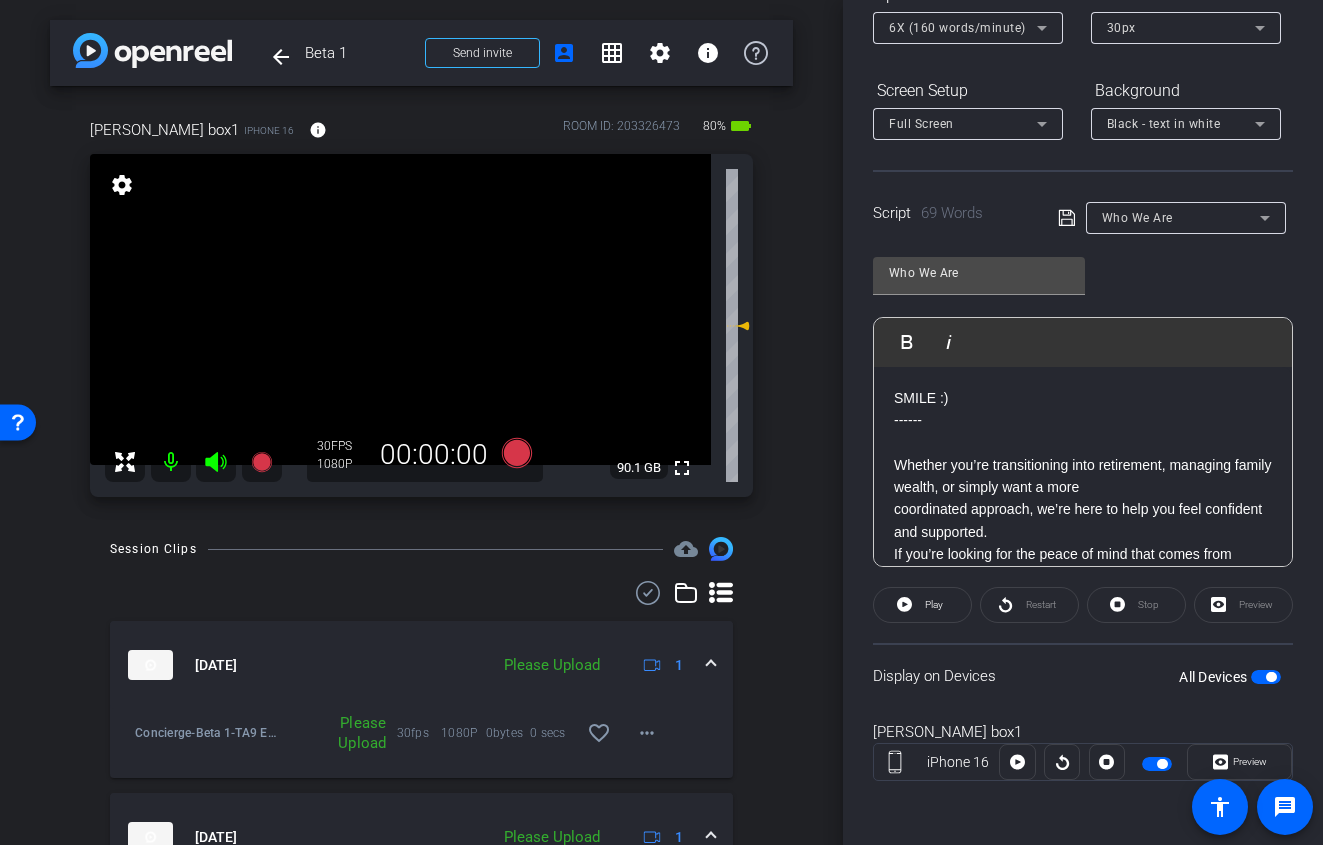 click on "coordinated approach, we’re here to help you feel confident and supported." 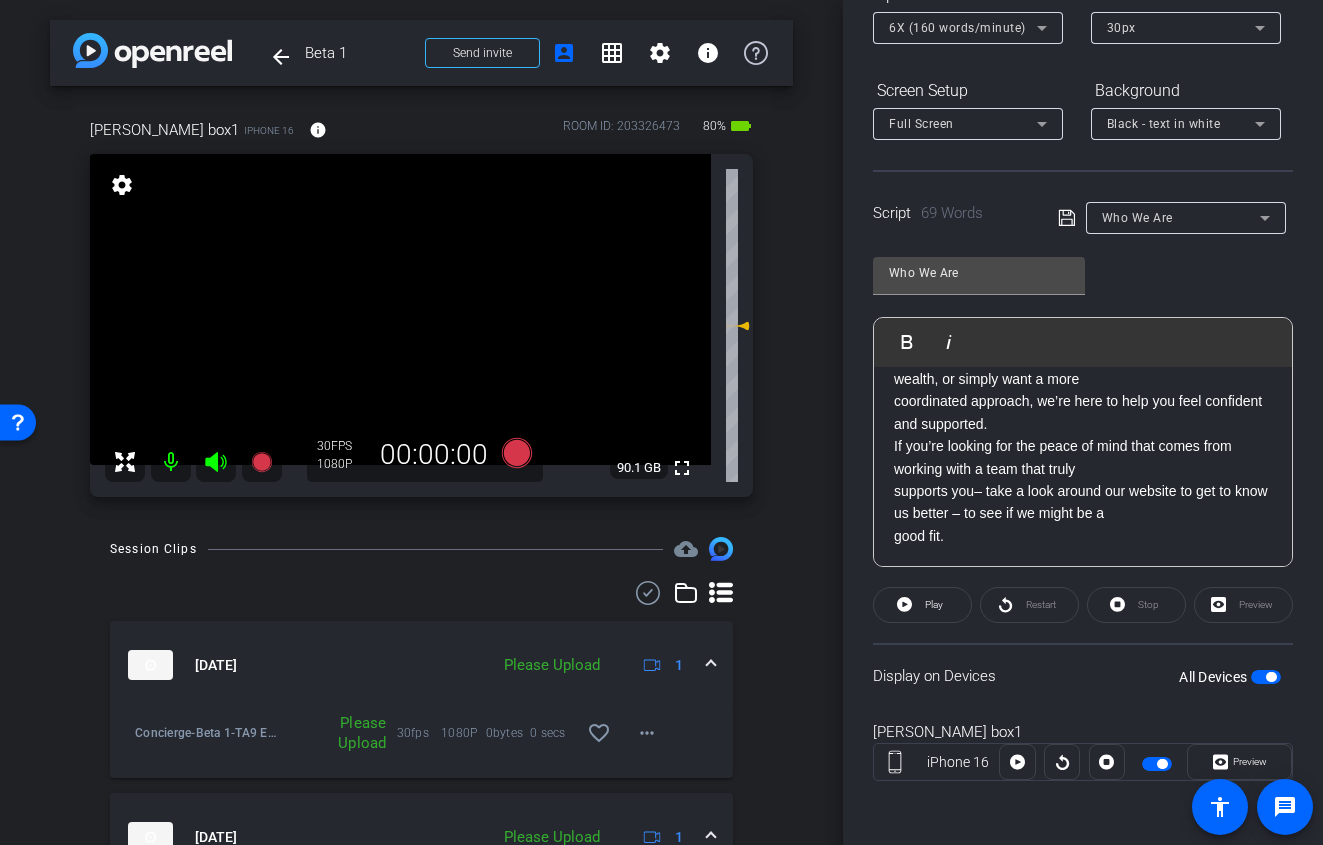 scroll, scrollTop: 109, scrollLeft: 0, axis: vertical 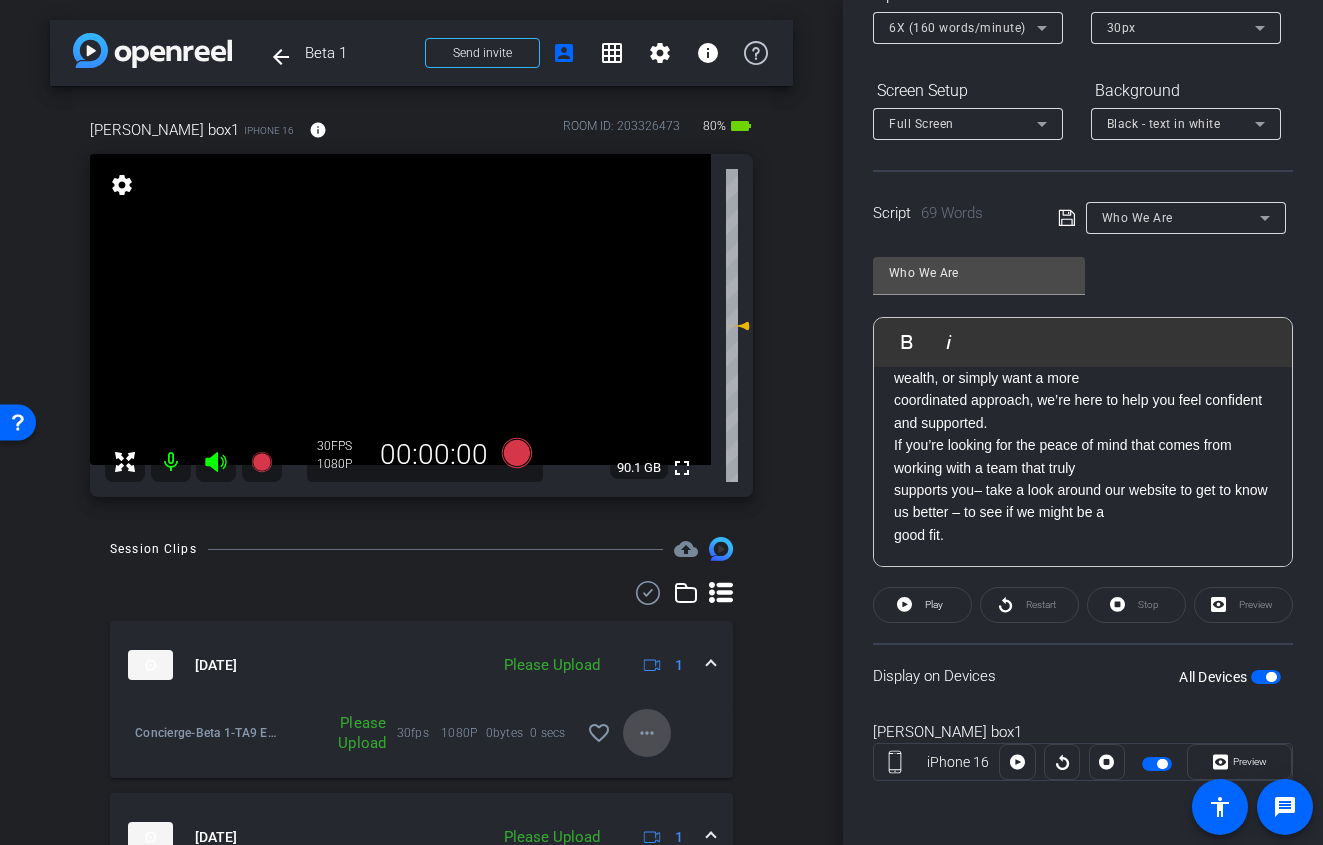click on "more_horiz" at bounding box center [647, 733] 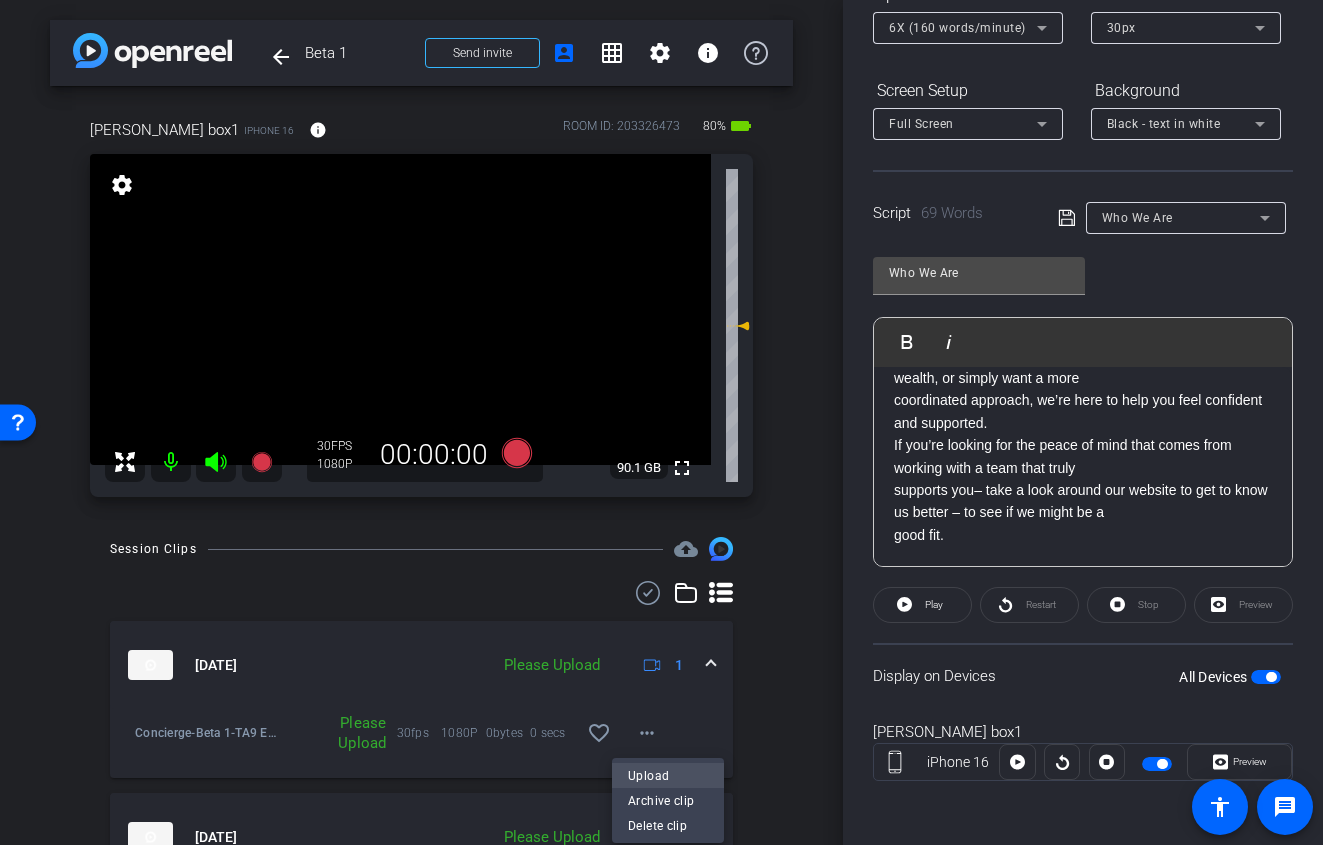 click on "Upload" at bounding box center [668, 775] 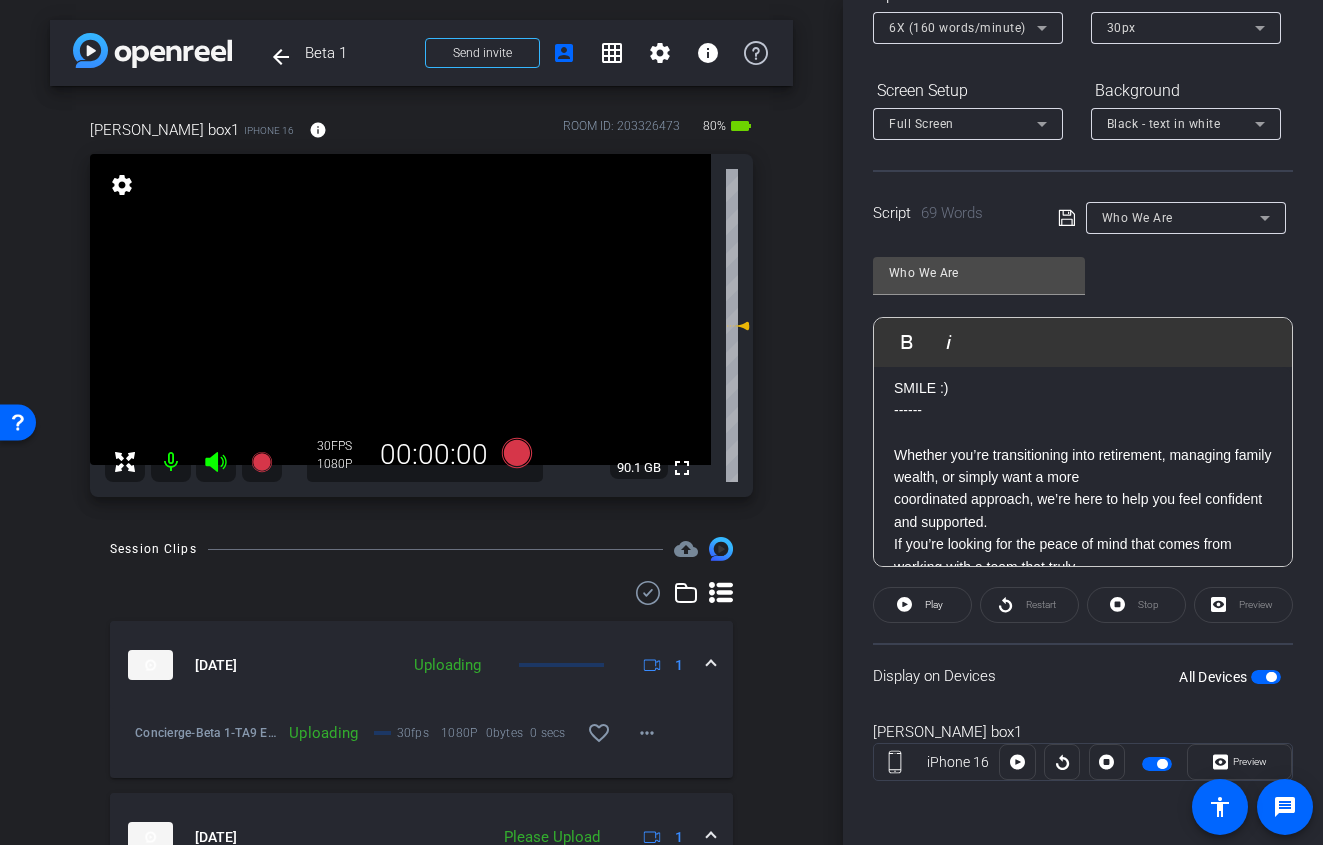 scroll, scrollTop: 0, scrollLeft: 0, axis: both 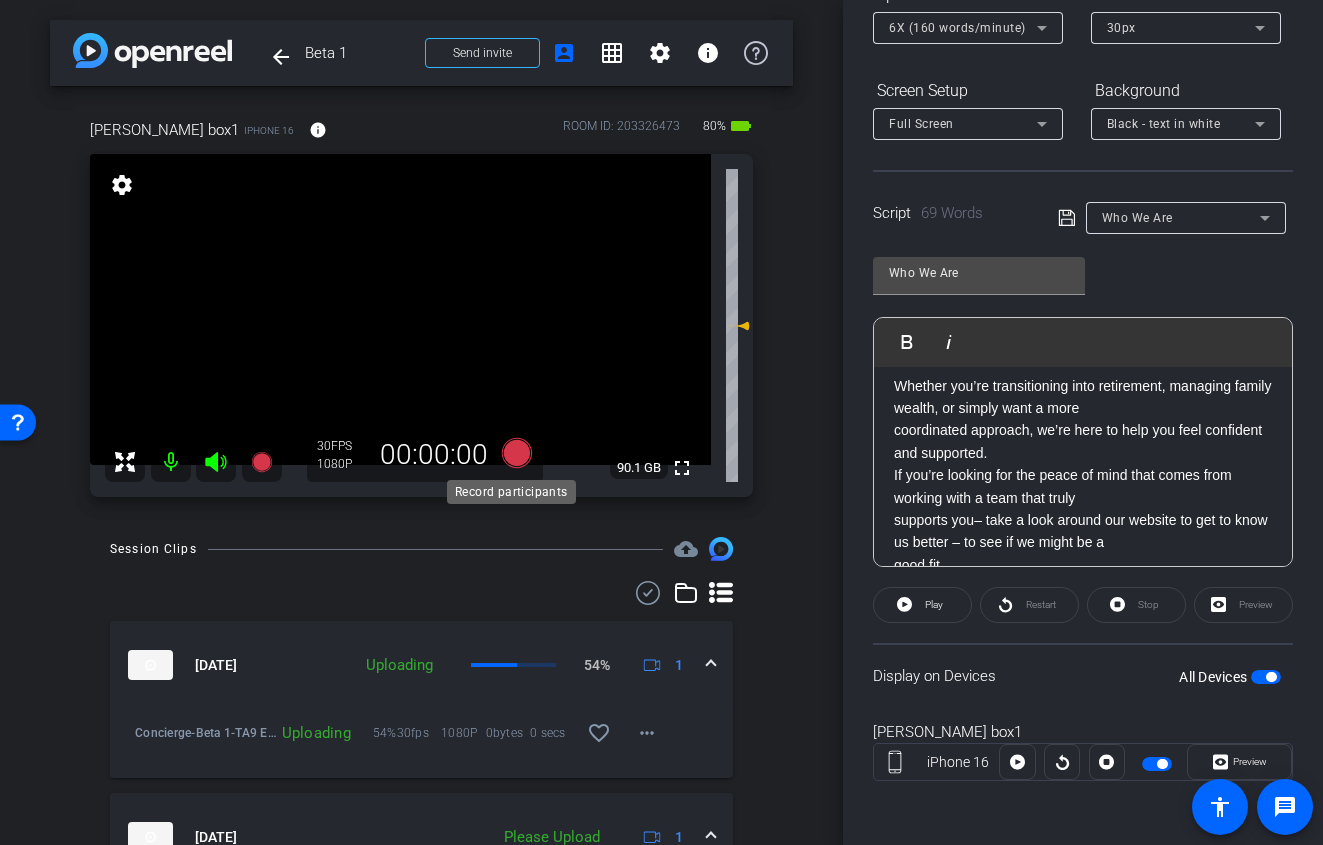 click 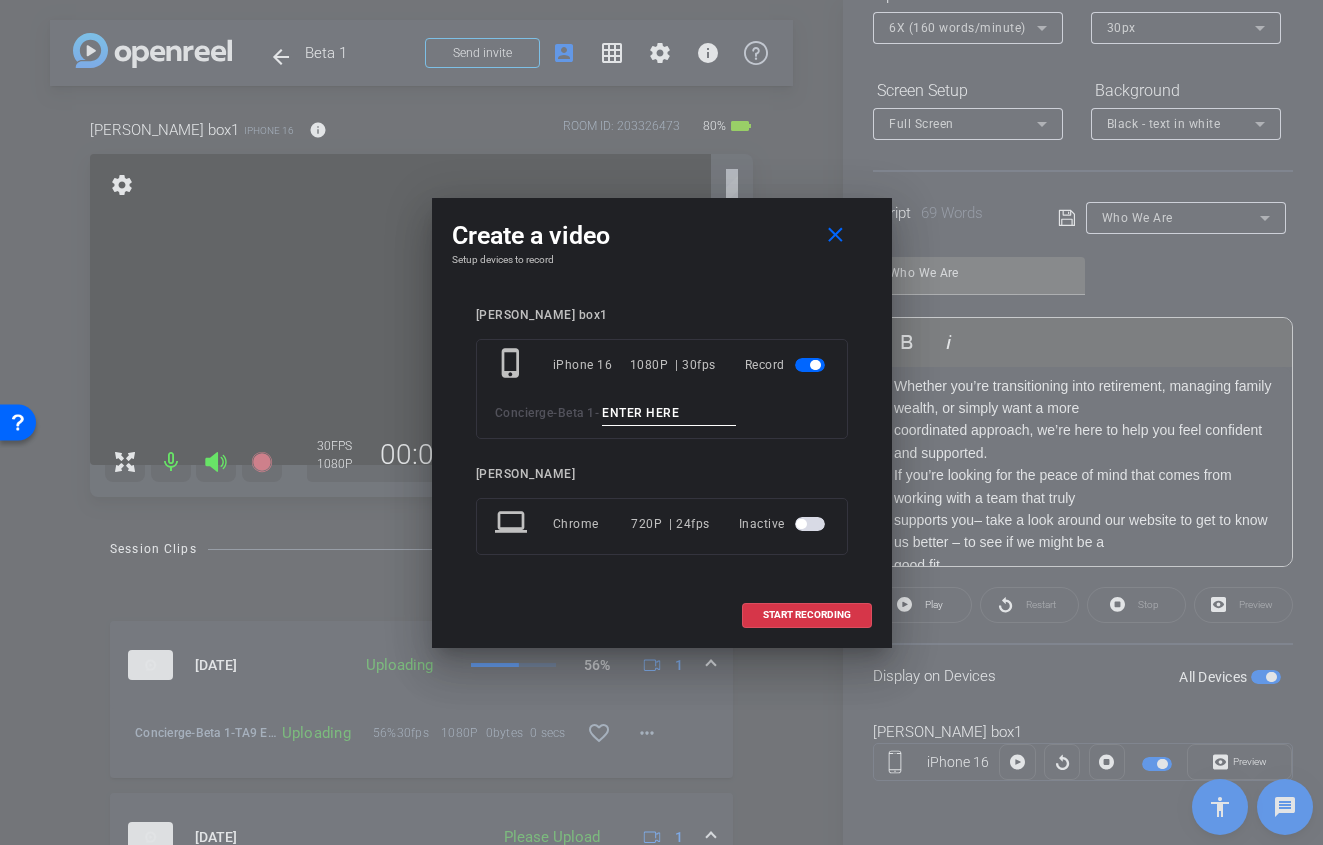 click at bounding box center [669, 413] 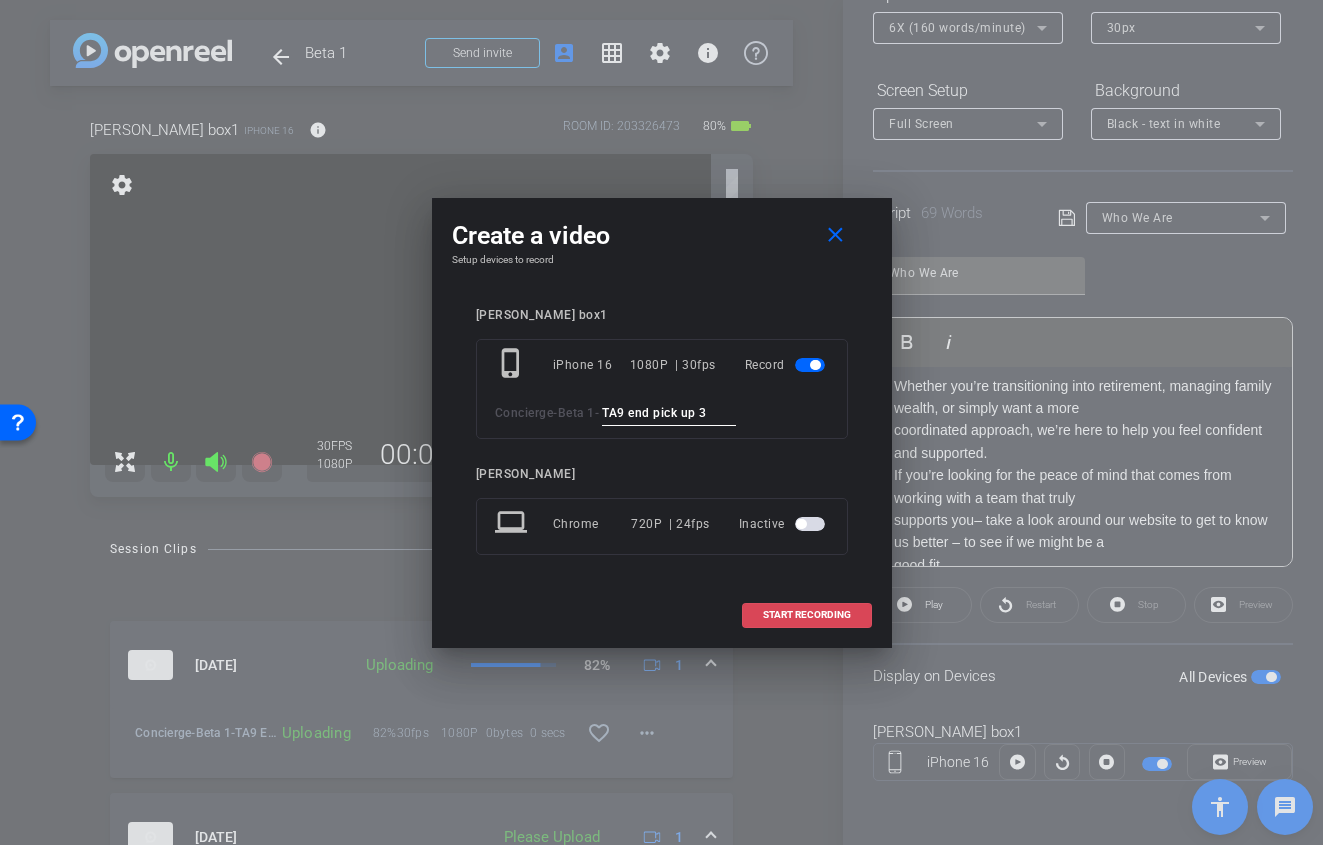 type on "TA9 end pick up 3" 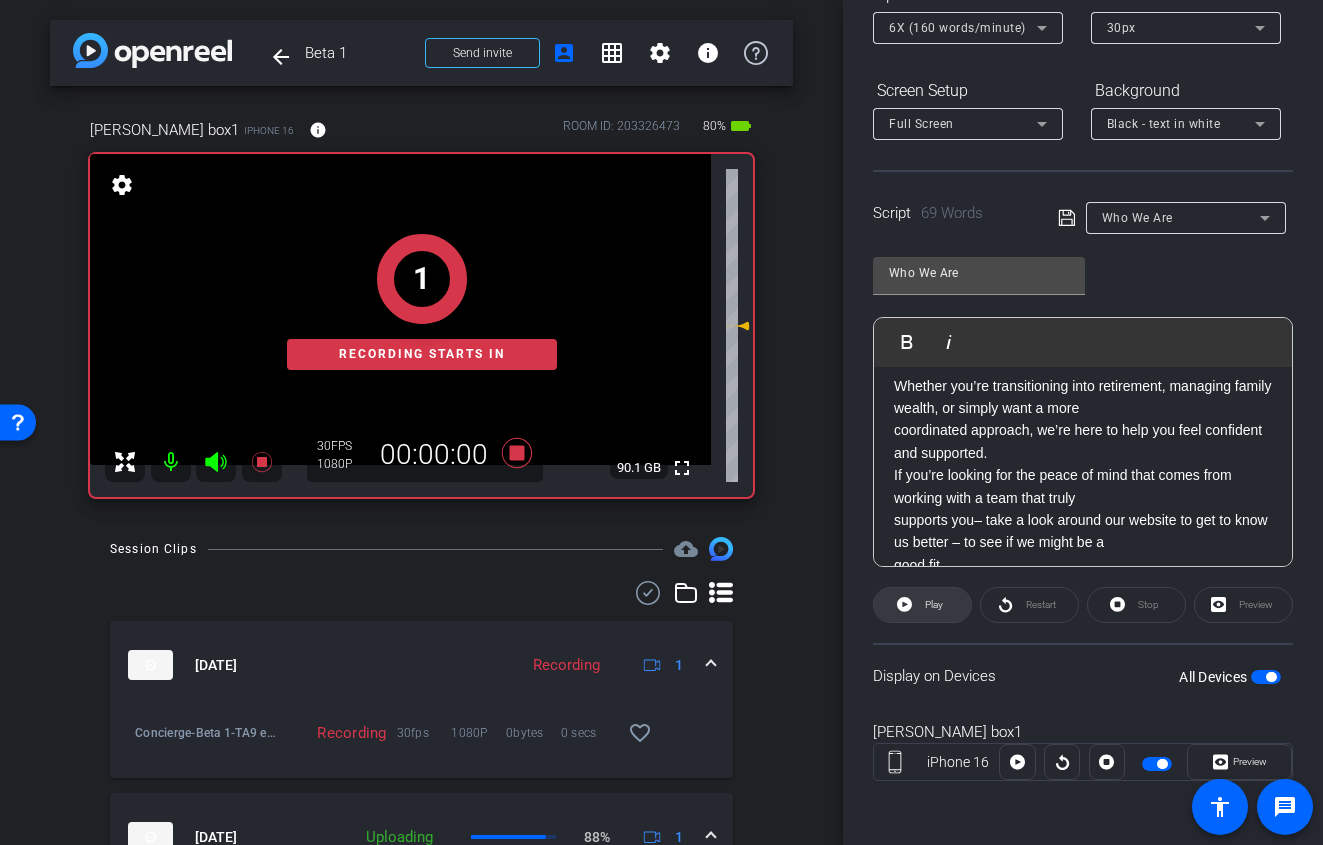 click 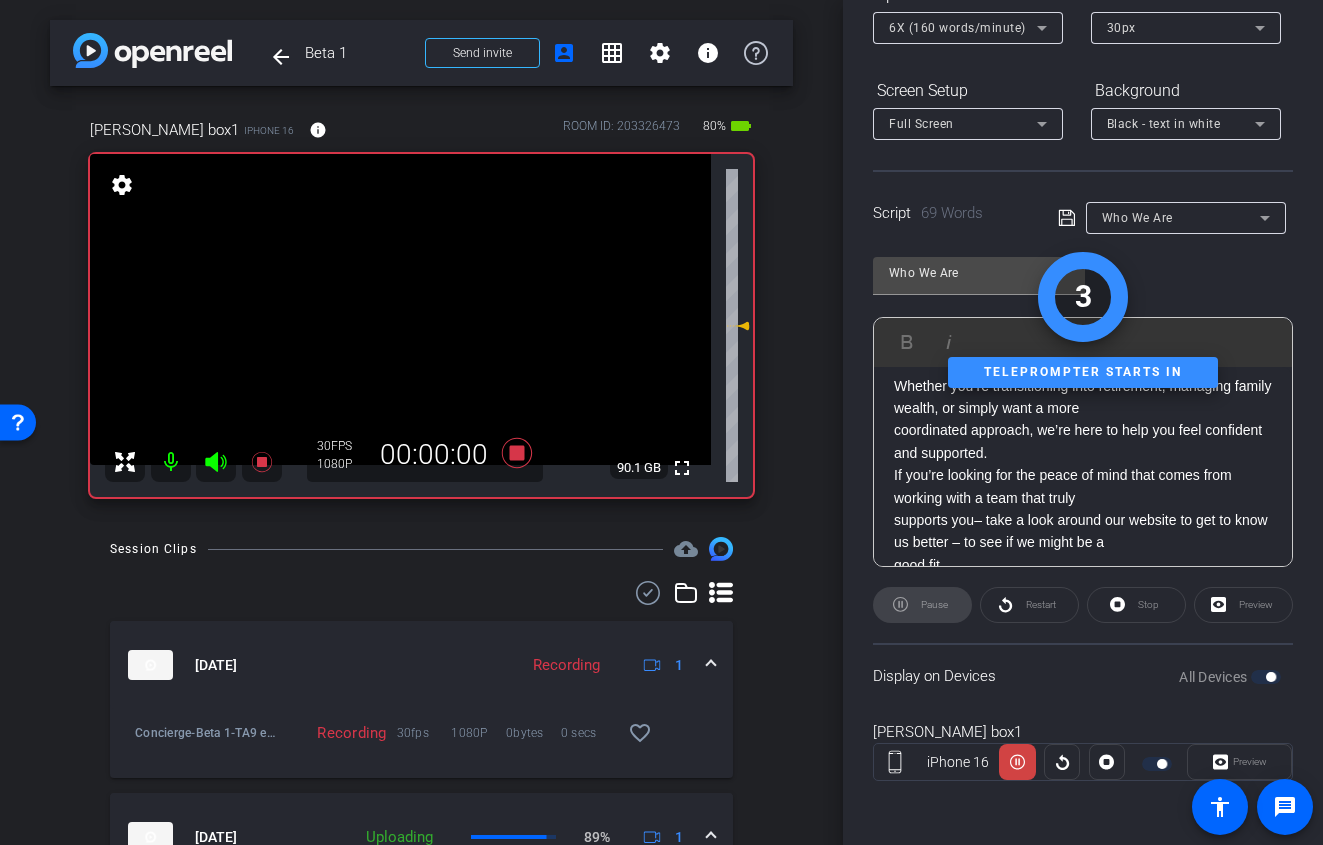 click 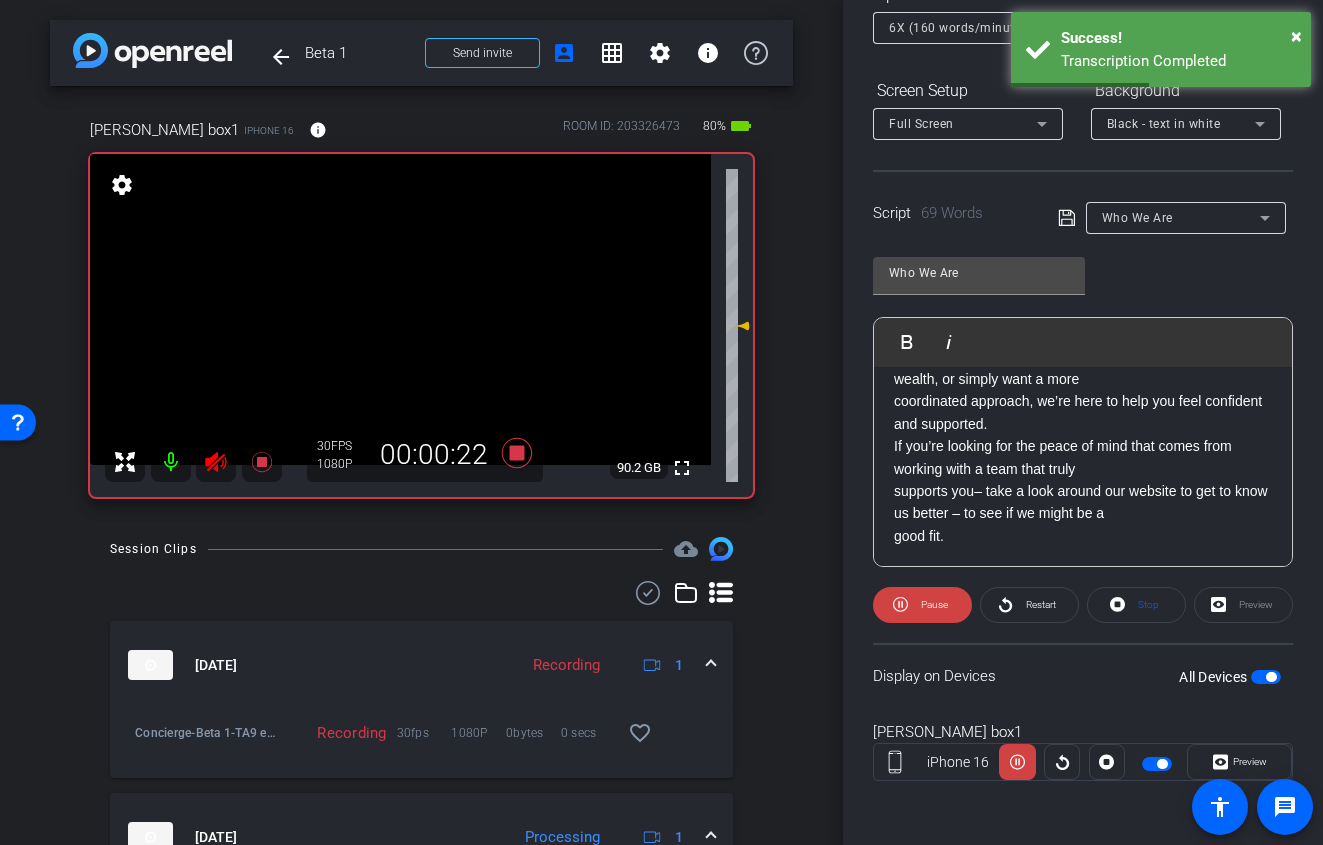 scroll, scrollTop: 109, scrollLeft: 0, axis: vertical 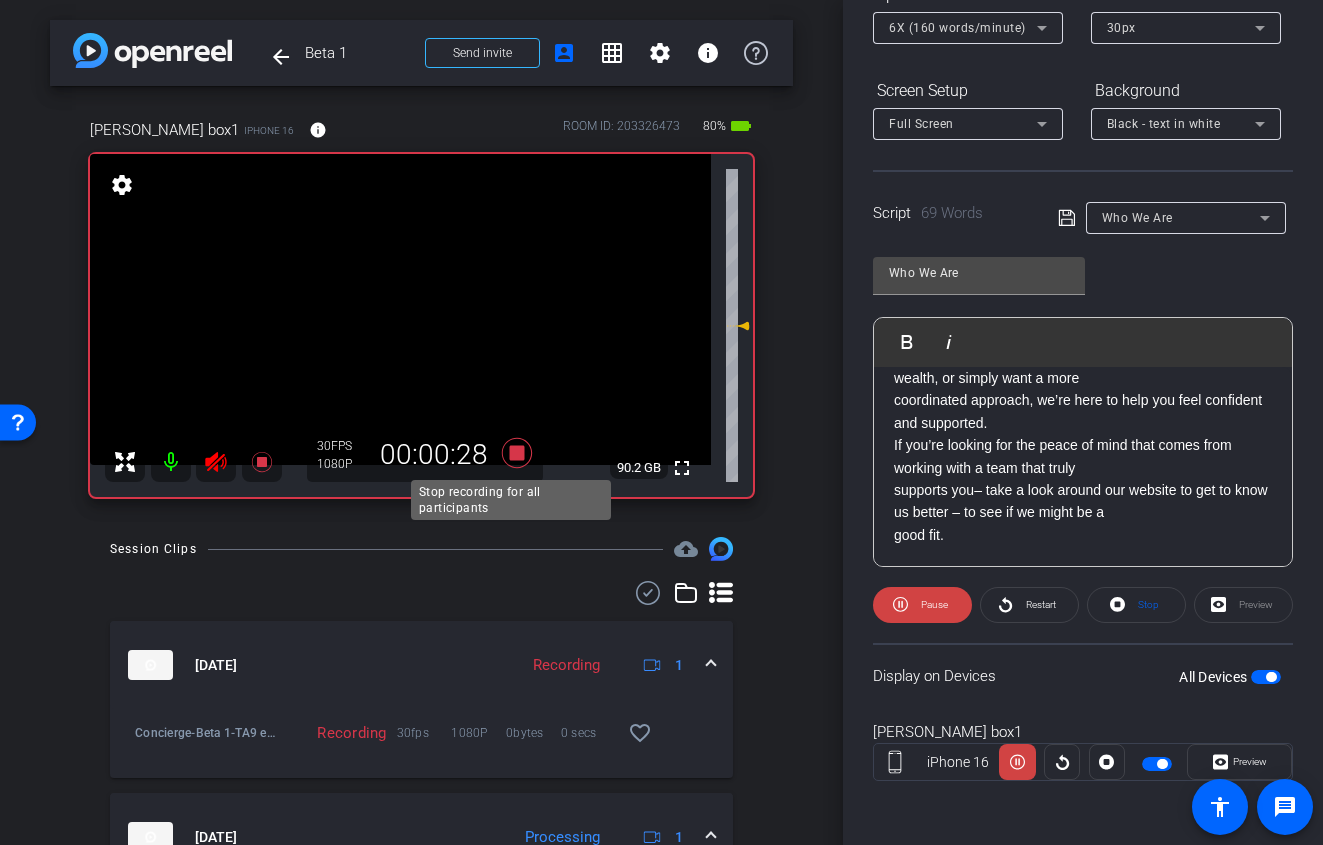click 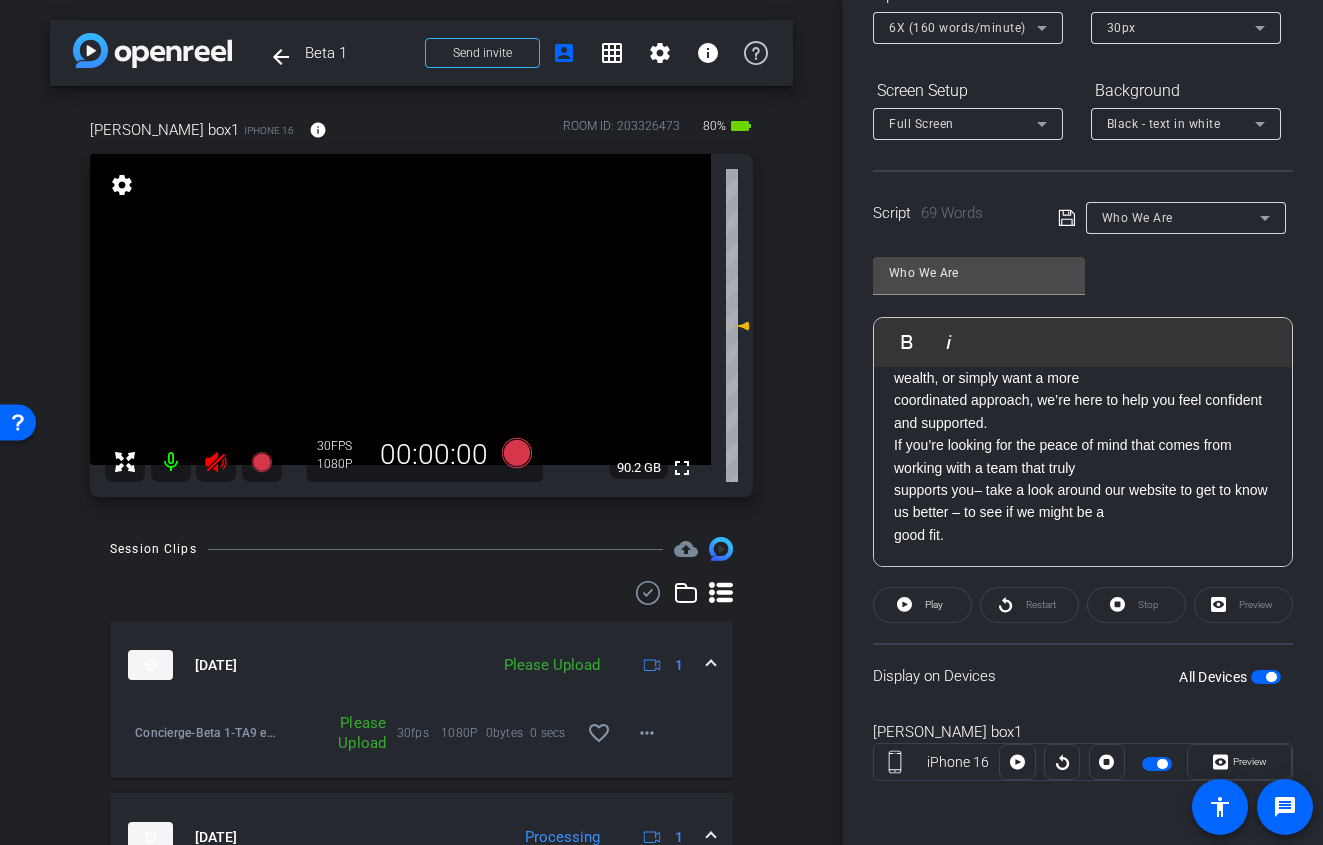 click 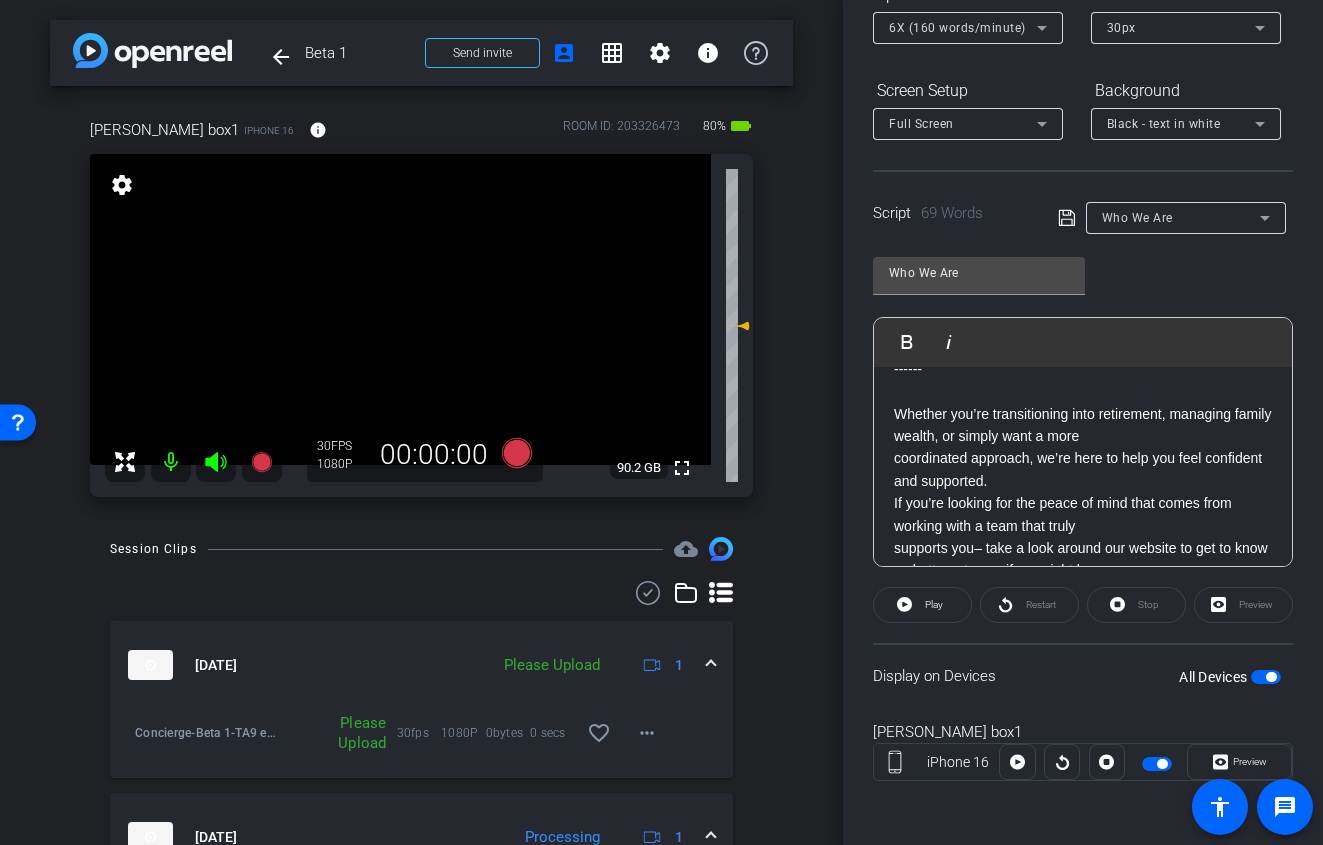 scroll, scrollTop: 0, scrollLeft: 0, axis: both 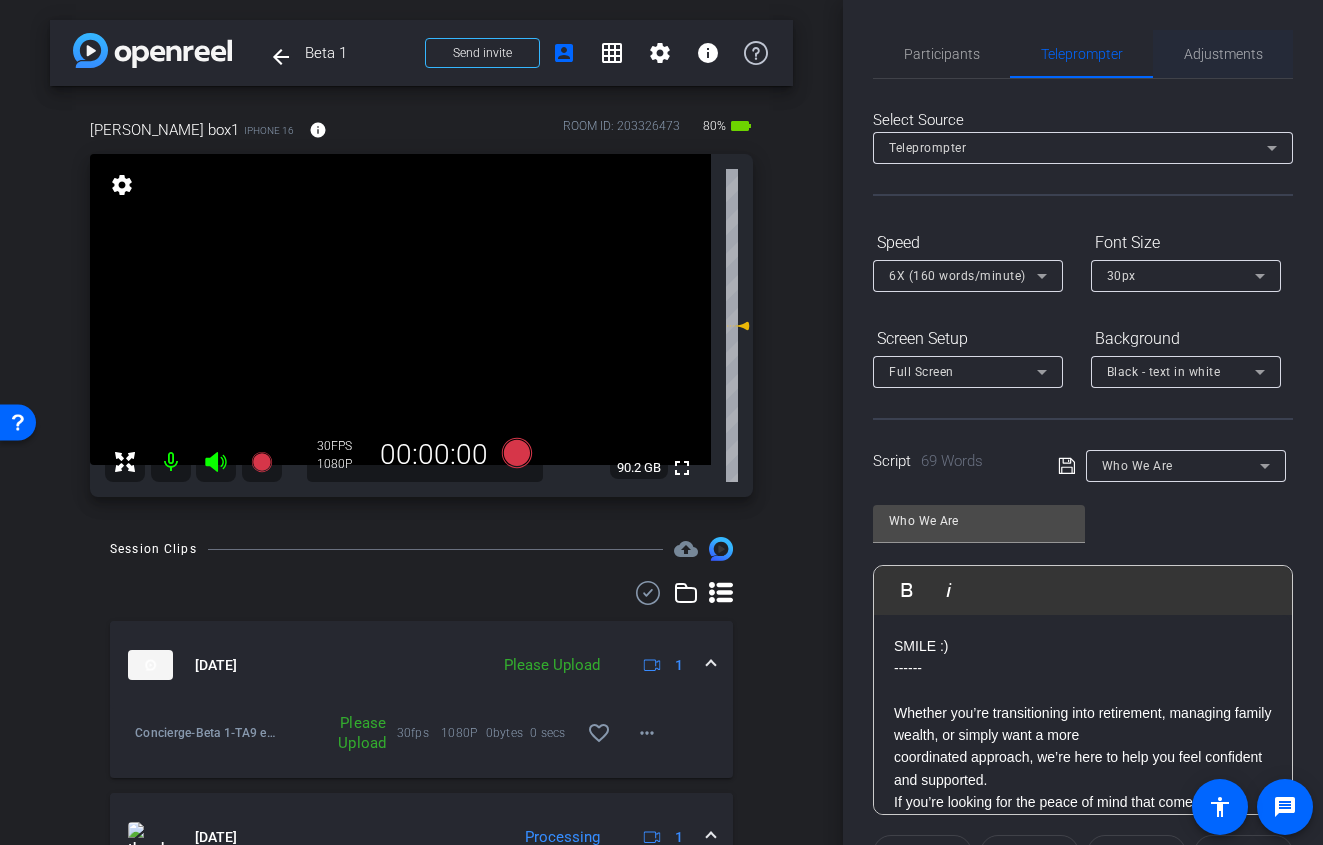 click on "Adjustments" at bounding box center (1223, 54) 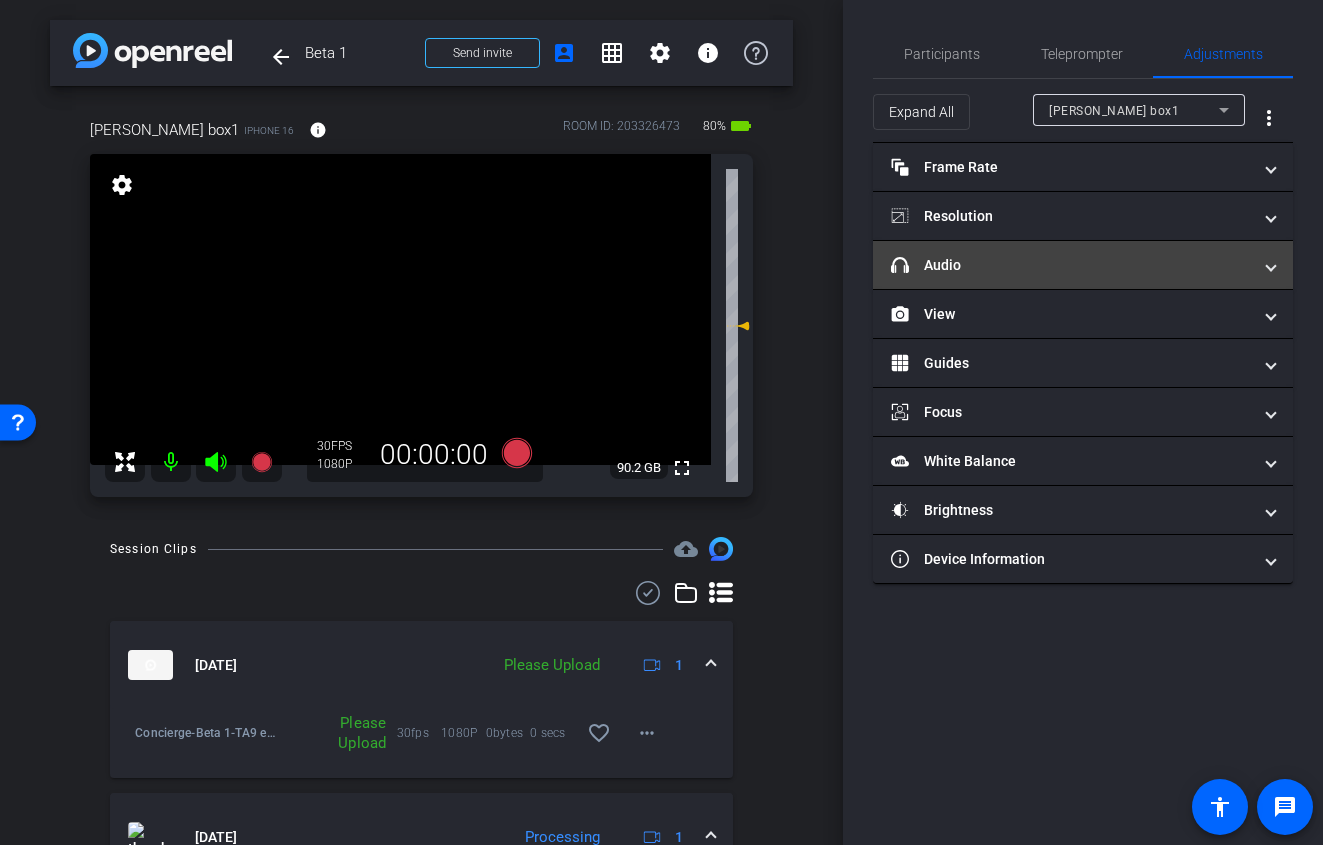 click on "headphone icon
Audio" at bounding box center [1071, 265] 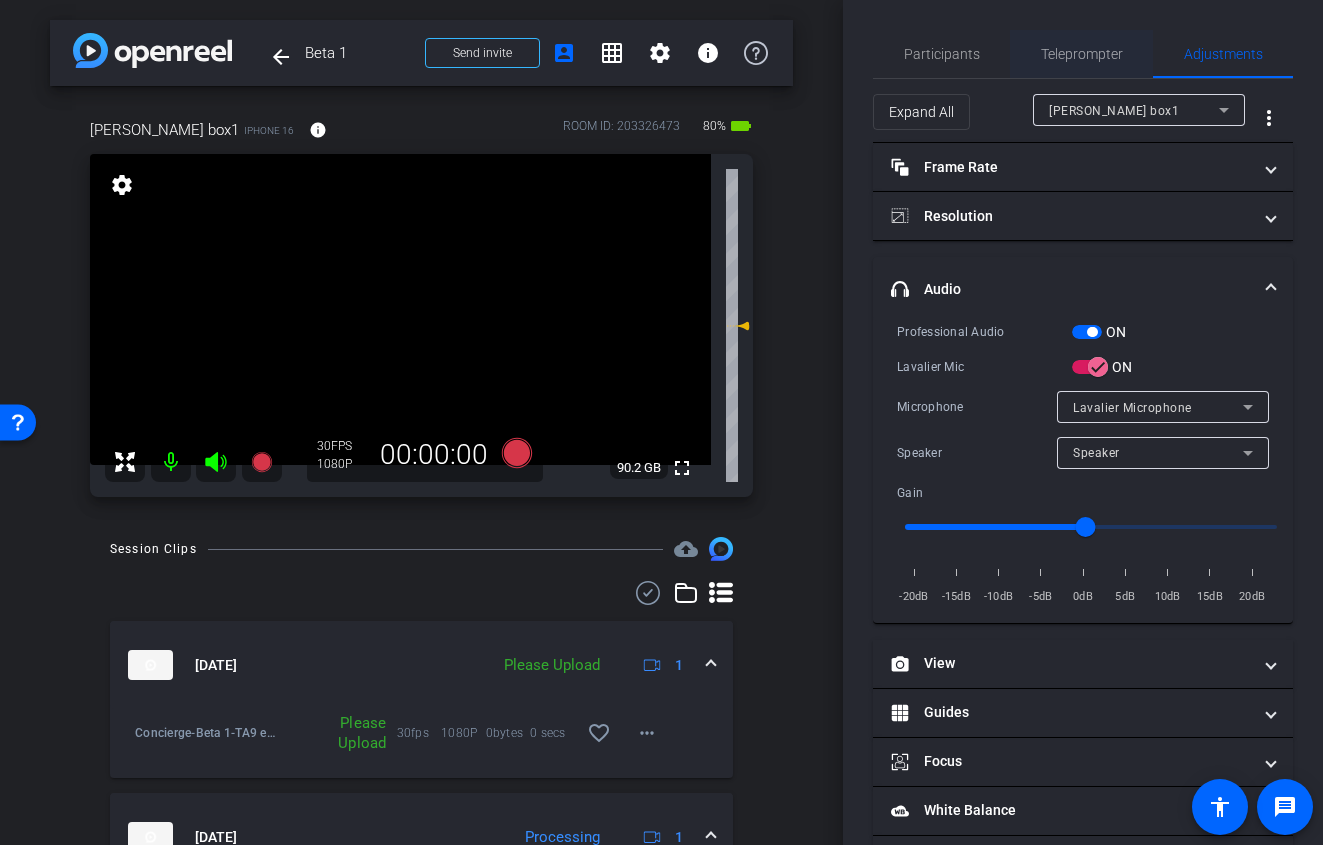 click on "Teleprompter" at bounding box center (1082, 54) 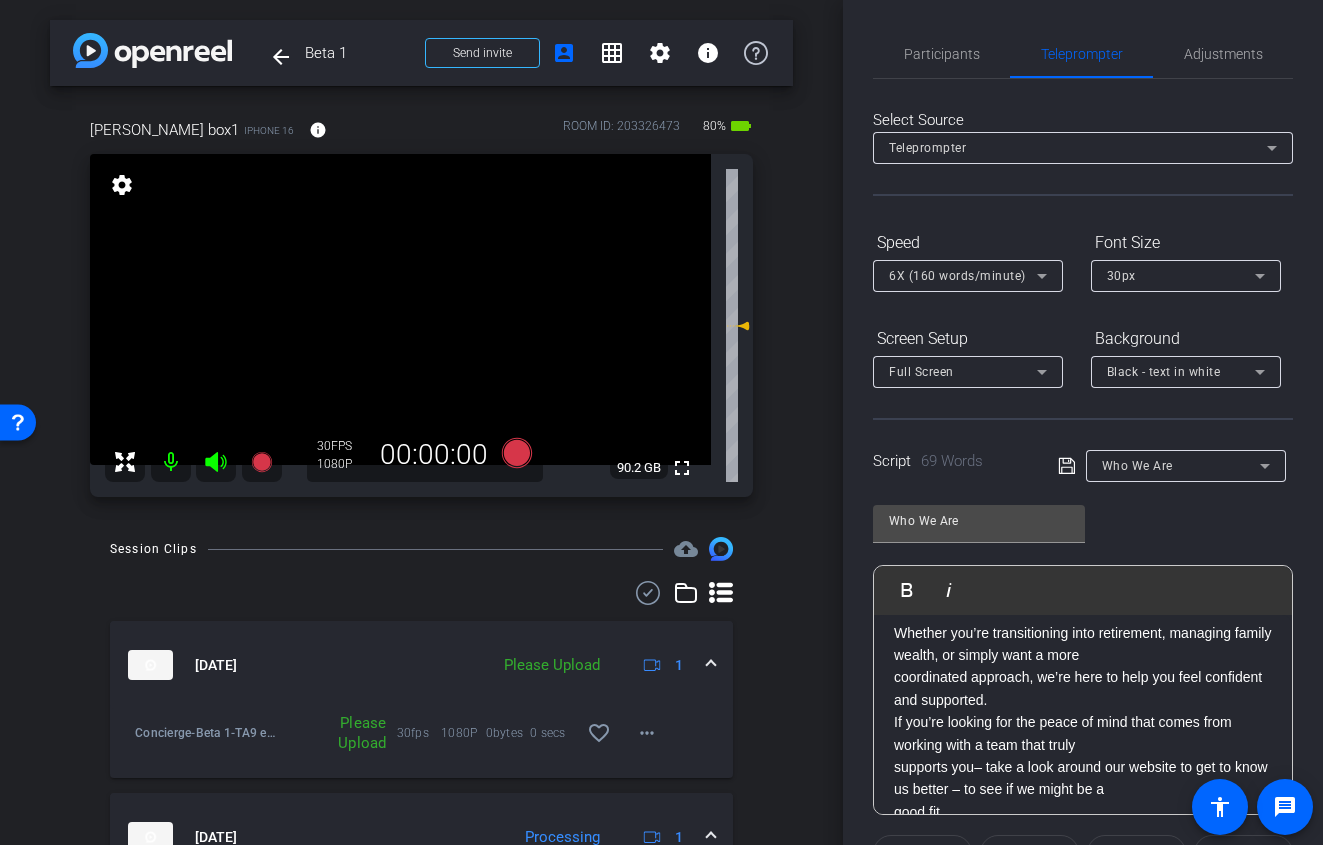 scroll, scrollTop: 78, scrollLeft: 0, axis: vertical 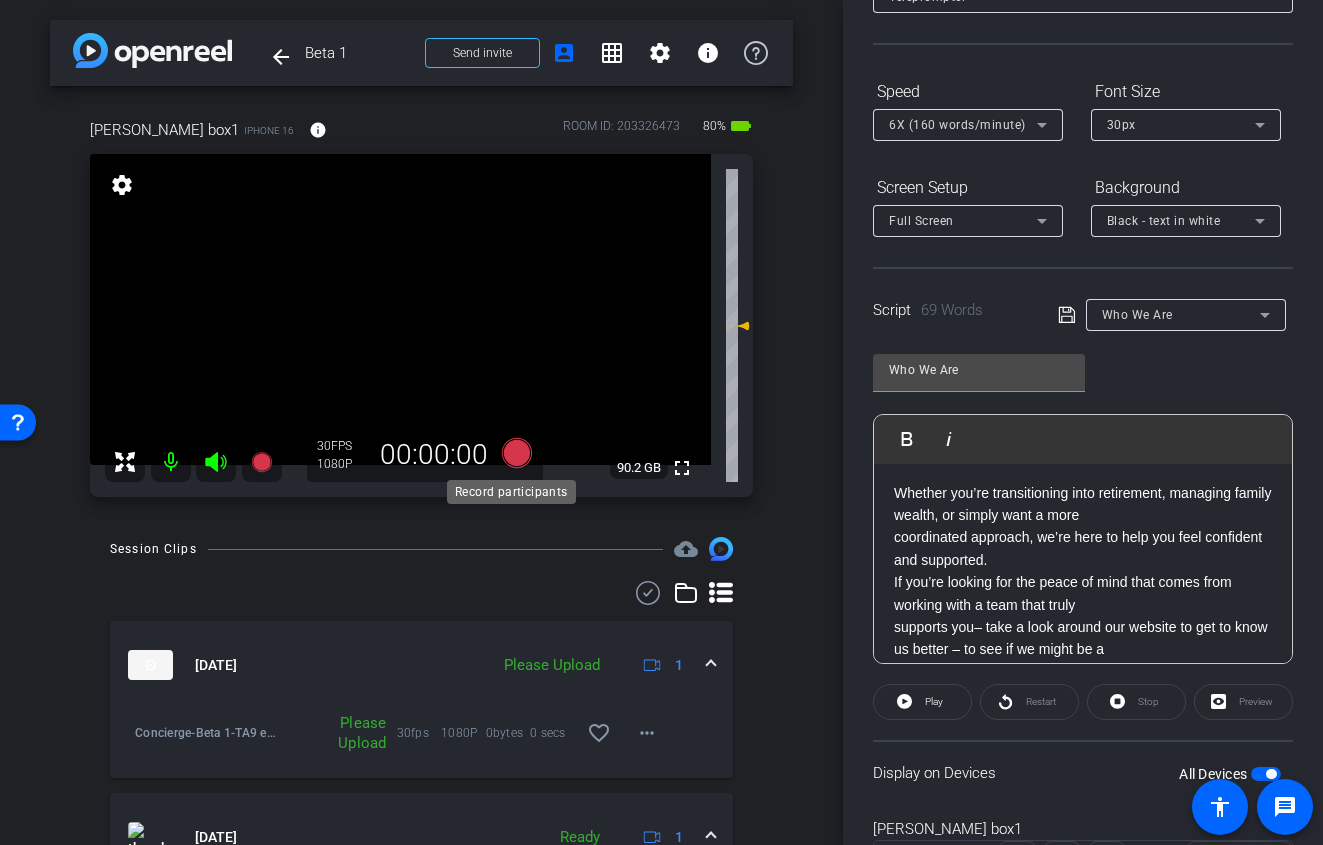 click 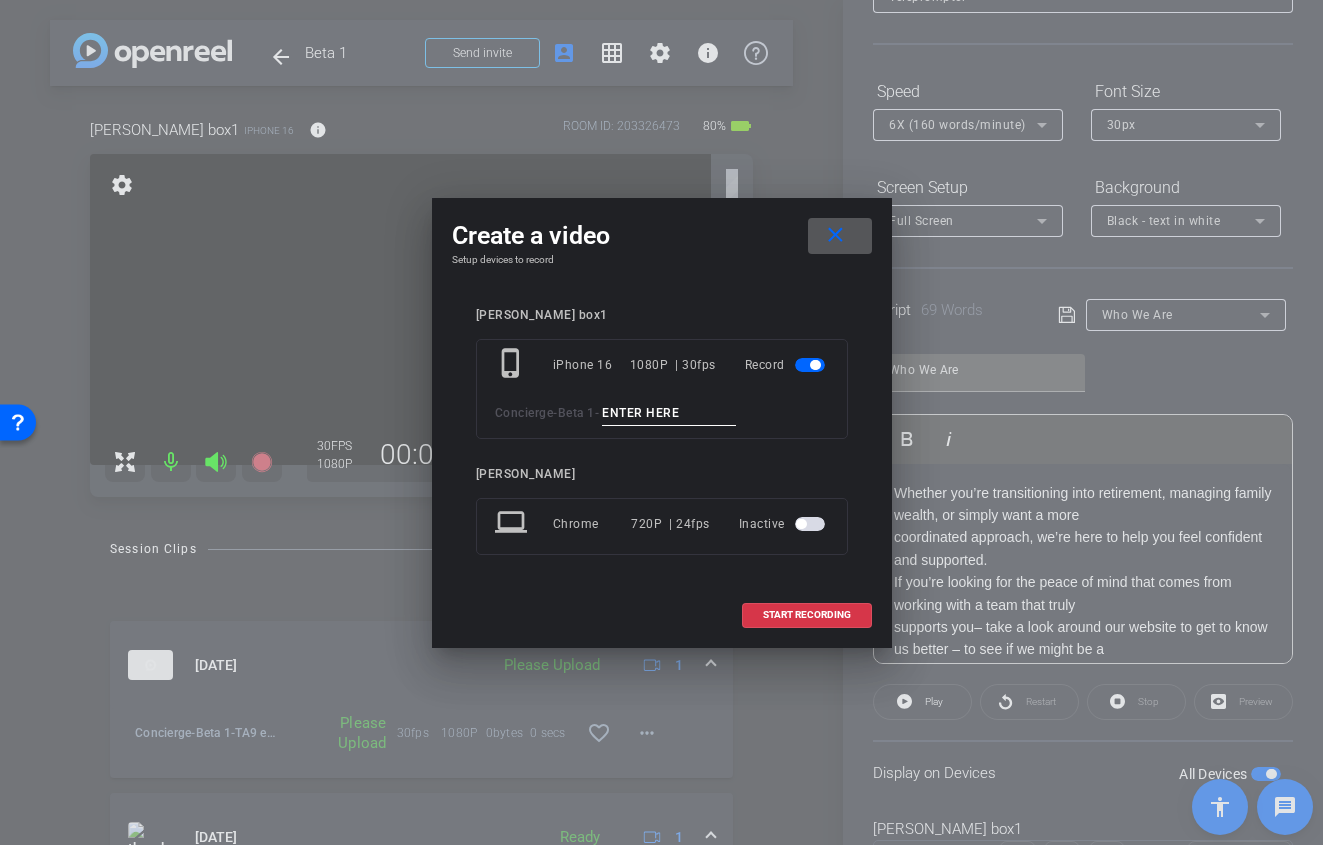 click at bounding box center (669, 413) 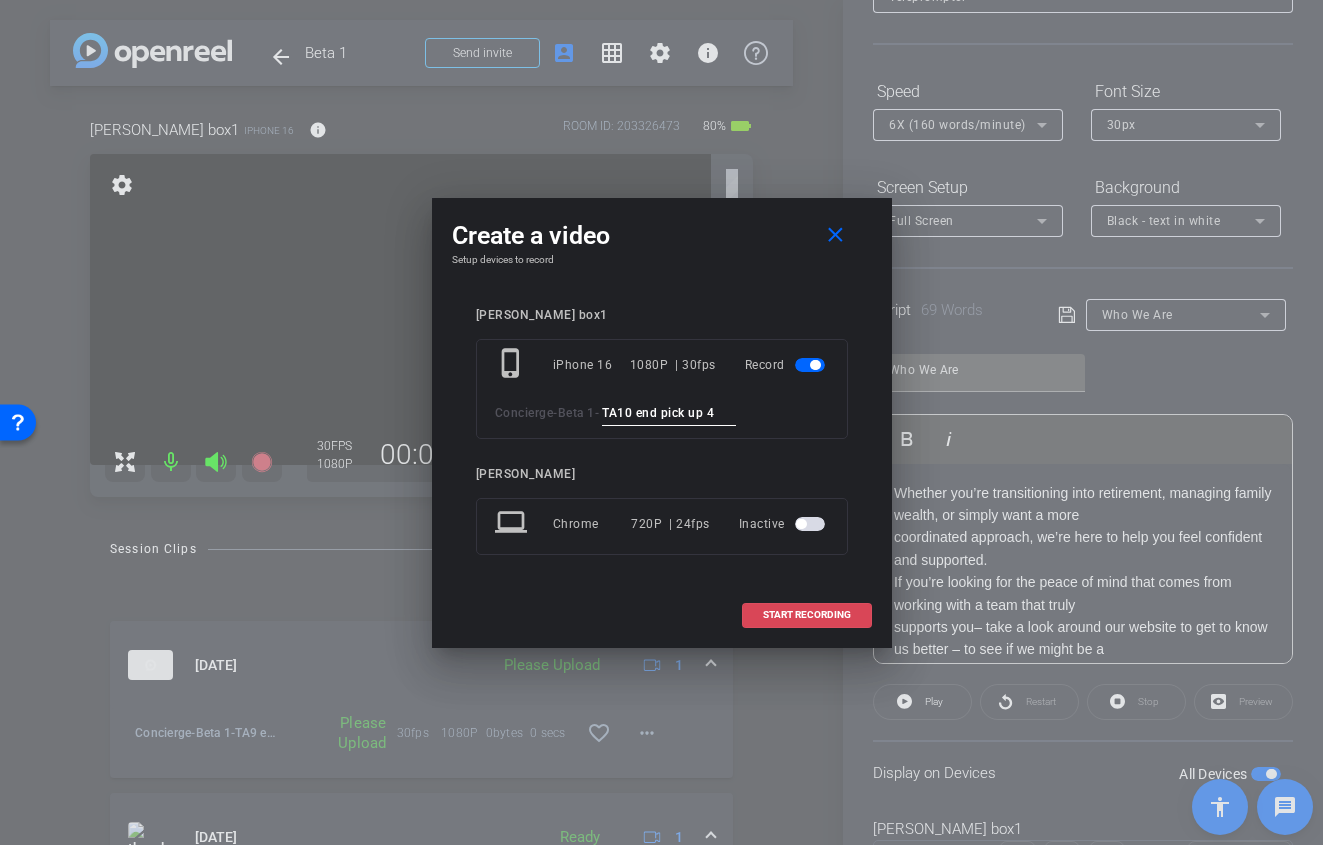 type on "TA10 end pick up 4" 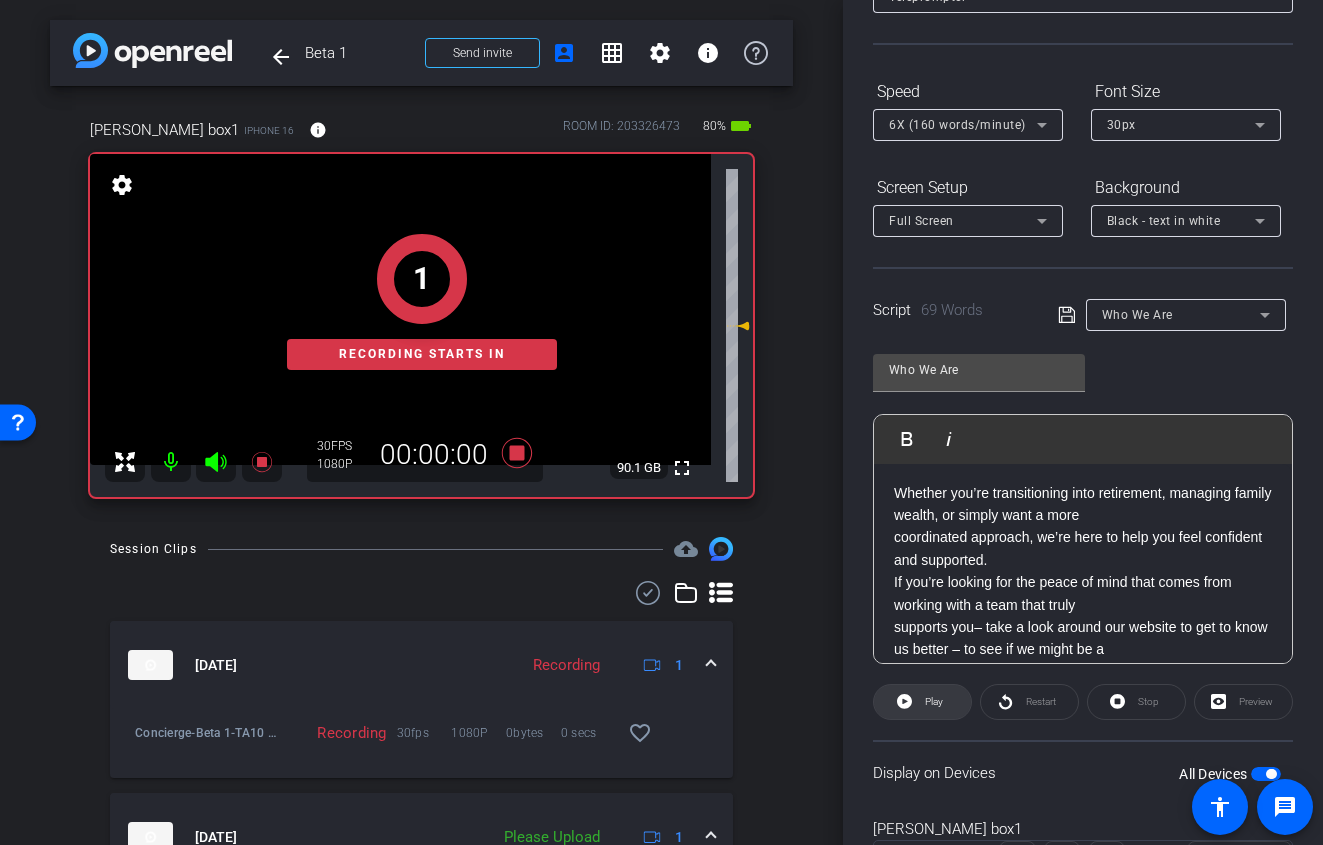 click 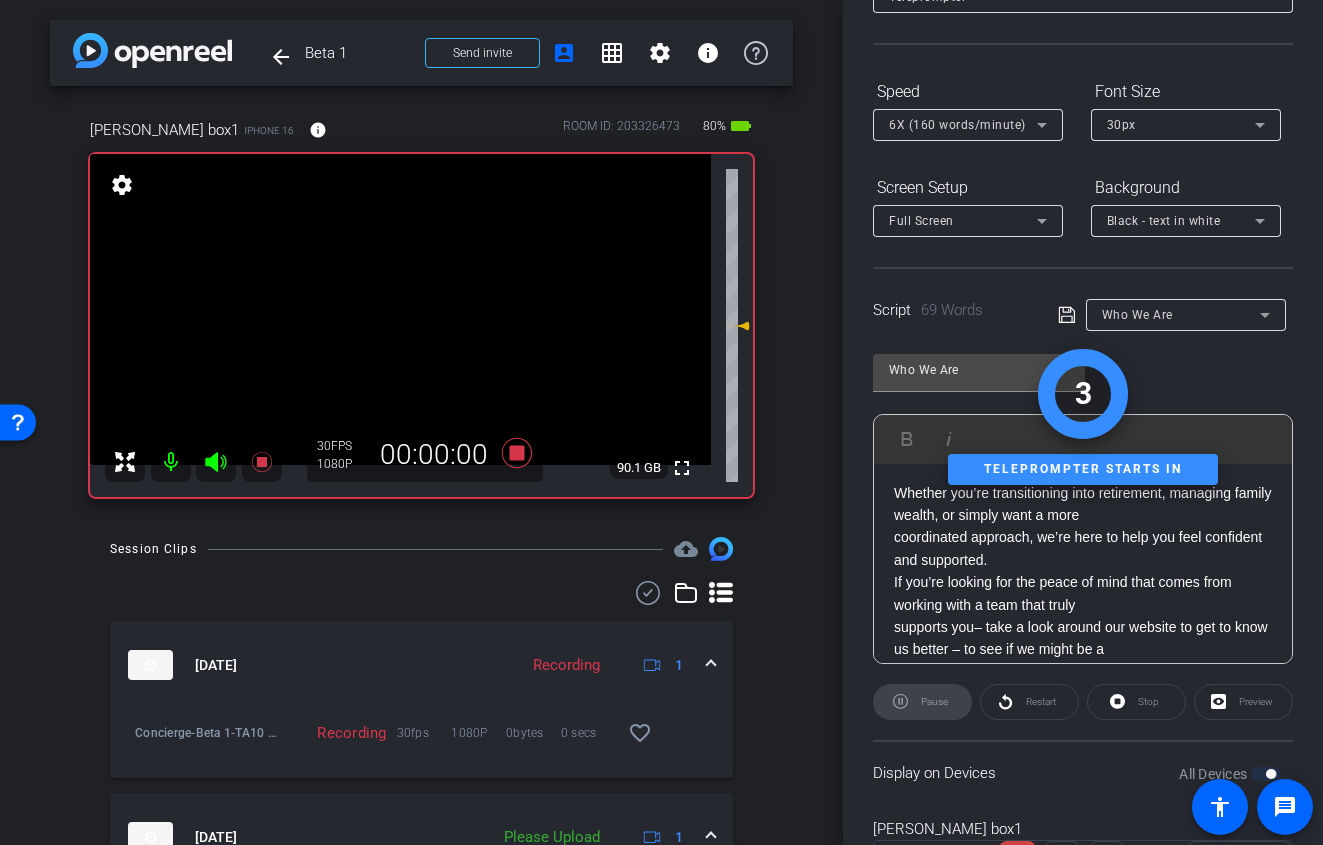 click 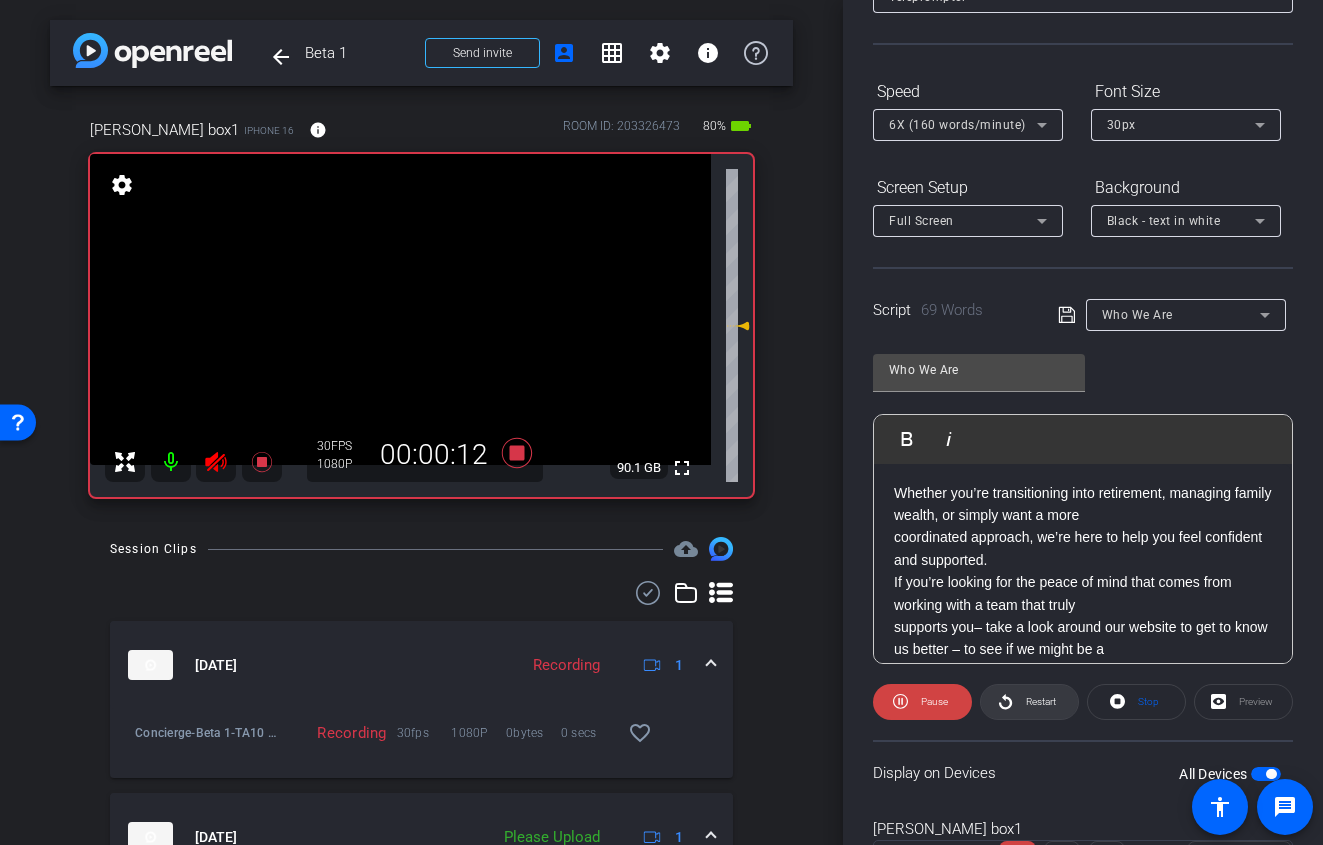 click 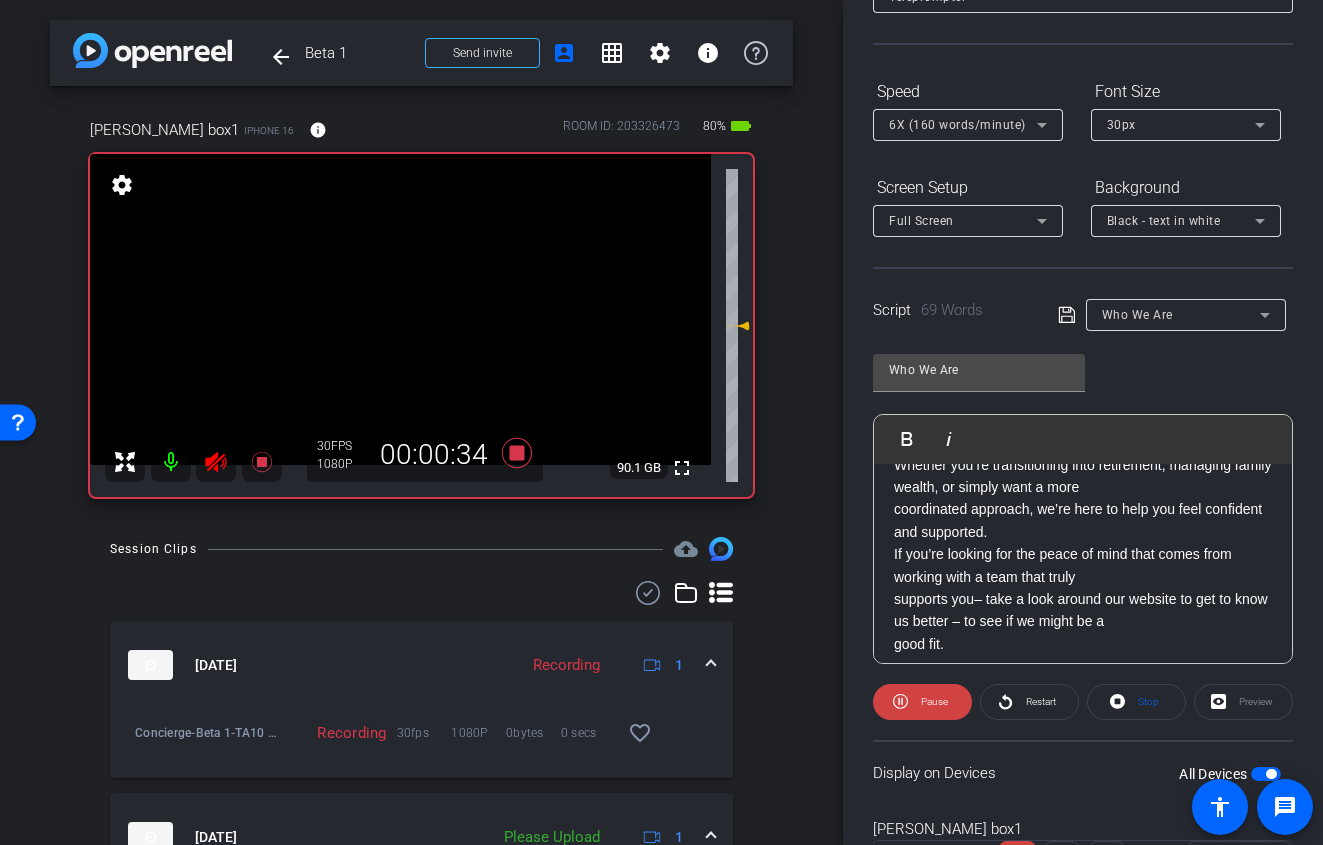 scroll, scrollTop: 109, scrollLeft: 0, axis: vertical 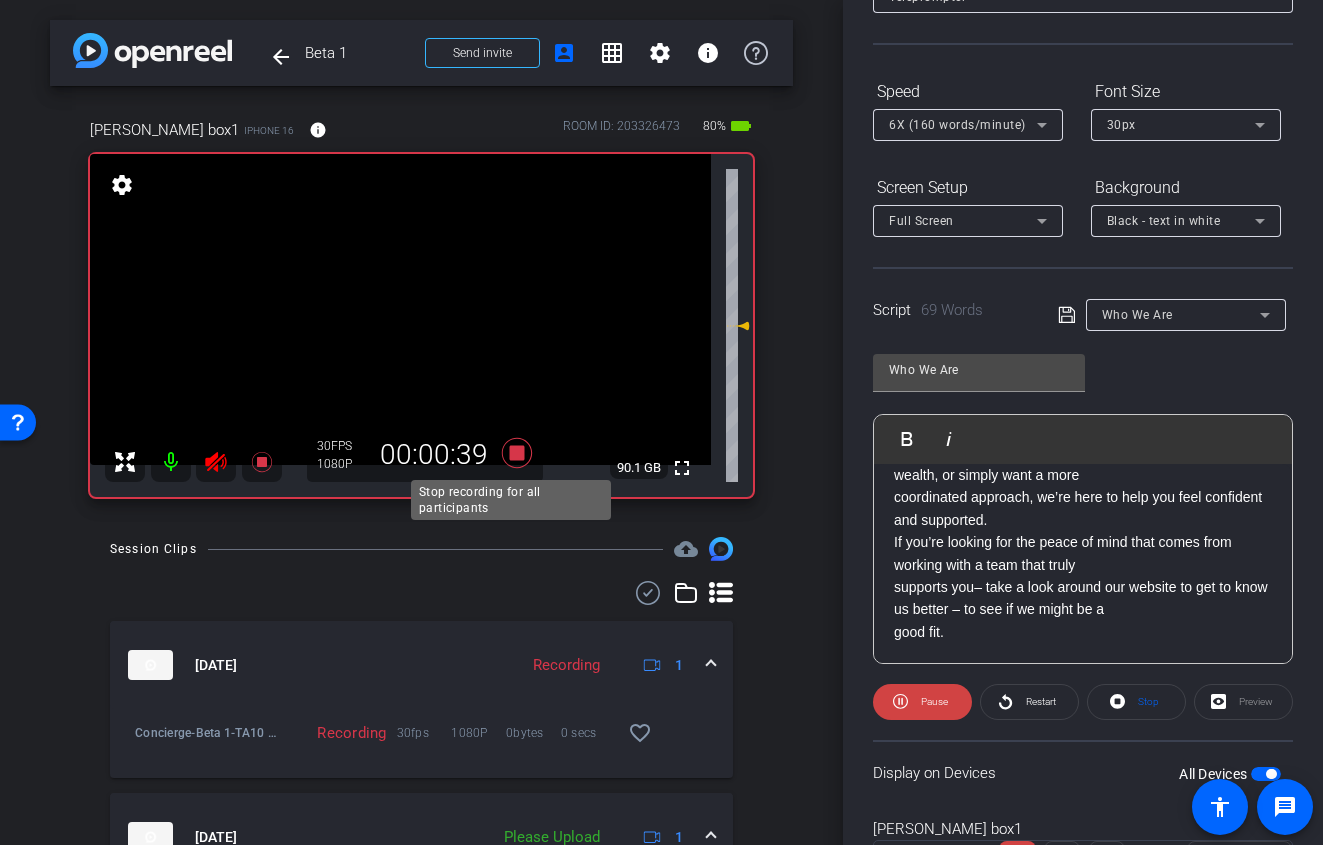 click 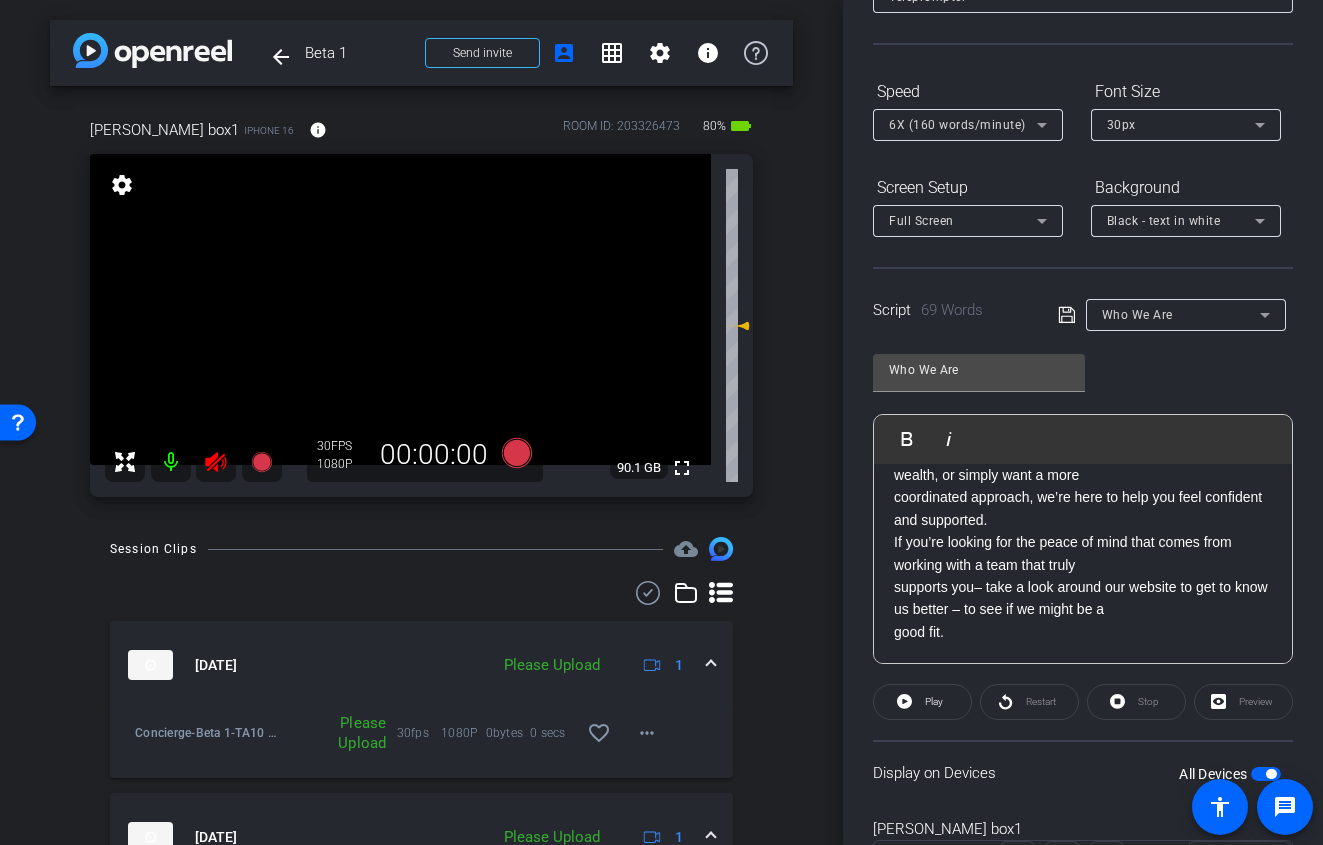click 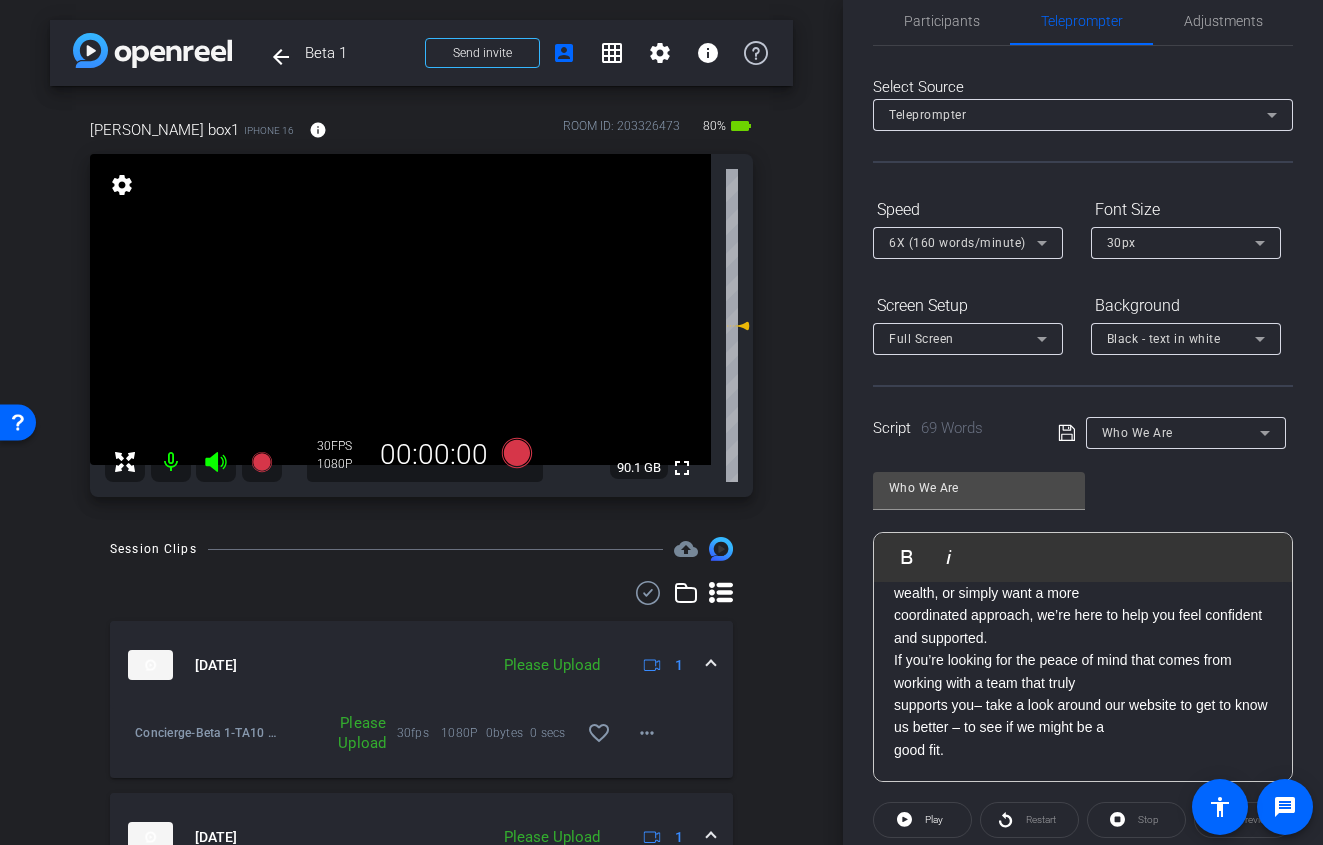 scroll, scrollTop: 0, scrollLeft: 0, axis: both 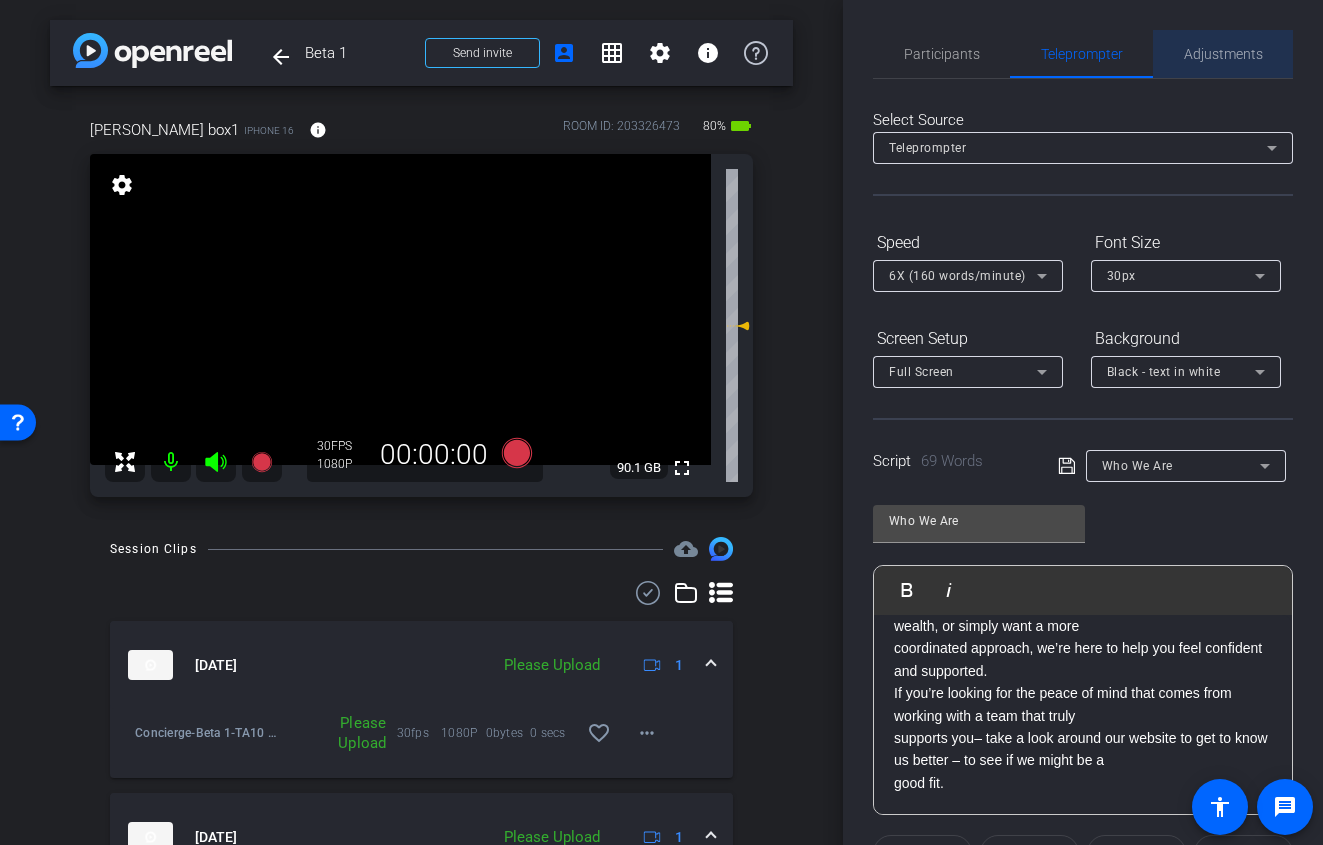 click on "Adjustments" at bounding box center [1223, 54] 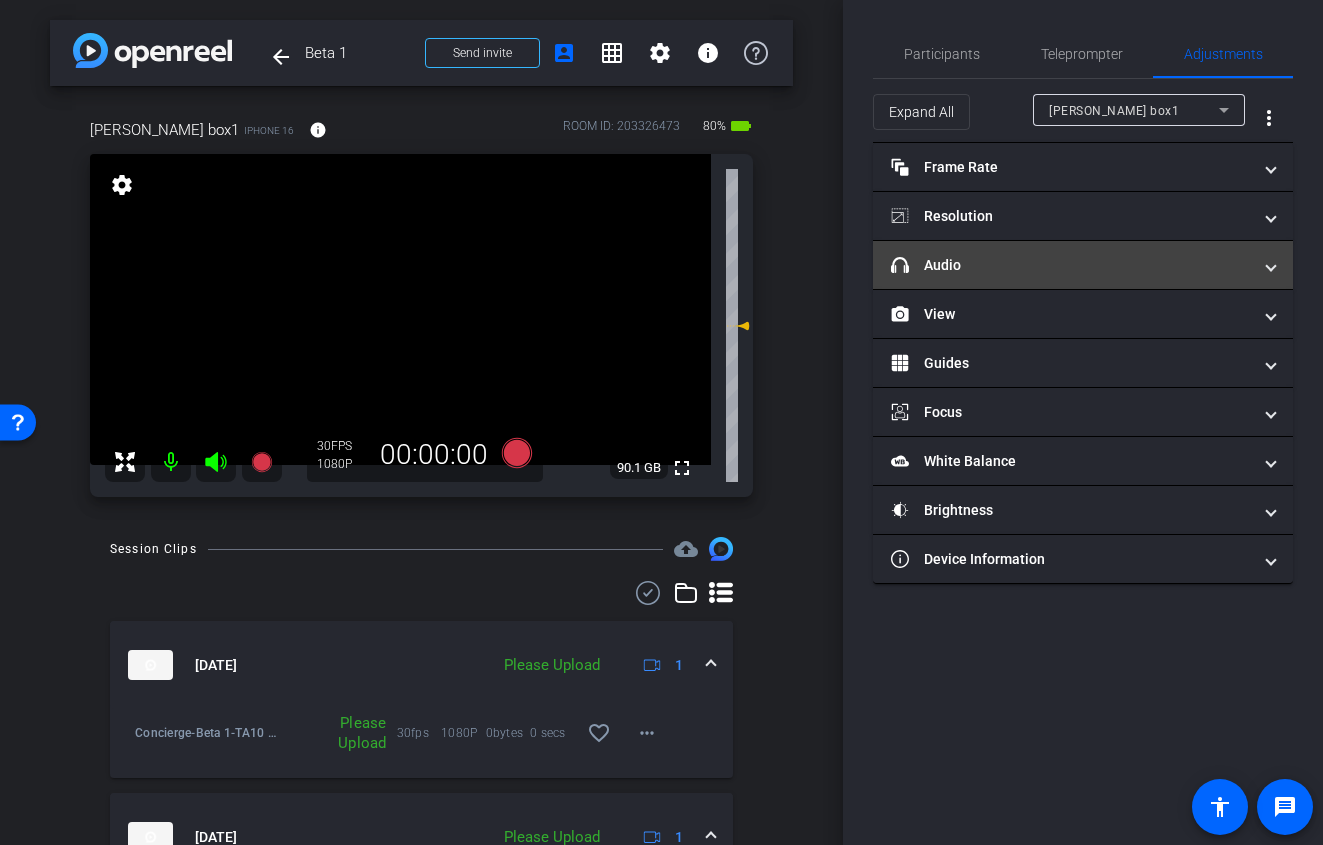 click on "headphone icon
Audio" at bounding box center [1071, 265] 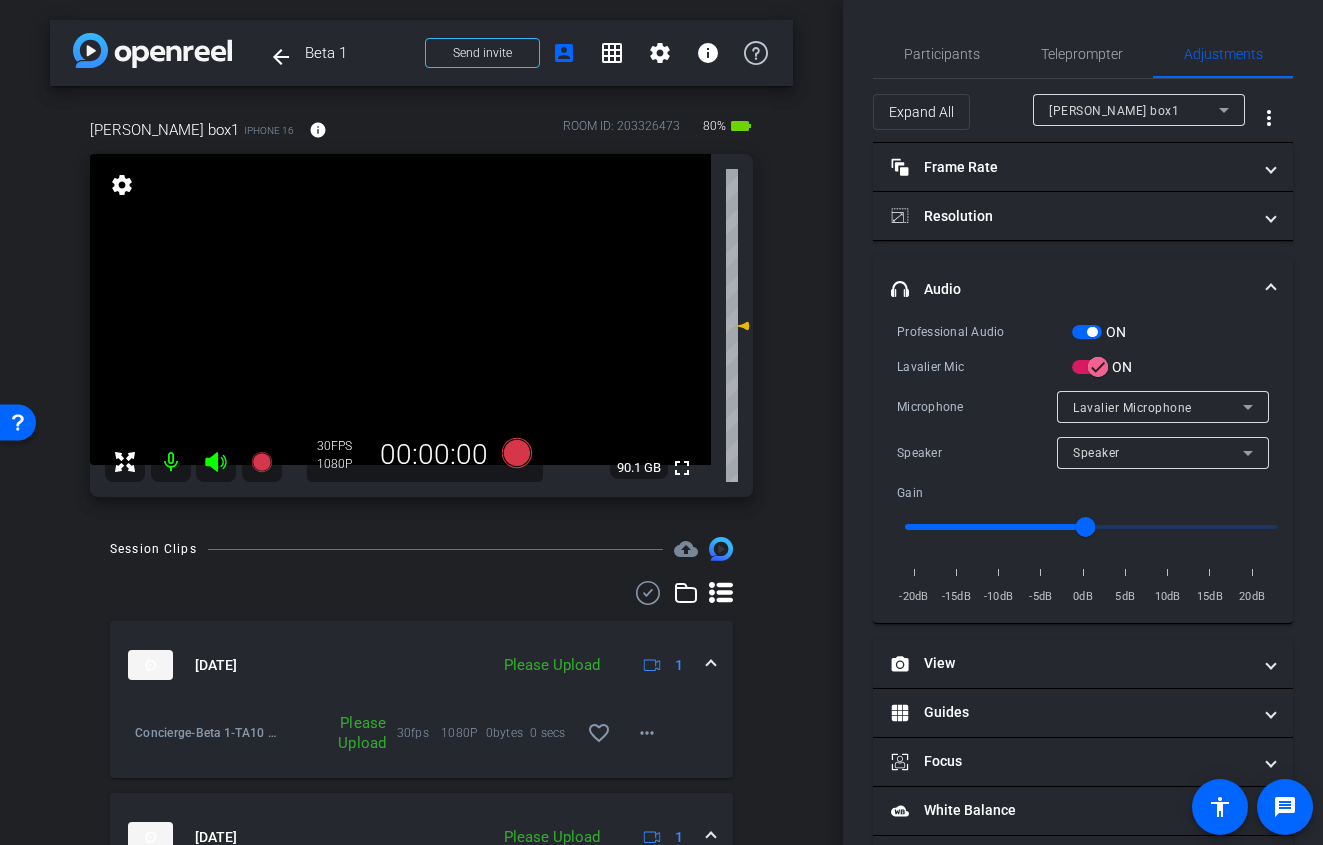 click at bounding box center [1087, 332] 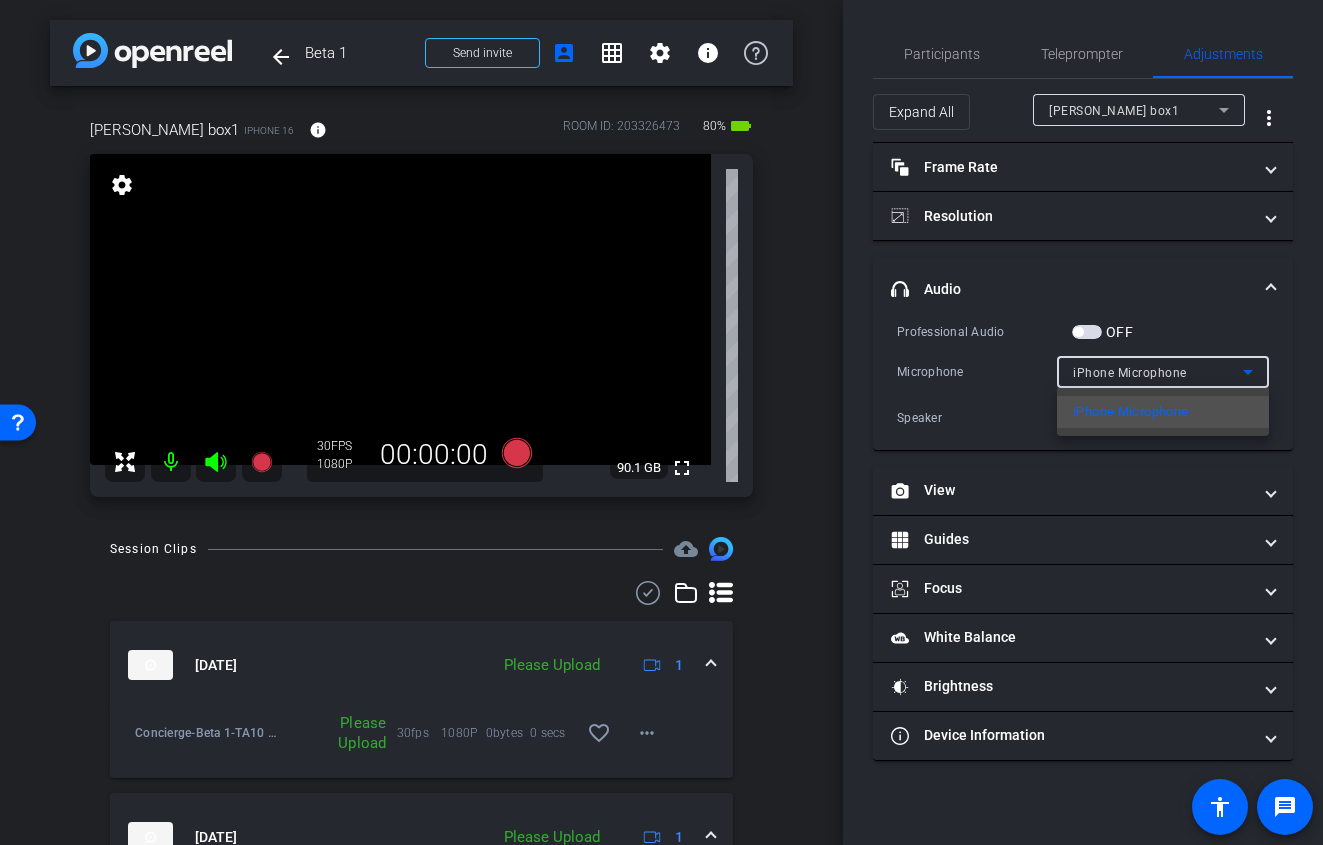 click at bounding box center (661, 422) 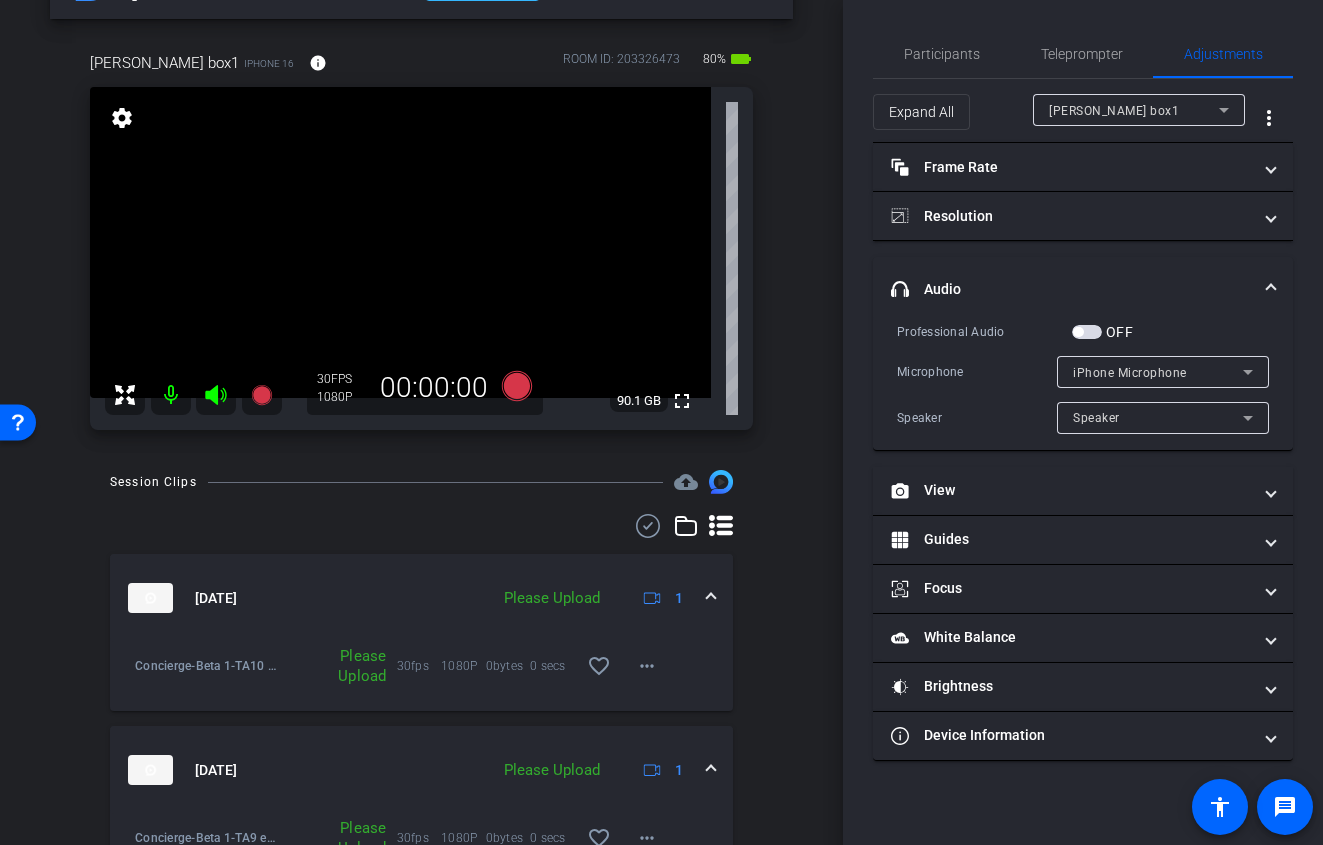 scroll, scrollTop: 336, scrollLeft: 0, axis: vertical 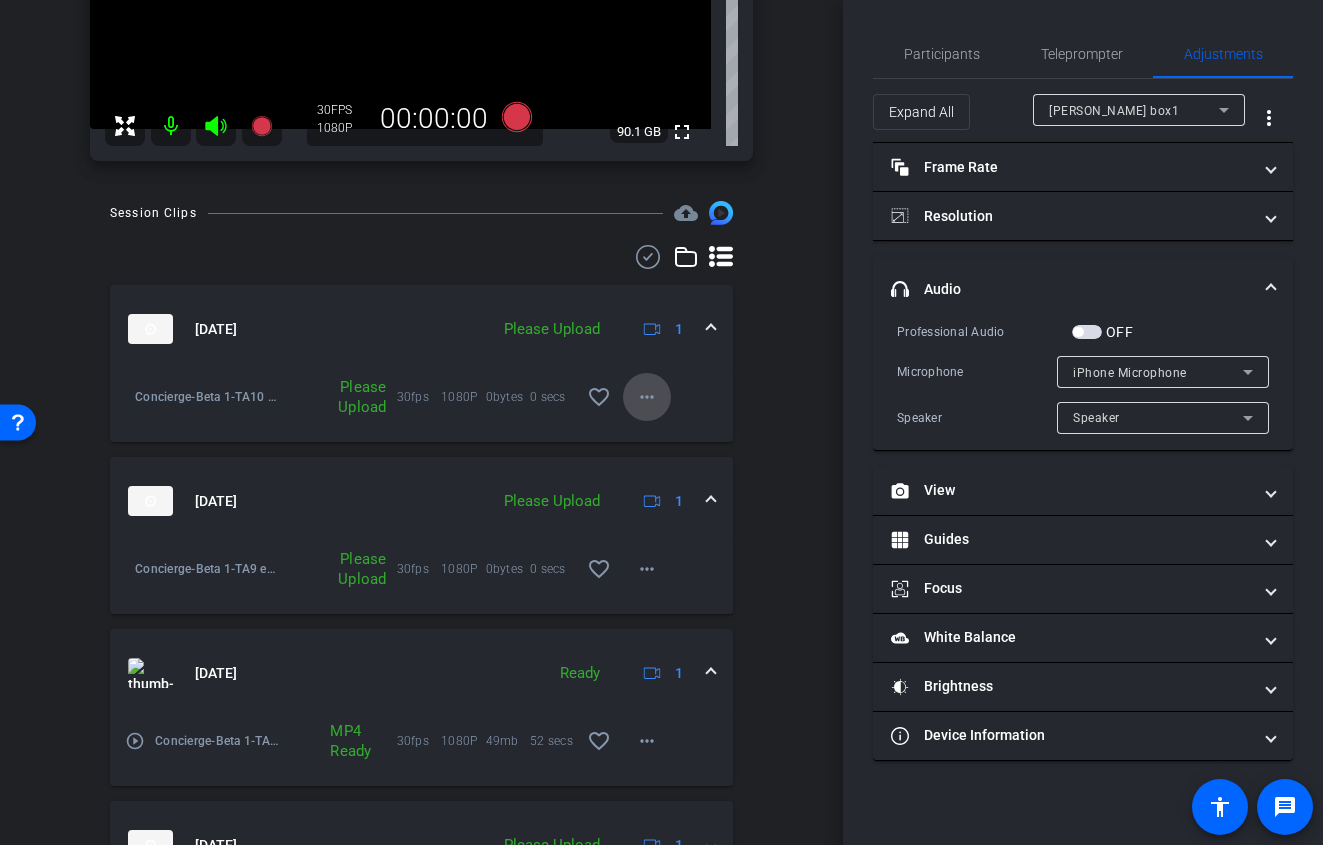 click at bounding box center [647, 397] 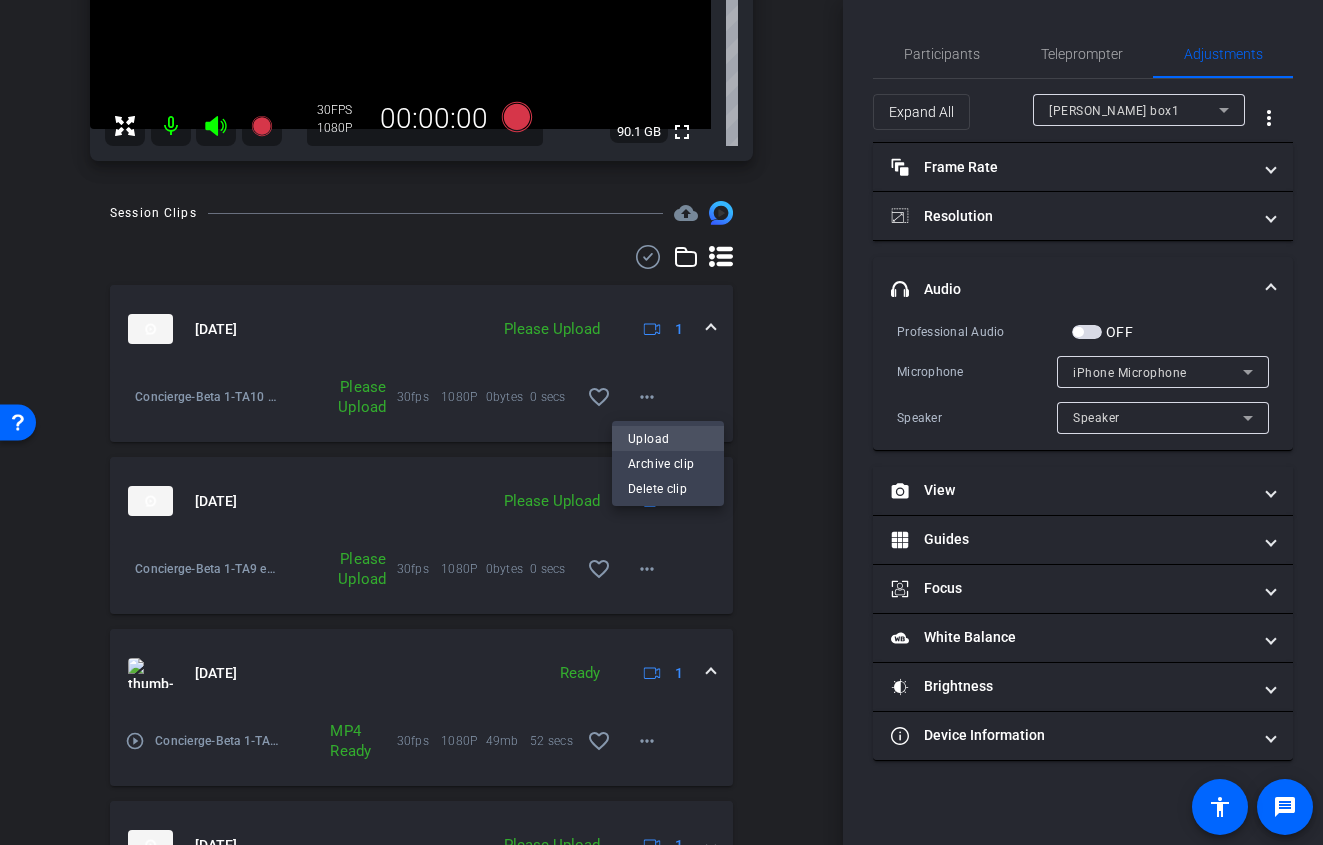 click on "Upload" at bounding box center [668, 439] 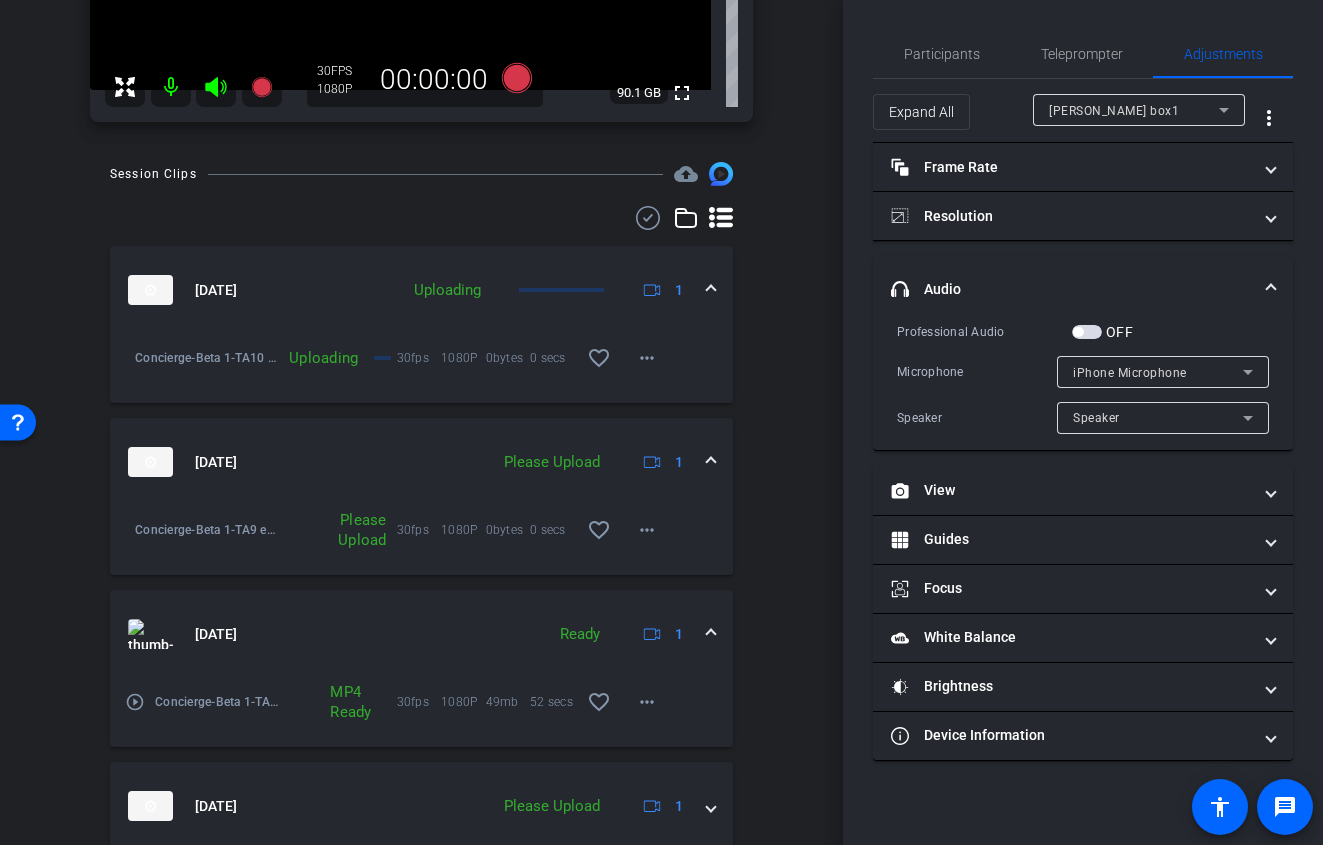 scroll, scrollTop: 588, scrollLeft: 0, axis: vertical 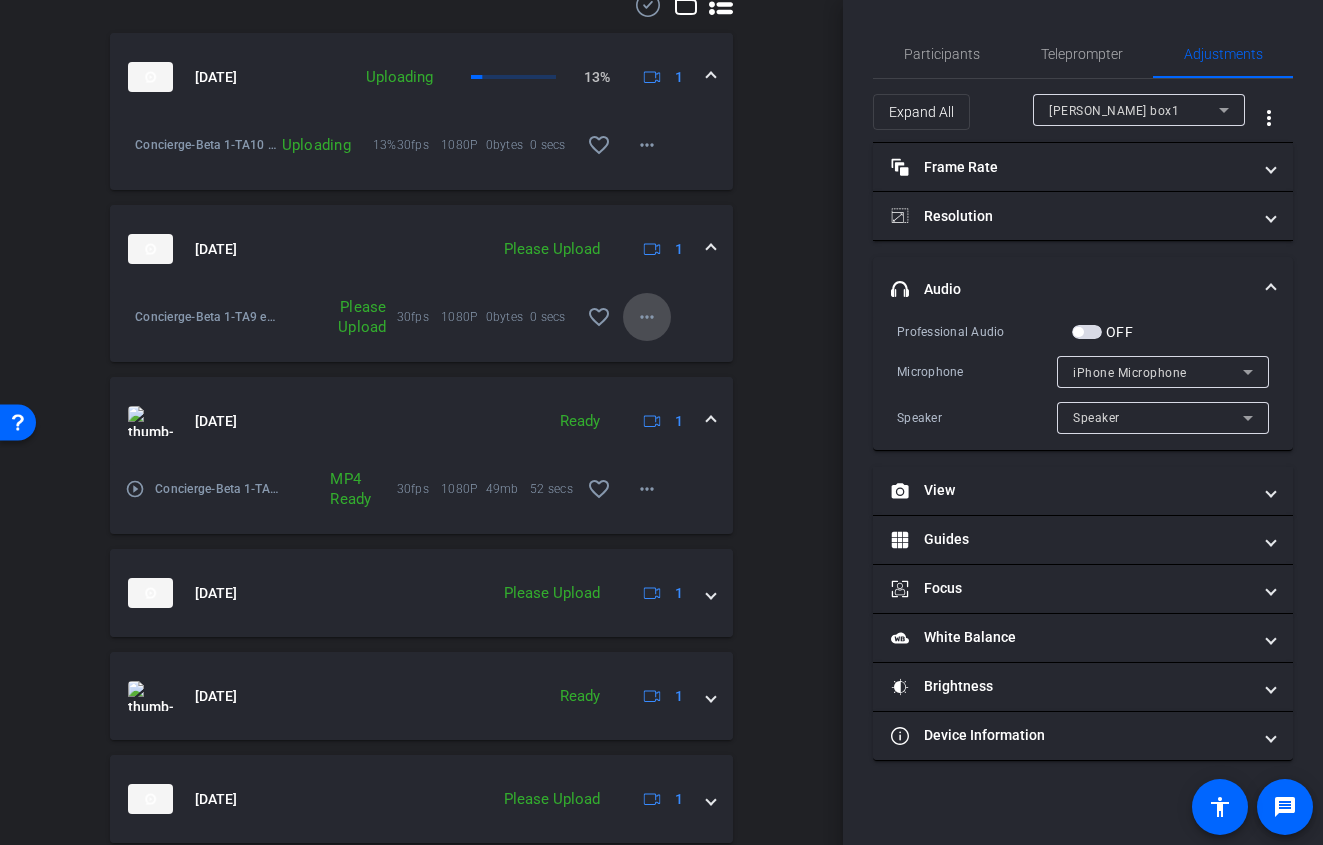 click on "more_horiz" at bounding box center (647, 317) 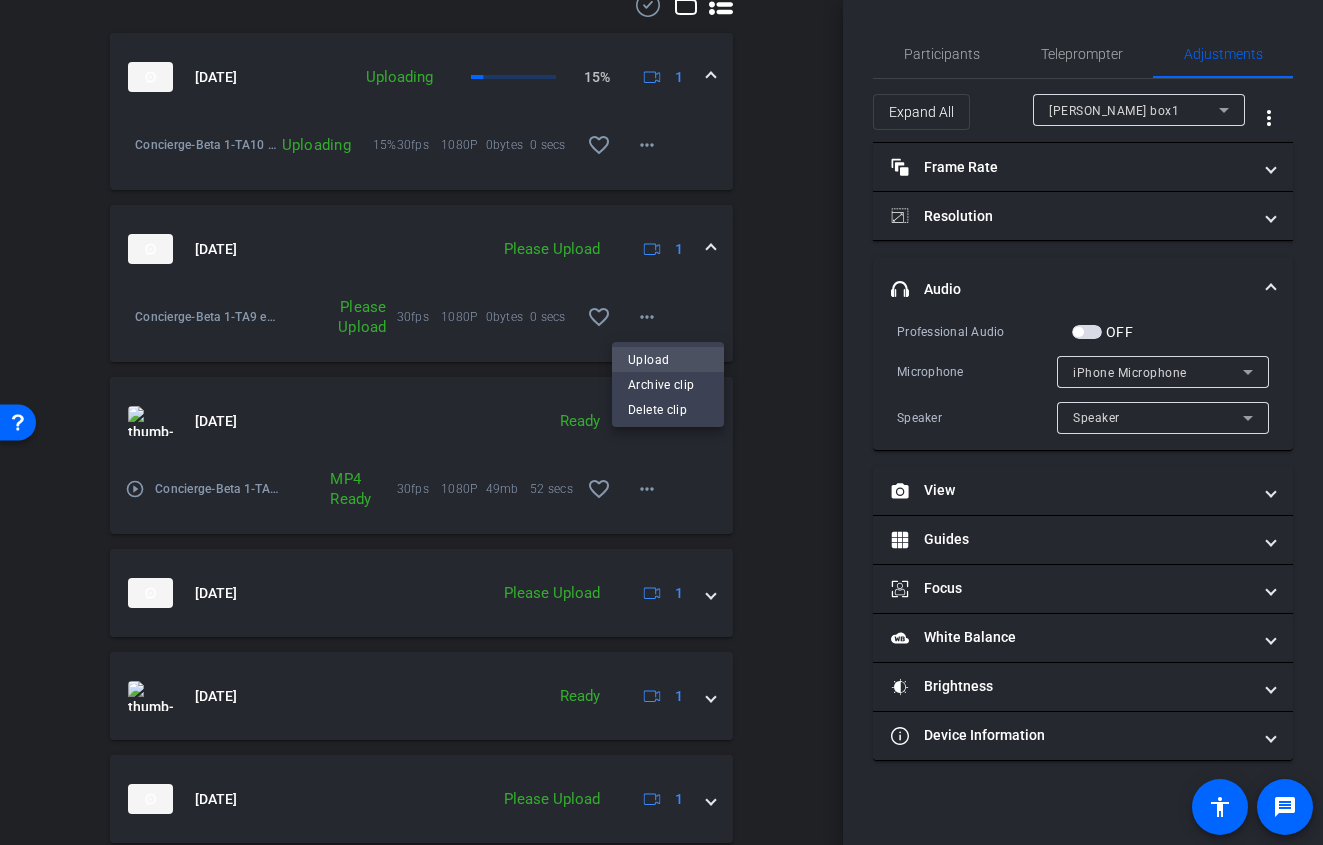 click on "Upload" at bounding box center (668, 359) 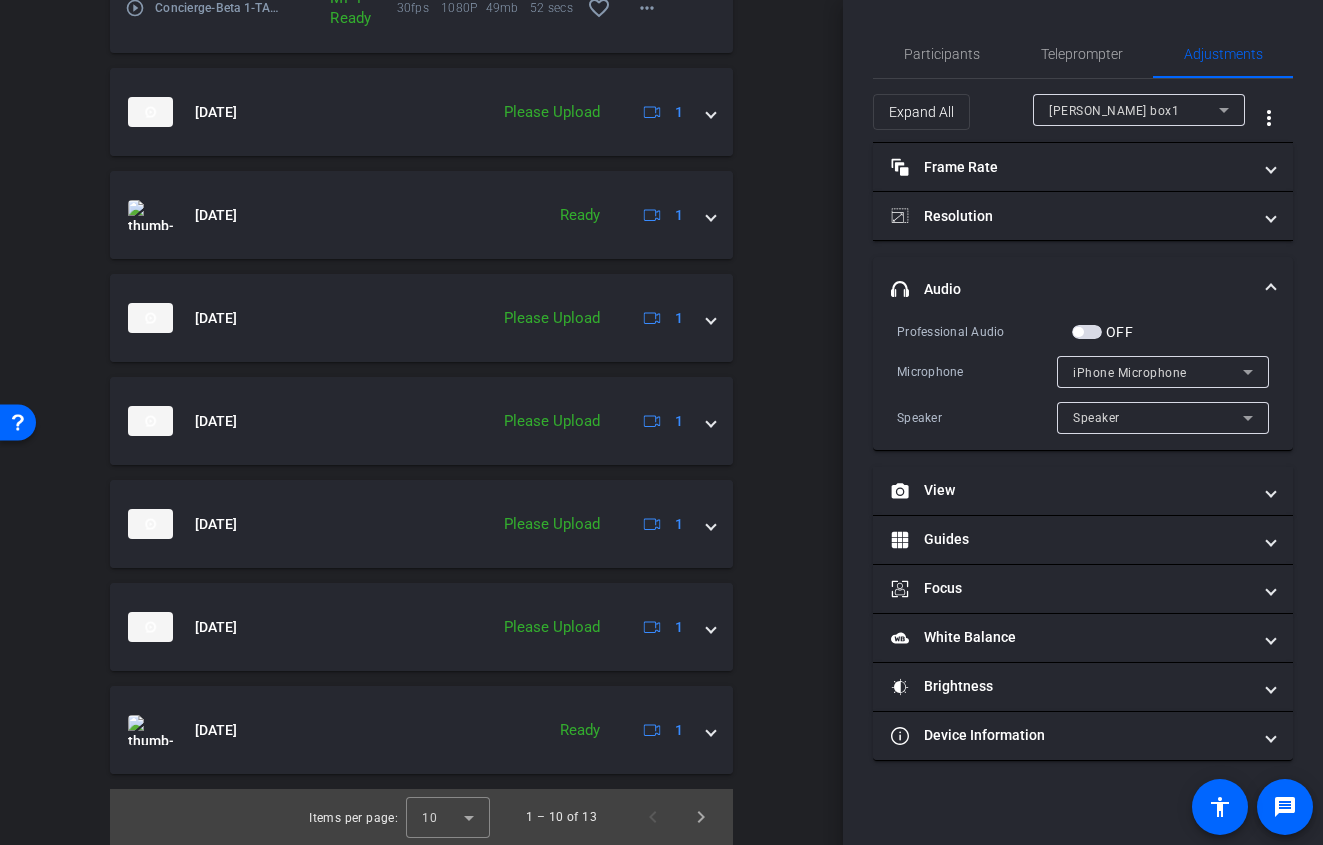 scroll, scrollTop: 1080, scrollLeft: 0, axis: vertical 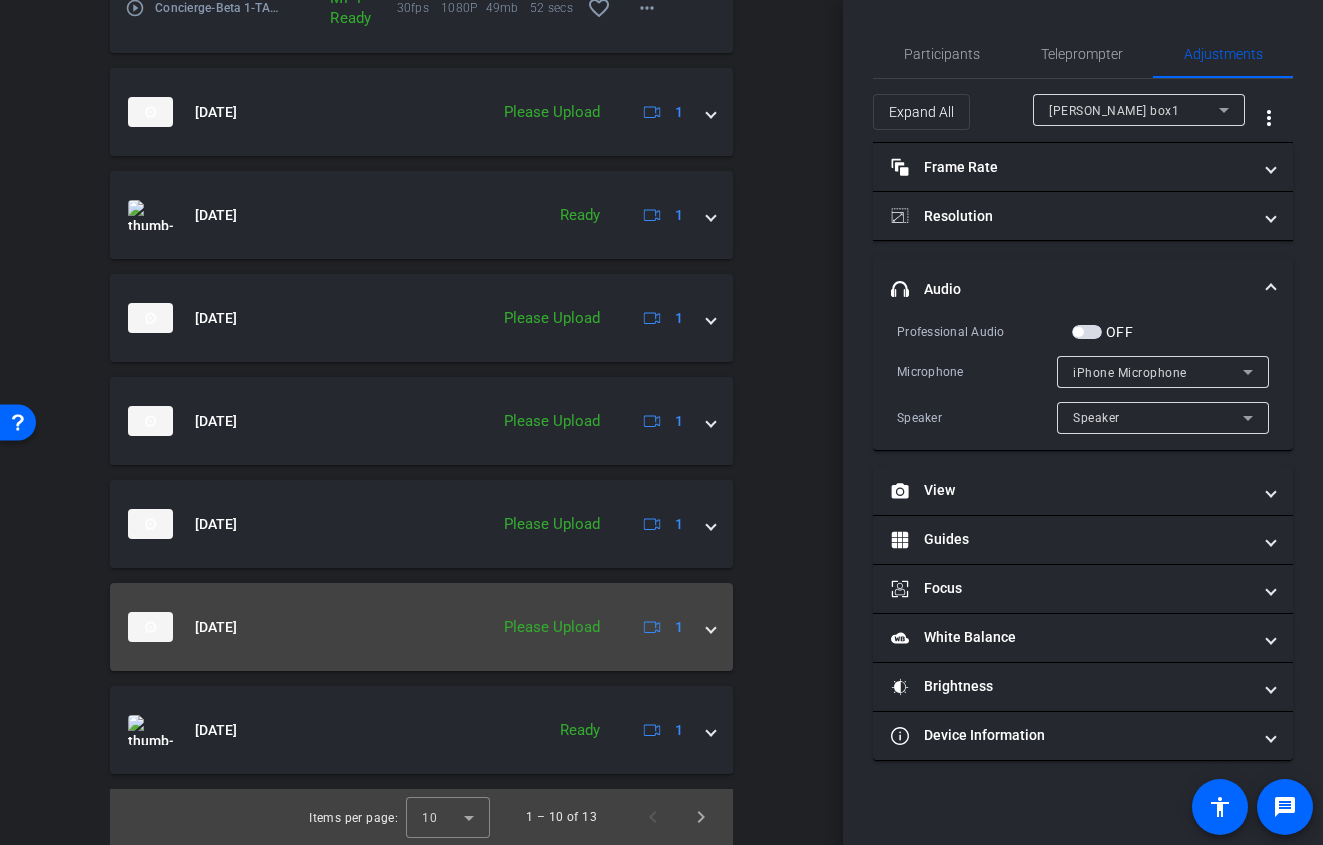 click on "[DATE]  Please Upload
1" at bounding box center (421, 627) 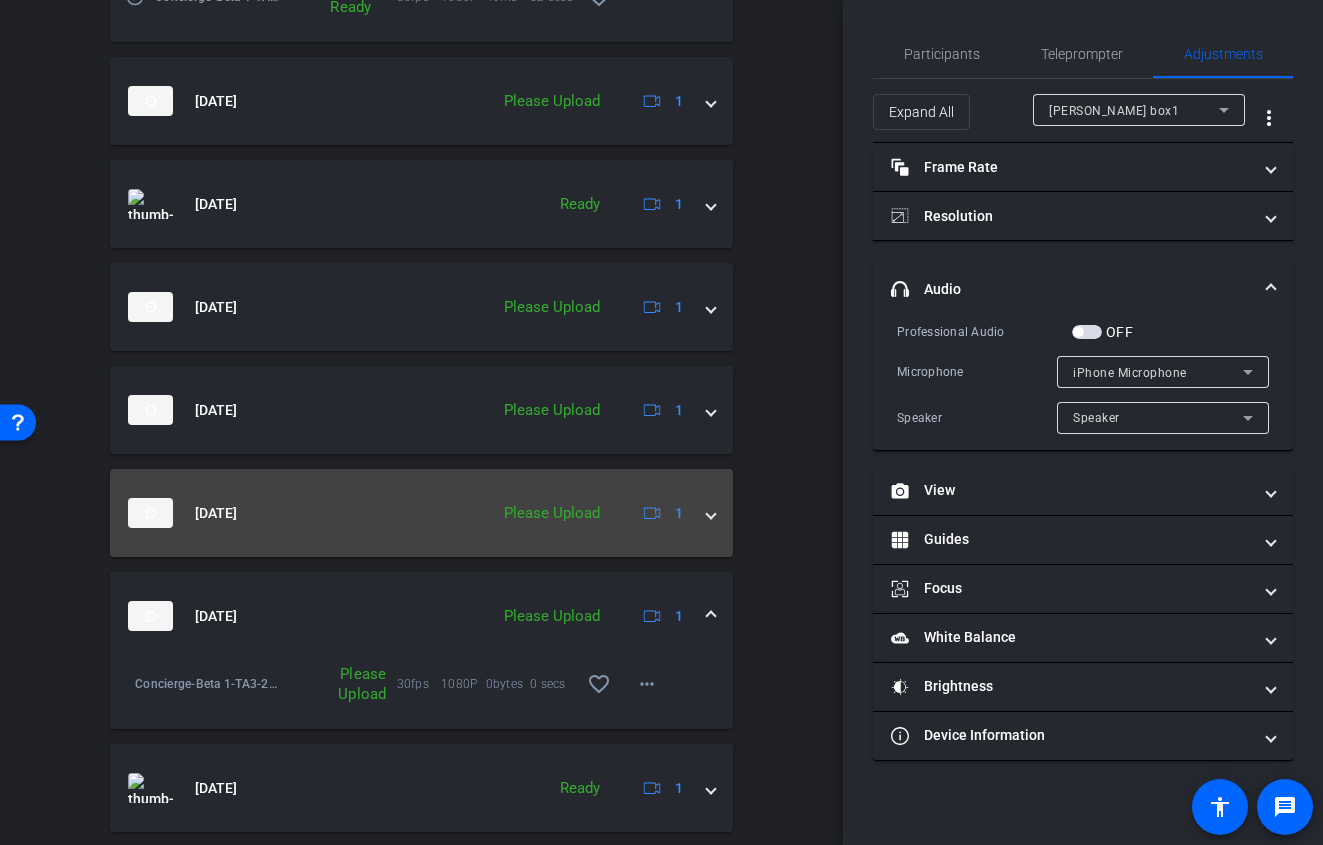 click at bounding box center (711, 513) 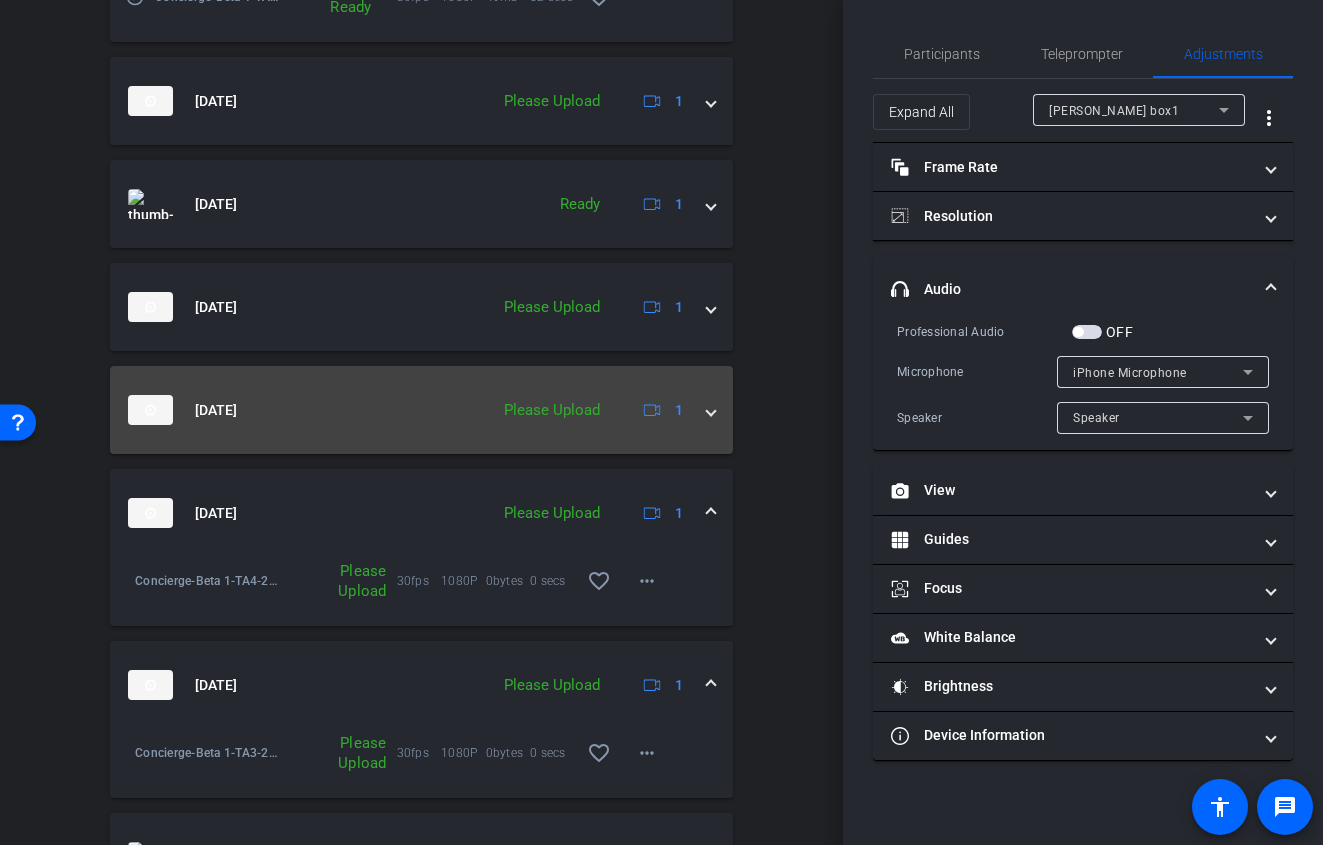 click at bounding box center [711, 410] 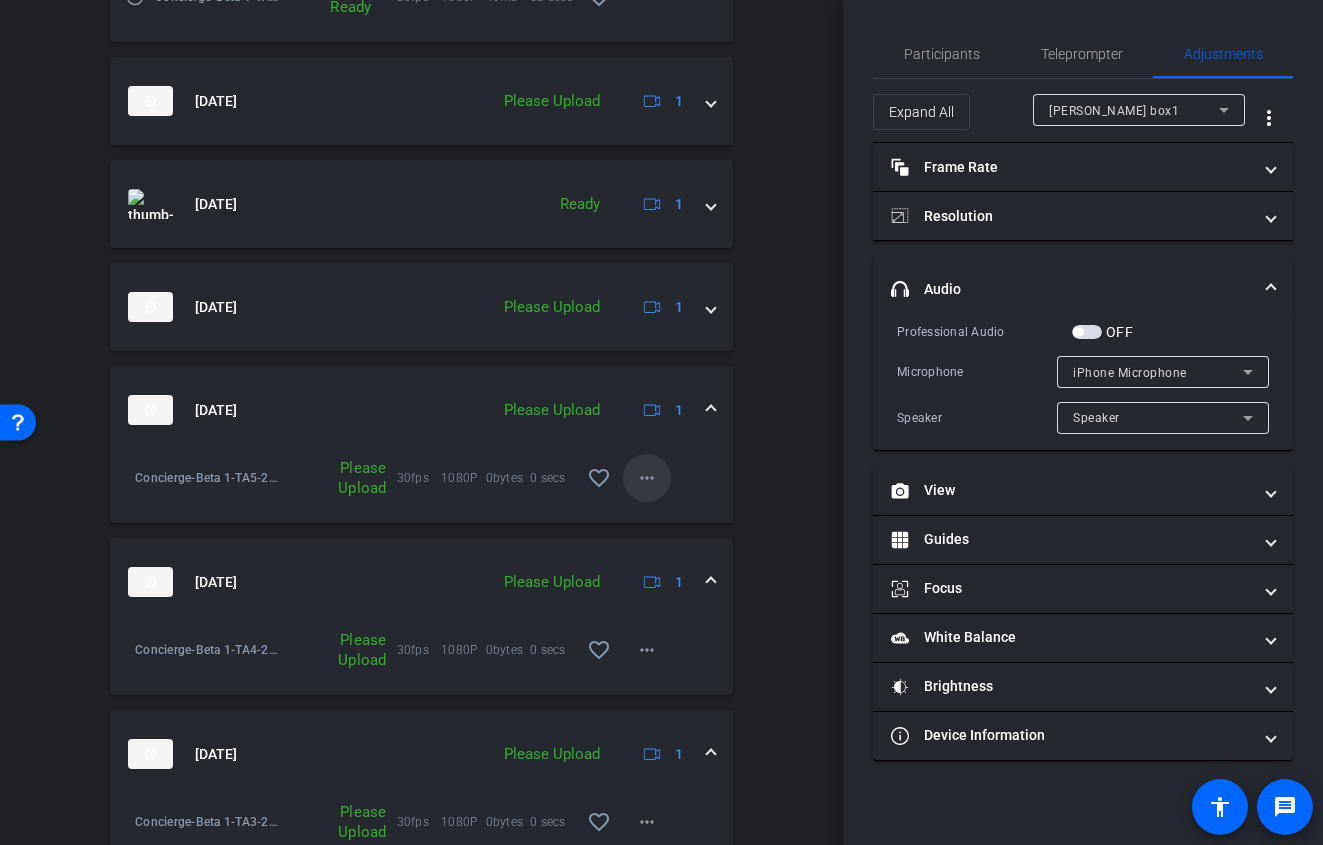 click on "more_horiz" at bounding box center (647, 478) 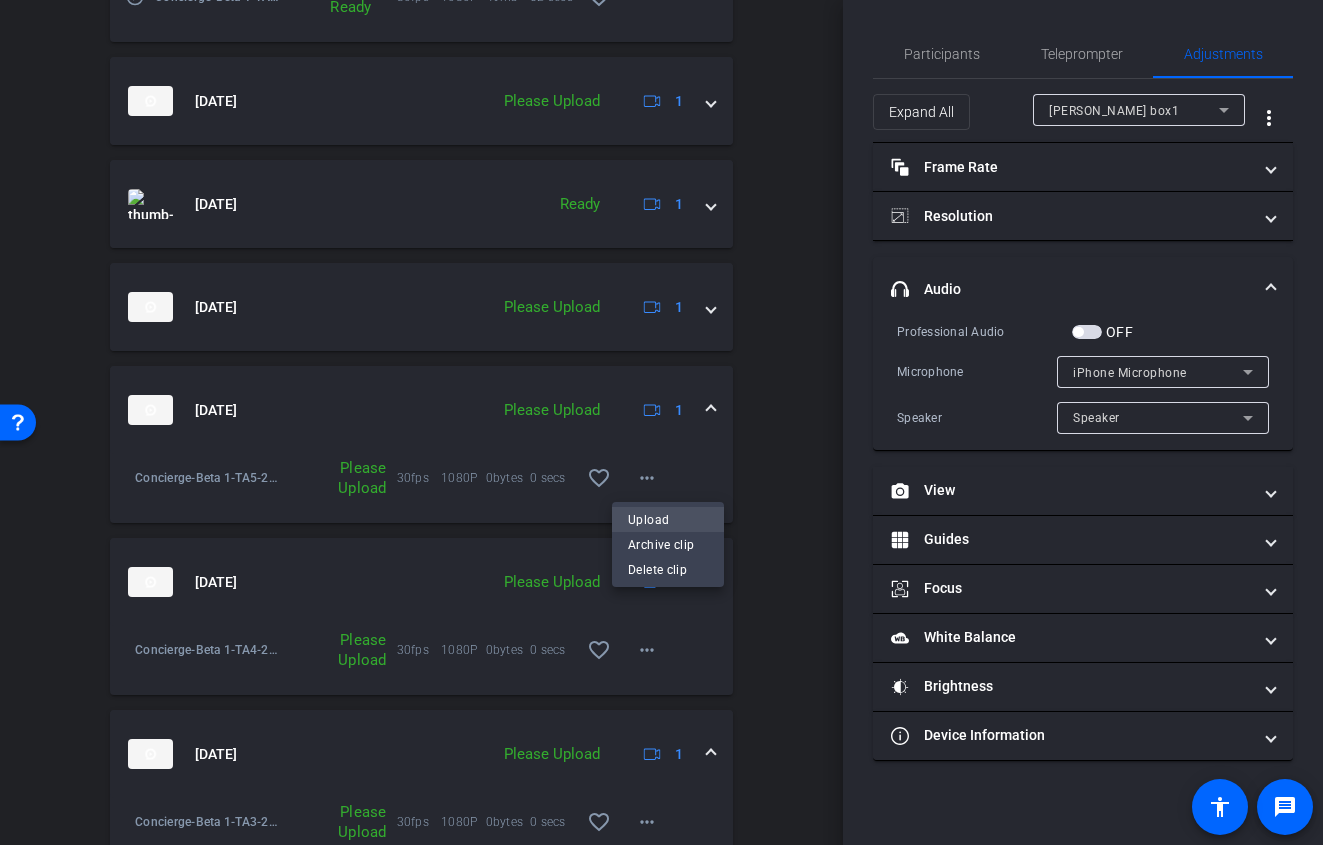 click on "Upload" at bounding box center (668, 520) 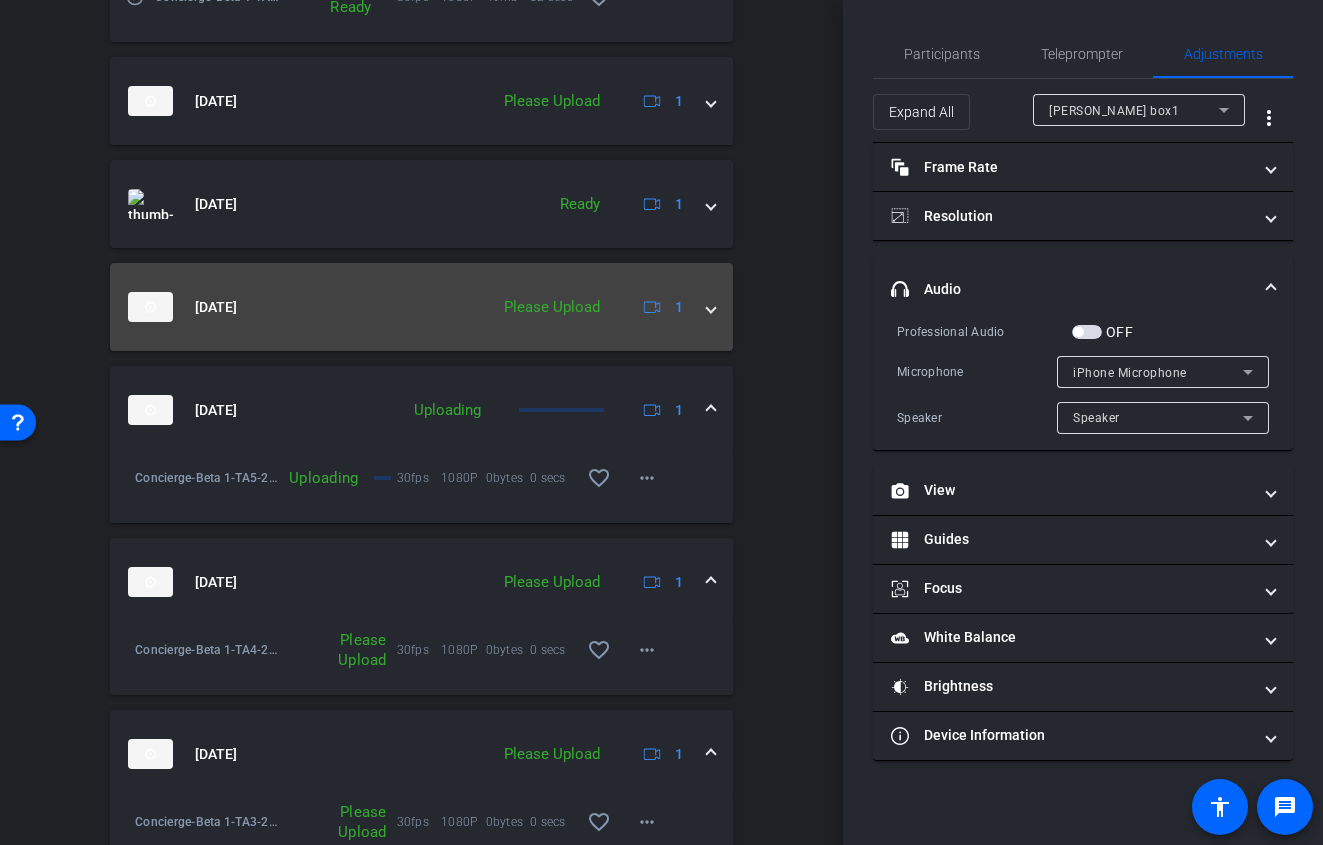 click on "[DATE]  Please Upload
1" at bounding box center (421, 307) 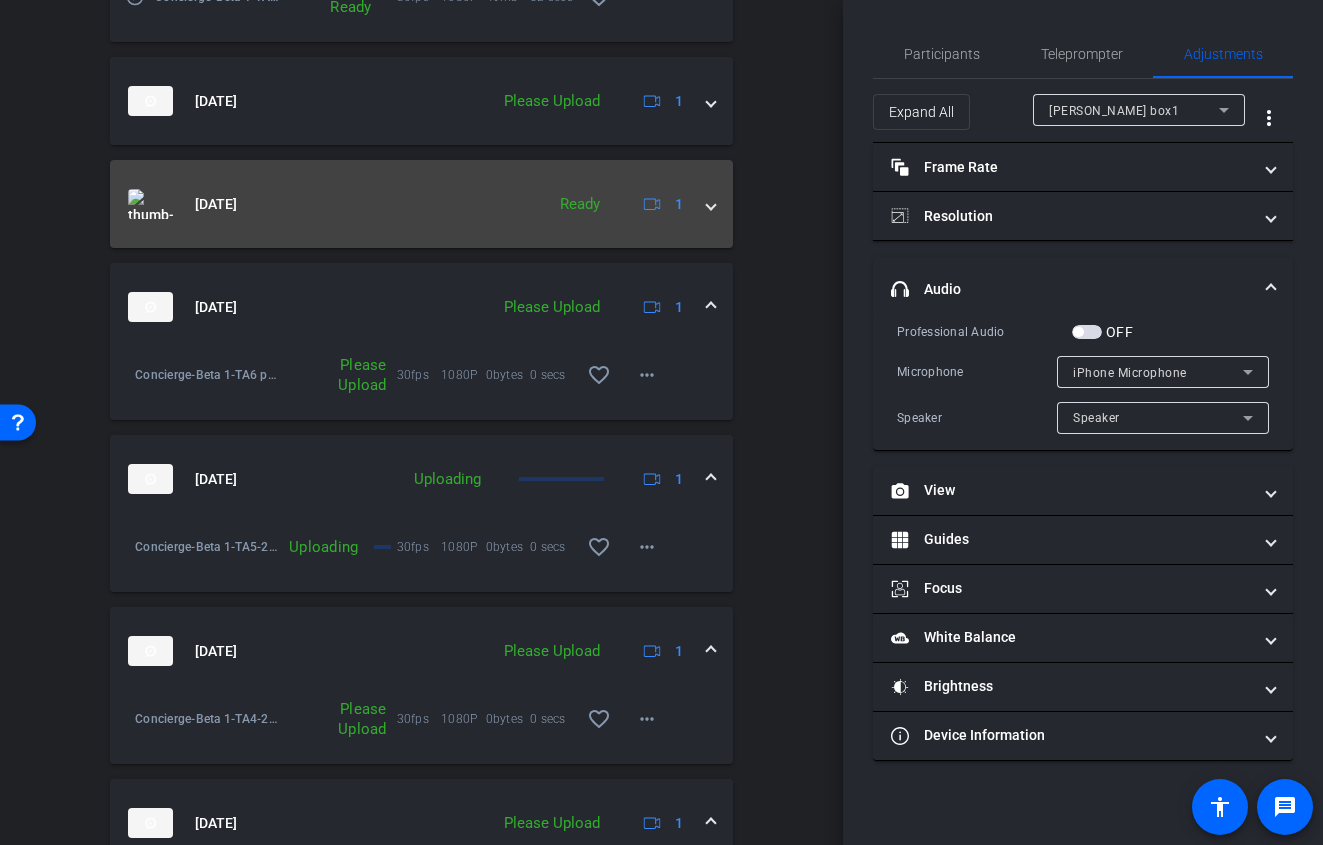 click at bounding box center (711, 204) 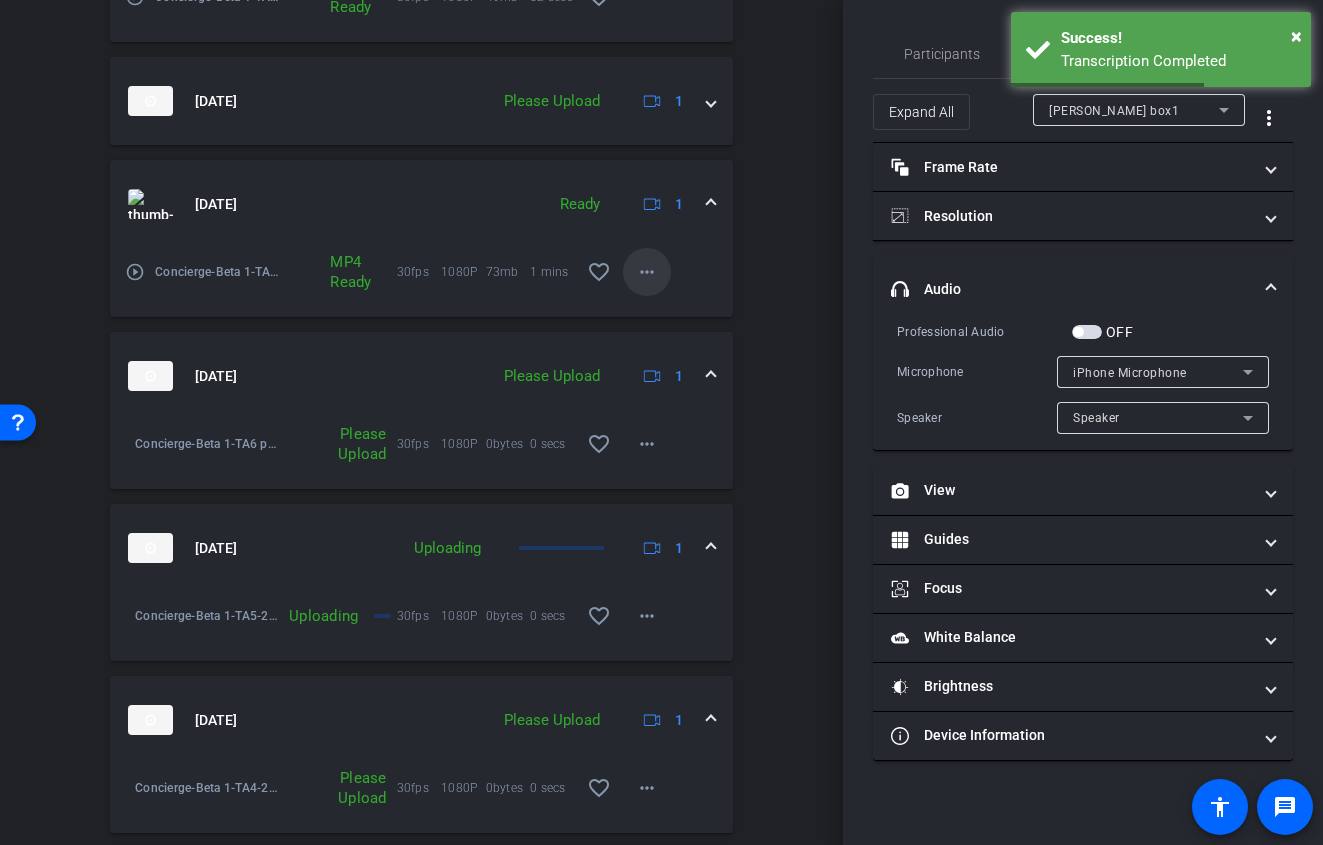 click on "more_horiz" at bounding box center [647, 272] 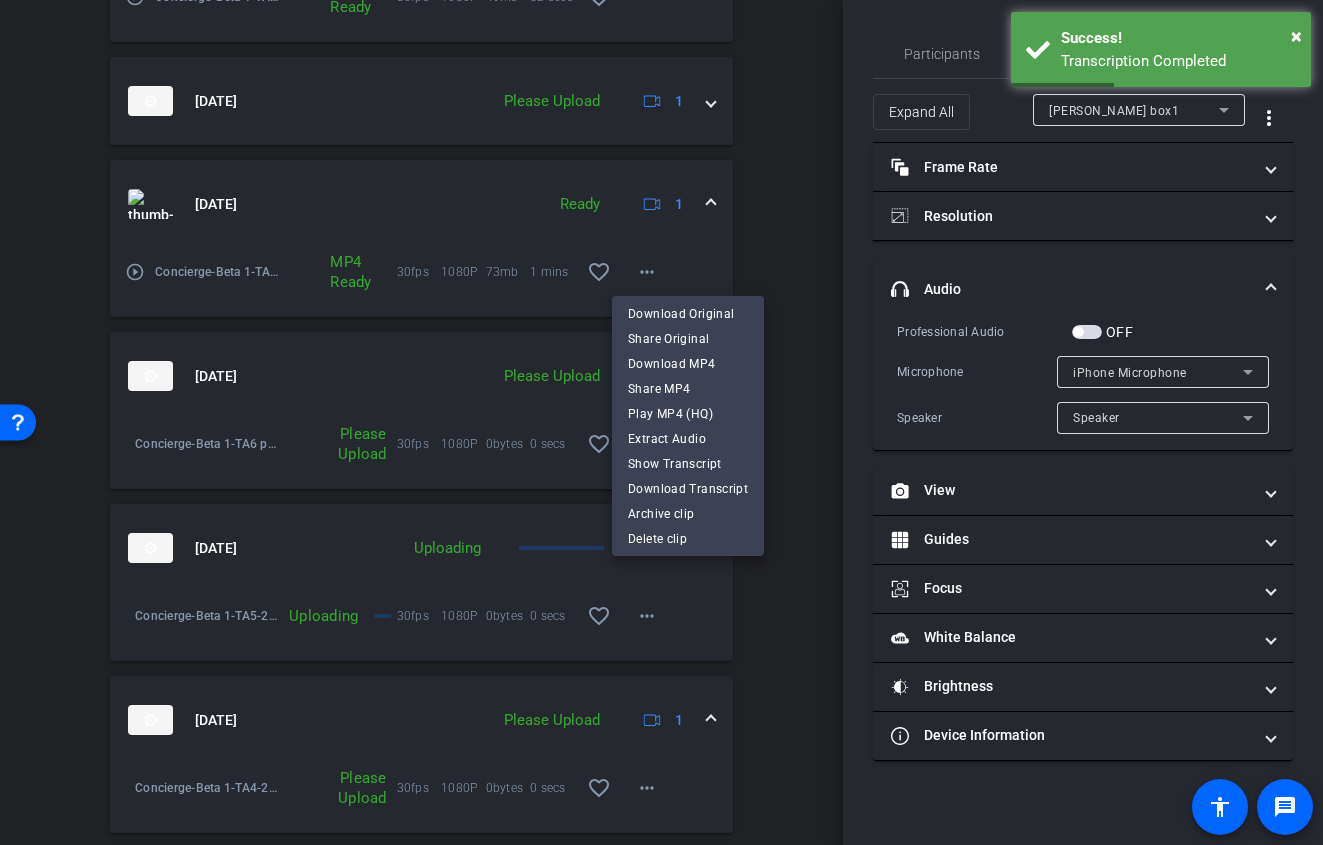click at bounding box center [661, 422] 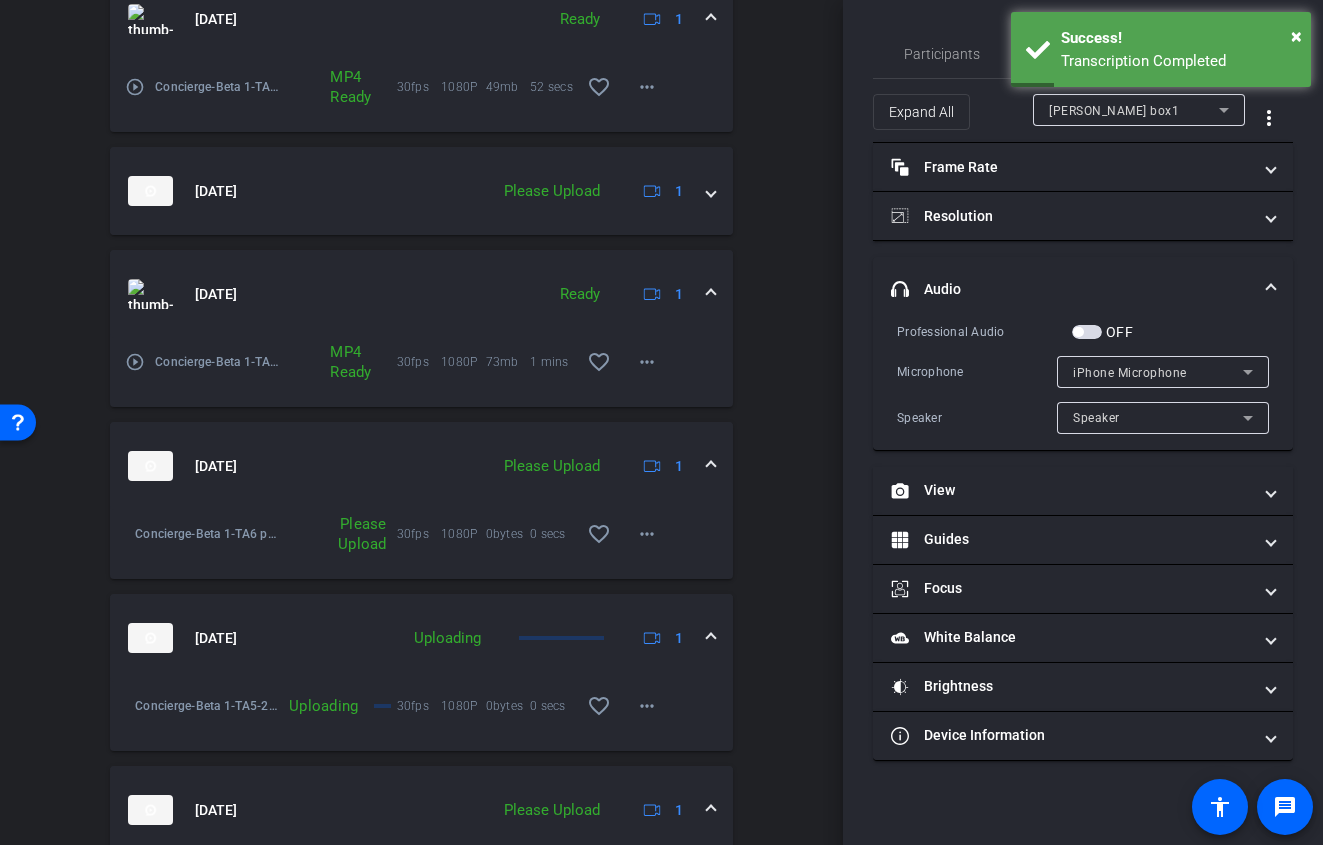 scroll, scrollTop: 979, scrollLeft: 0, axis: vertical 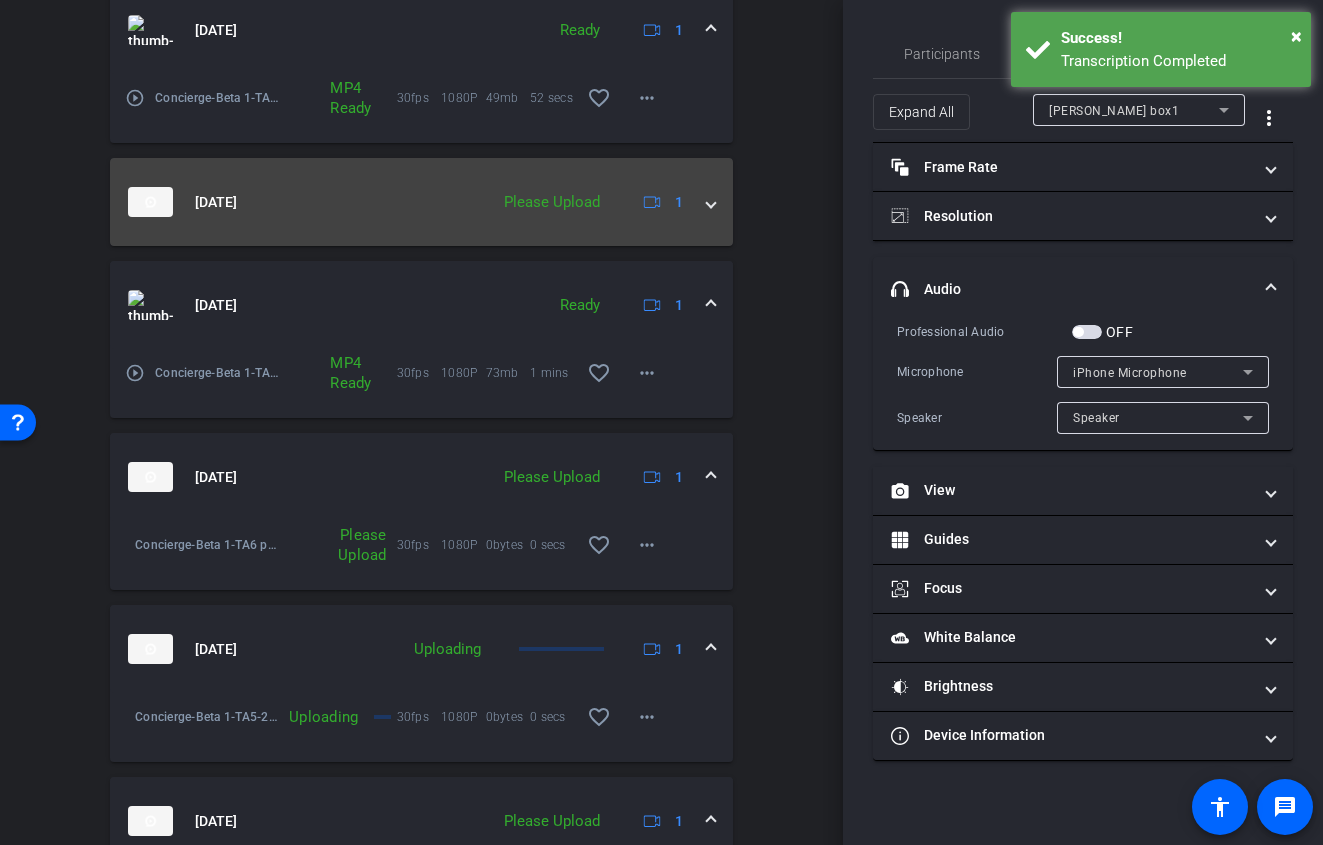 click on "[DATE]  Please Upload
1" at bounding box center (421, 202) 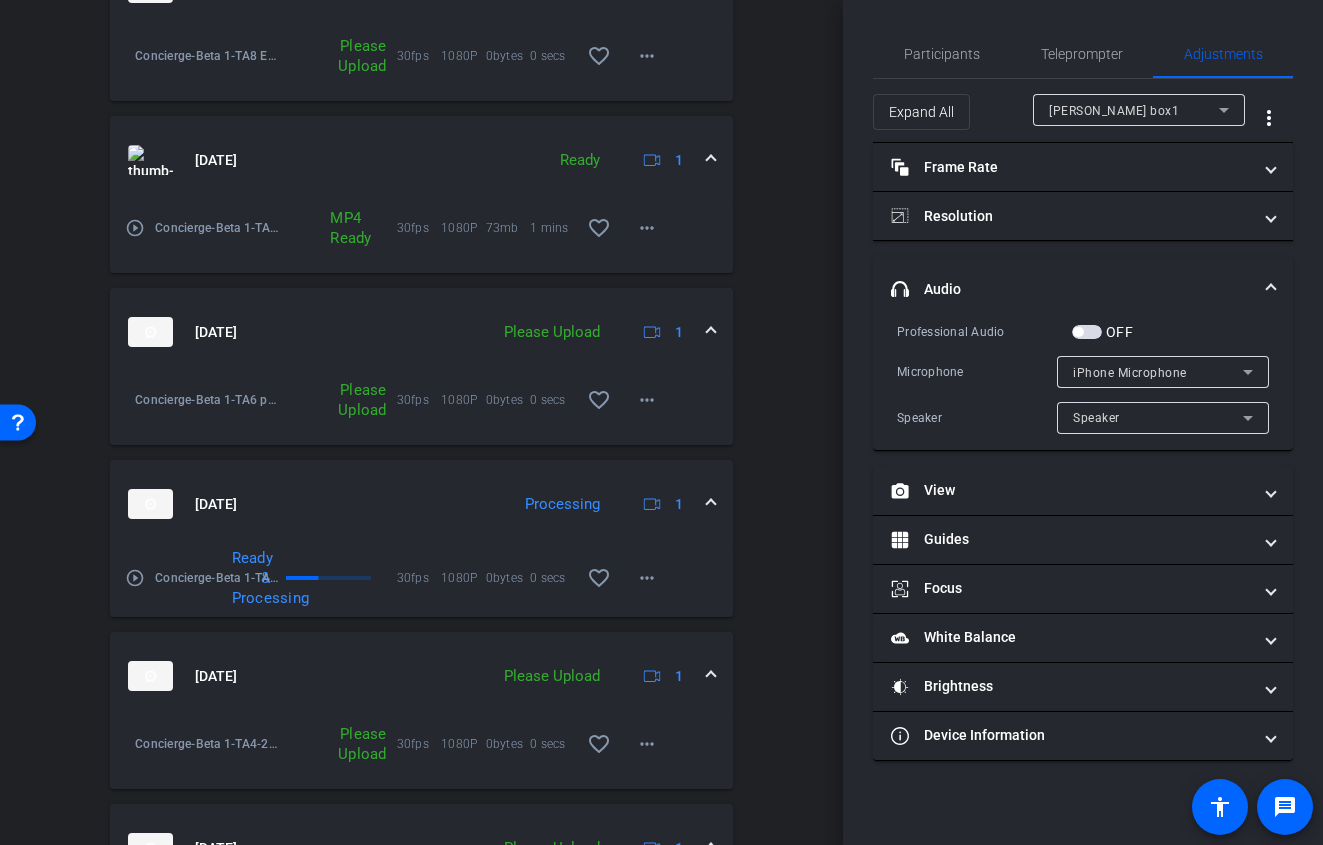 scroll, scrollTop: 1494, scrollLeft: 0, axis: vertical 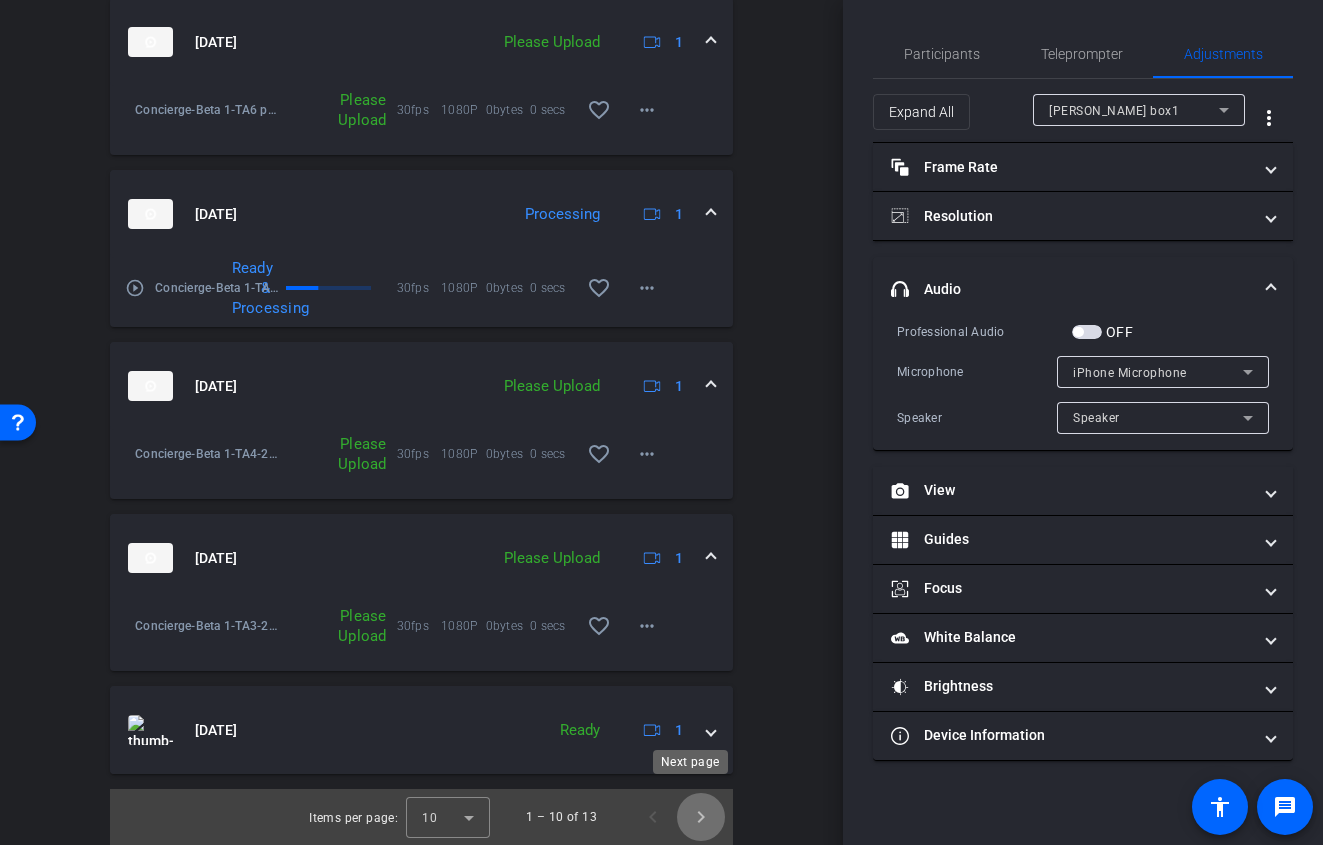 click 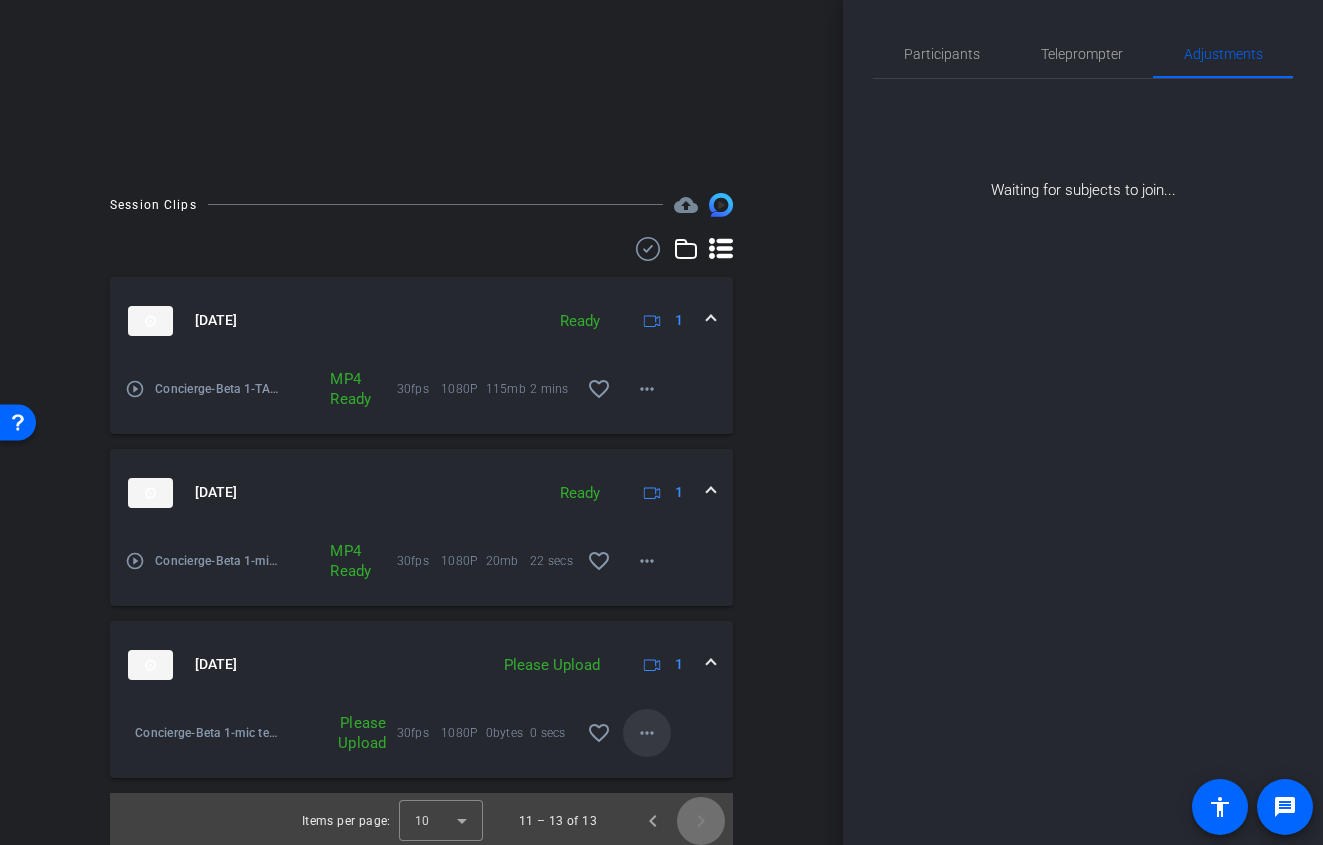 scroll, scrollTop: 336, scrollLeft: 0, axis: vertical 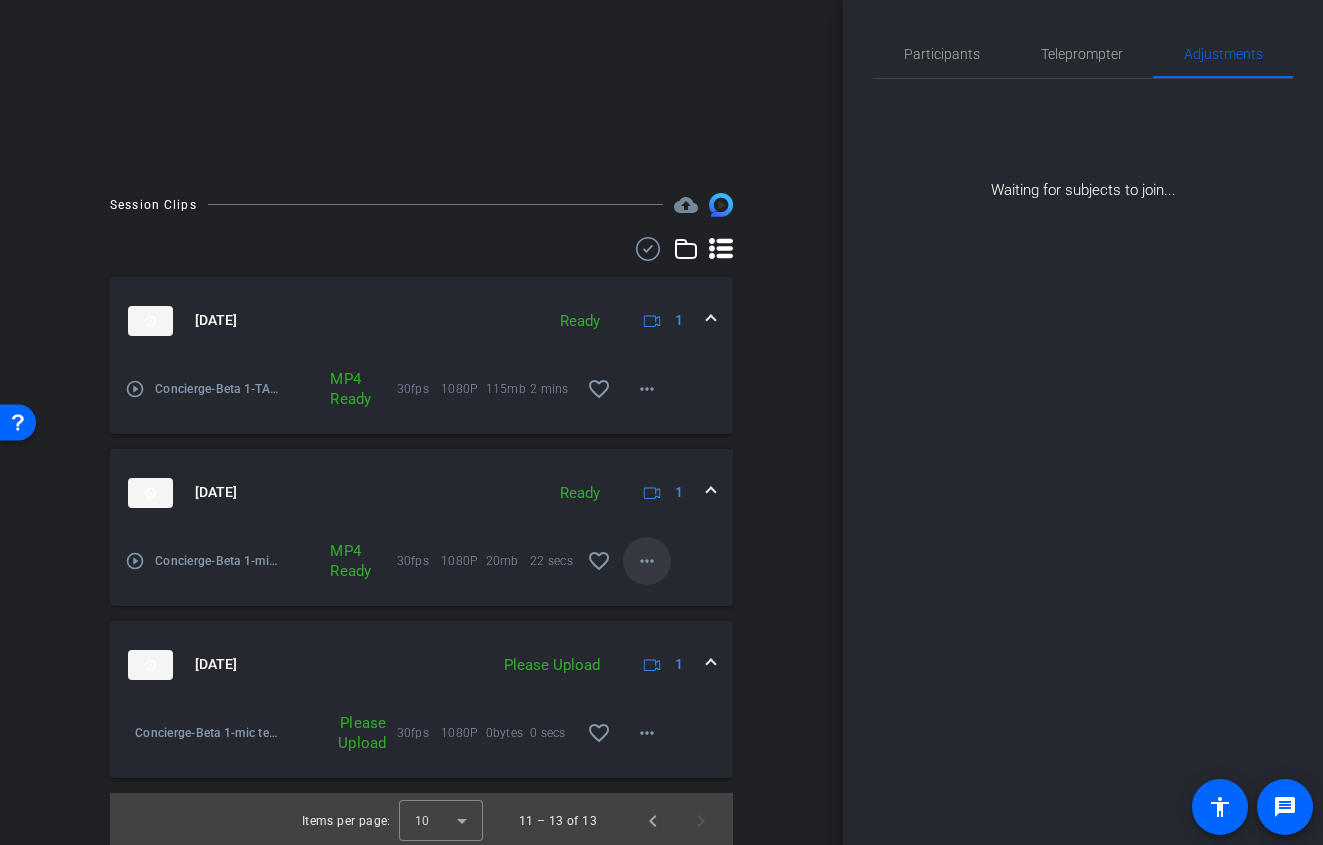 click on "more_horiz" at bounding box center (647, 561) 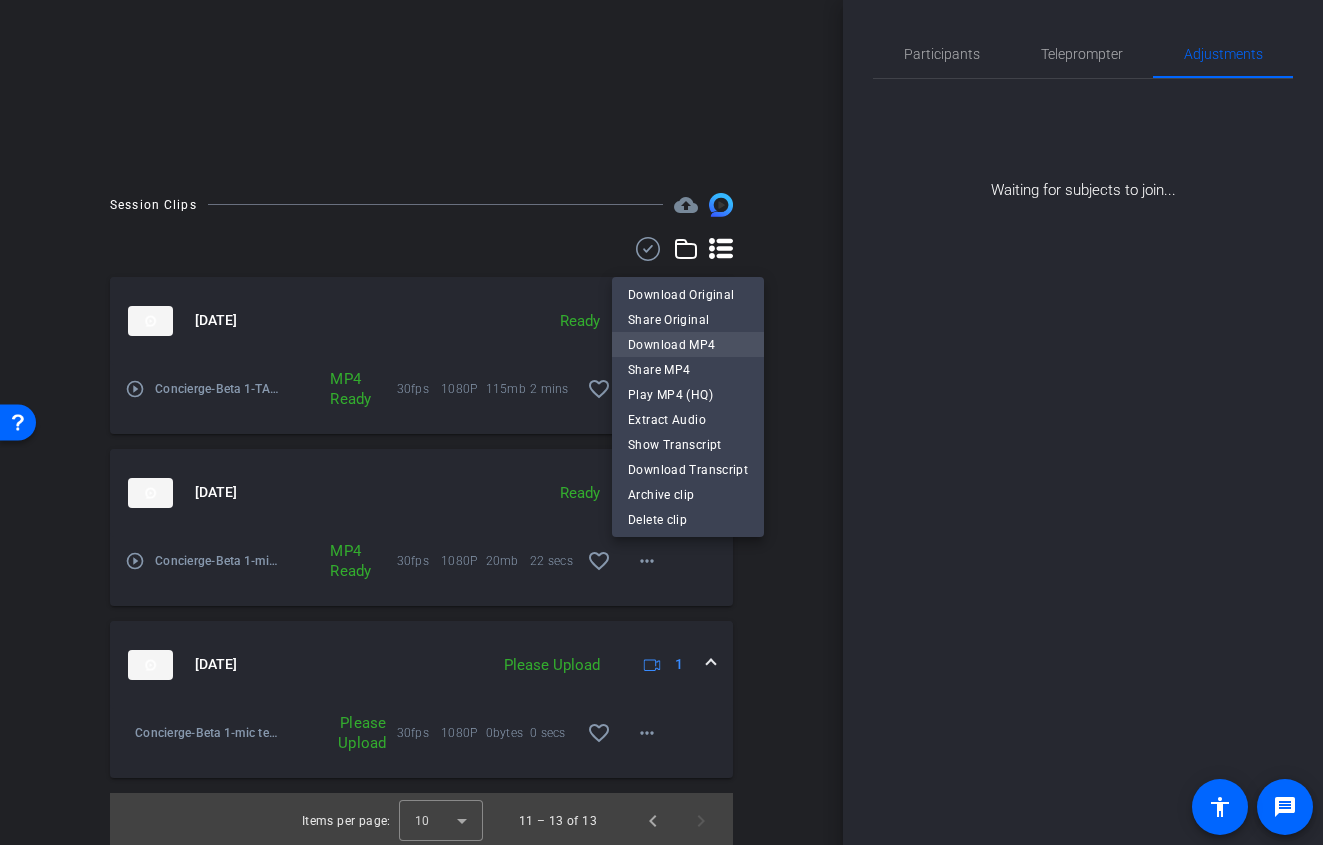 click on "Download MP4" at bounding box center [688, 345] 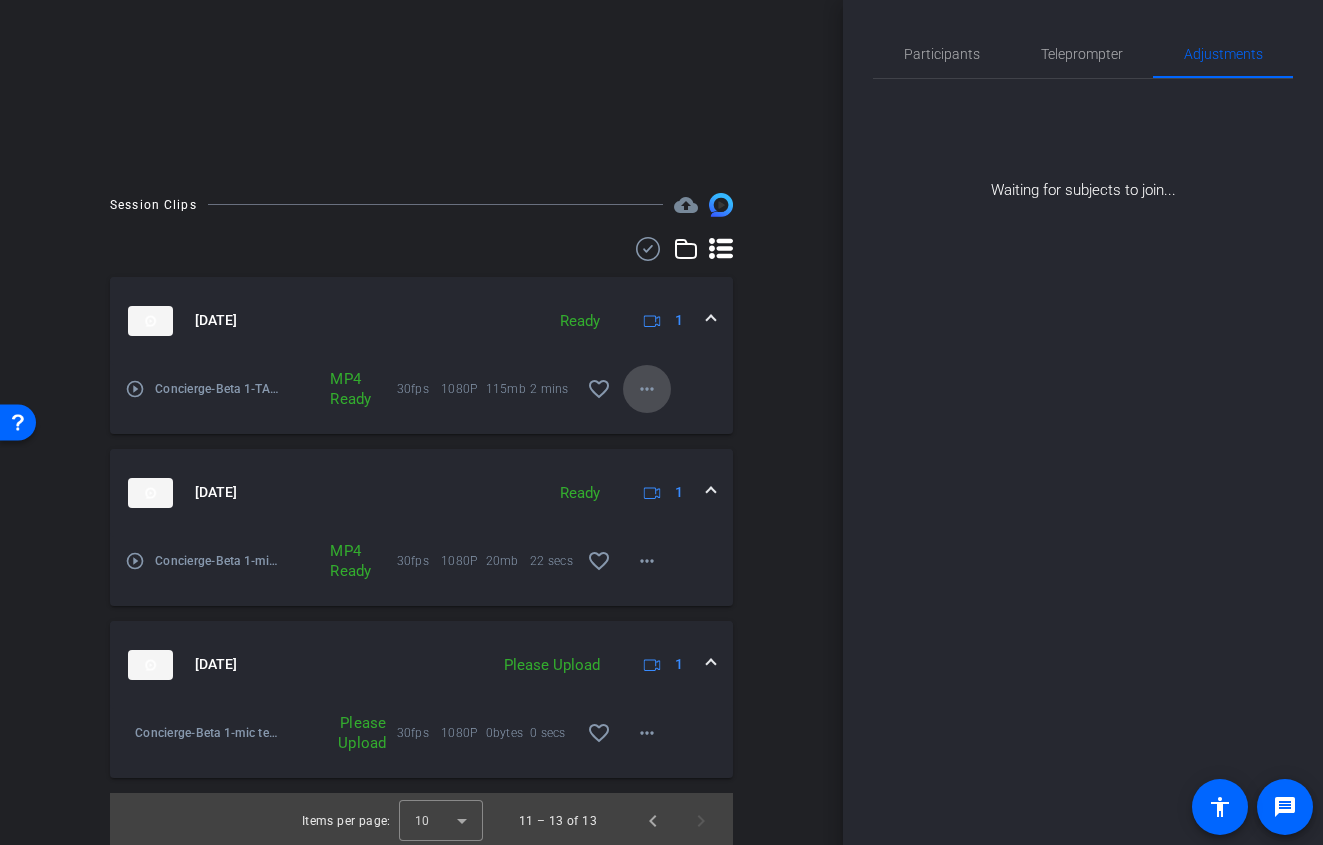 click on "more_horiz" at bounding box center [647, 389] 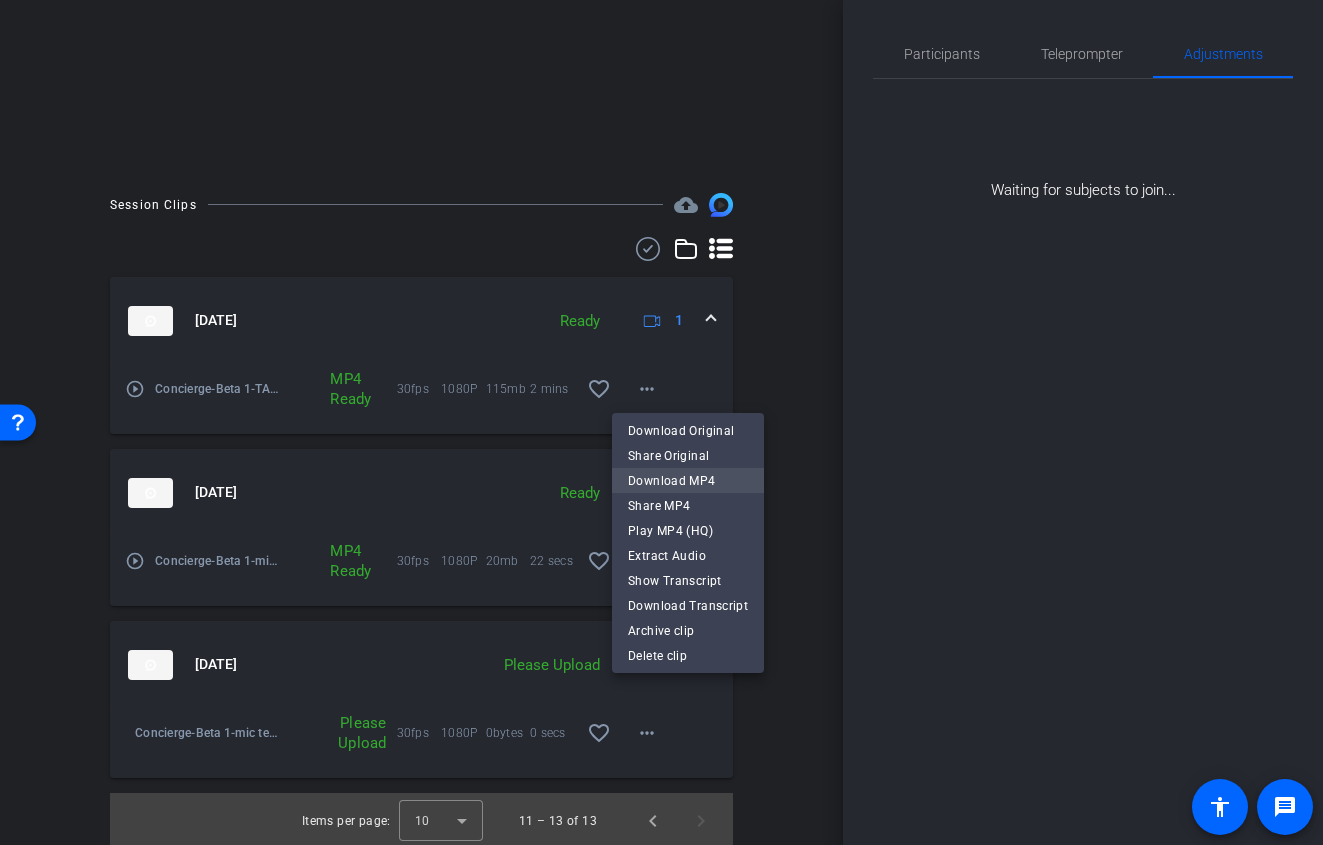click on "Download MP4" at bounding box center (688, 481) 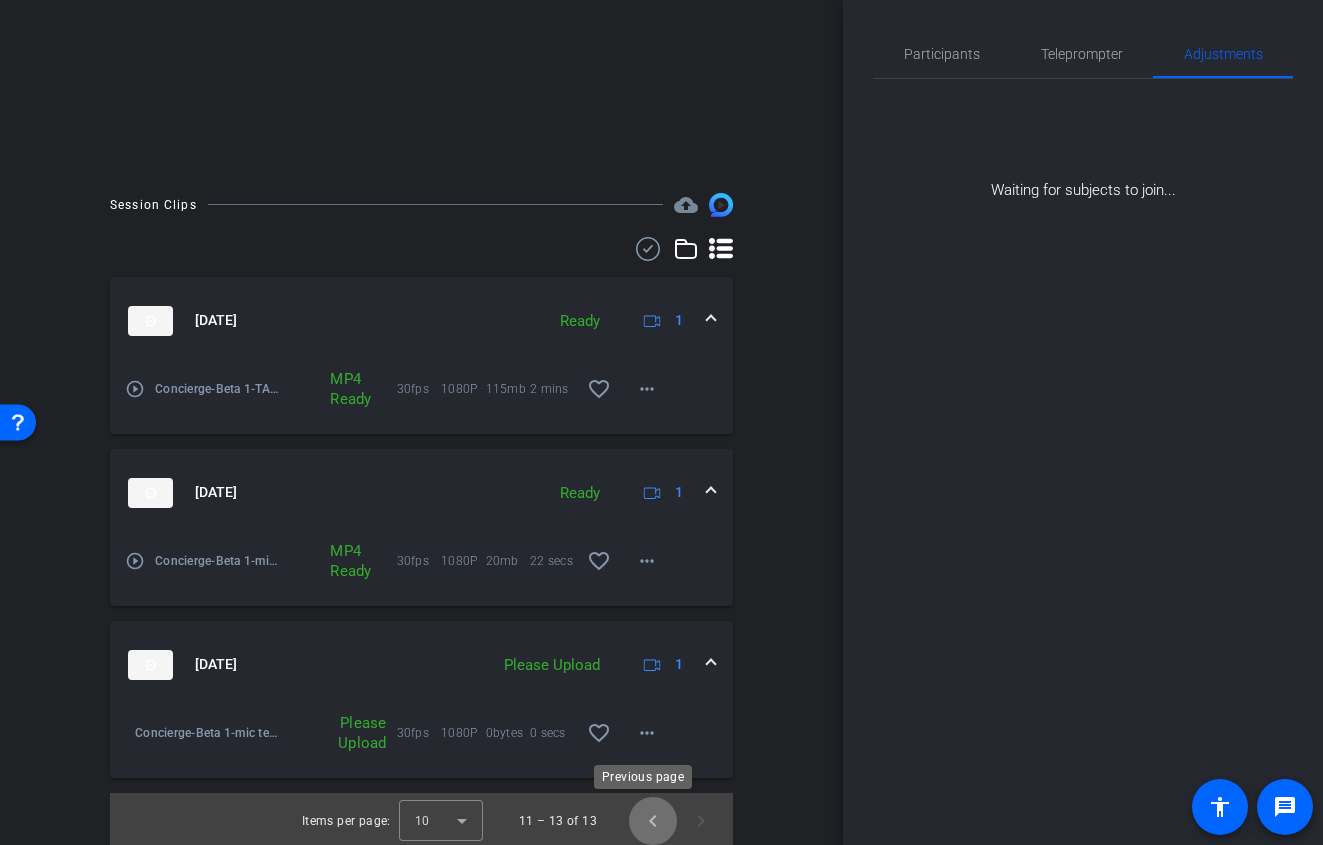 click 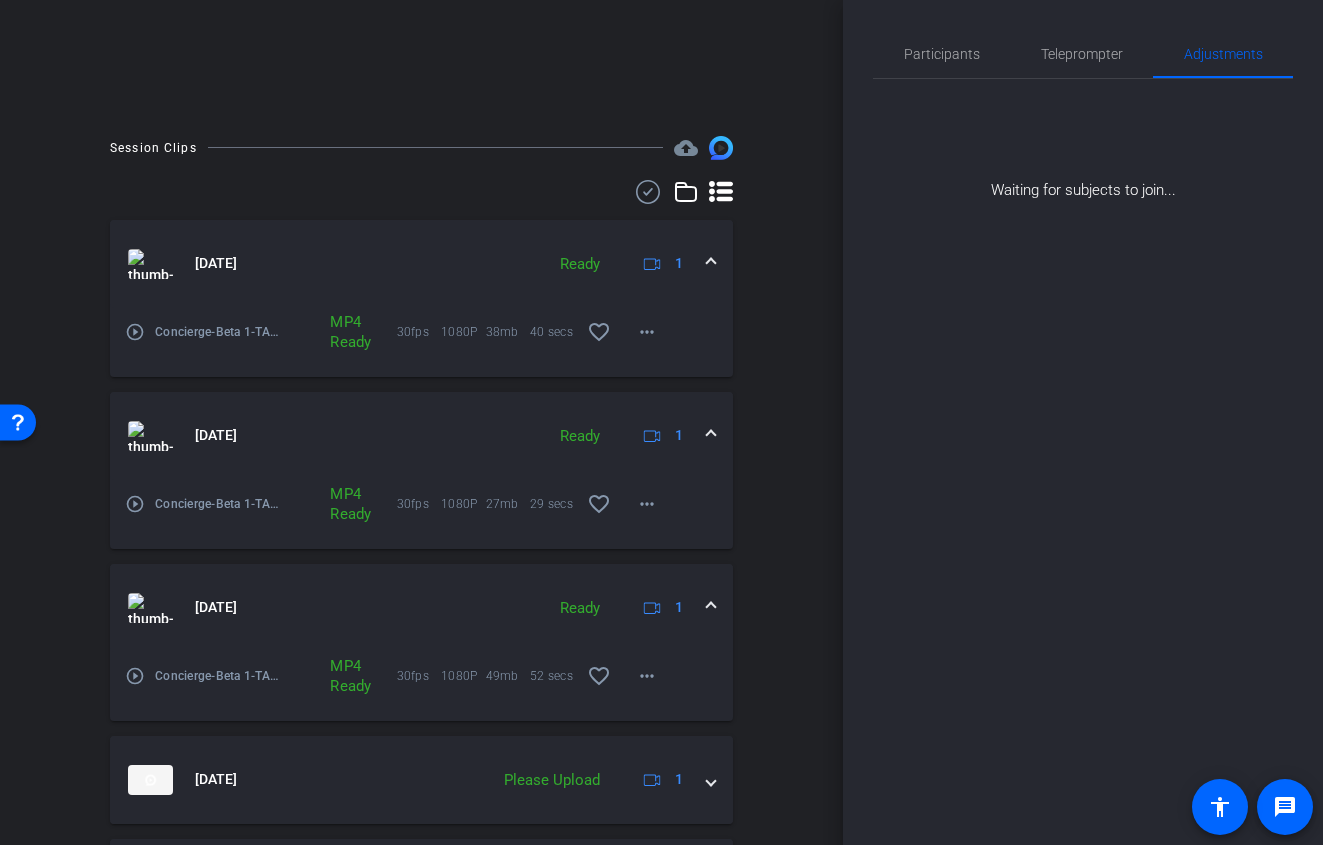 scroll, scrollTop: 650, scrollLeft: 0, axis: vertical 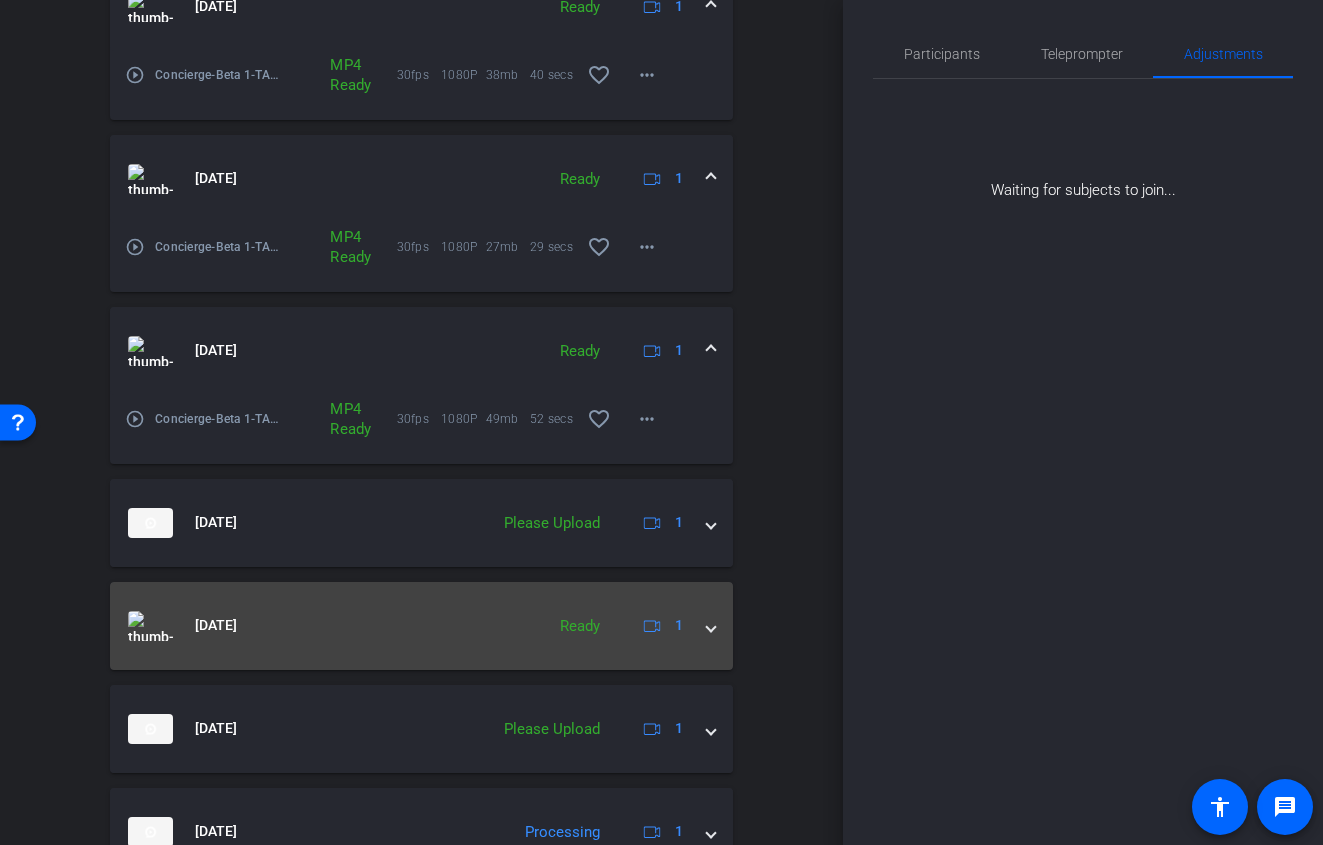 click at bounding box center [711, 625] 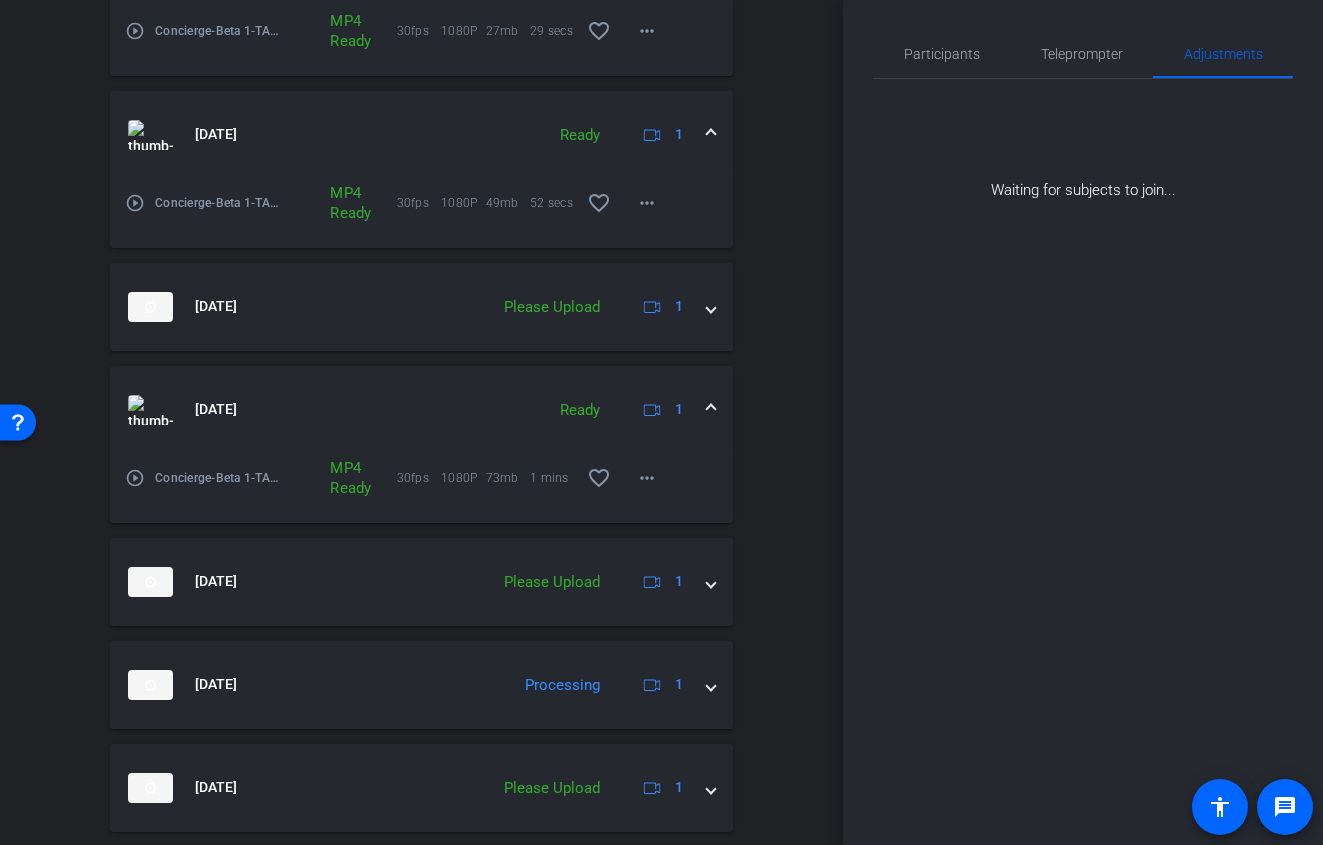 scroll, scrollTop: 1130, scrollLeft: 0, axis: vertical 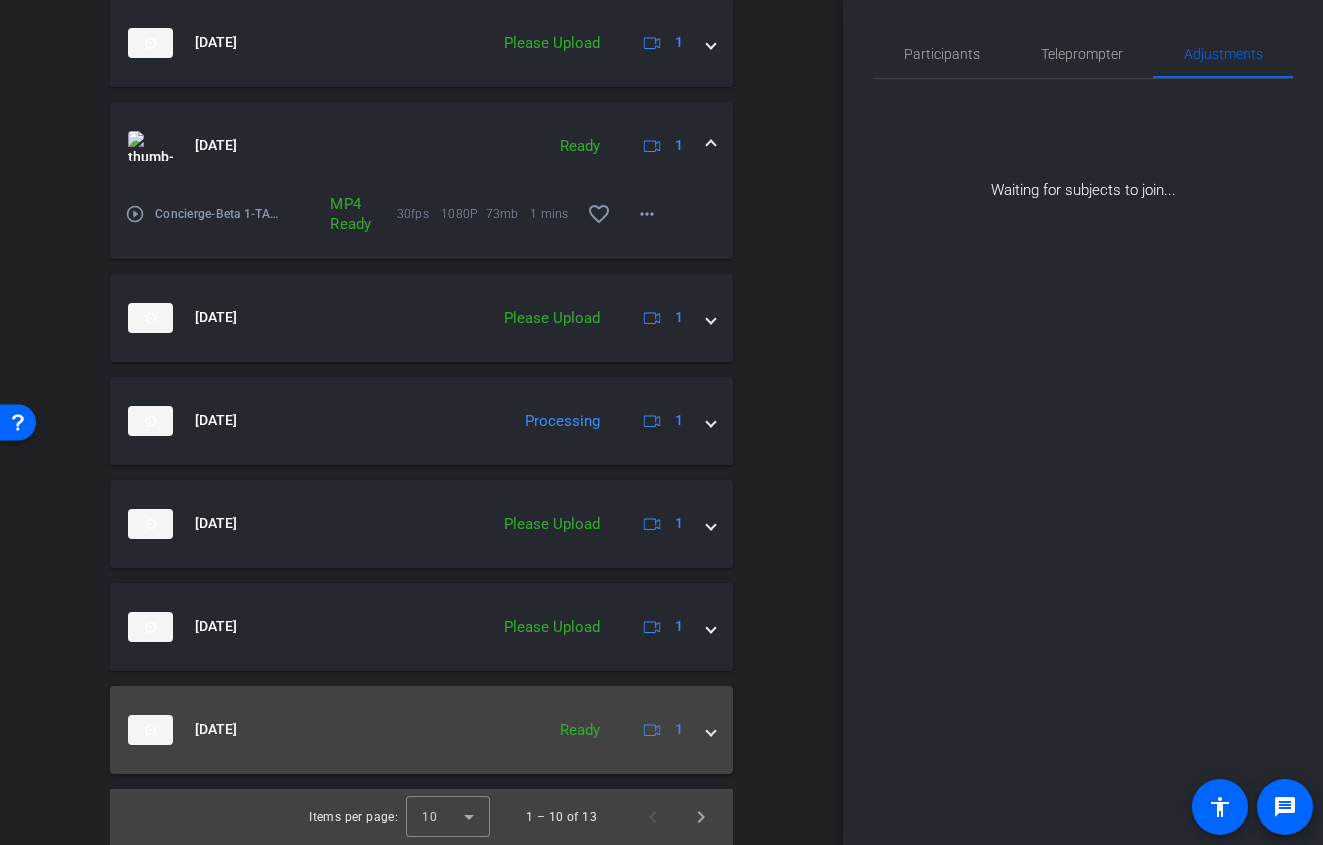 click at bounding box center (711, 729) 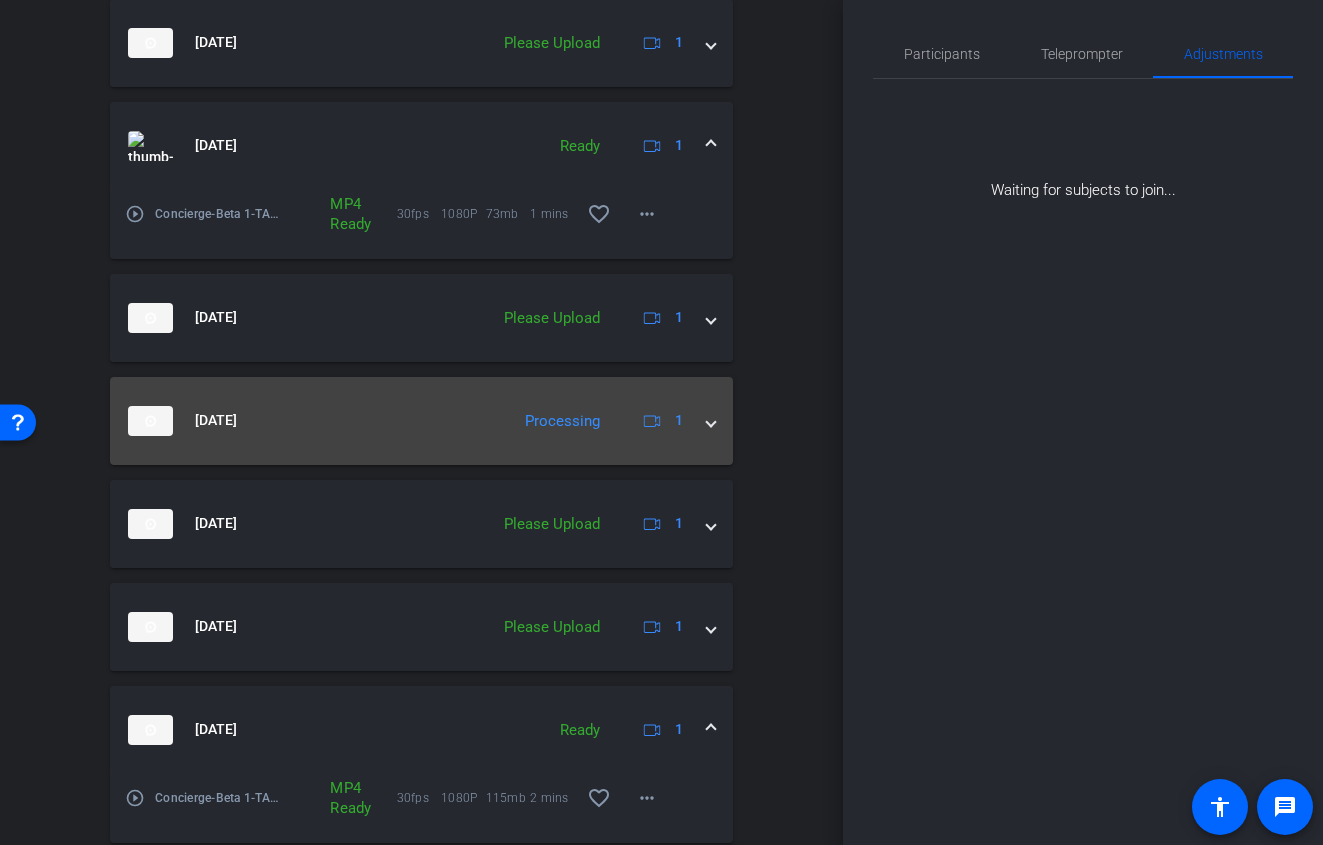 click on "[DATE]   Processing
1" at bounding box center (421, 421) 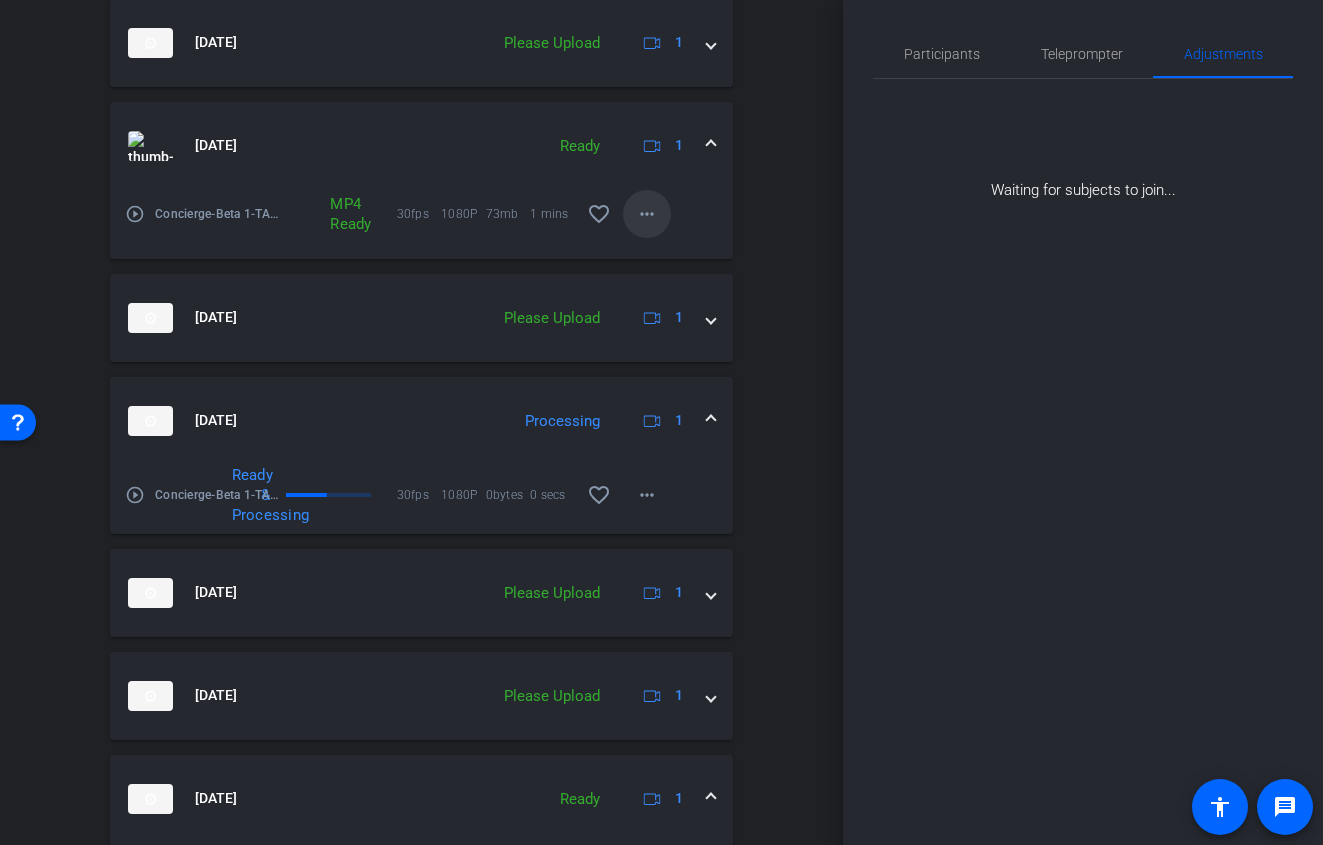 click on "more_horiz" at bounding box center (647, 214) 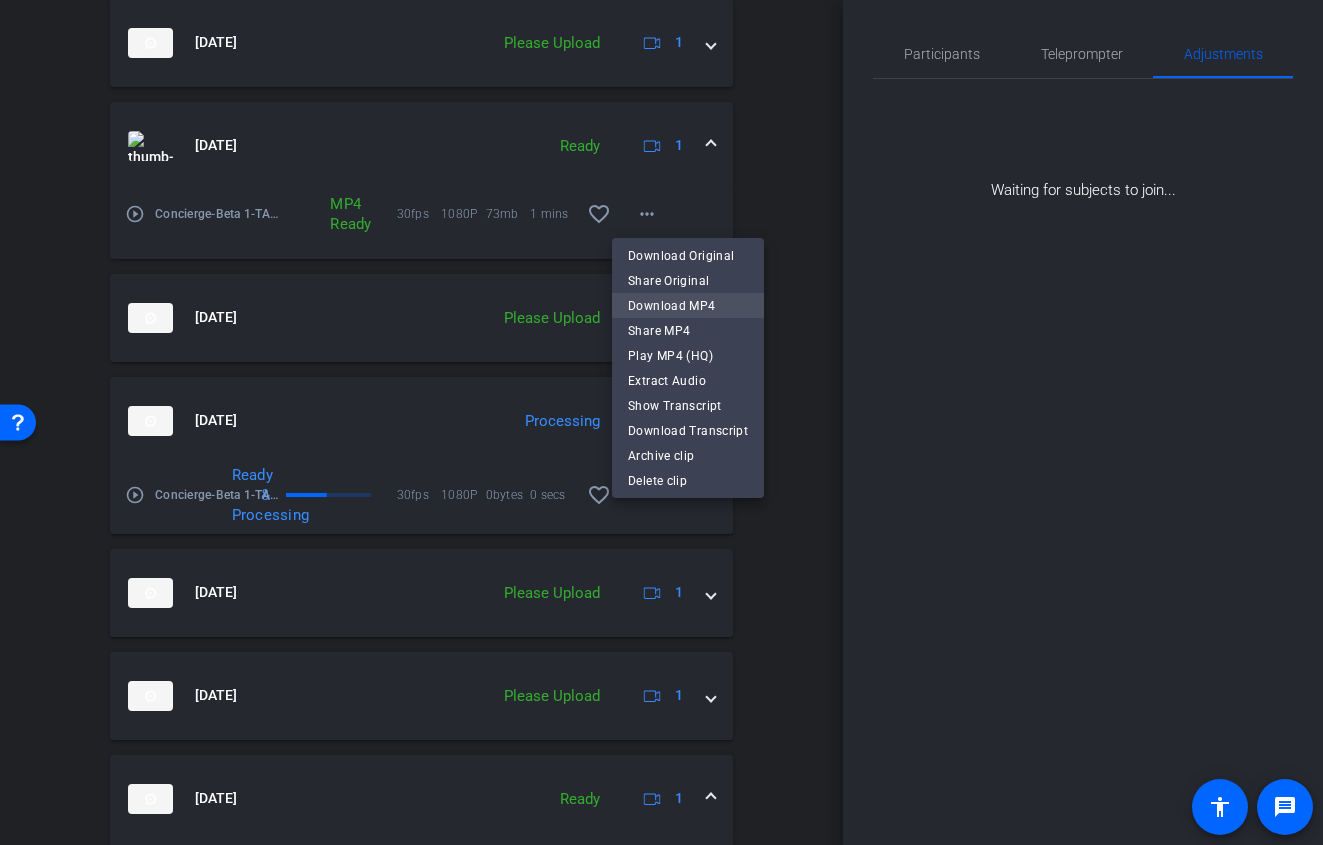 click on "Download MP4" at bounding box center (688, 306) 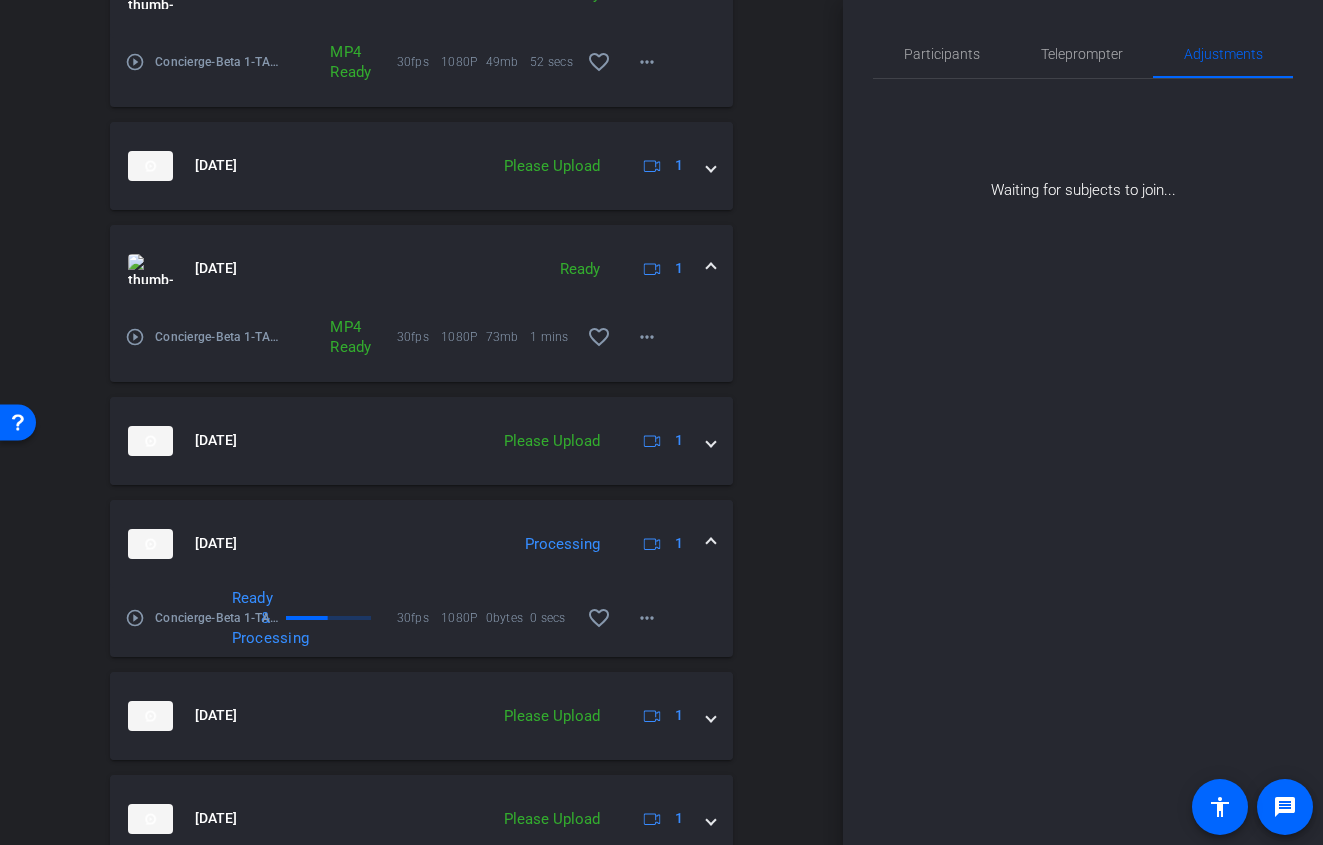 scroll, scrollTop: 694, scrollLeft: 0, axis: vertical 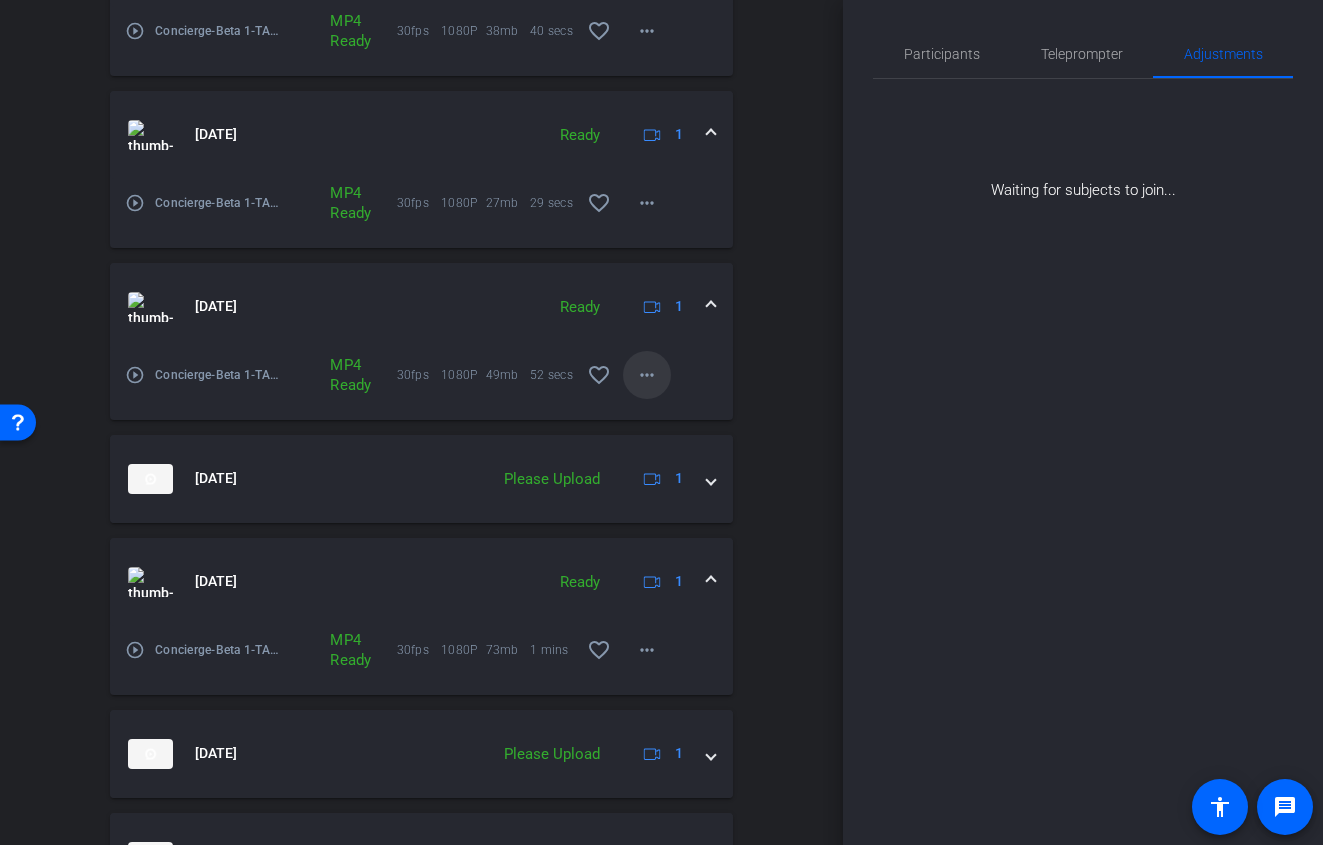click on "more_horiz" at bounding box center [647, 375] 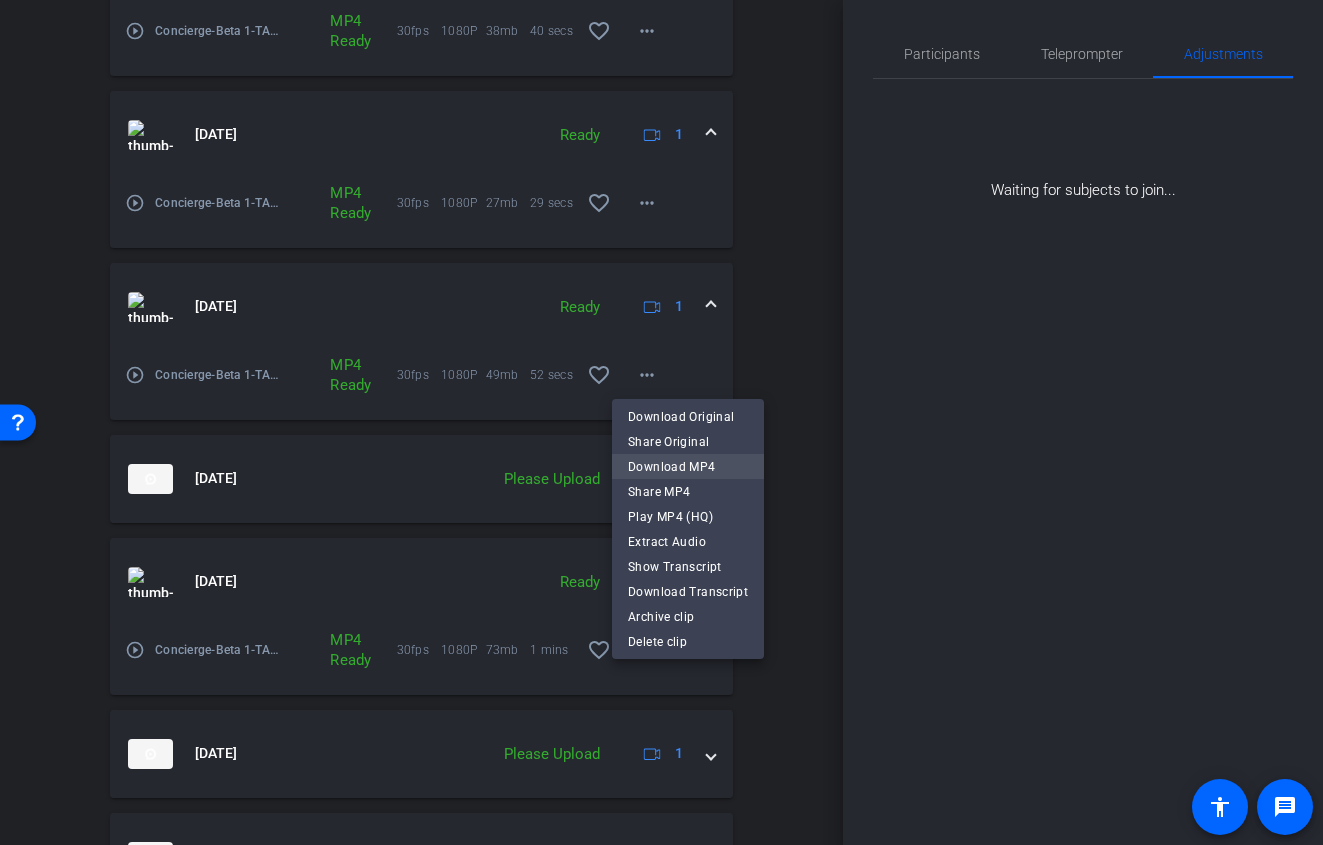 click on "Download MP4" at bounding box center (688, 466) 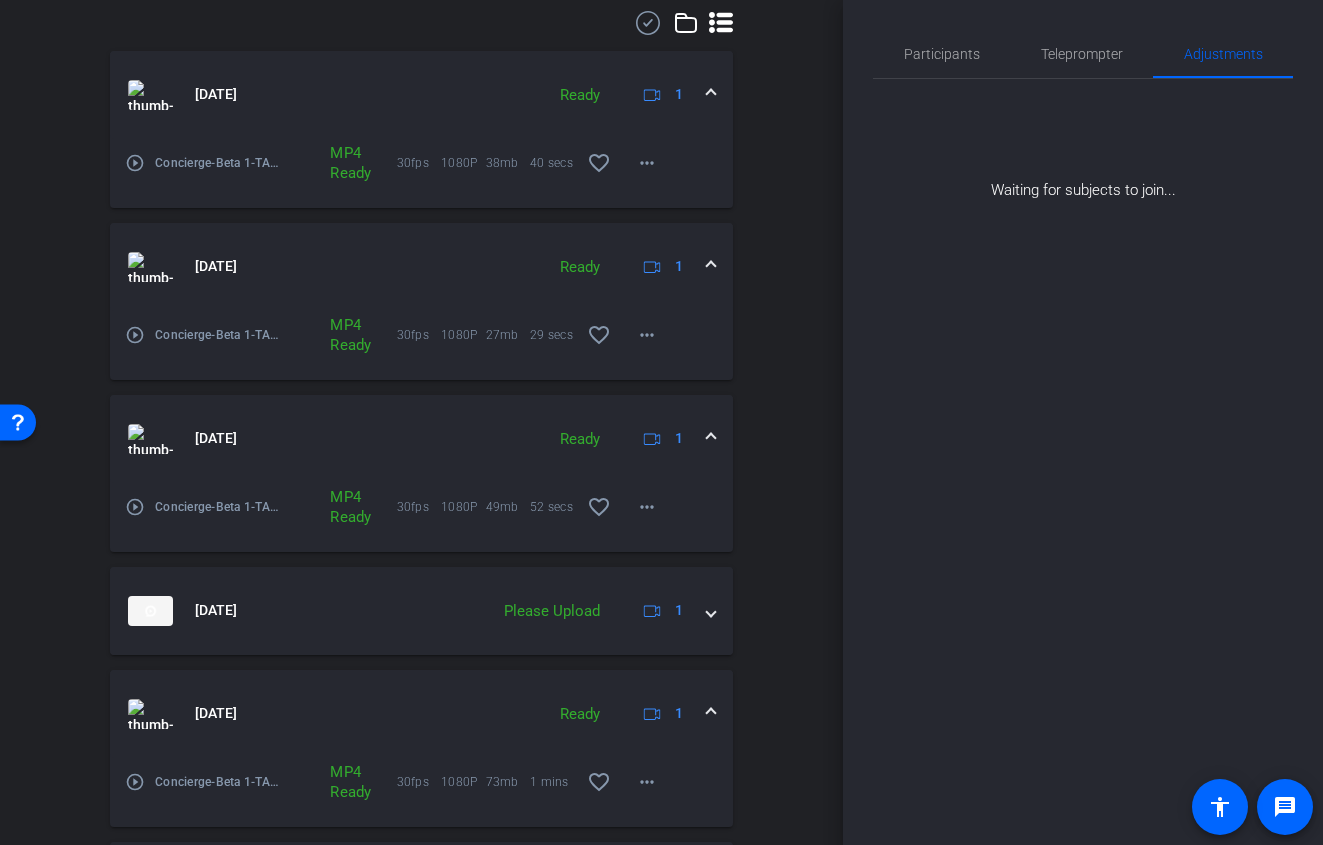 scroll, scrollTop: 345, scrollLeft: 0, axis: vertical 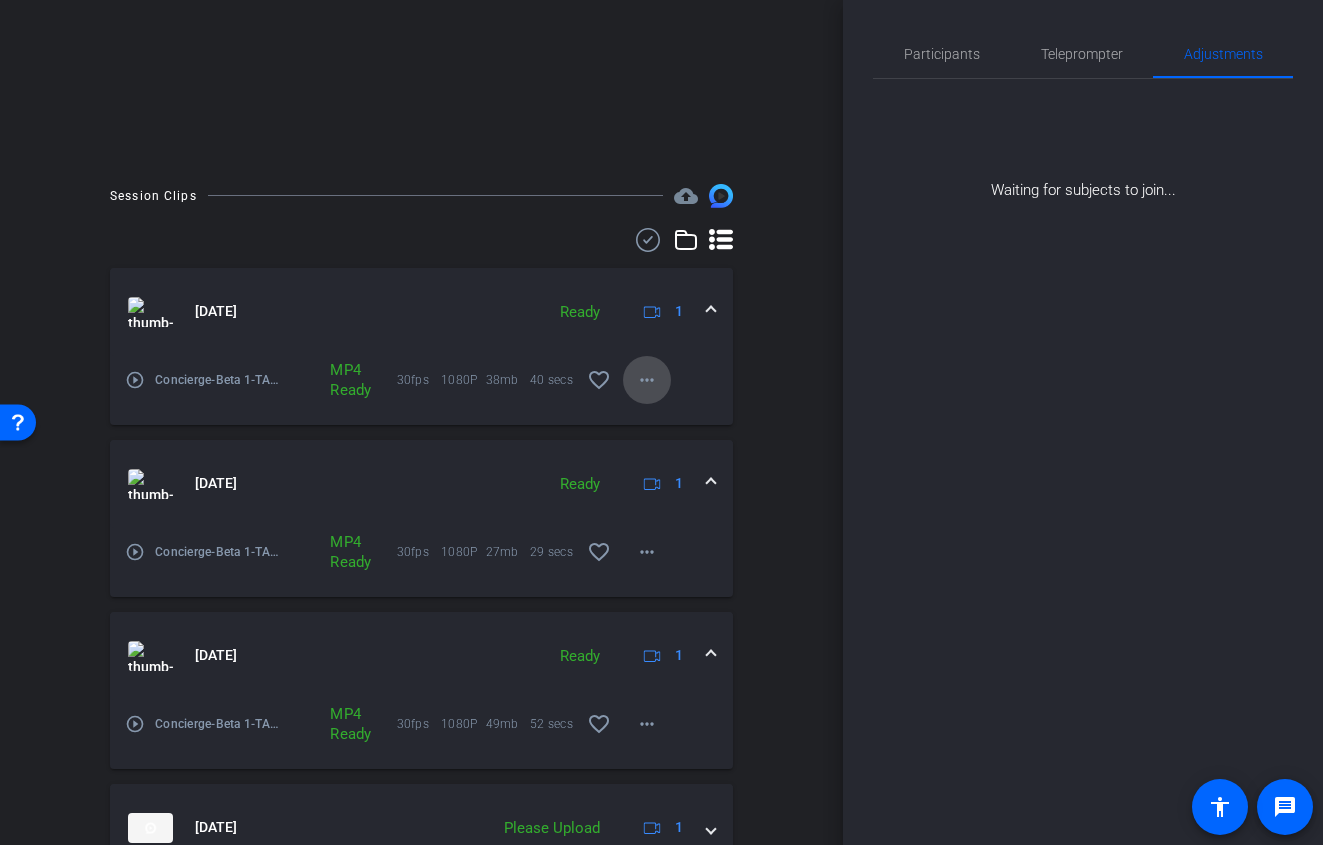 click on "more_horiz" at bounding box center [647, 380] 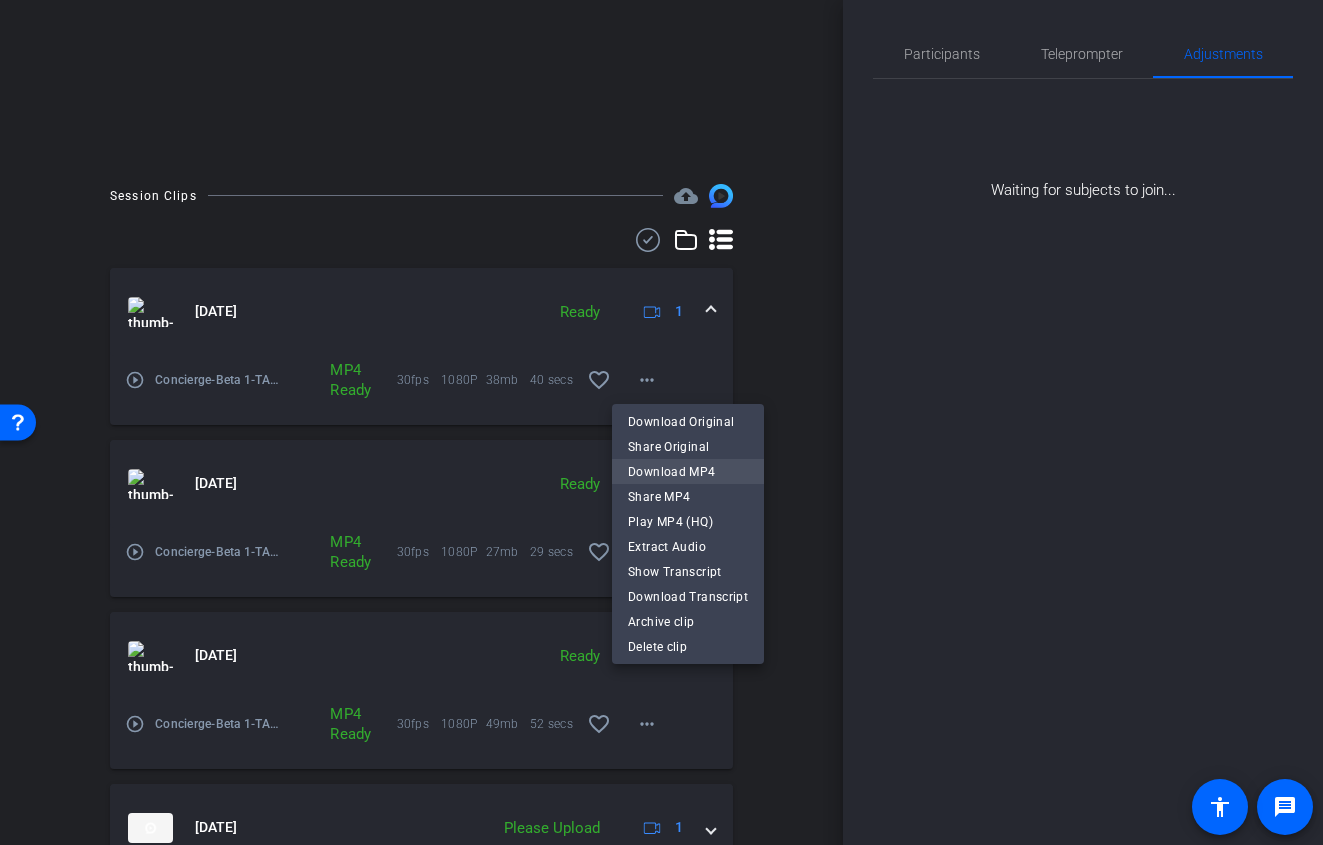 click on "Download MP4" at bounding box center (688, 471) 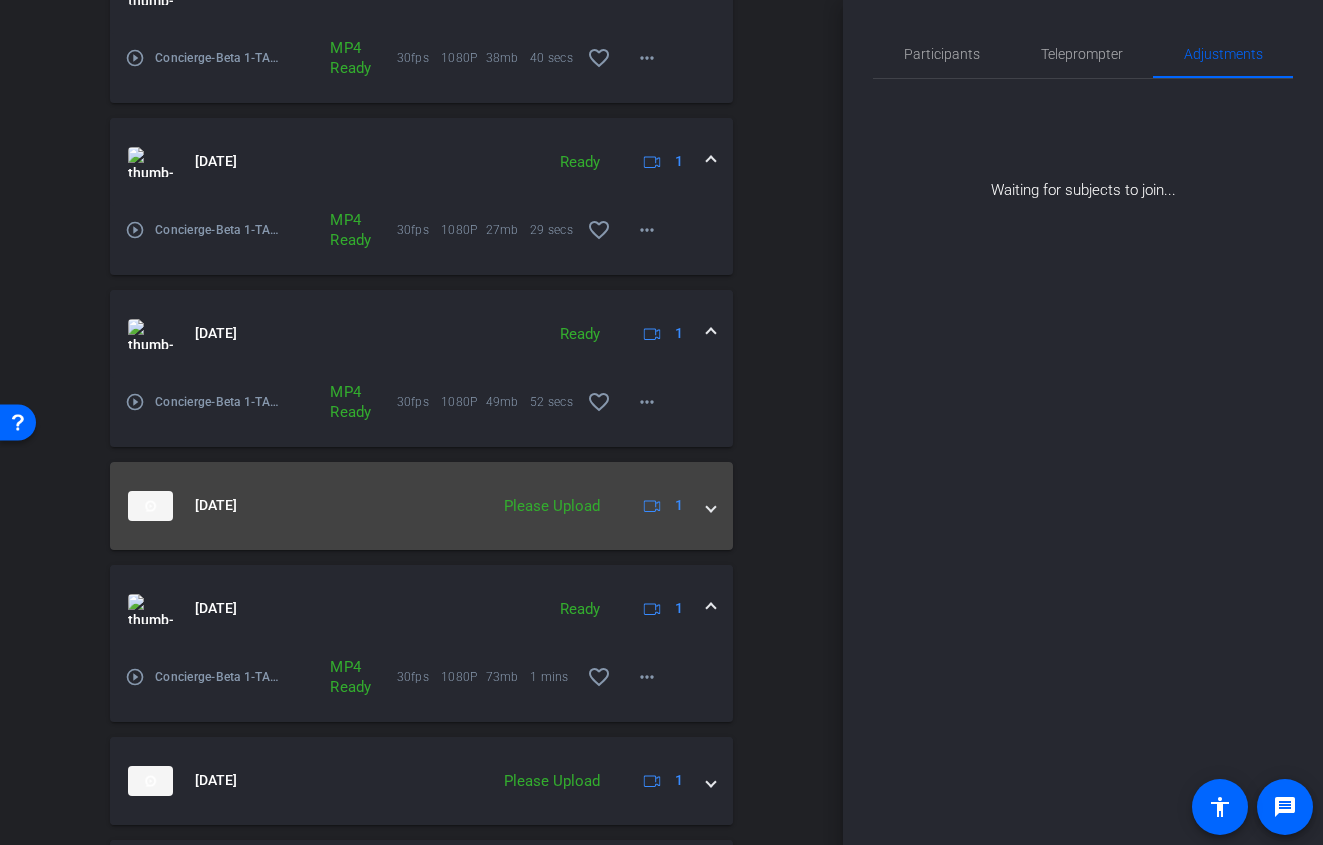 scroll, scrollTop: 0, scrollLeft: 0, axis: both 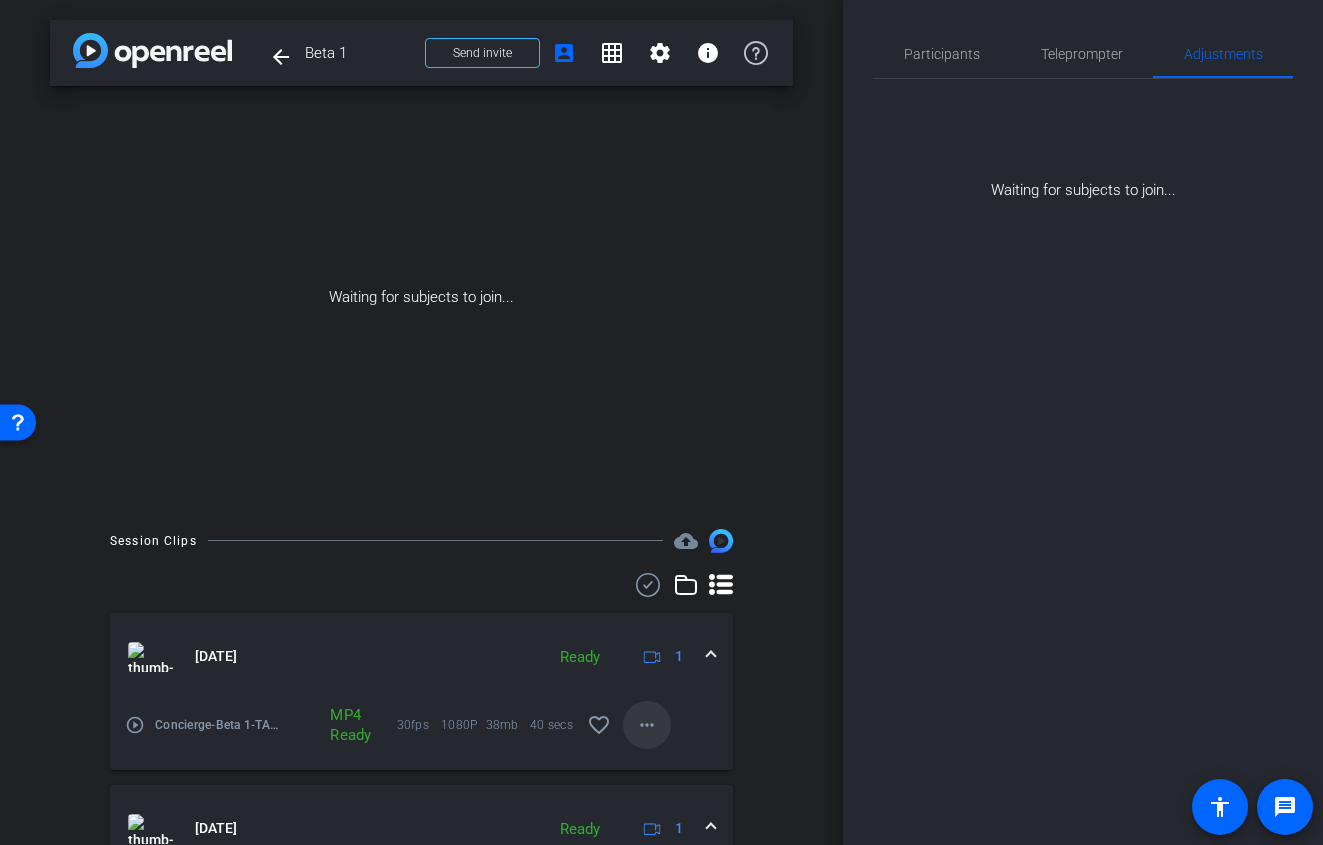 click on "more_horiz" at bounding box center [647, 725] 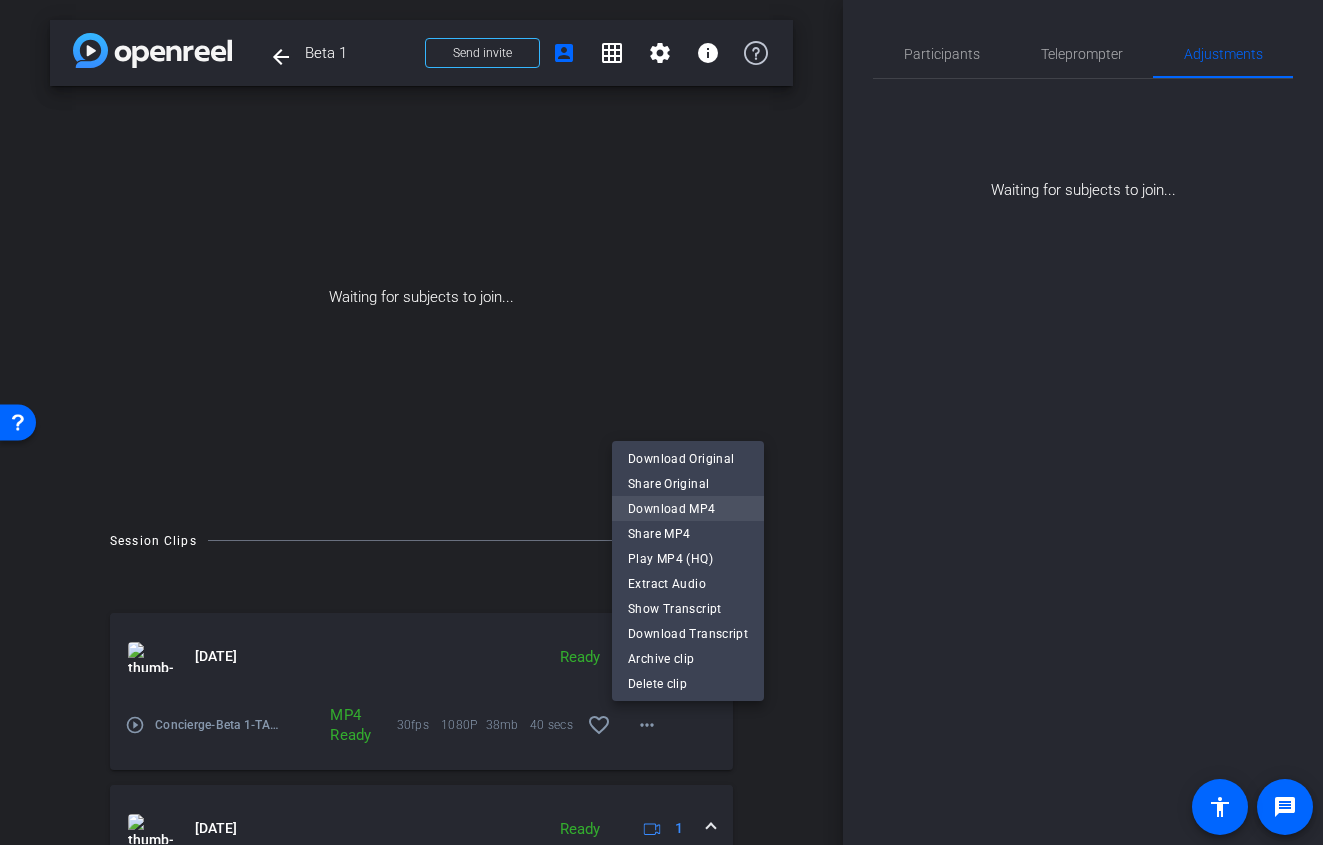 click on "Download MP4" at bounding box center (688, 509) 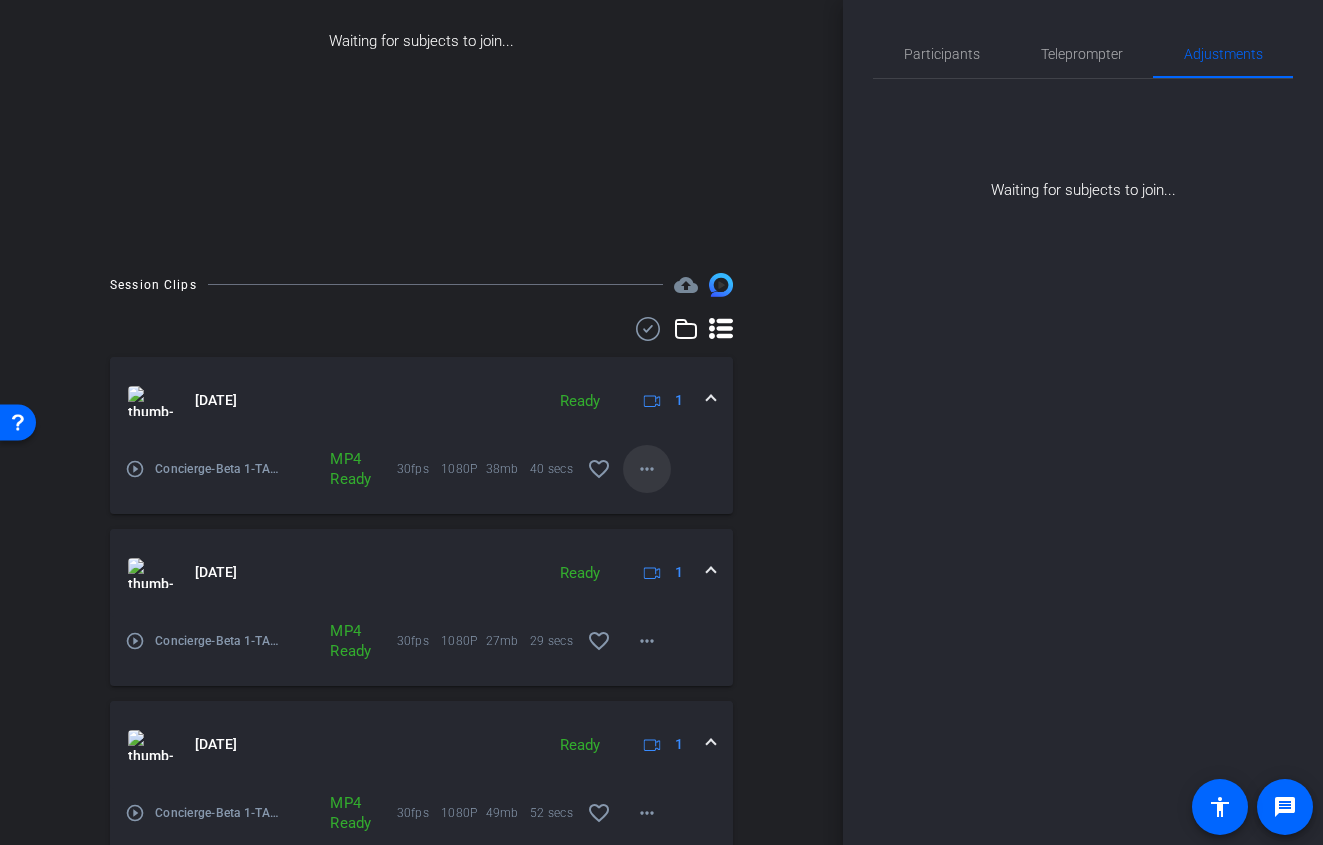 scroll, scrollTop: 399, scrollLeft: 0, axis: vertical 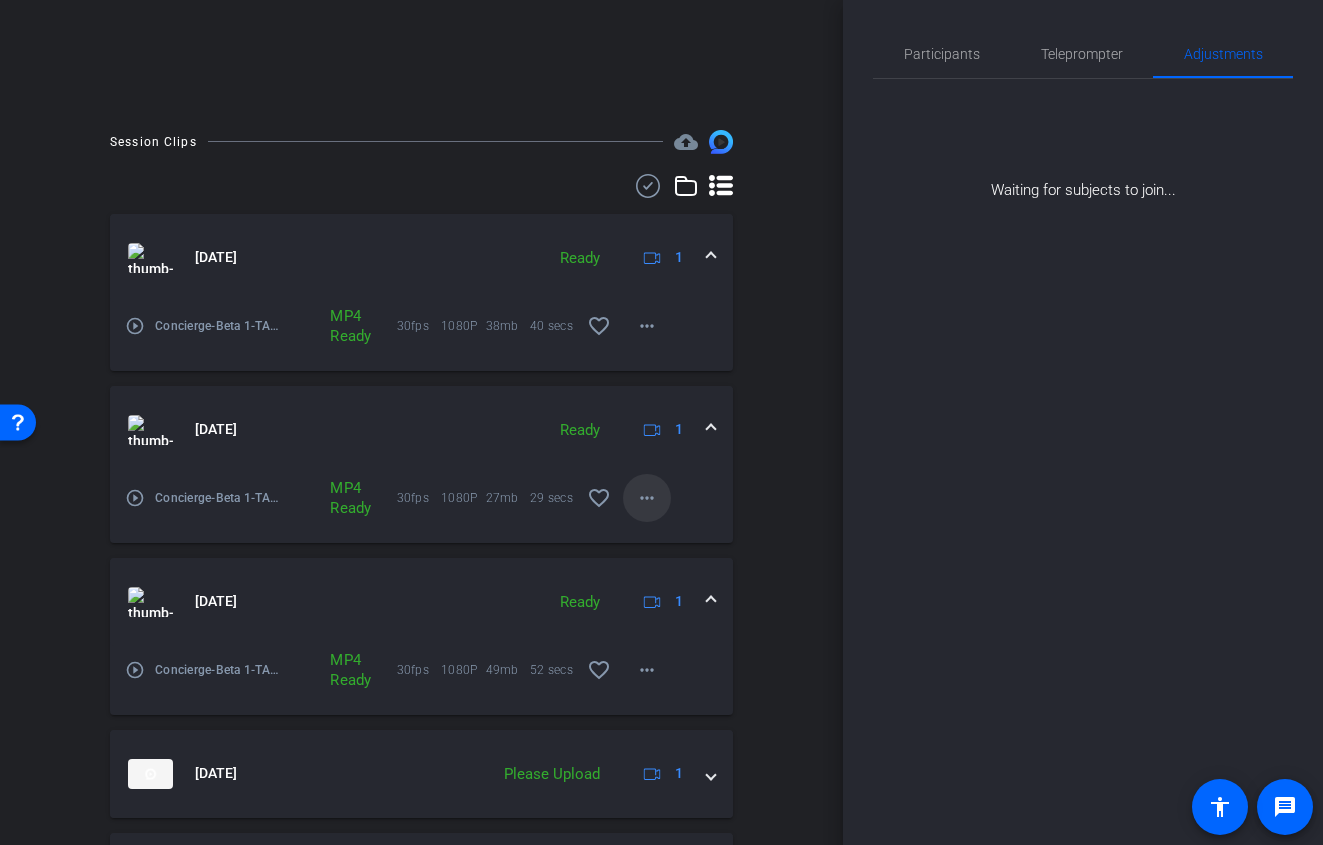 click on "more_horiz" at bounding box center [647, 498] 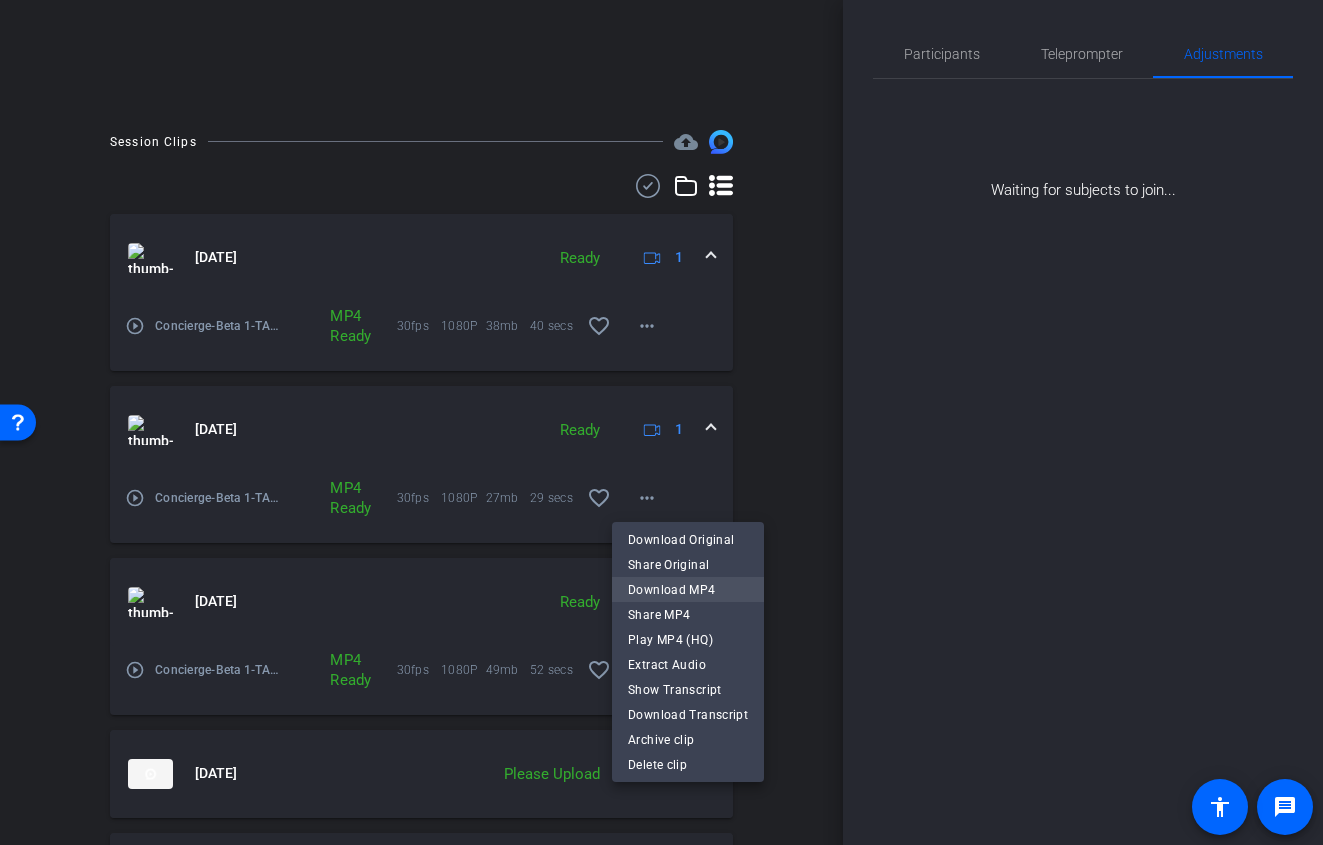 click on "Download MP4" at bounding box center (688, 590) 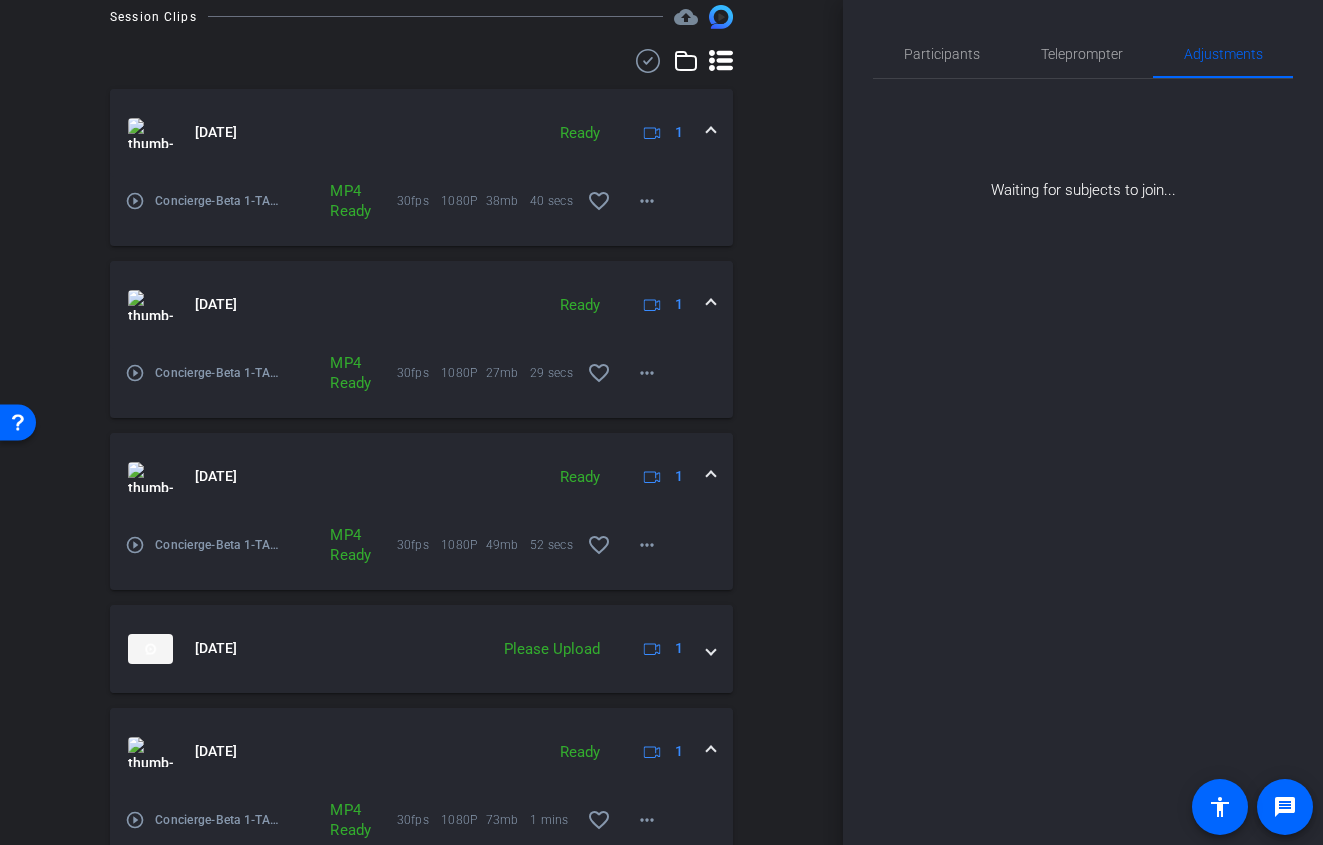 scroll, scrollTop: 529, scrollLeft: 0, axis: vertical 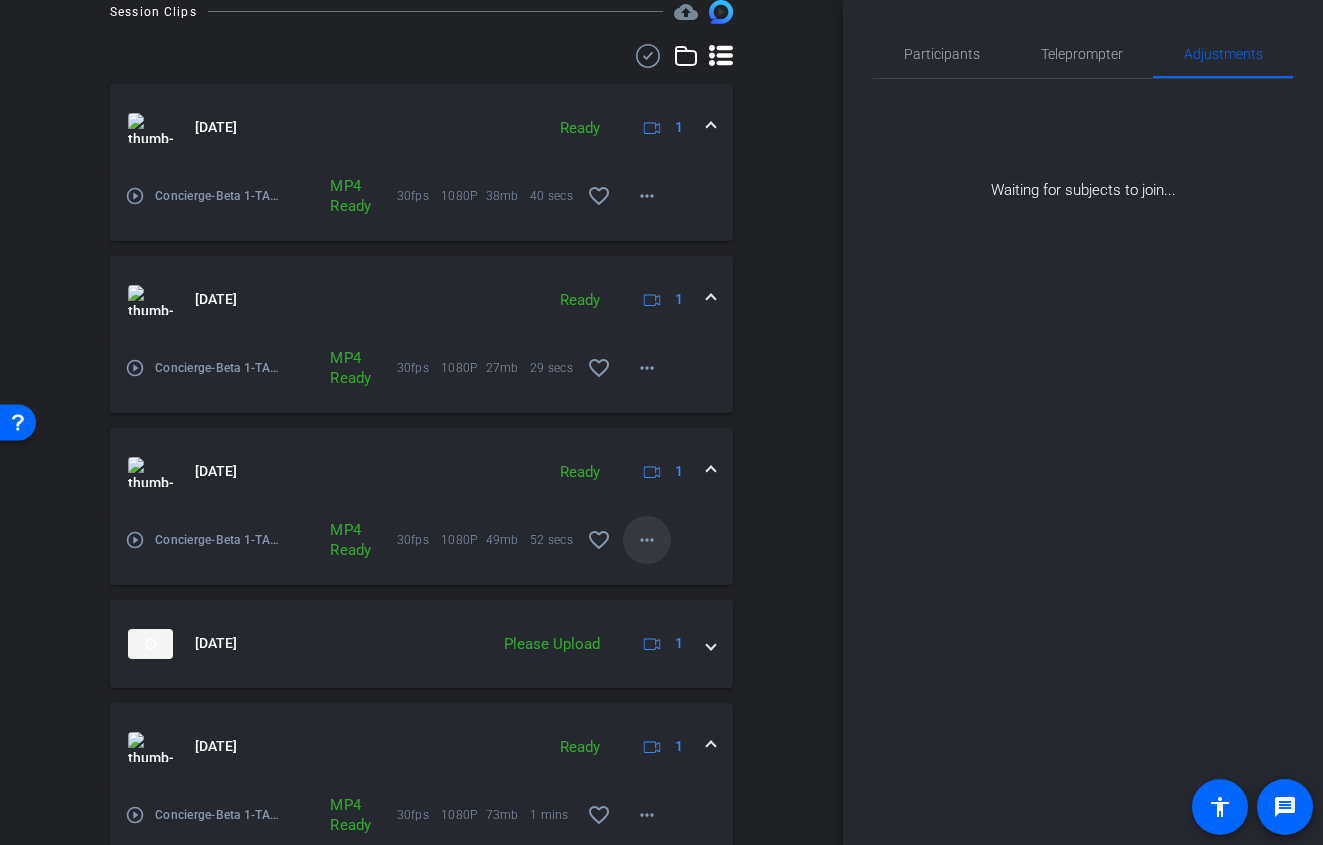 click on "more_horiz" at bounding box center [647, 540] 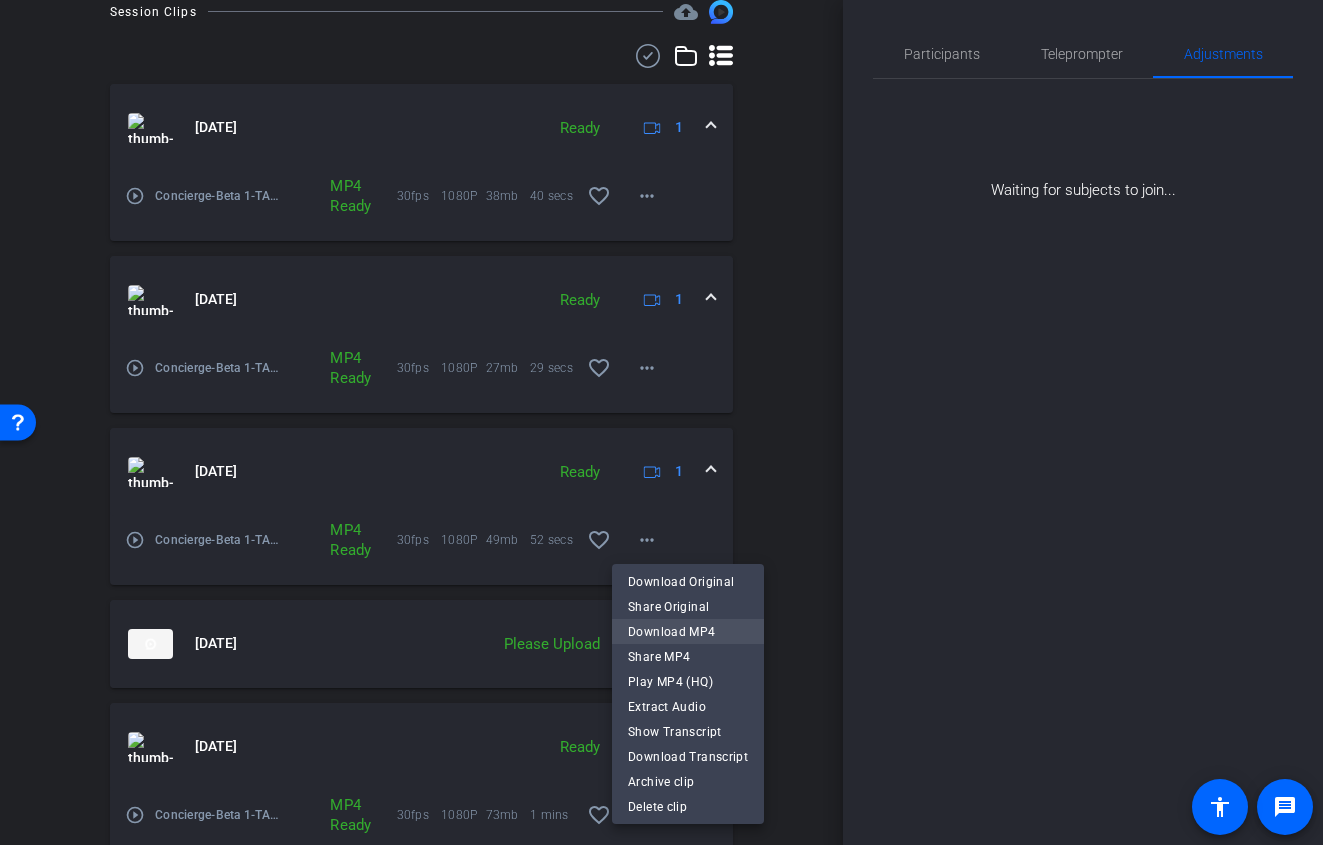 click on "Download MP4" at bounding box center (688, 631) 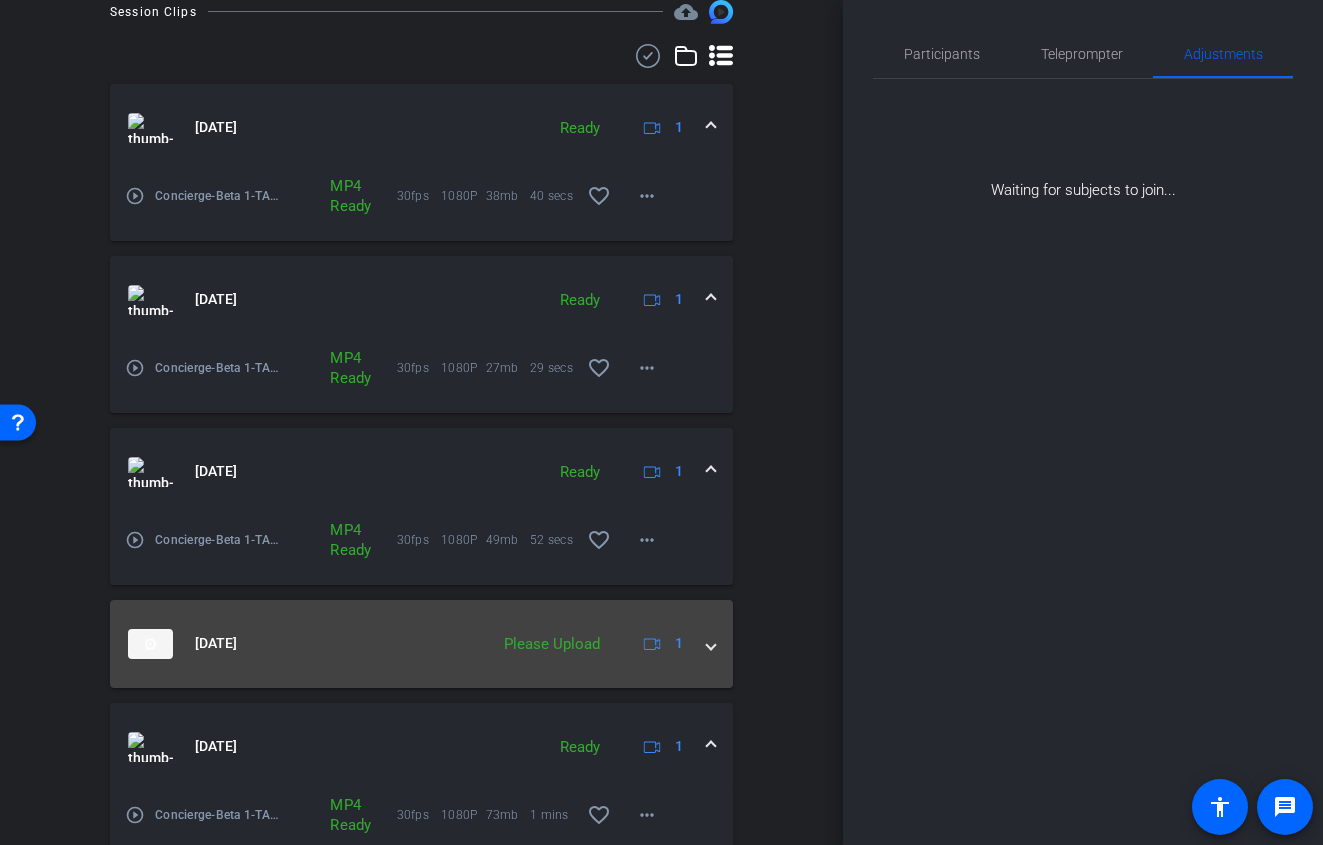 scroll, scrollTop: 847, scrollLeft: 0, axis: vertical 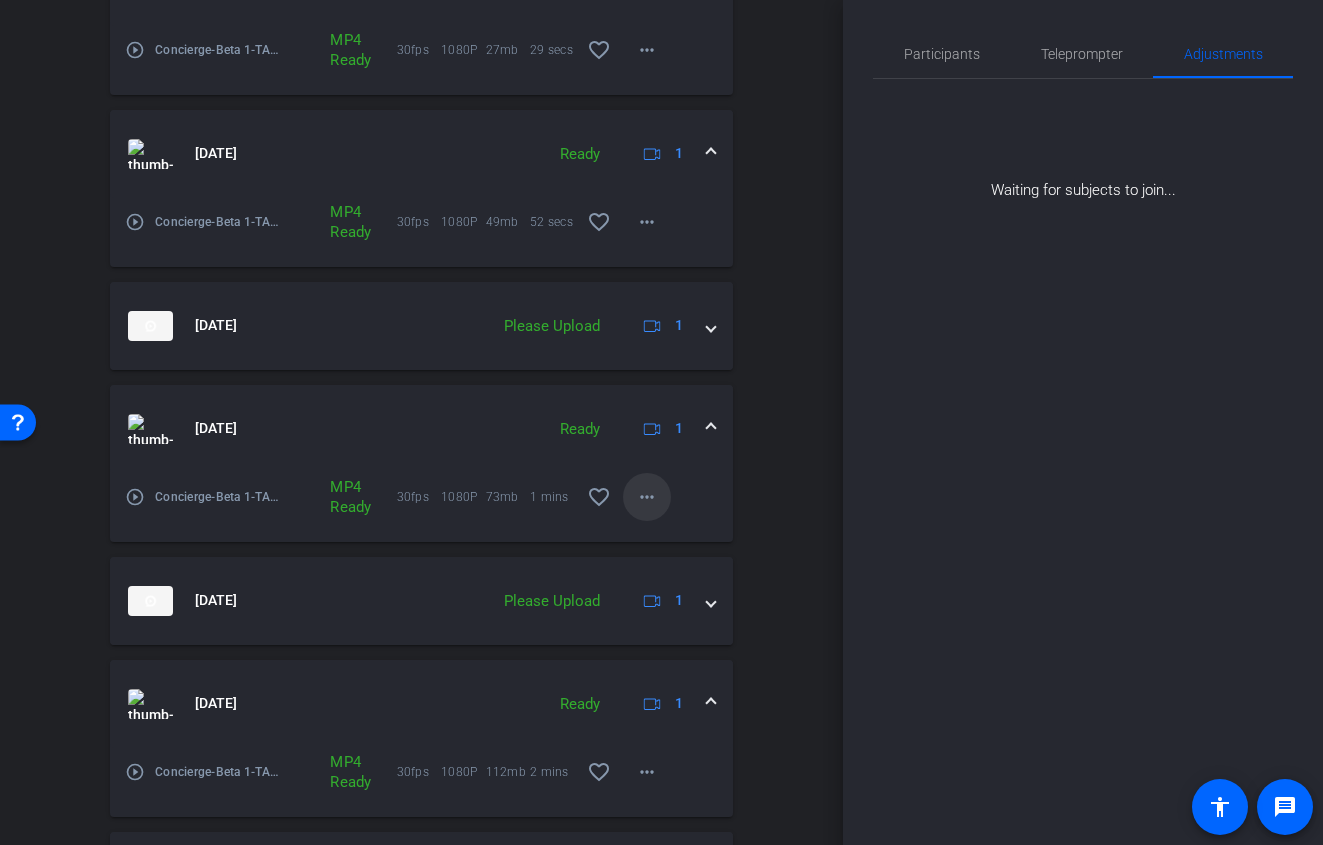 click on "more_horiz" at bounding box center [647, 497] 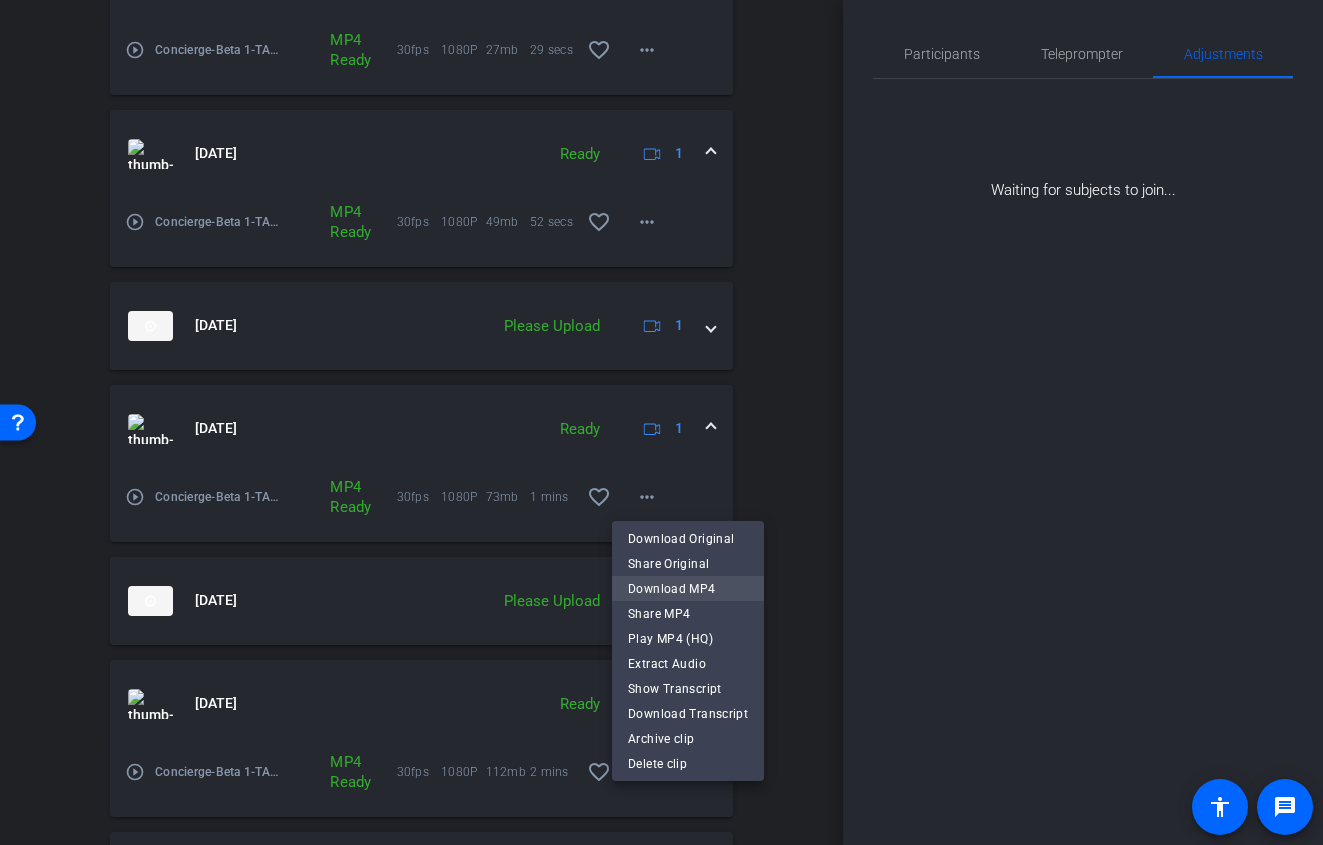 click on "Download MP4" at bounding box center (688, 588) 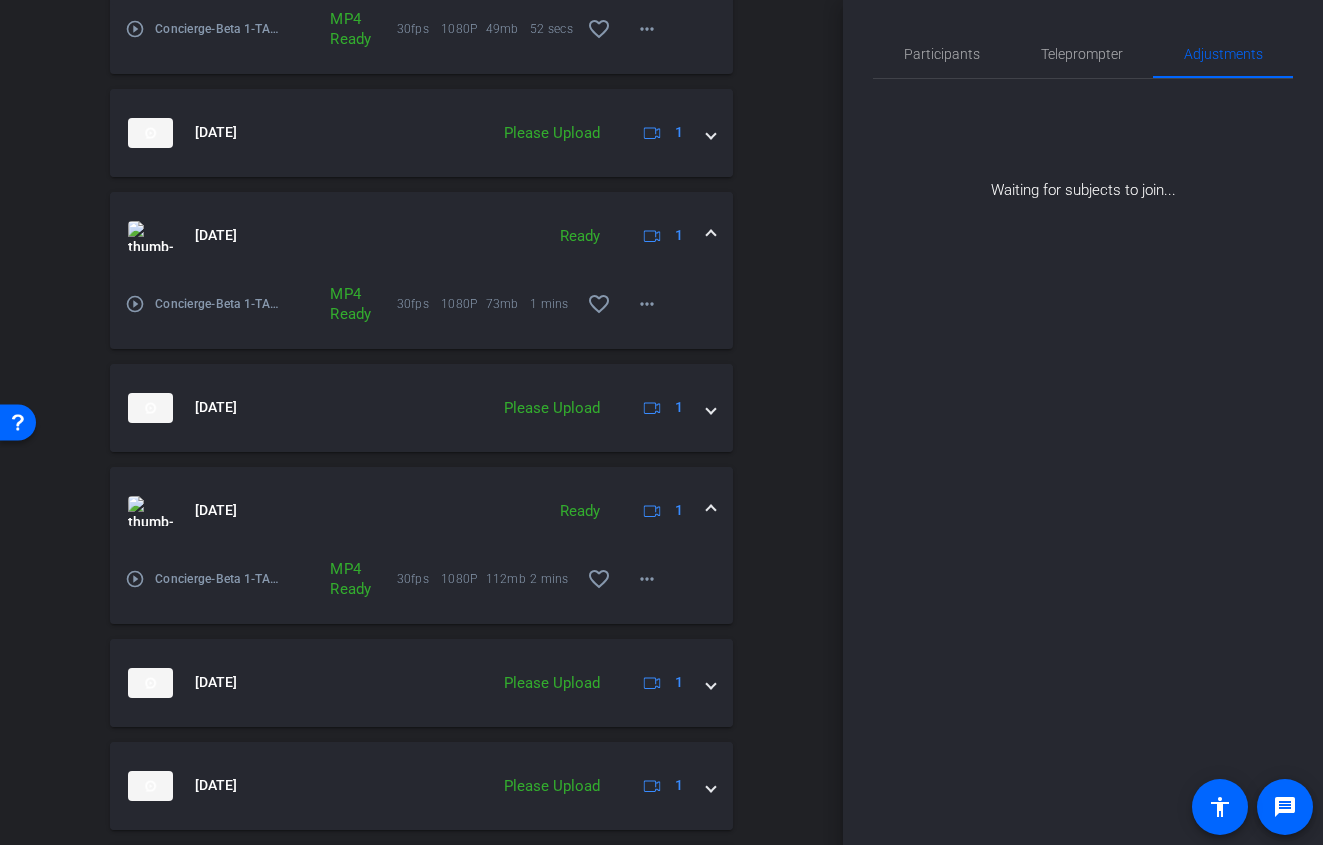 scroll, scrollTop: 1044, scrollLeft: 0, axis: vertical 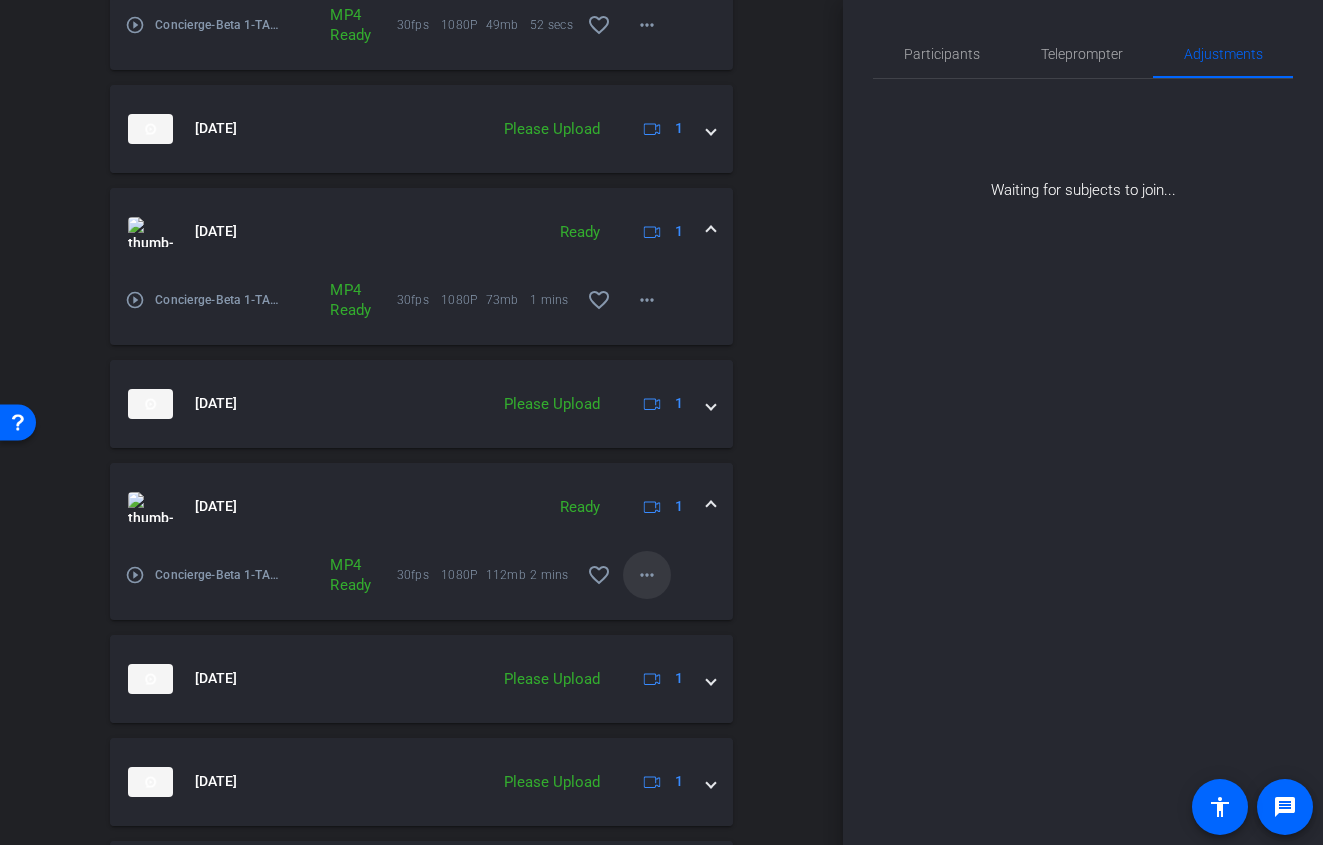 click on "more_horiz" at bounding box center (647, 575) 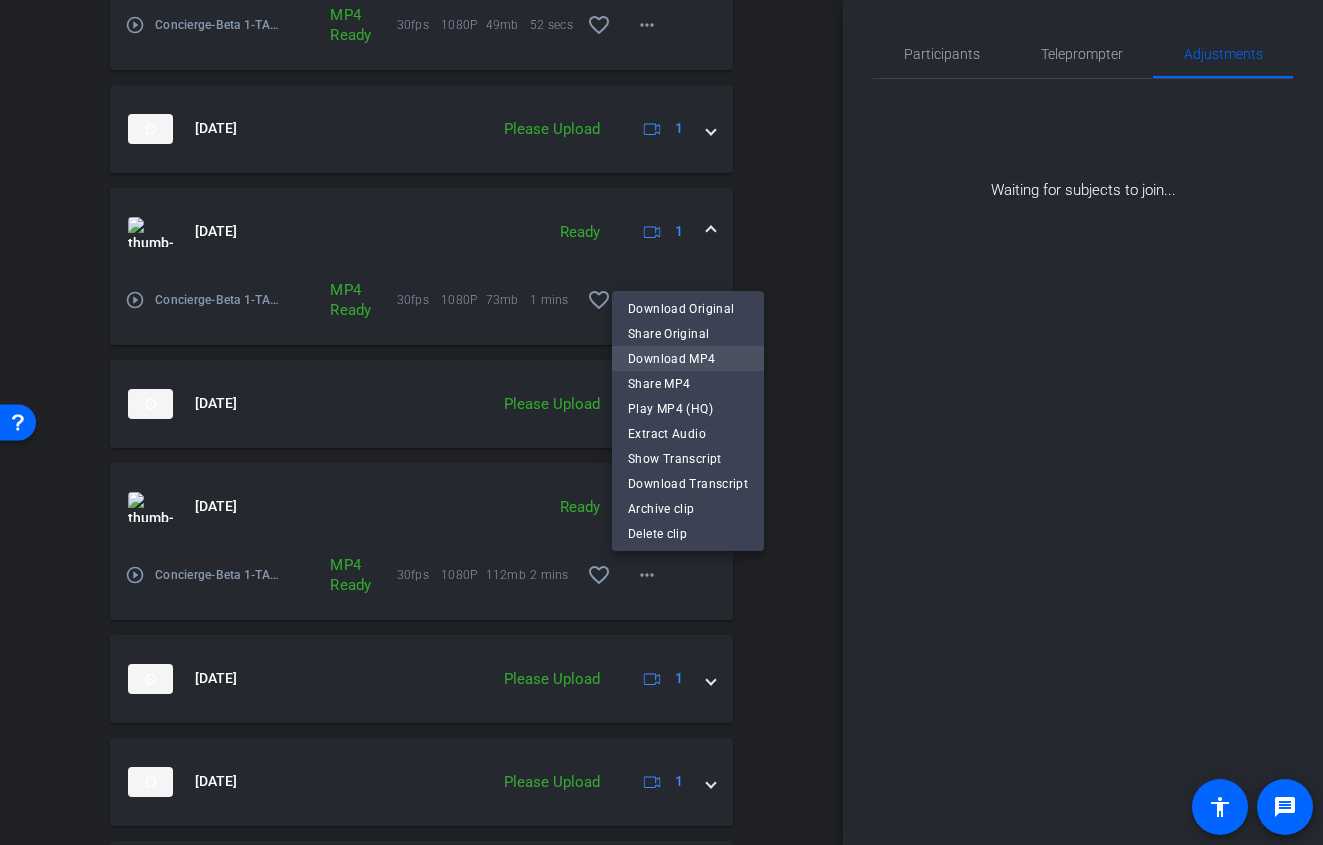 click on "Download MP4" at bounding box center (688, 358) 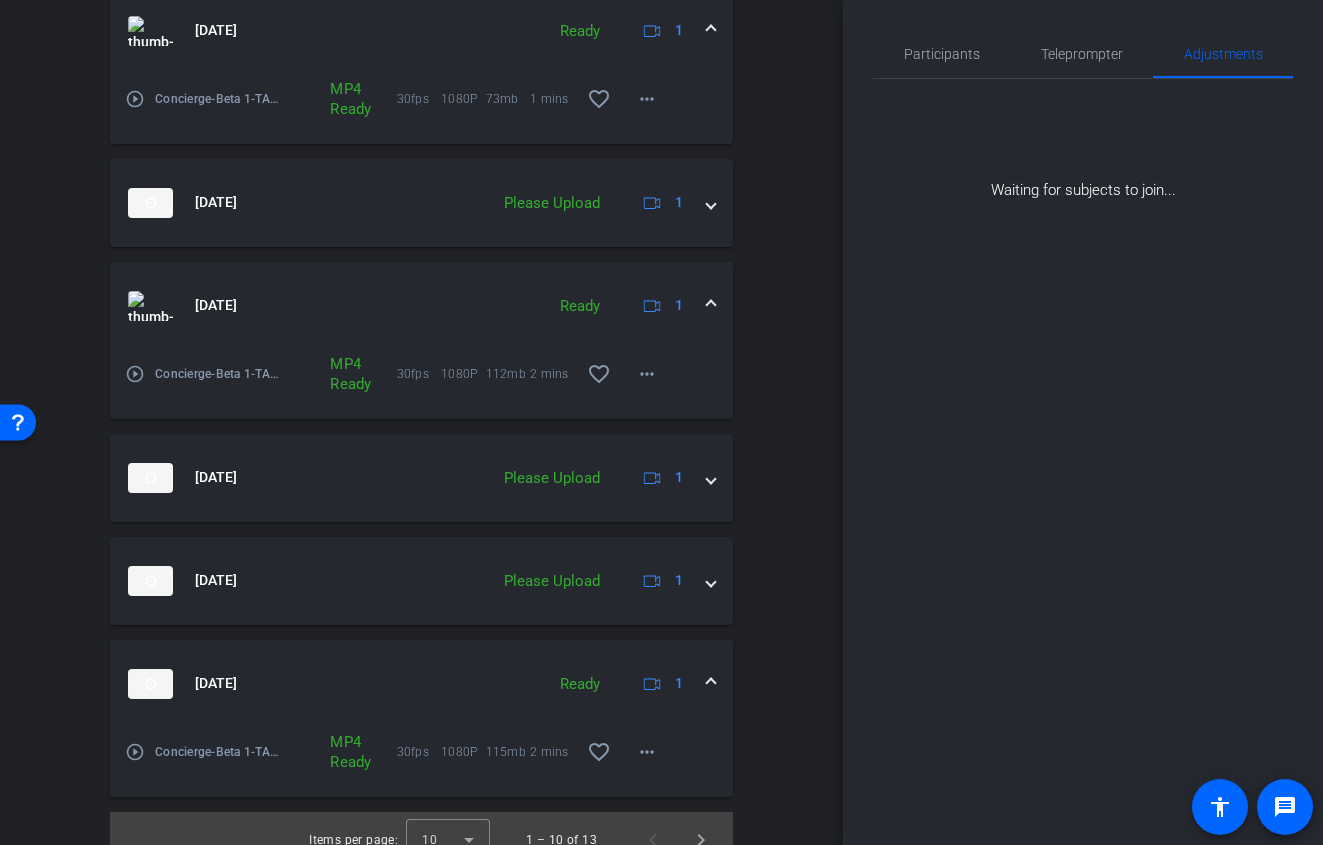 scroll, scrollTop: 1268, scrollLeft: 0, axis: vertical 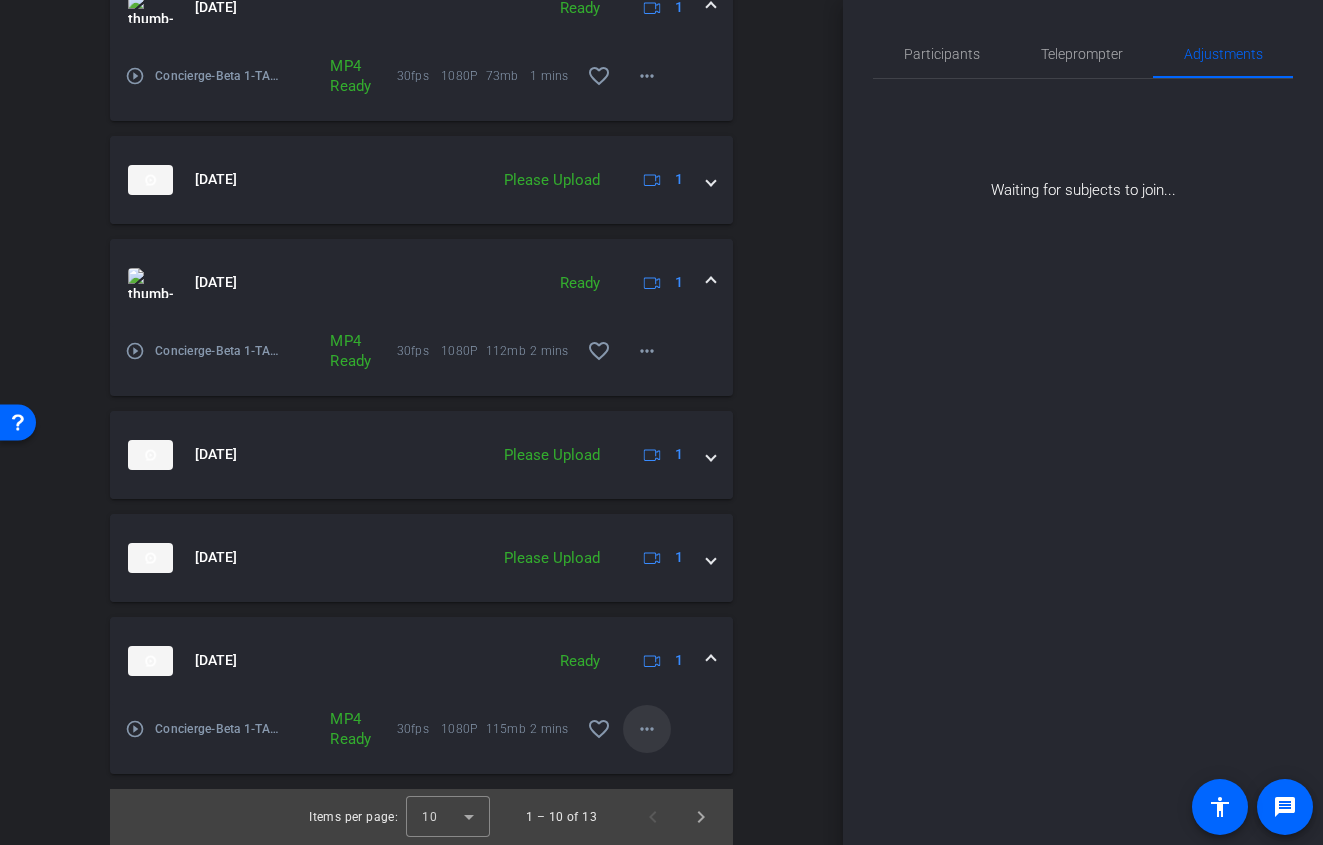 click on "more_horiz" at bounding box center [647, 729] 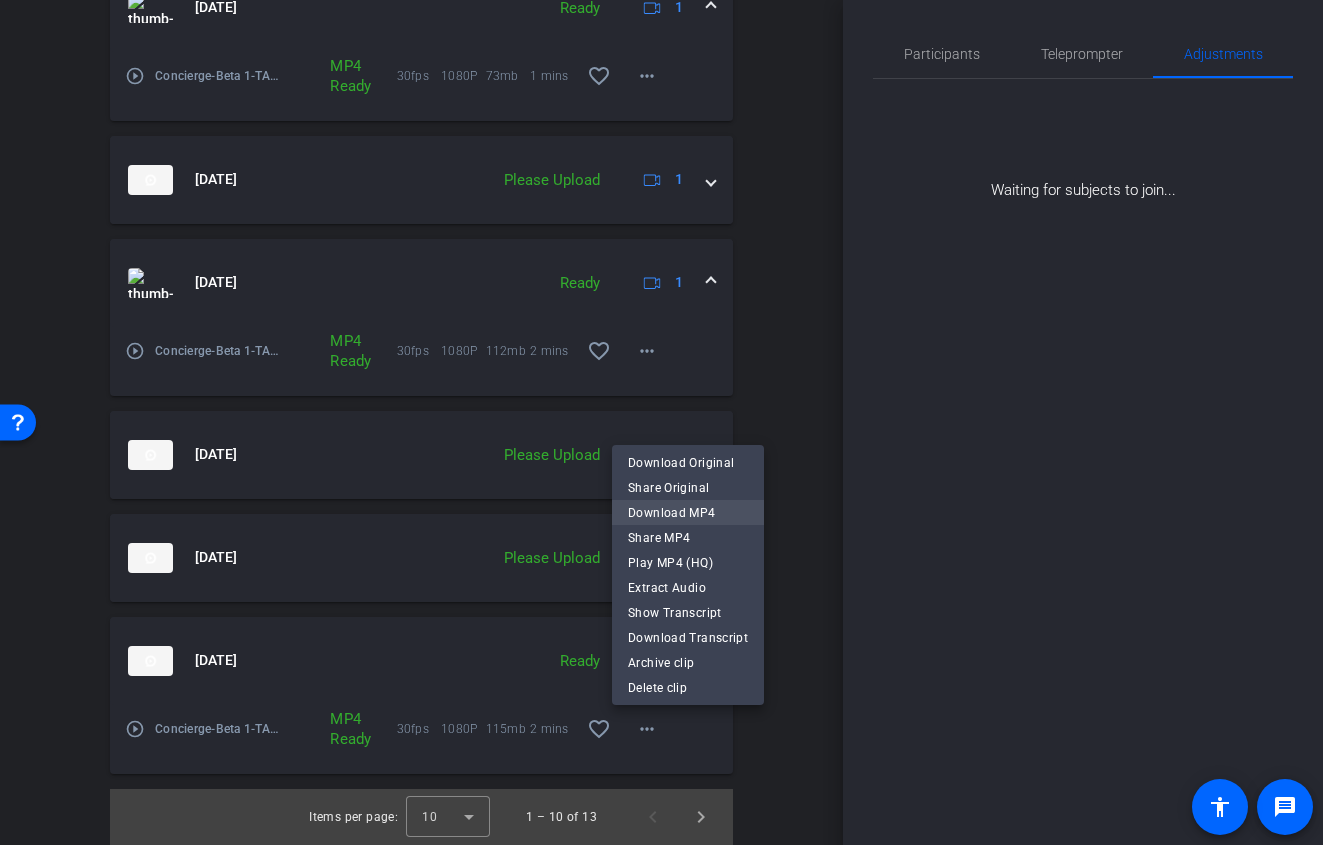 click on "Download MP4" at bounding box center [688, 513] 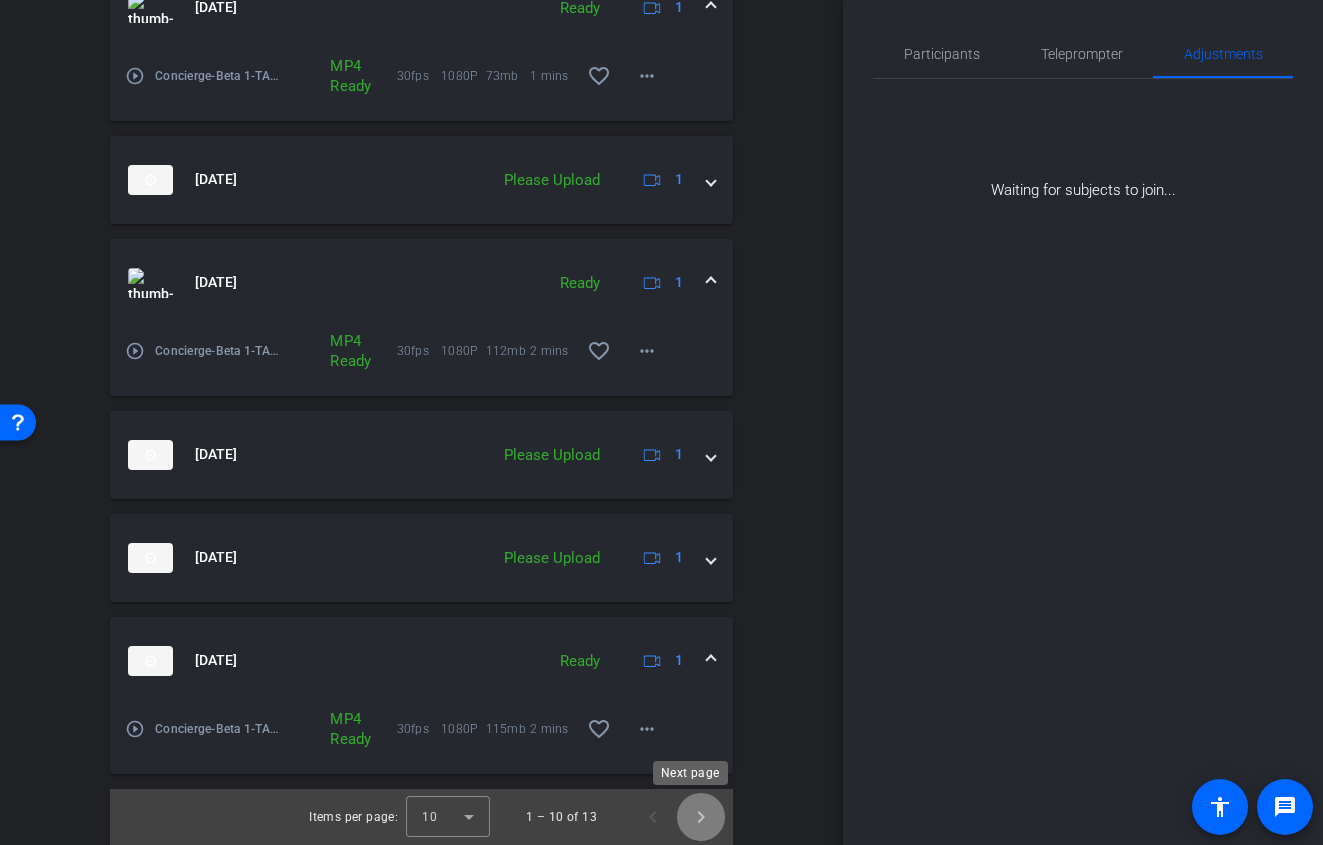 click 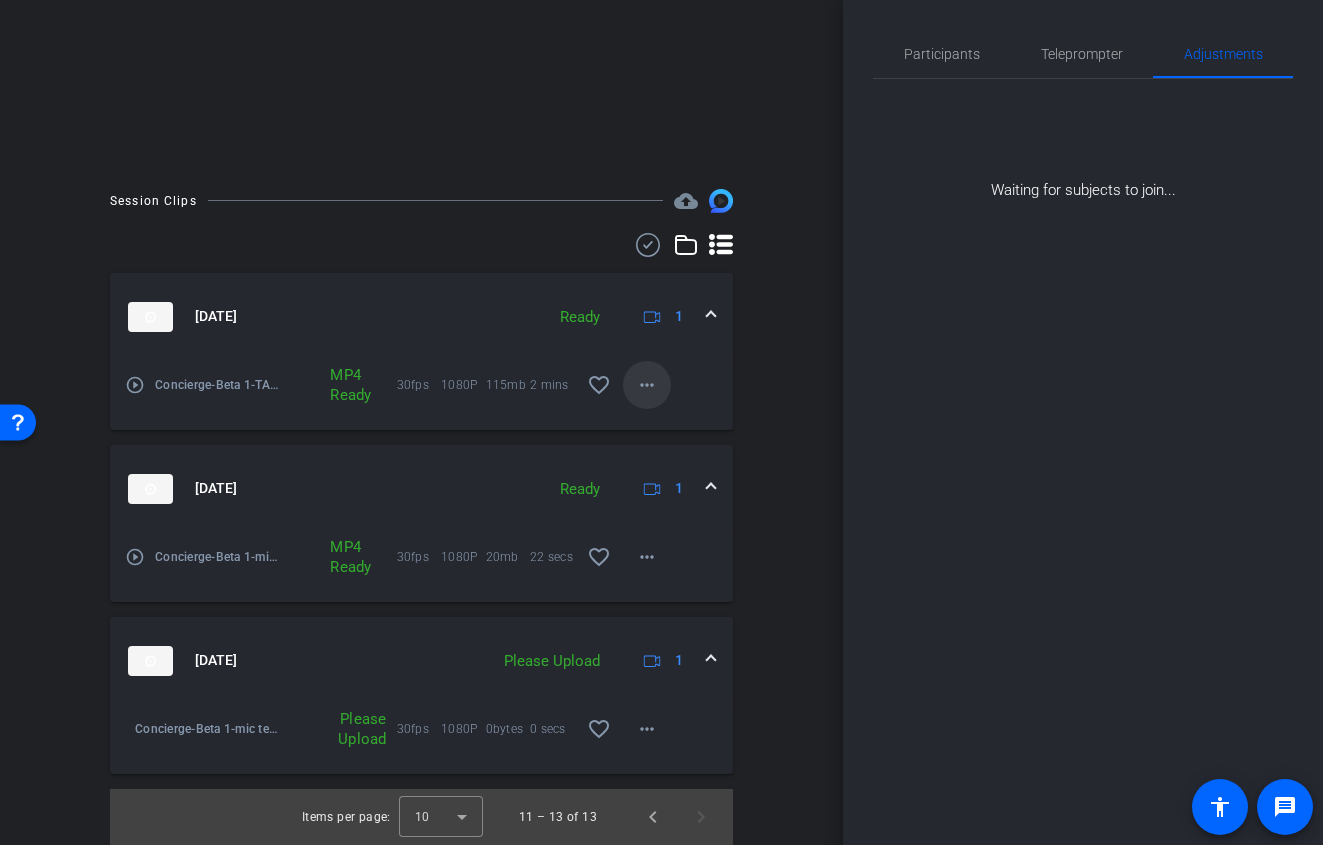 click on "more_horiz" at bounding box center (647, 385) 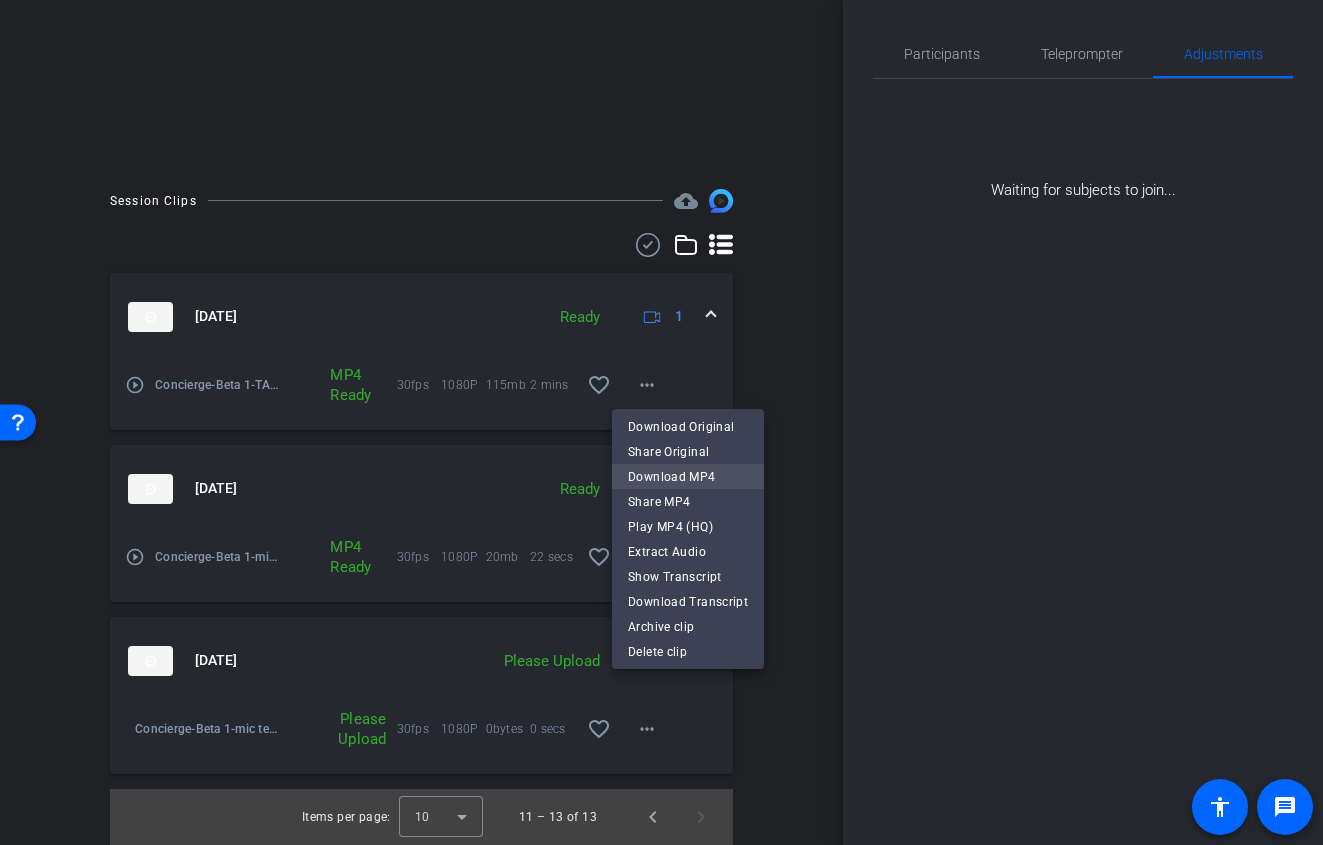 click on "Download MP4" at bounding box center [688, 477] 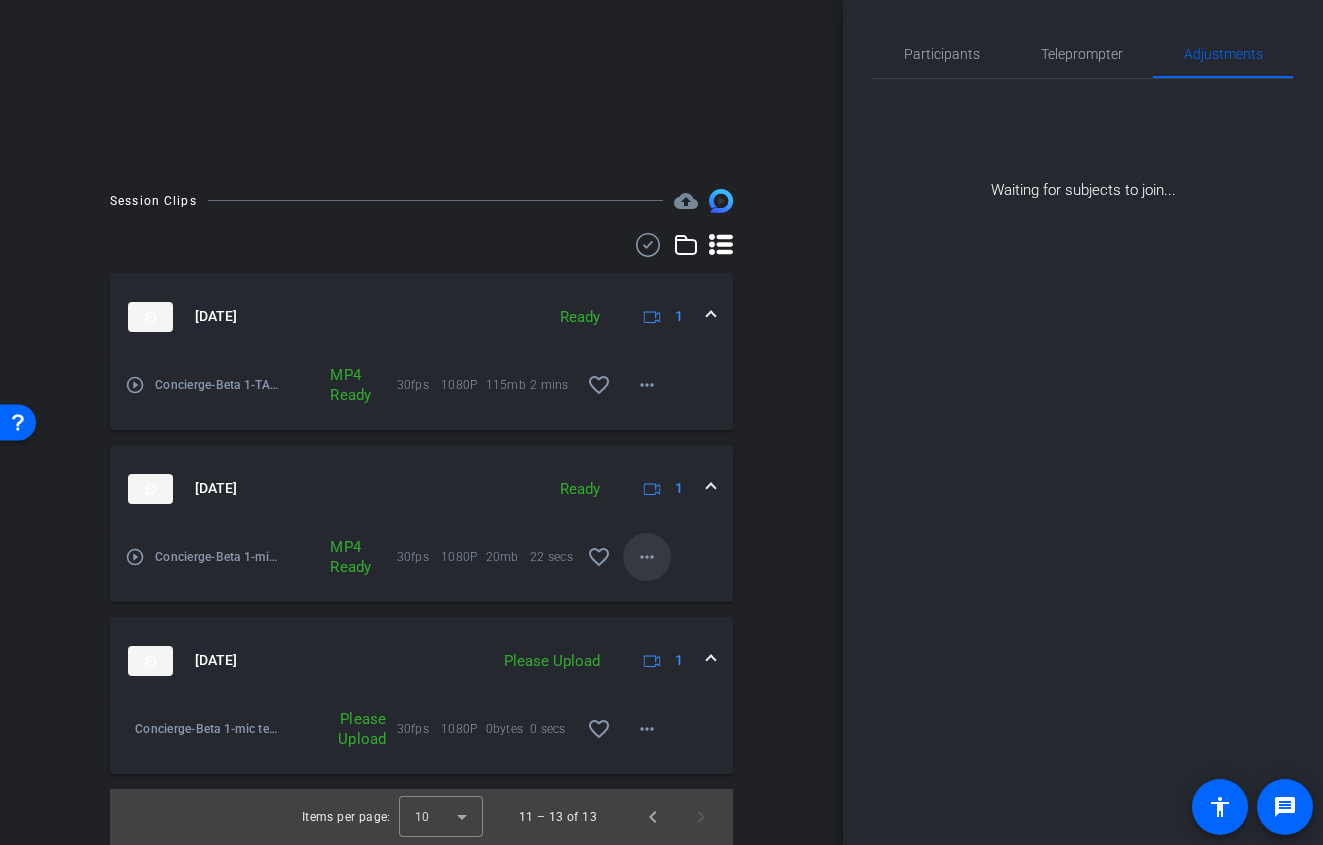 click on "more_horiz" at bounding box center (647, 557) 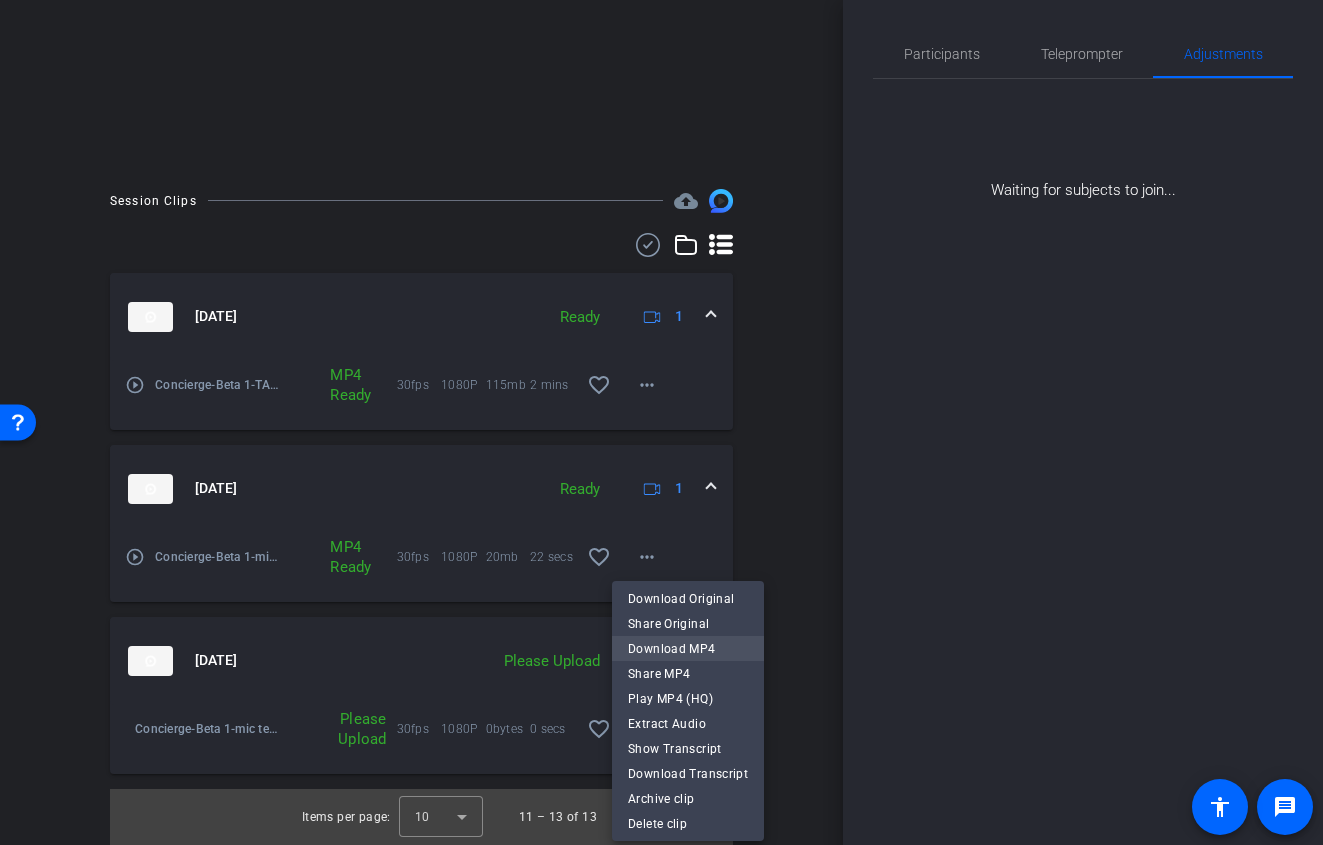 click on "Download MP4" at bounding box center [688, 649] 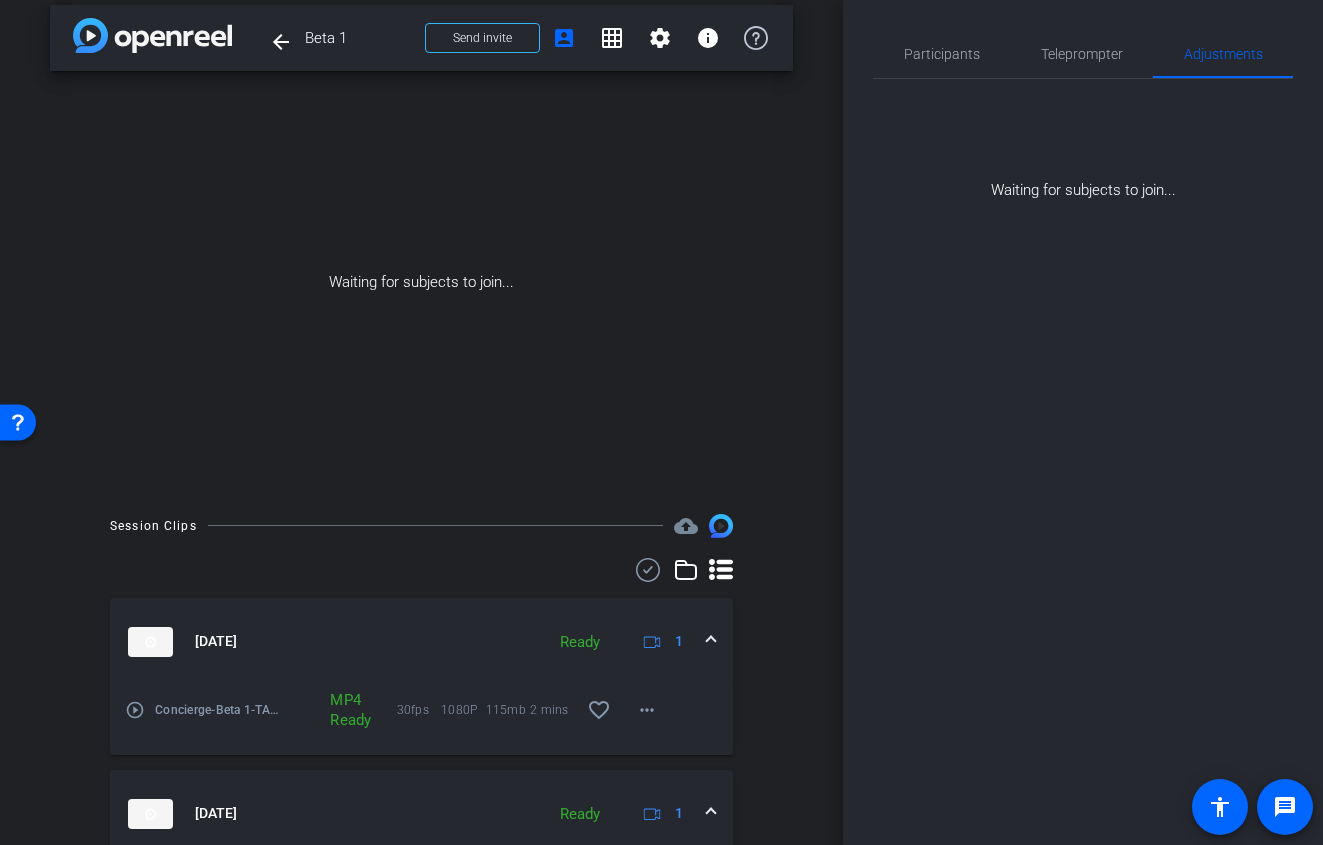scroll, scrollTop: 0, scrollLeft: 0, axis: both 